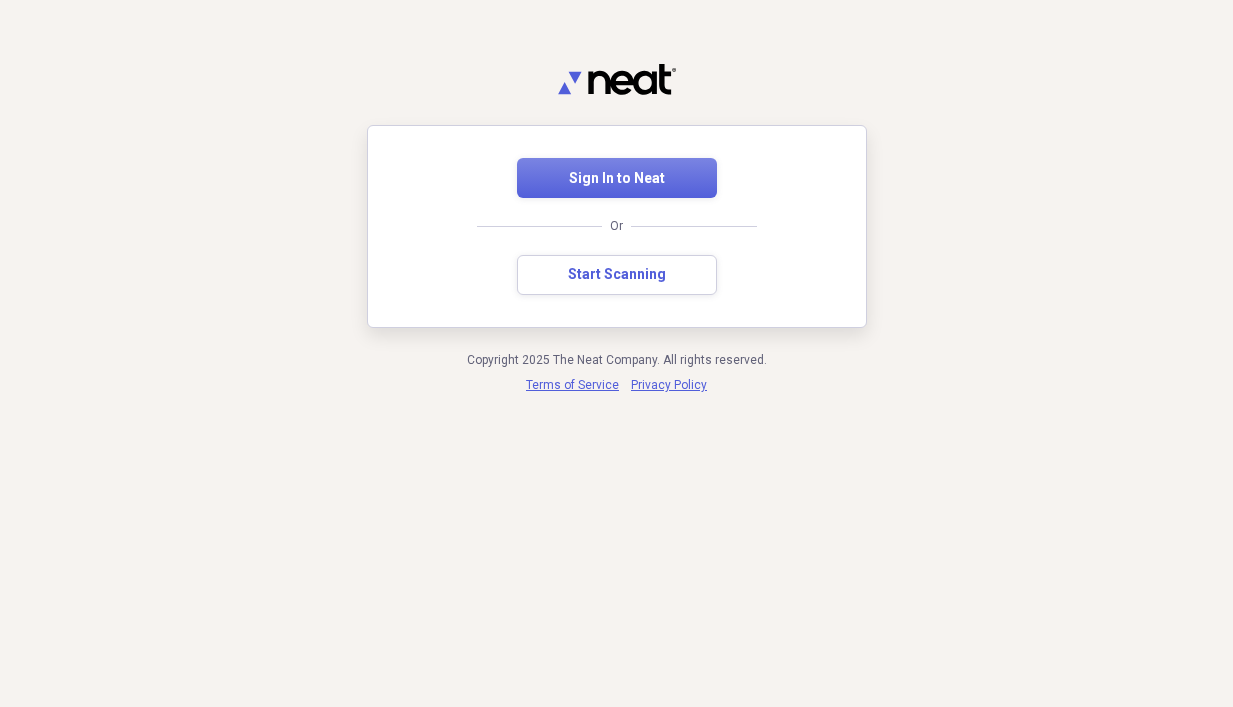 scroll, scrollTop: 0, scrollLeft: 0, axis: both 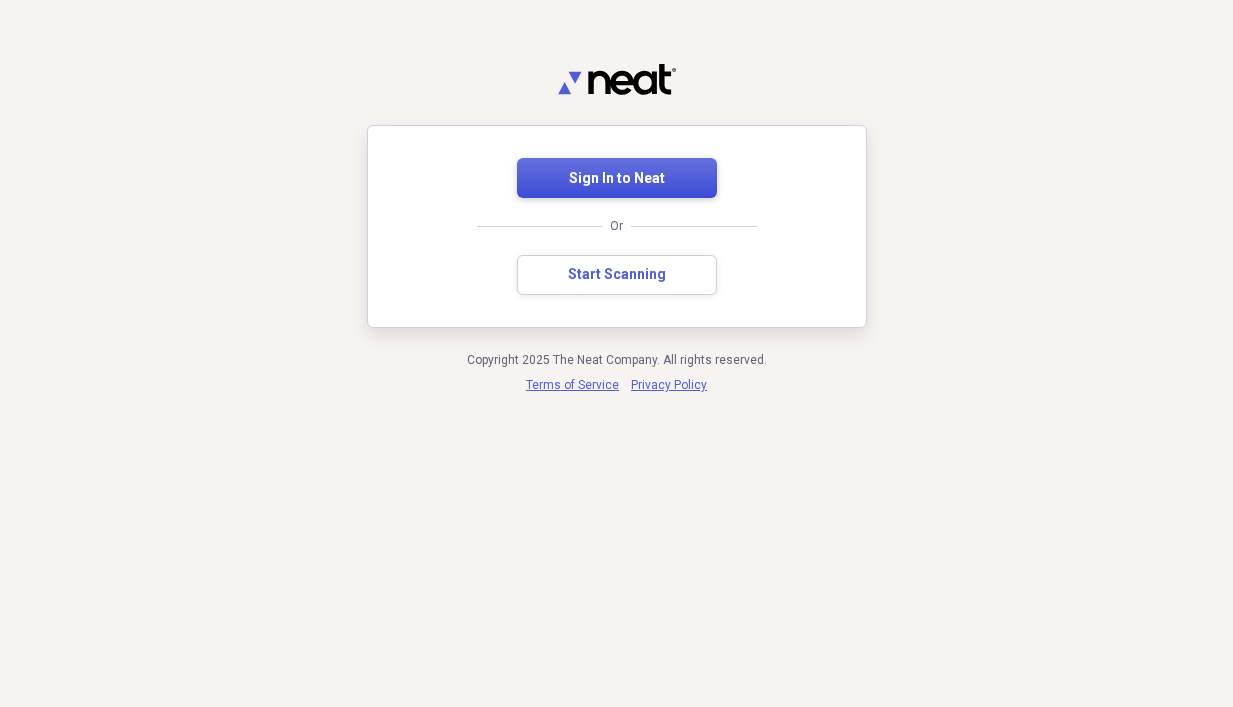 click on "Sign In to Neat" at bounding box center (617, 179) 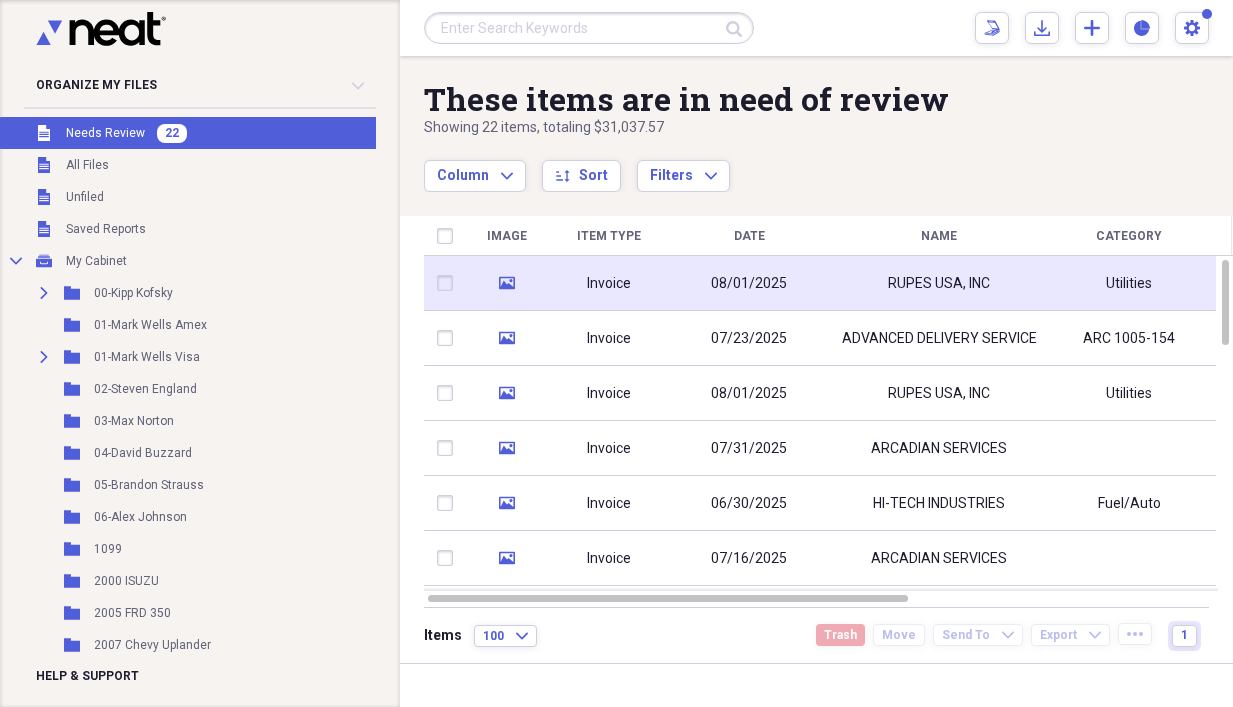 click on "08/01/2025" at bounding box center (749, 284) 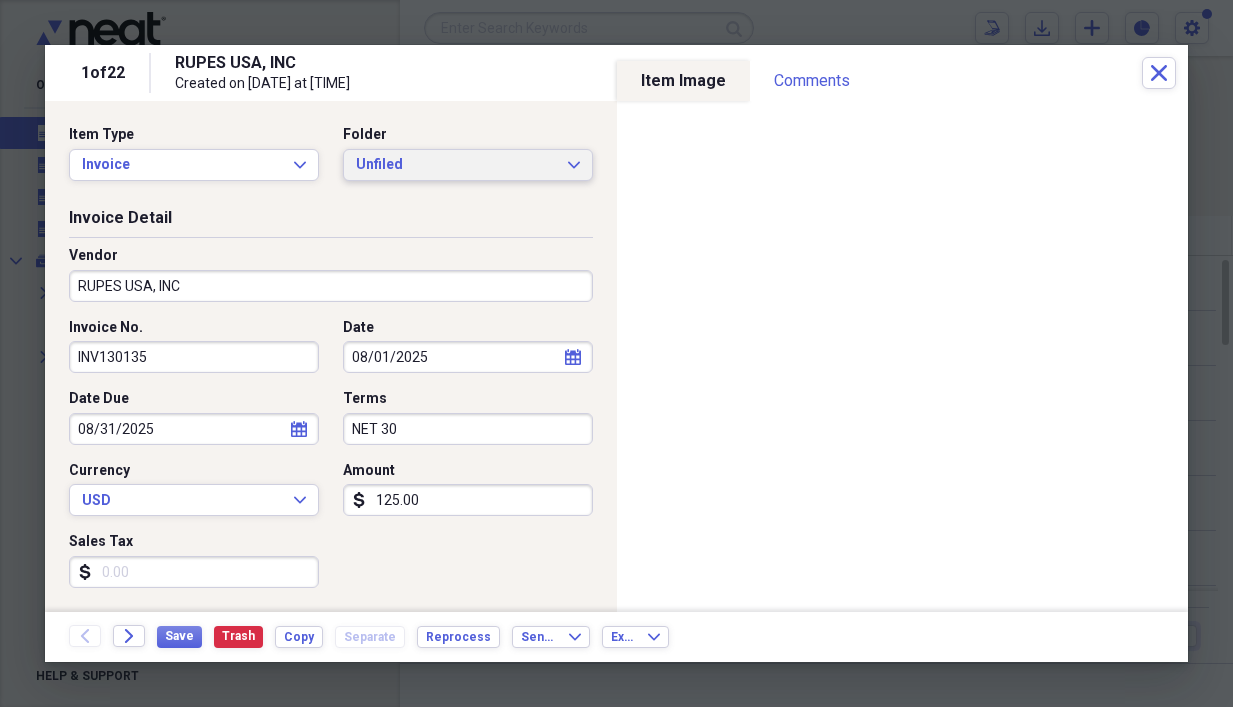 click on "Unfiled Expand" at bounding box center (468, 165) 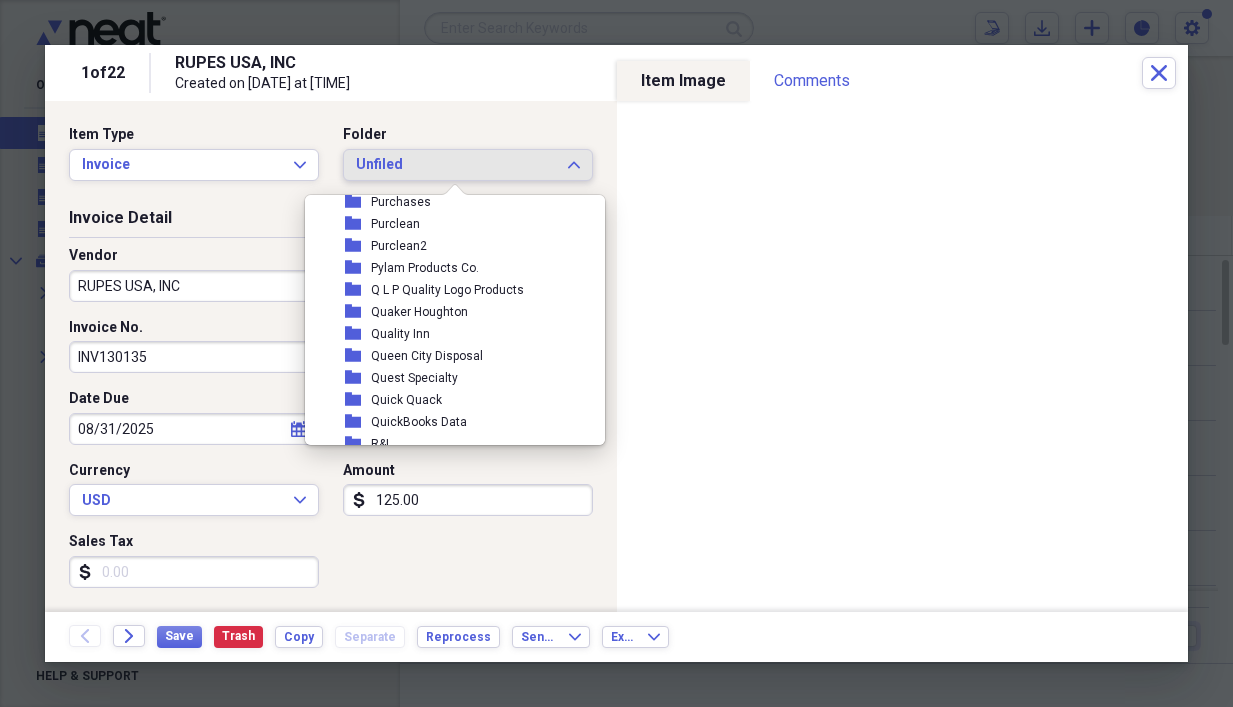 scroll, scrollTop: 13711, scrollLeft: 0, axis: vertical 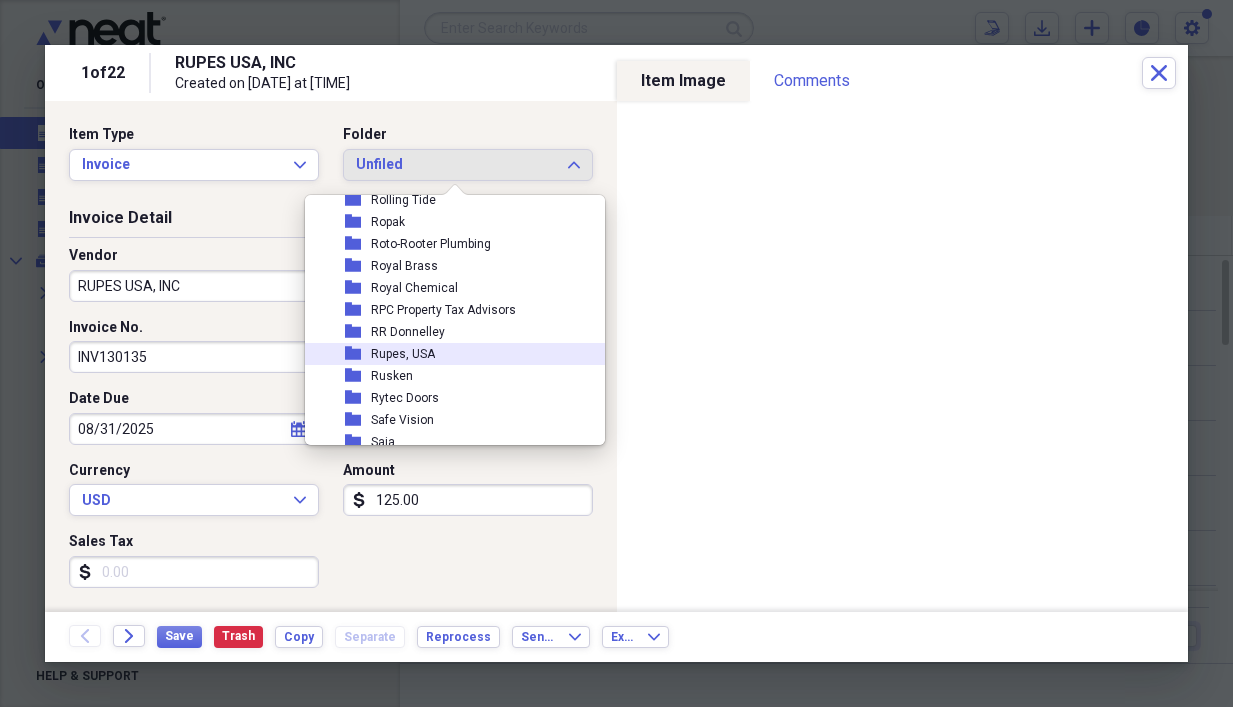 click on "folder Rupes, USA" at bounding box center (447, 354) 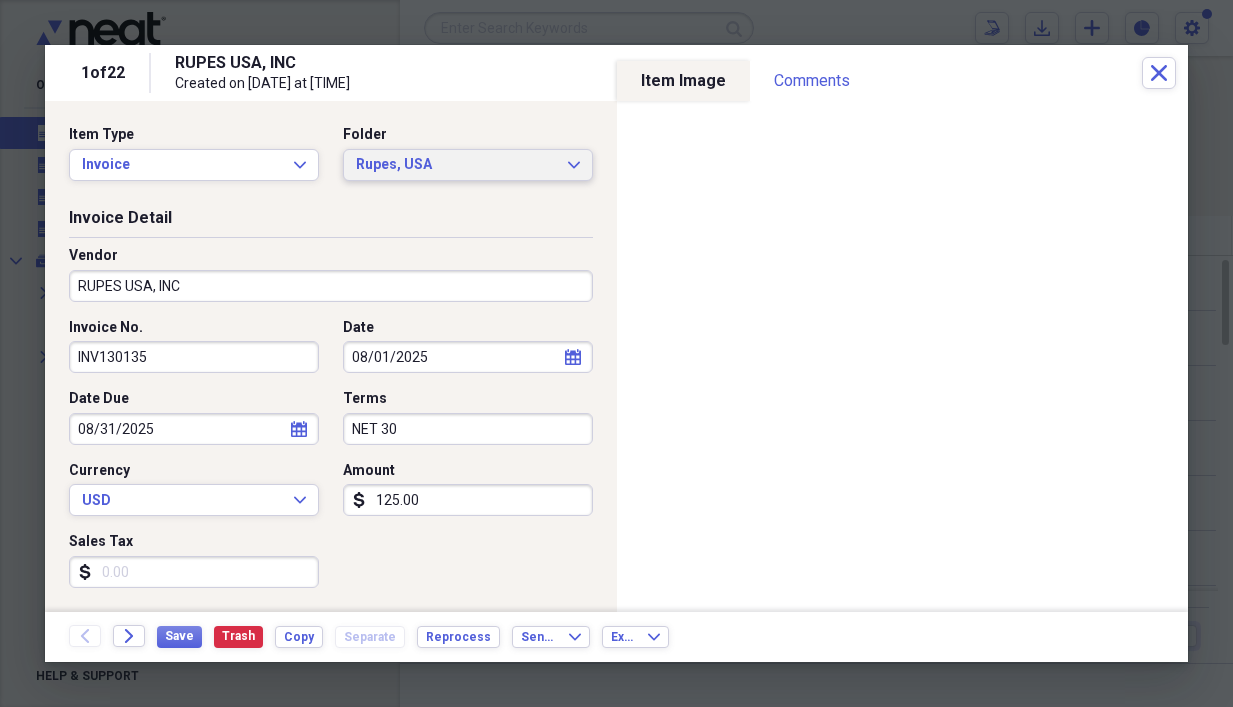 scroll, scrollTop: 200, scrollLeft: 0, axis: vertical 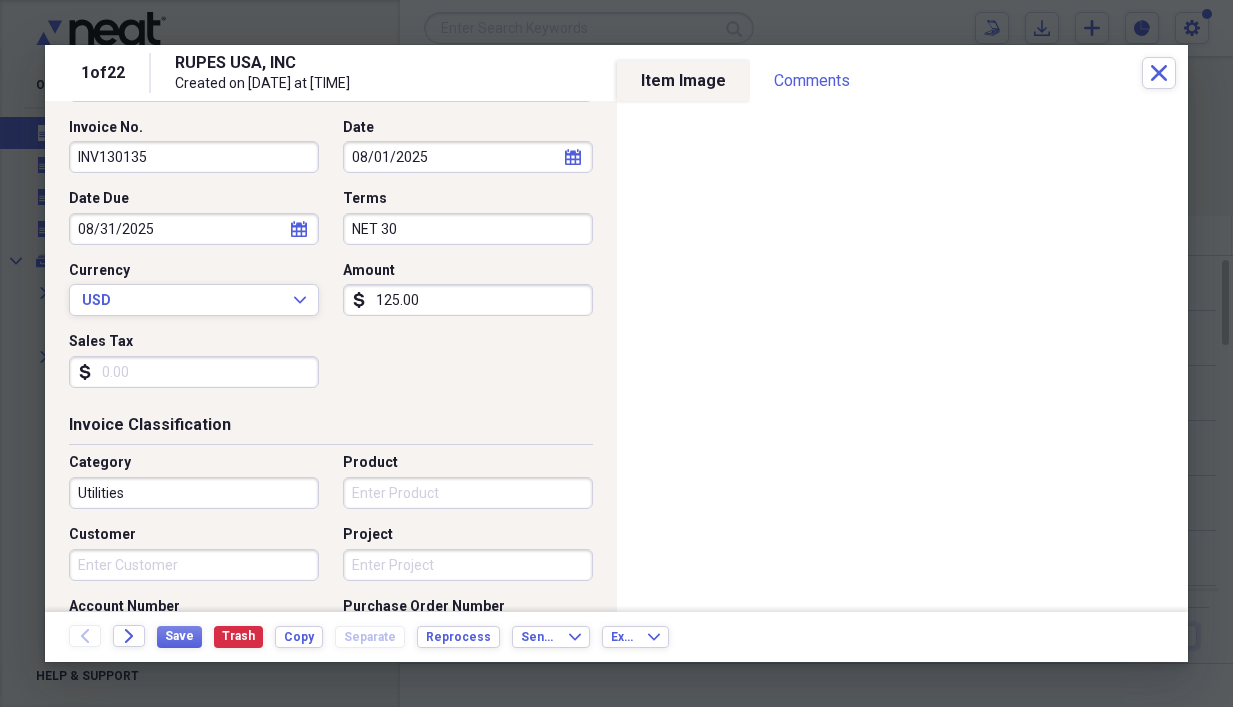 click on "Utilities" at bounding box center [194, 493] 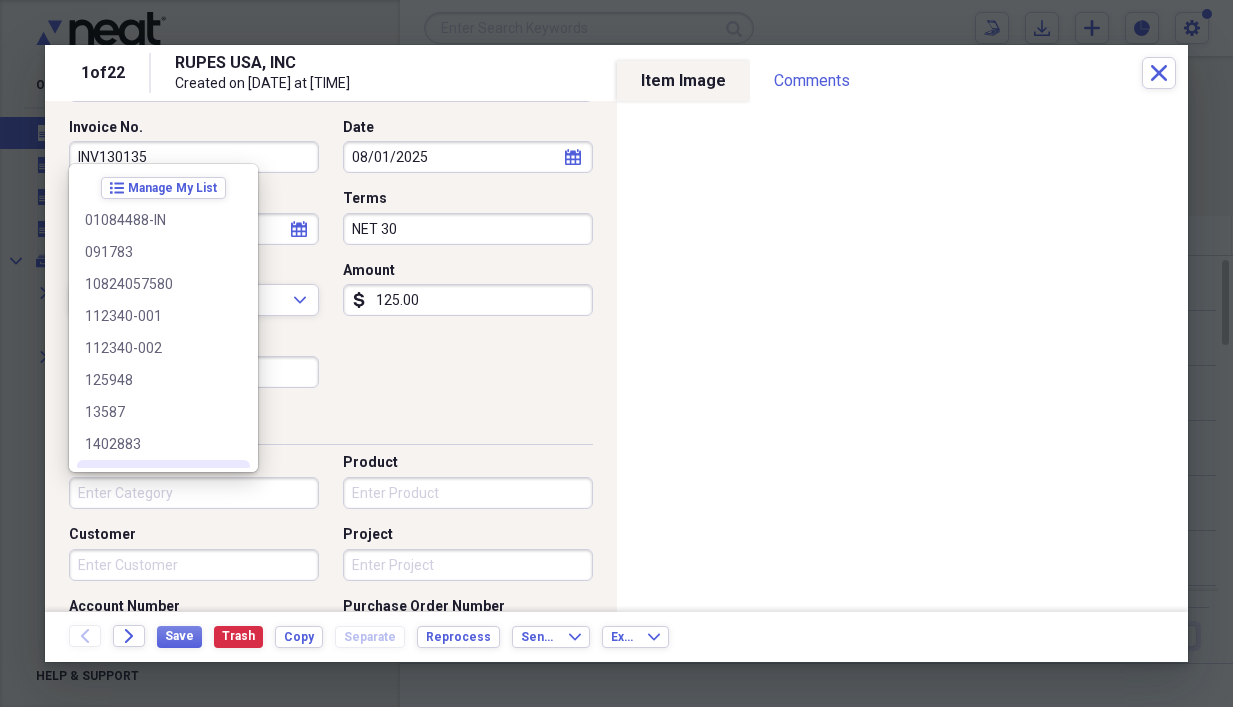 type 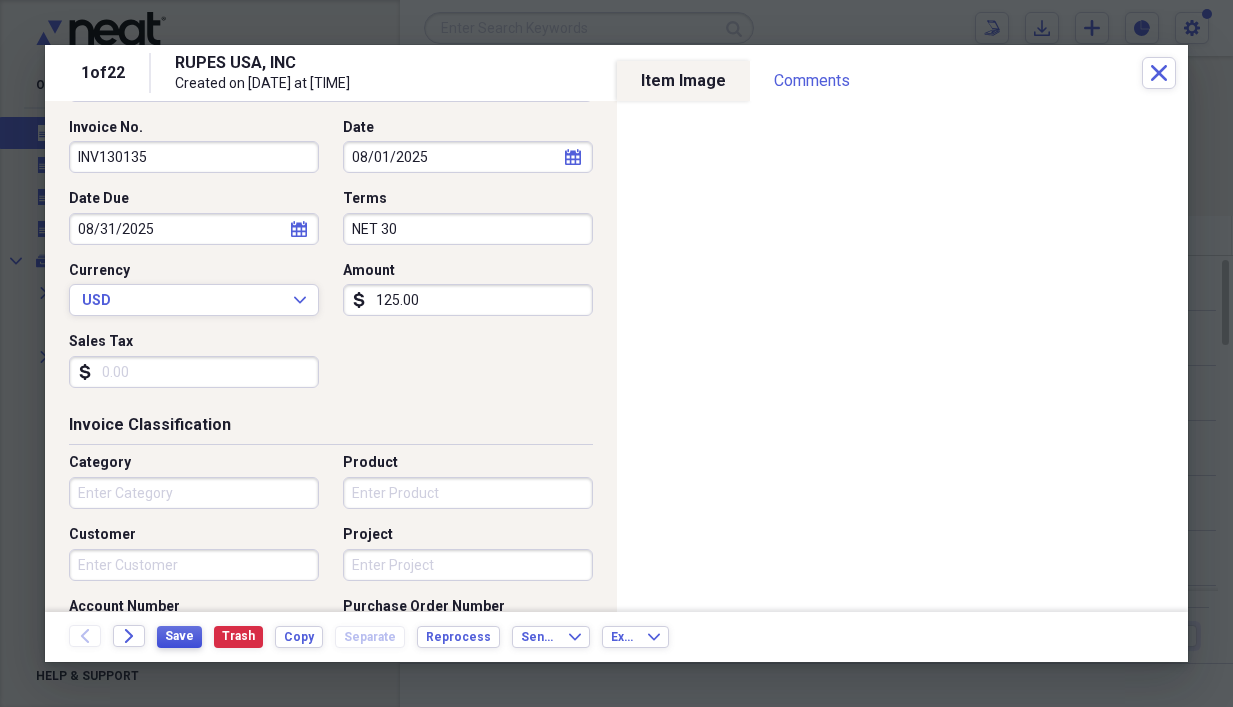 click on "Save" at bounding box center (179, 636) 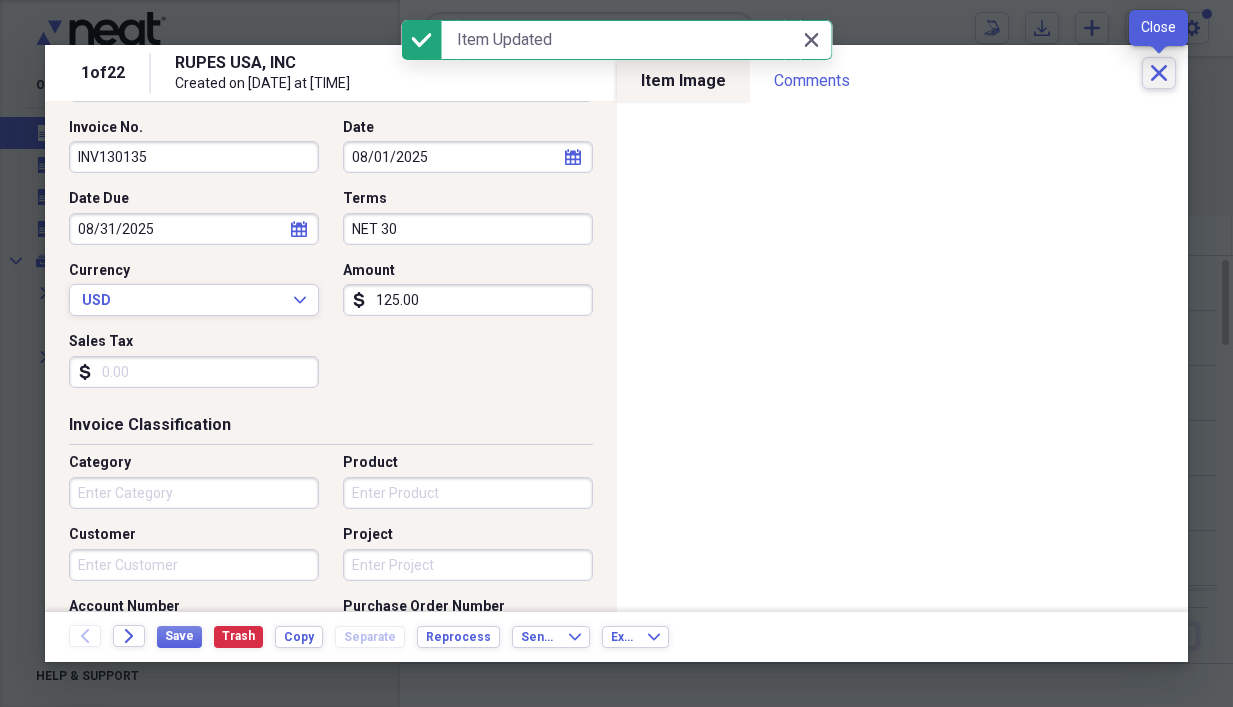 click 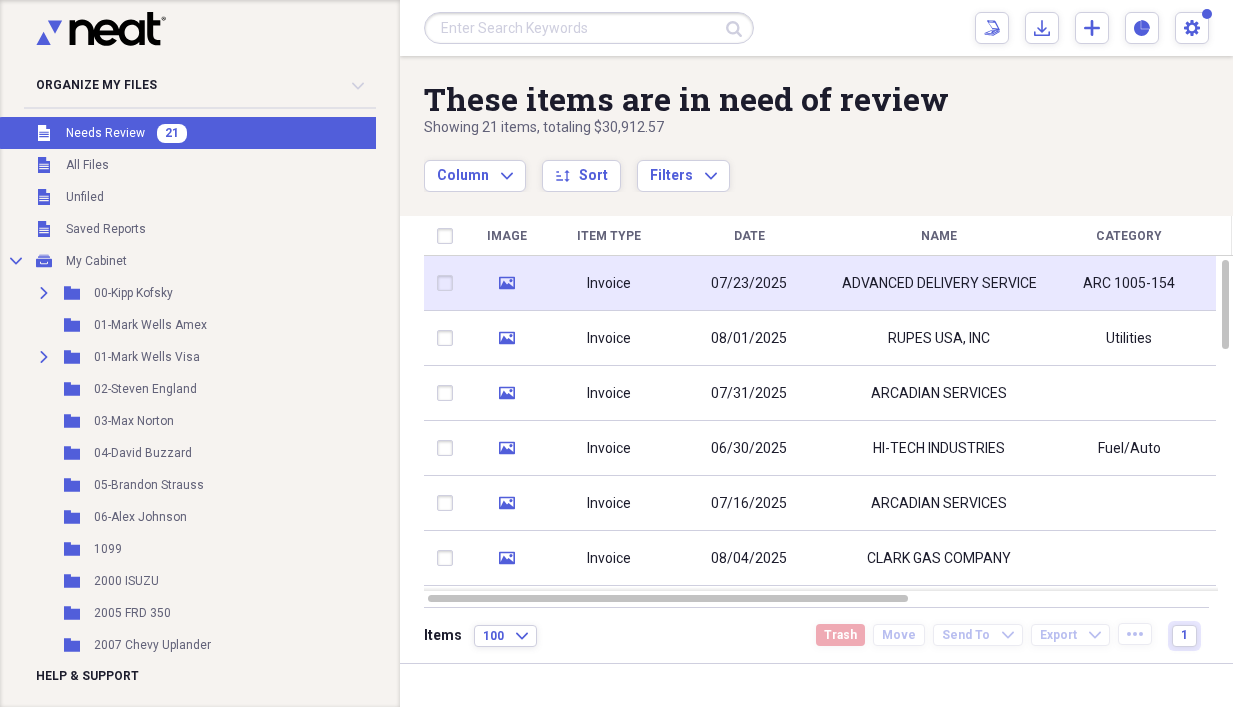 click on "07/23/2025" at bounding box center (749, 284) 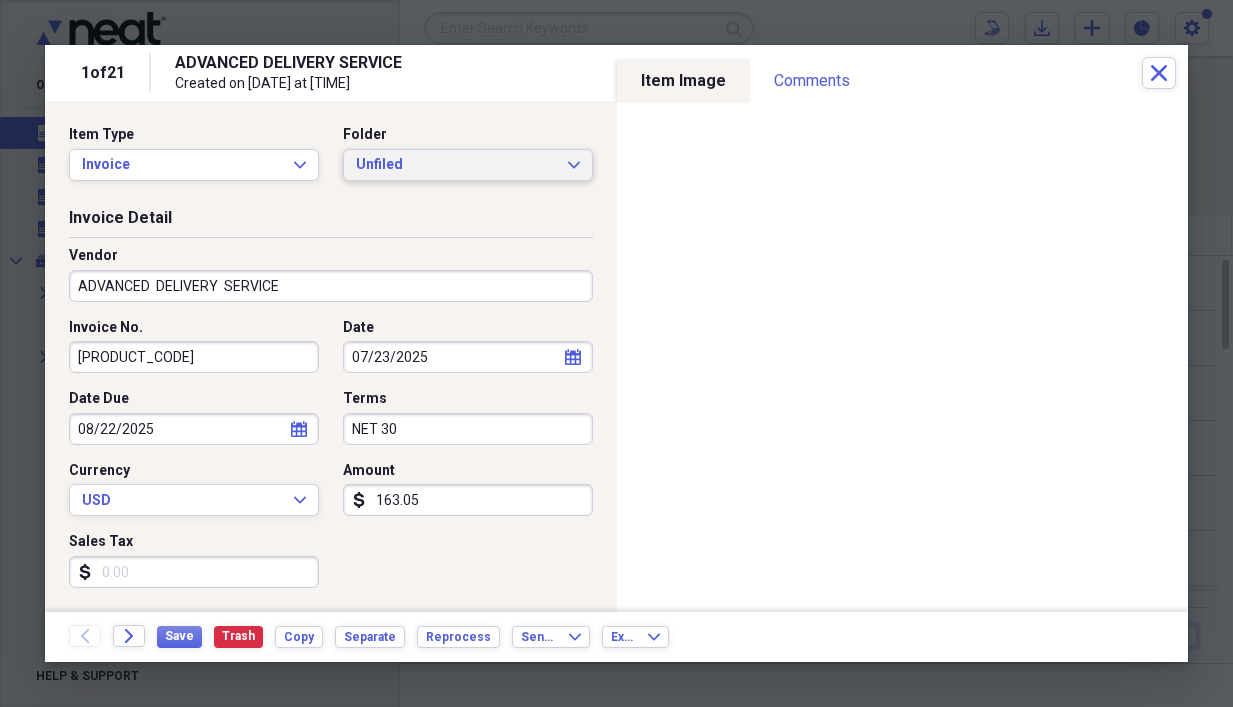 click on "Unfiled Expand" at bounding box center (468, 165) 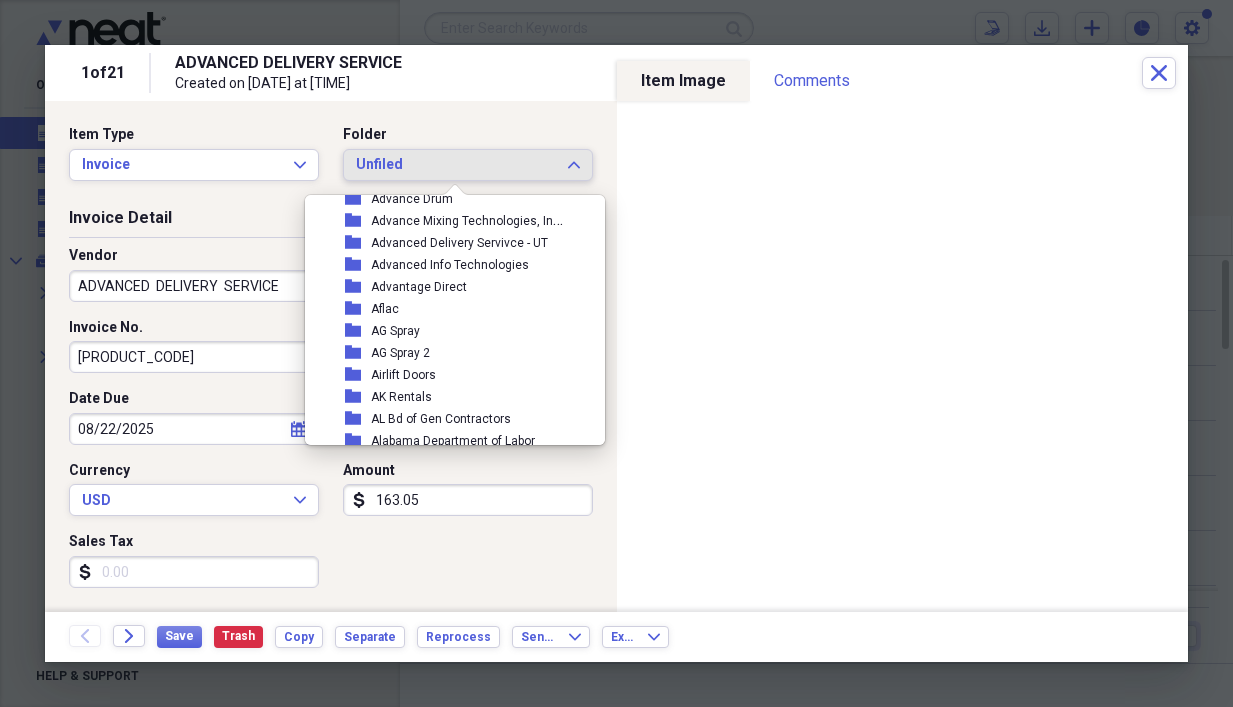 scroll, scrollTop: 774, scrollLeft: 0, axis: vertical 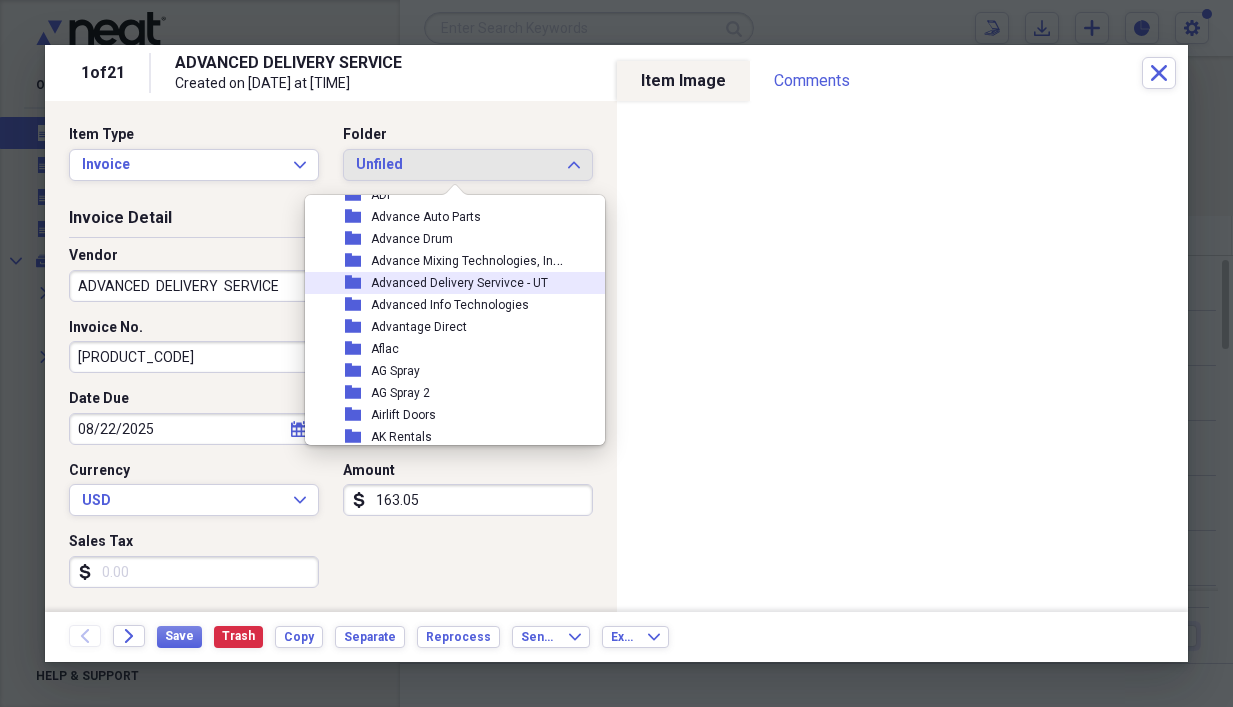 click on "Advanced Delivery Servivce - UT" at bounding box center [459, 283] 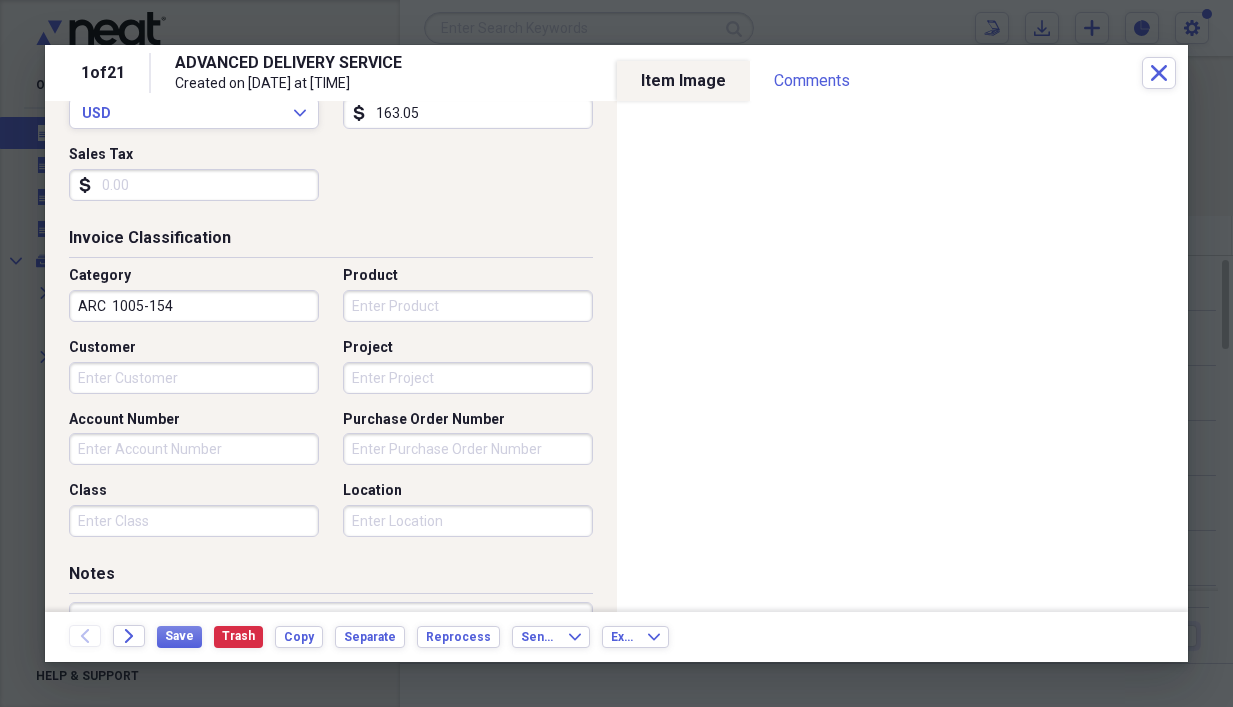 scroll, scrollTop: 400, scrollLeft: 0, axis: vertical 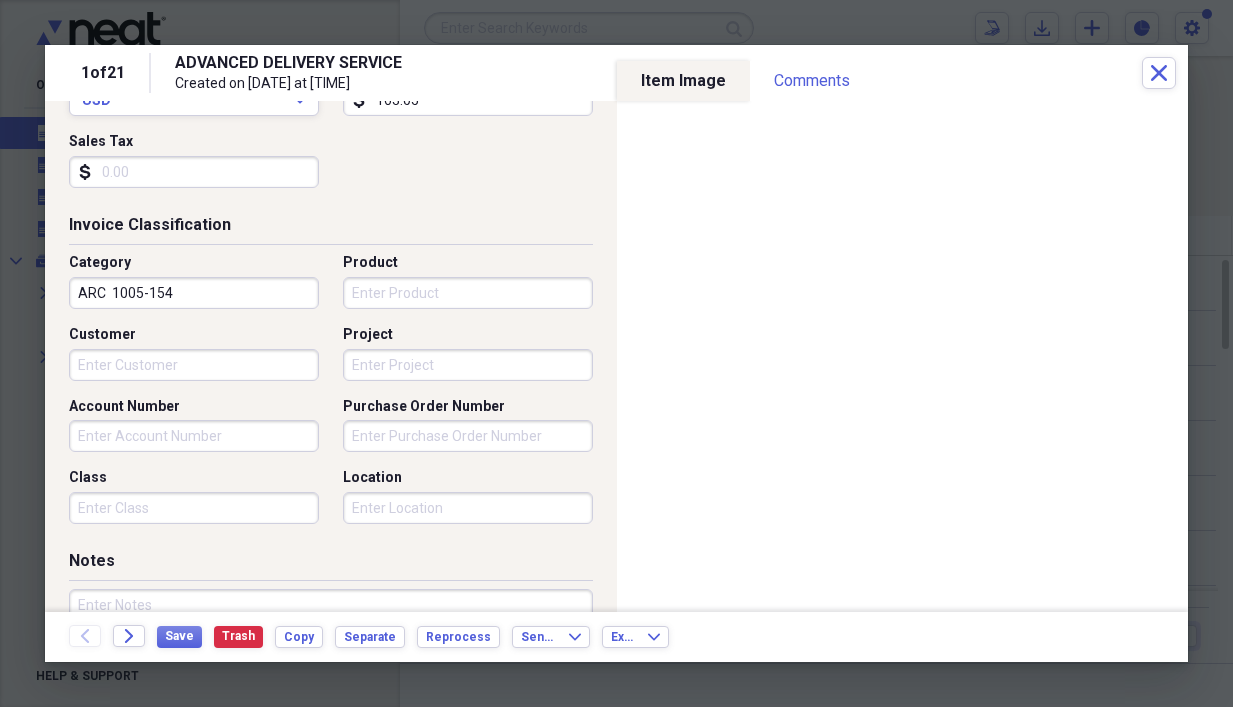 click on "ARC  1005-154" at bounding box center [194, 293] 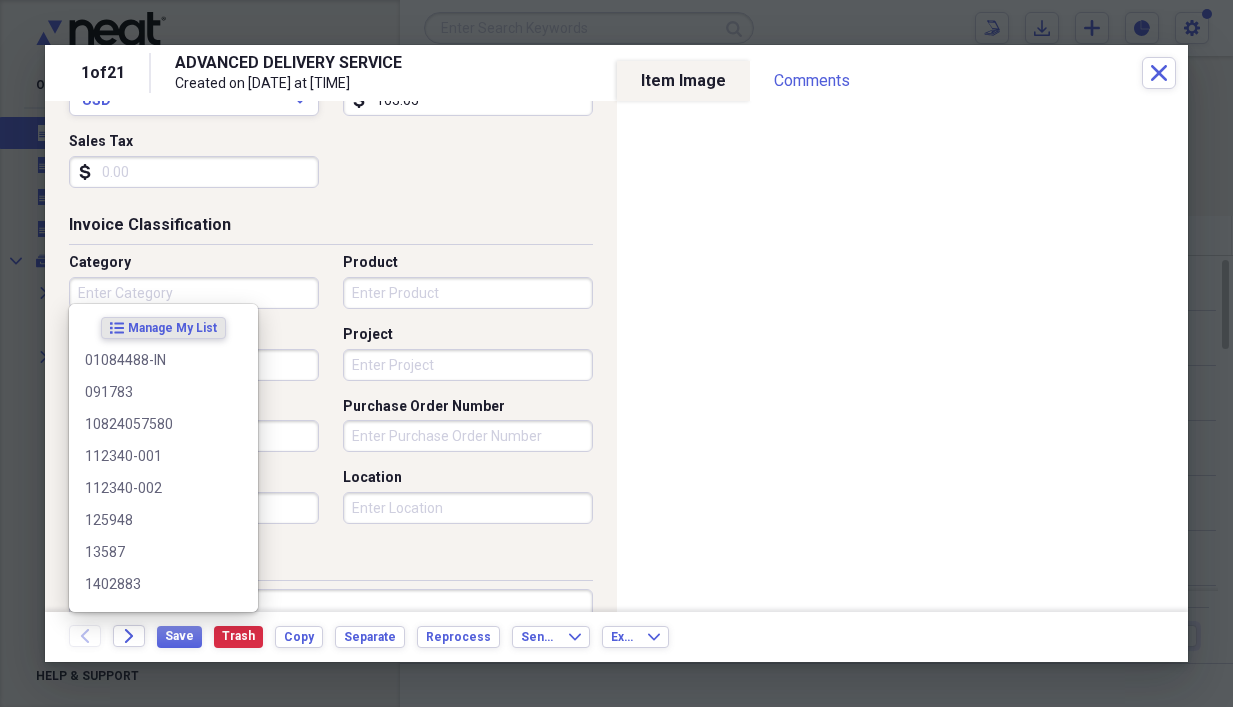 type 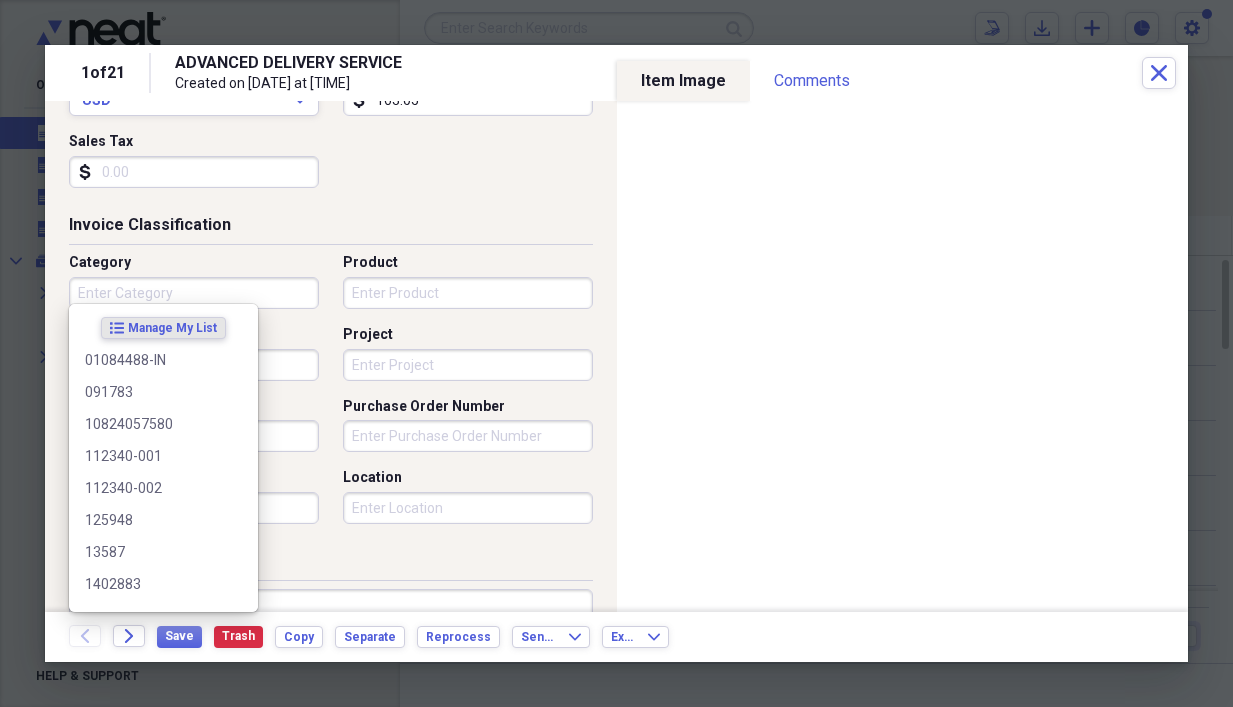 click on "Invoice Classification" at bounding box center (331, 229) 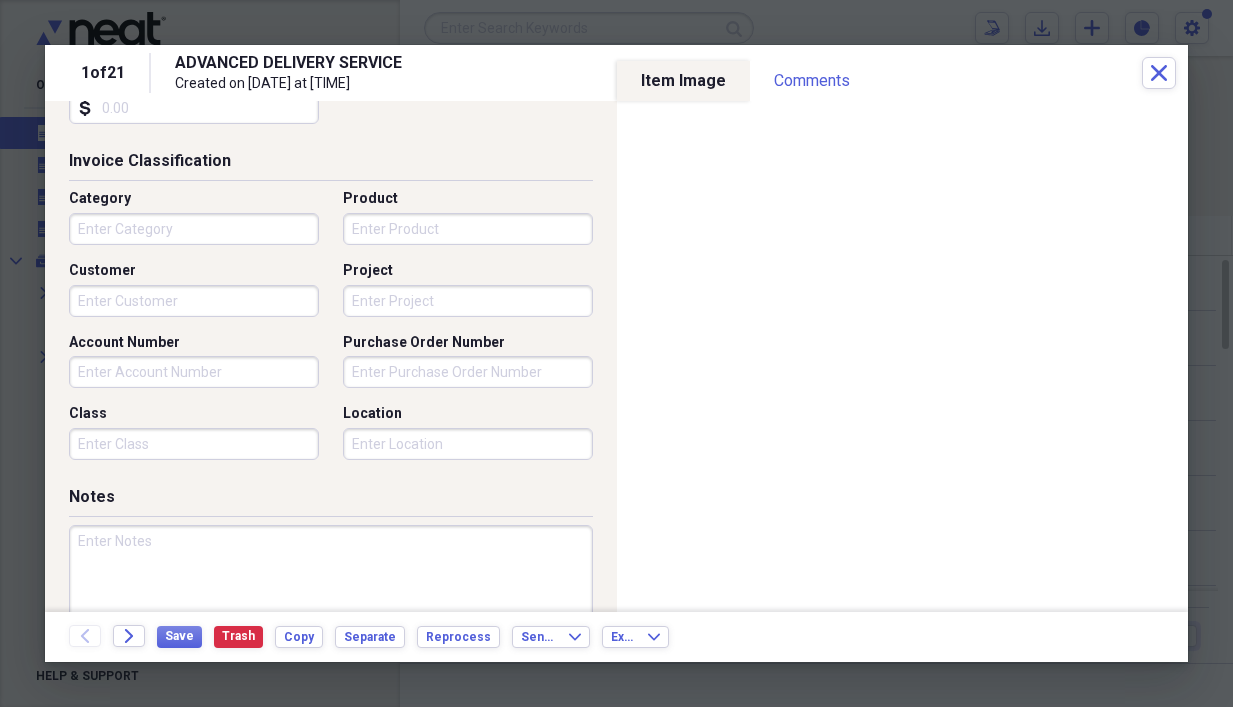 scroll, scrollTop: 600, scrollLeft: 0, axis: vertical 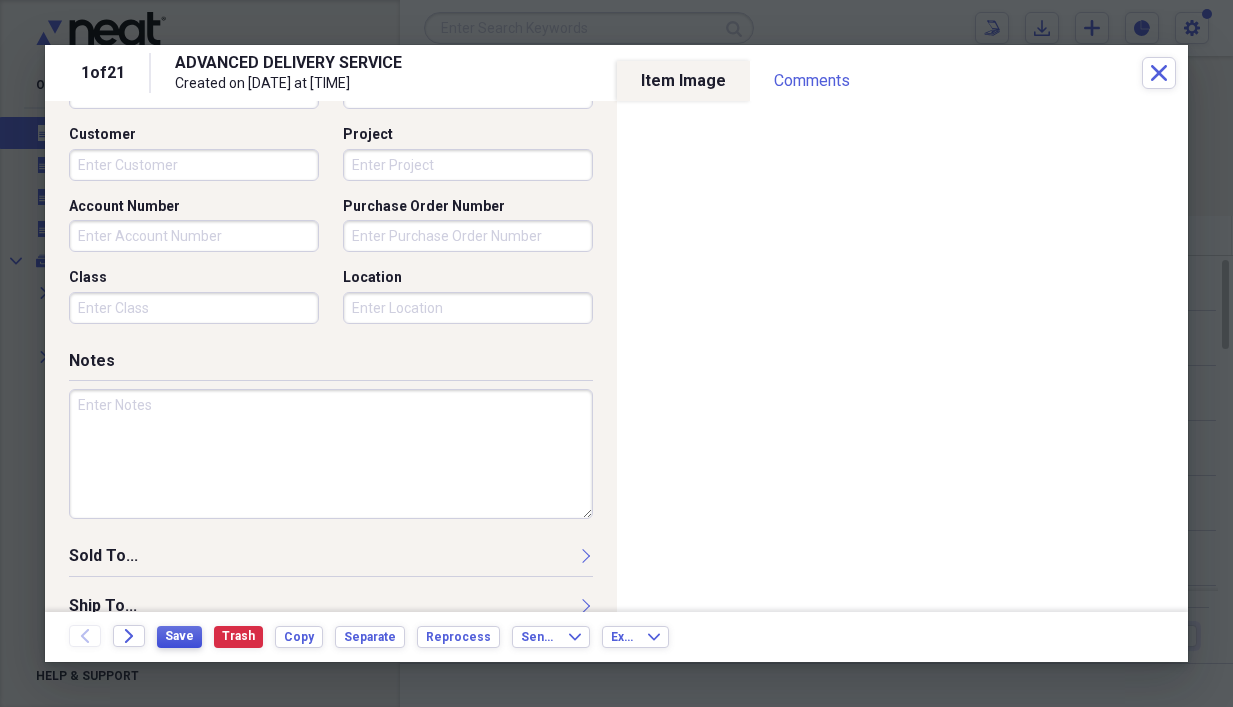click on "Save" at bounding box center (179, 636) 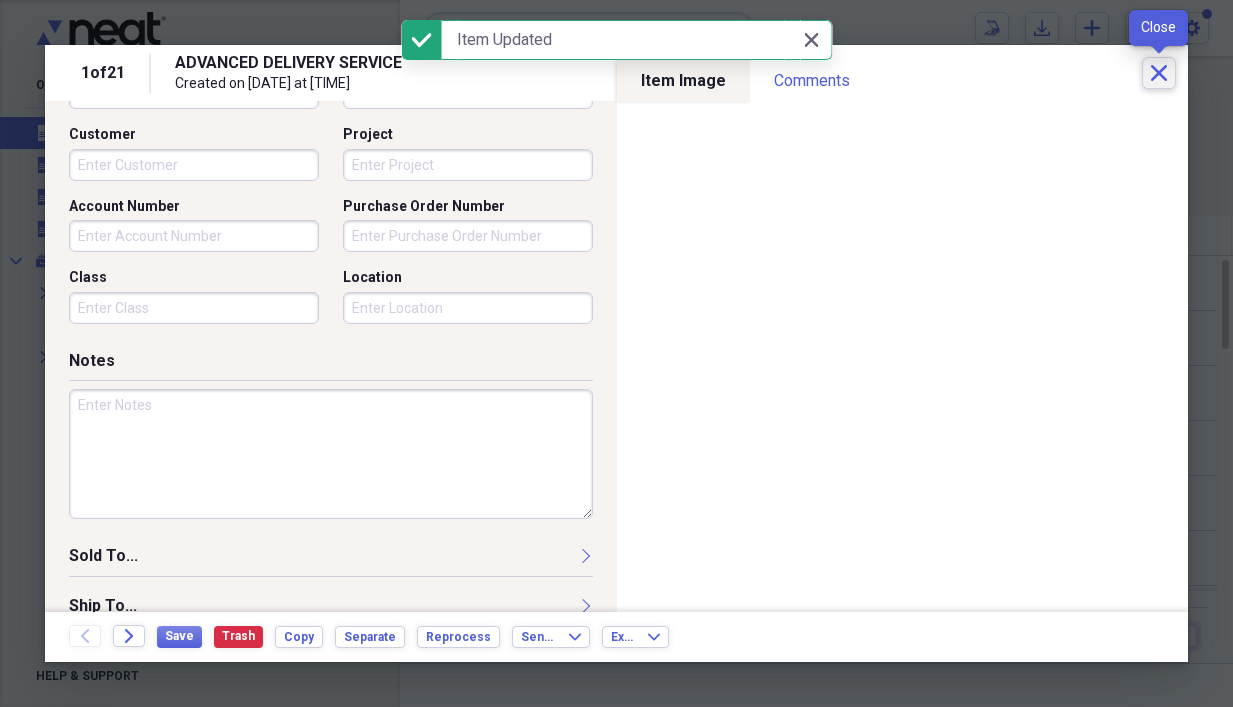 click on "Close" 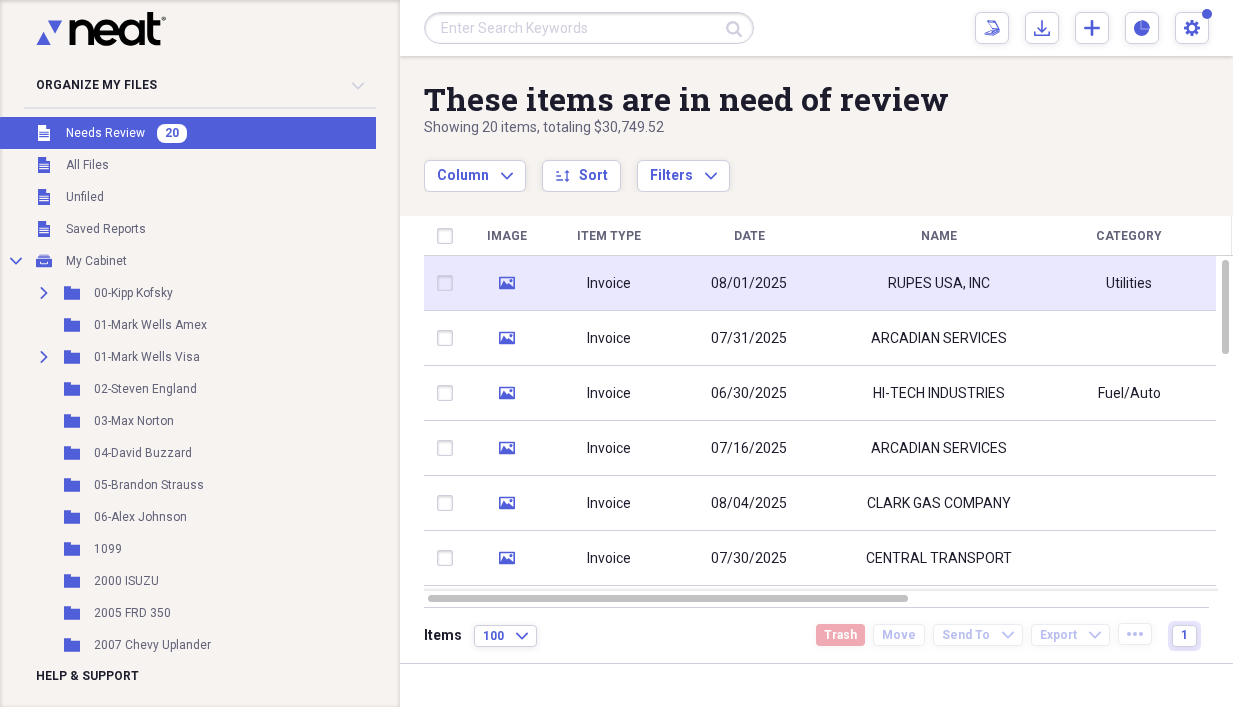 click on "08/01/2025" at bounding box center (749, 284) 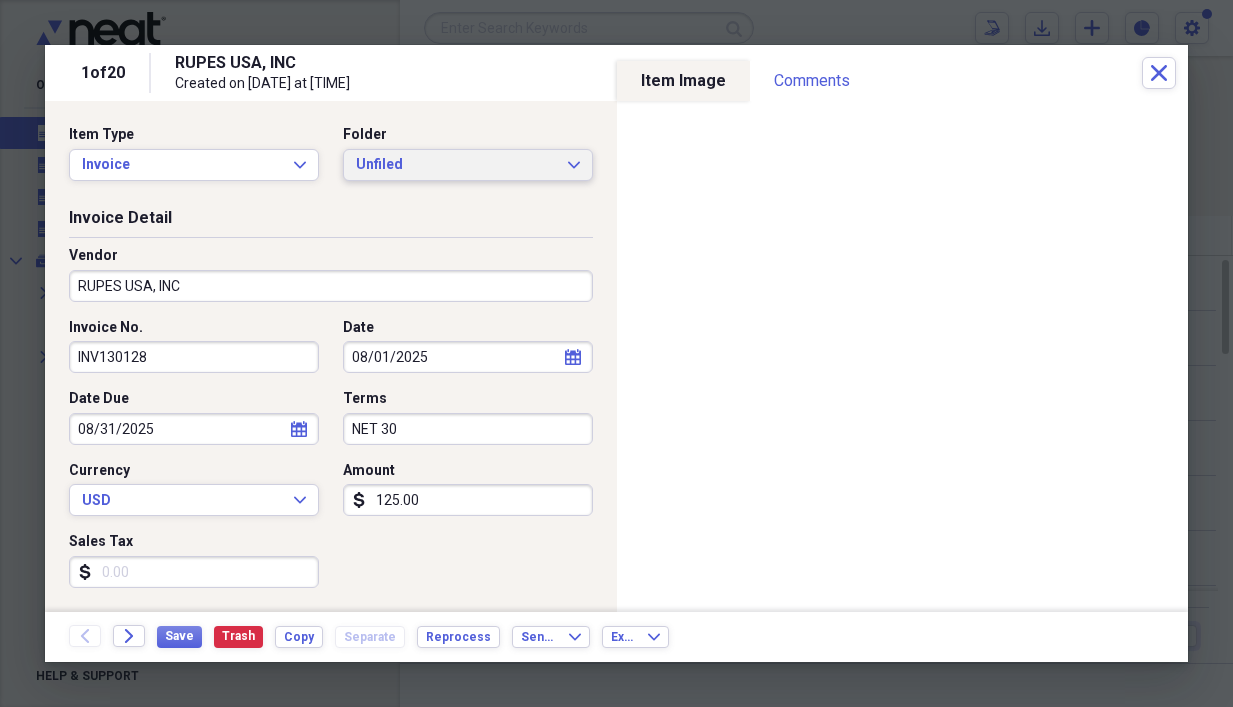 click on "Unfiled Expand" at bounding box center [468, 165] 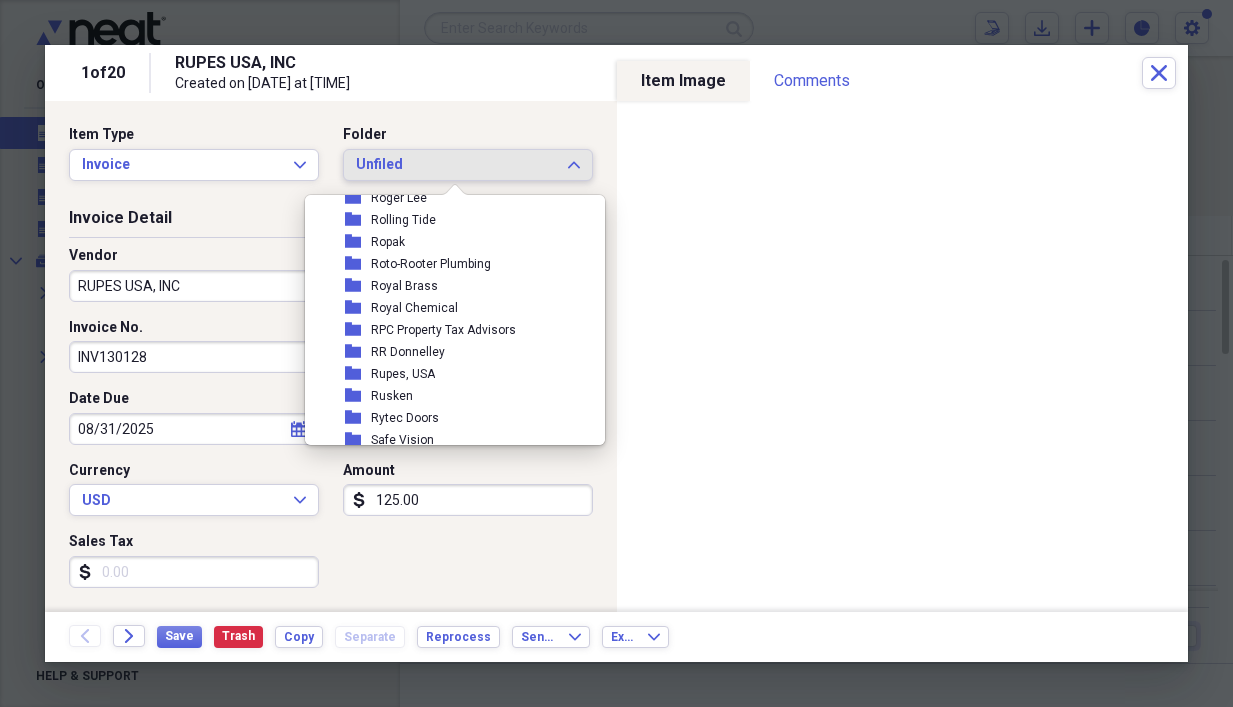 scroll, scrollTop: 14415, scrollLeft: 0, axis: vertical 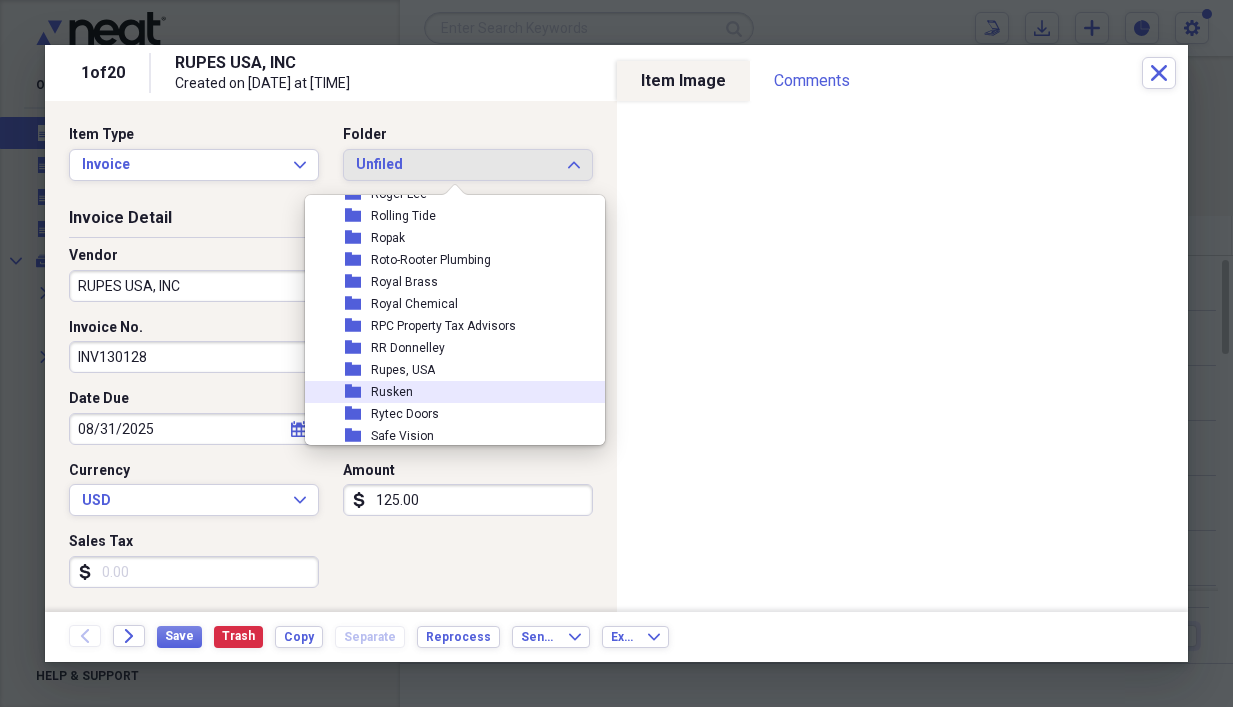 click on "Rupes, USA" at bounding box center (403, 370) 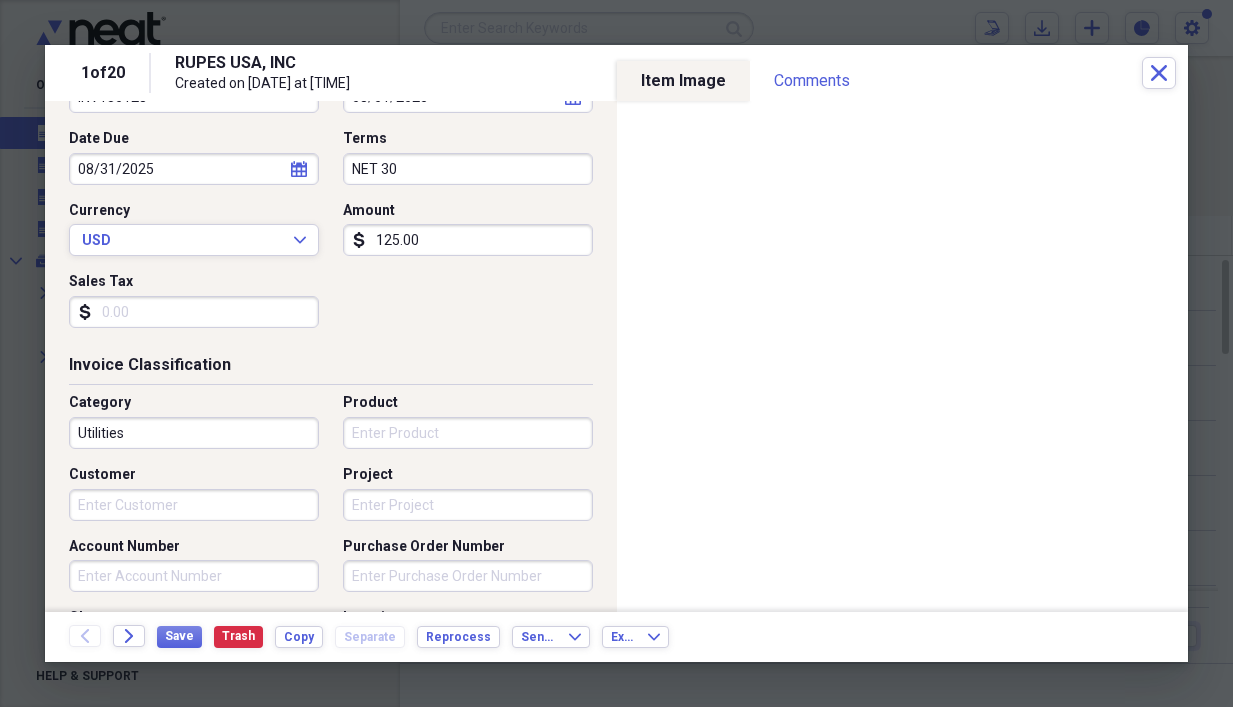 scroll, scrollTop: 300, scrollLeft: 0, axis: vertical 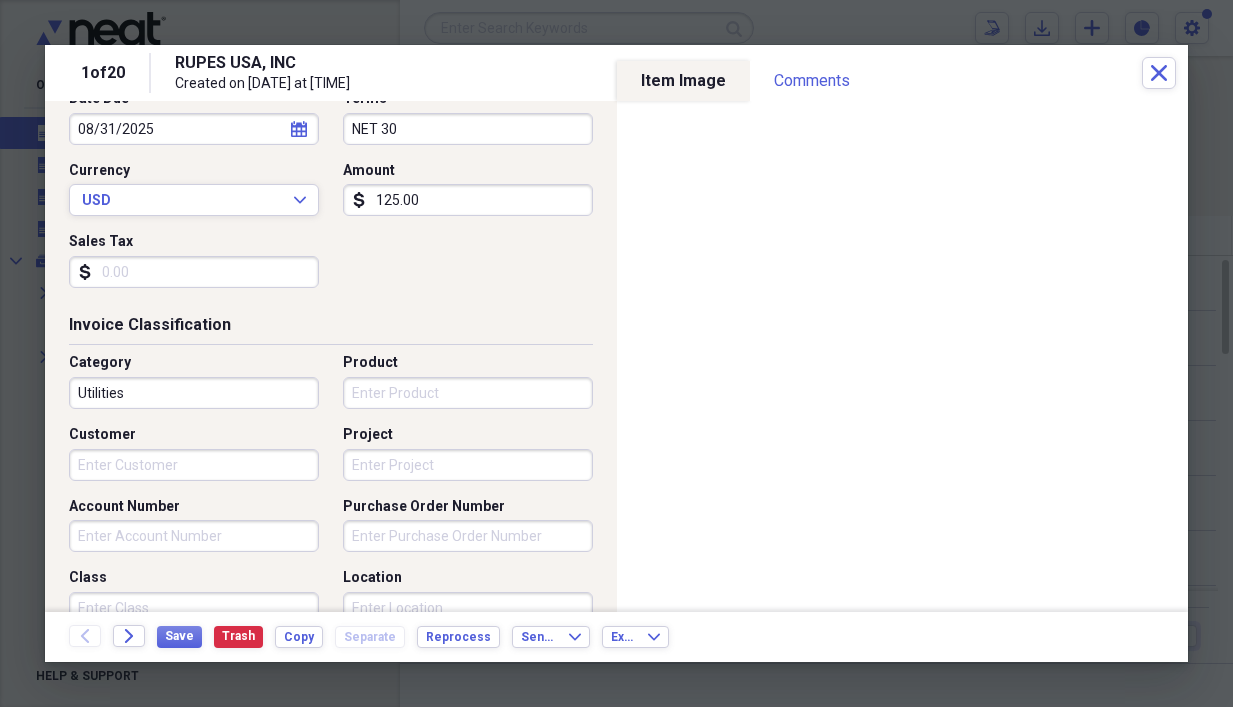 click on "Utilities" at bounding box center [194, 393] 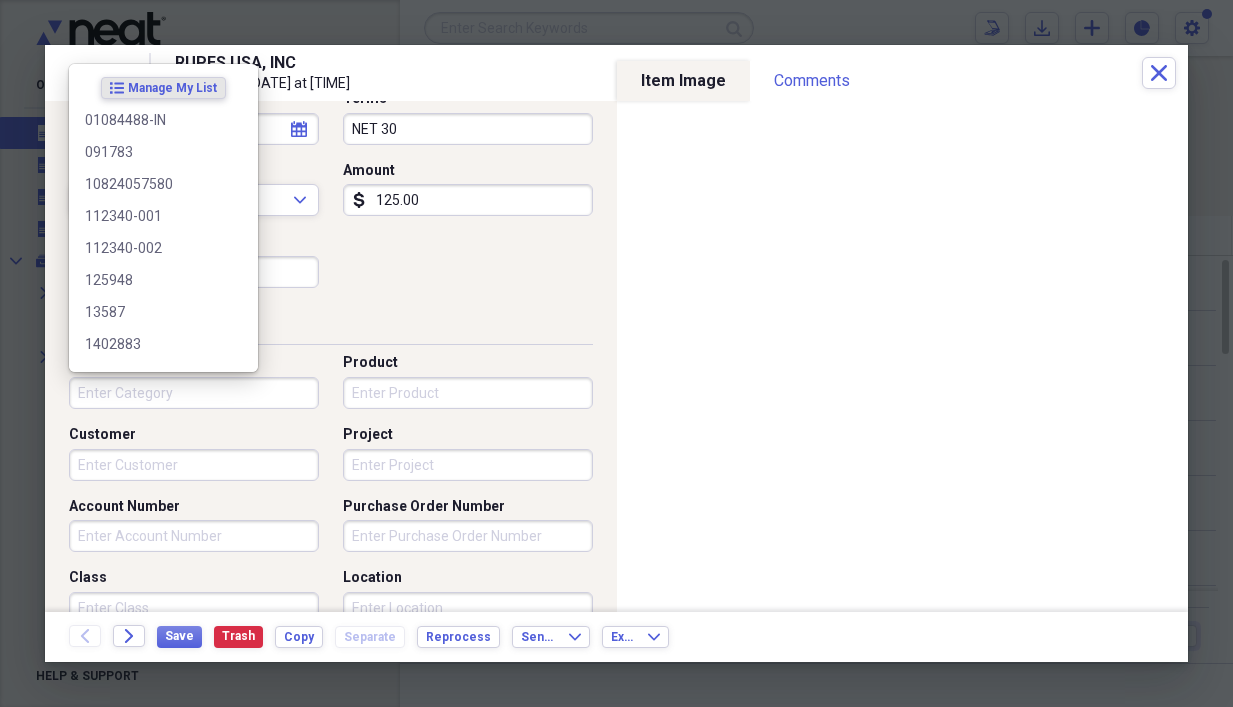 type 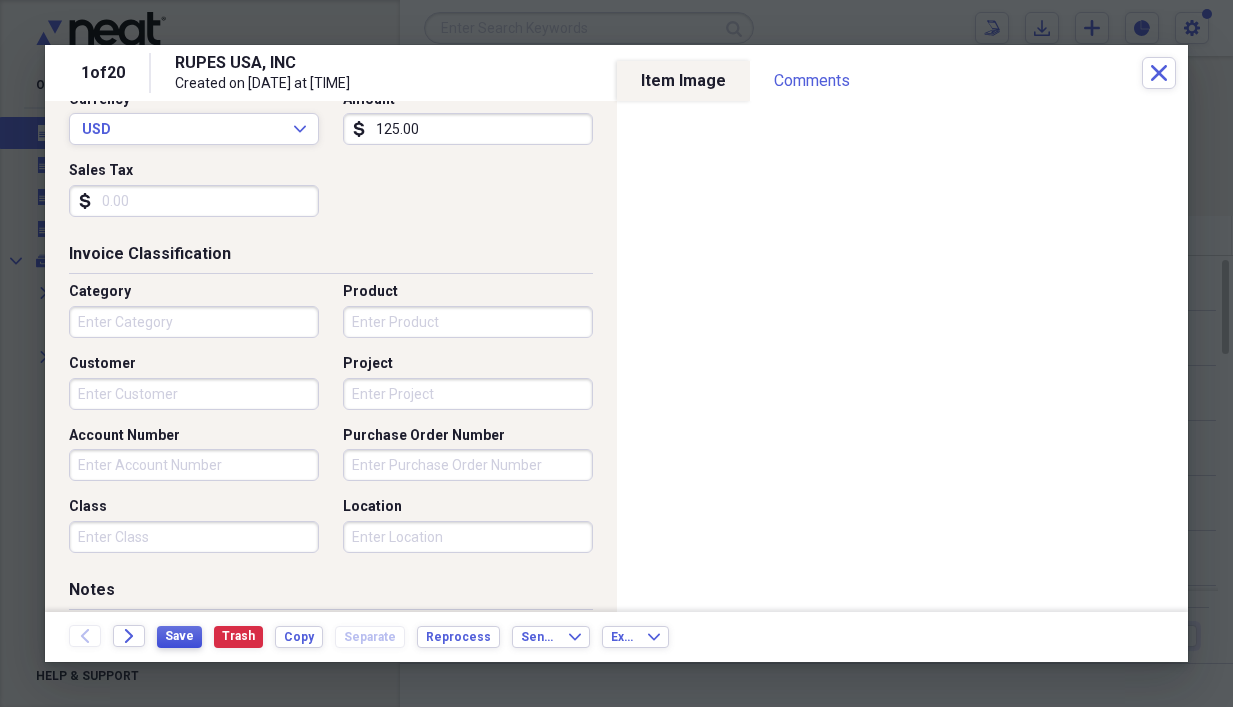 scroll, scrollTop: 400, scrollLeft: 0, axis: vertical 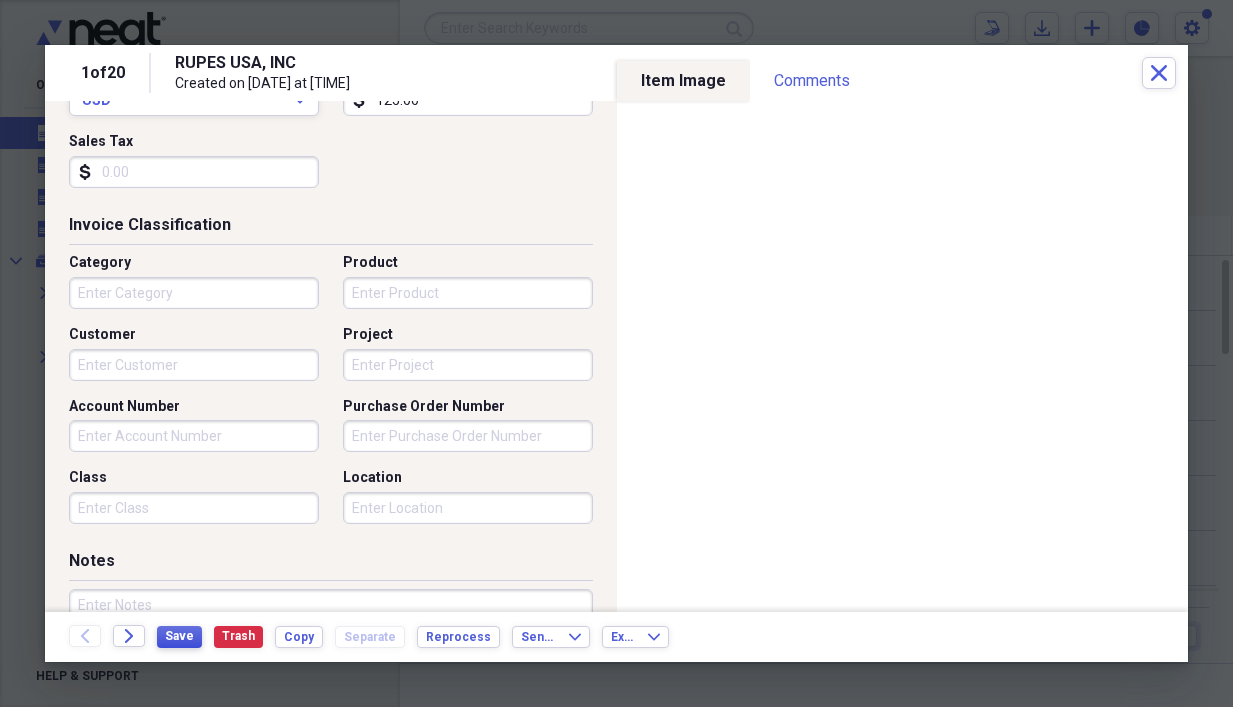 click on "Save" at bounding box center (179, 636) 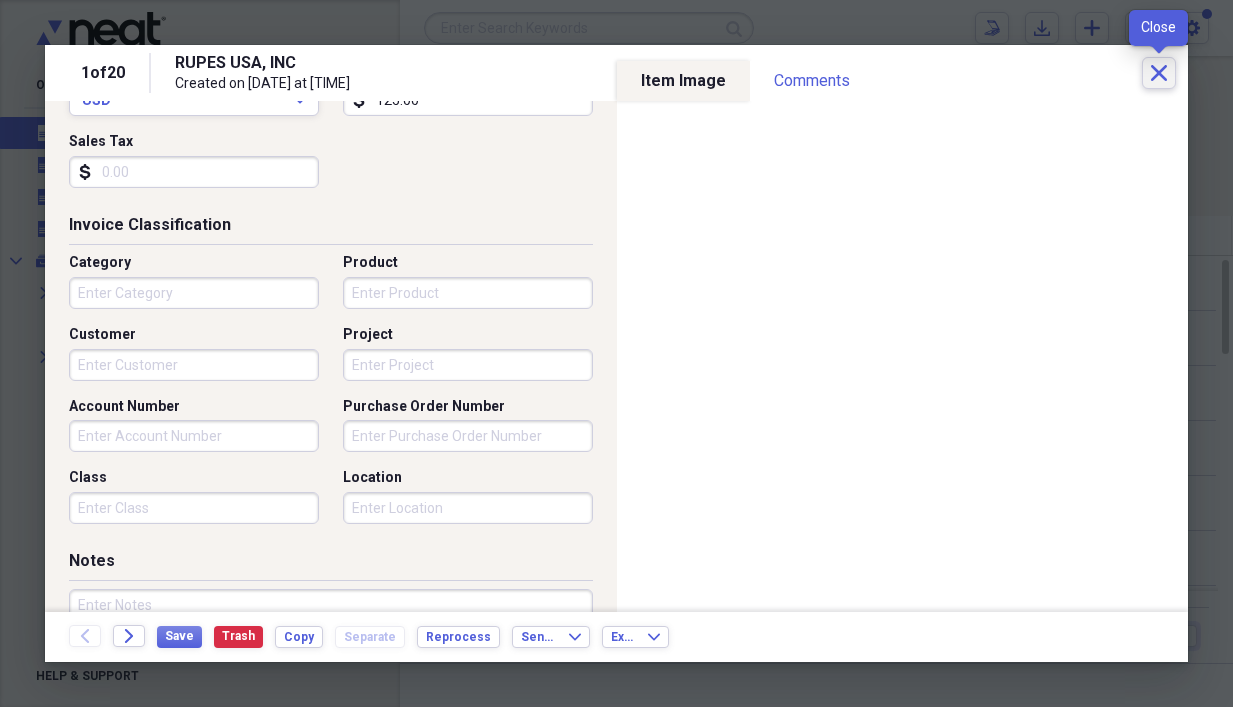 click on "Close" at bounding box center (1159, 73) 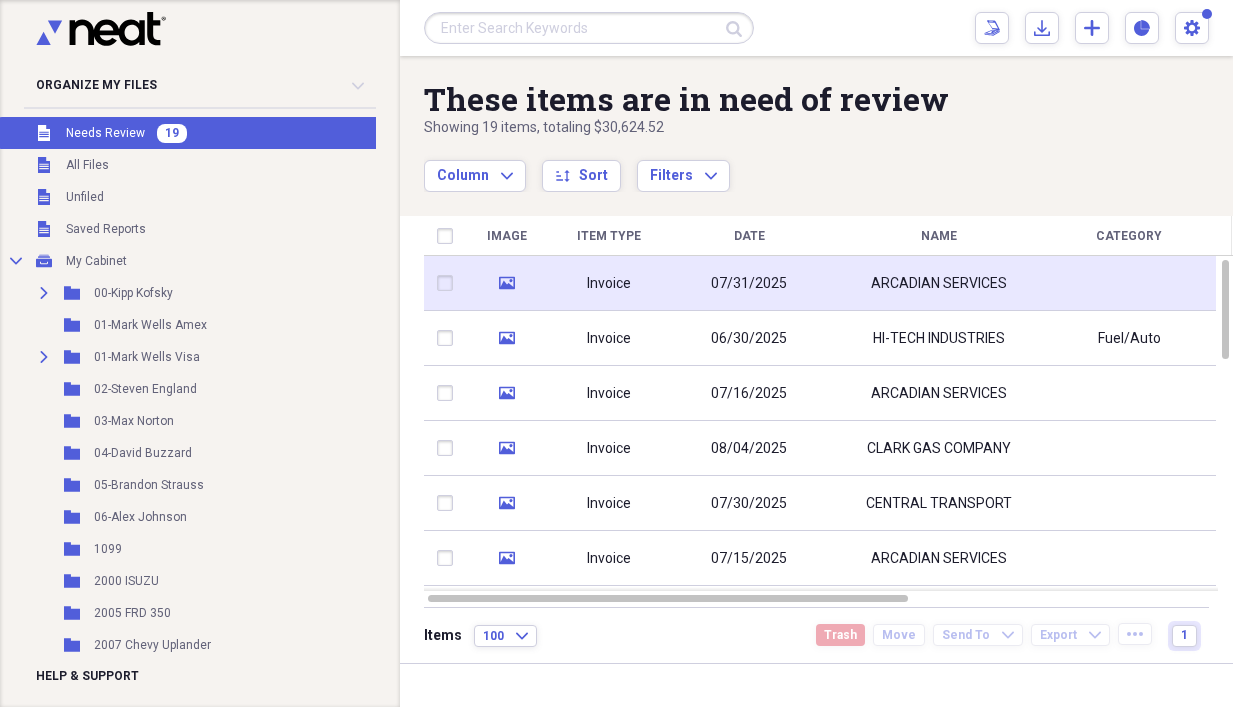 click on "07/31/2025" at bounding box center (749, 284) 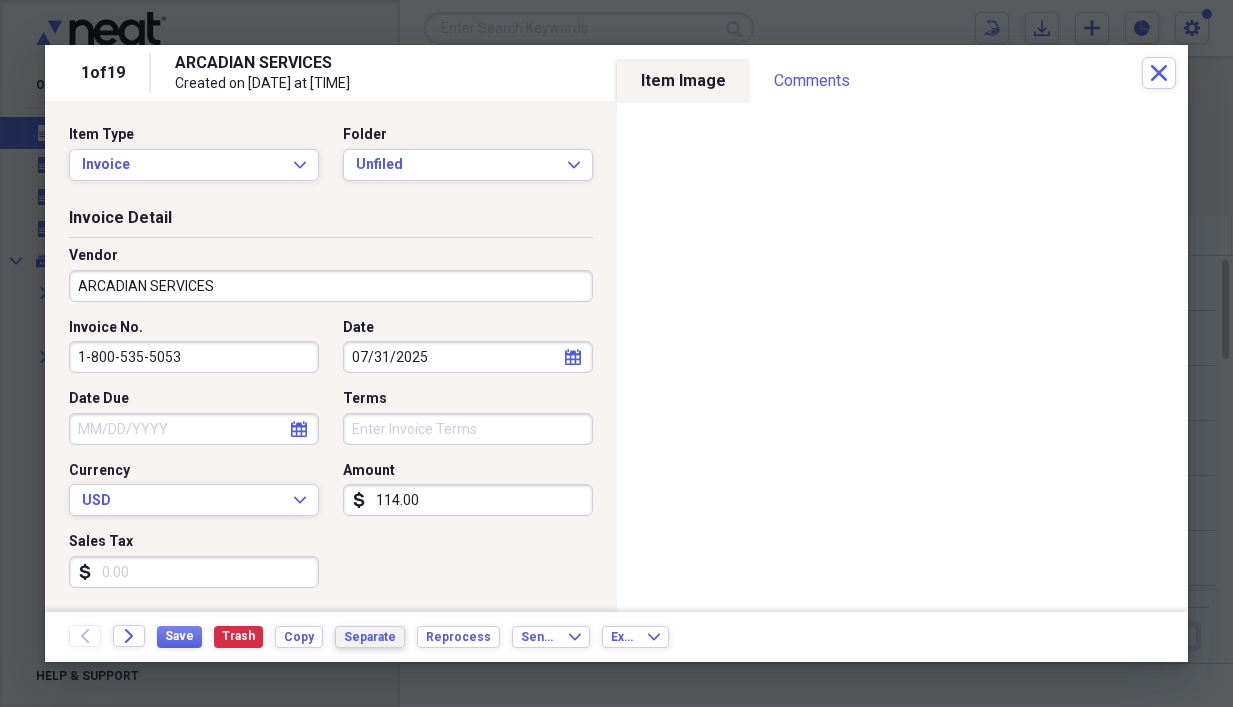 click on "Separate" at bounding box center (370, 637) 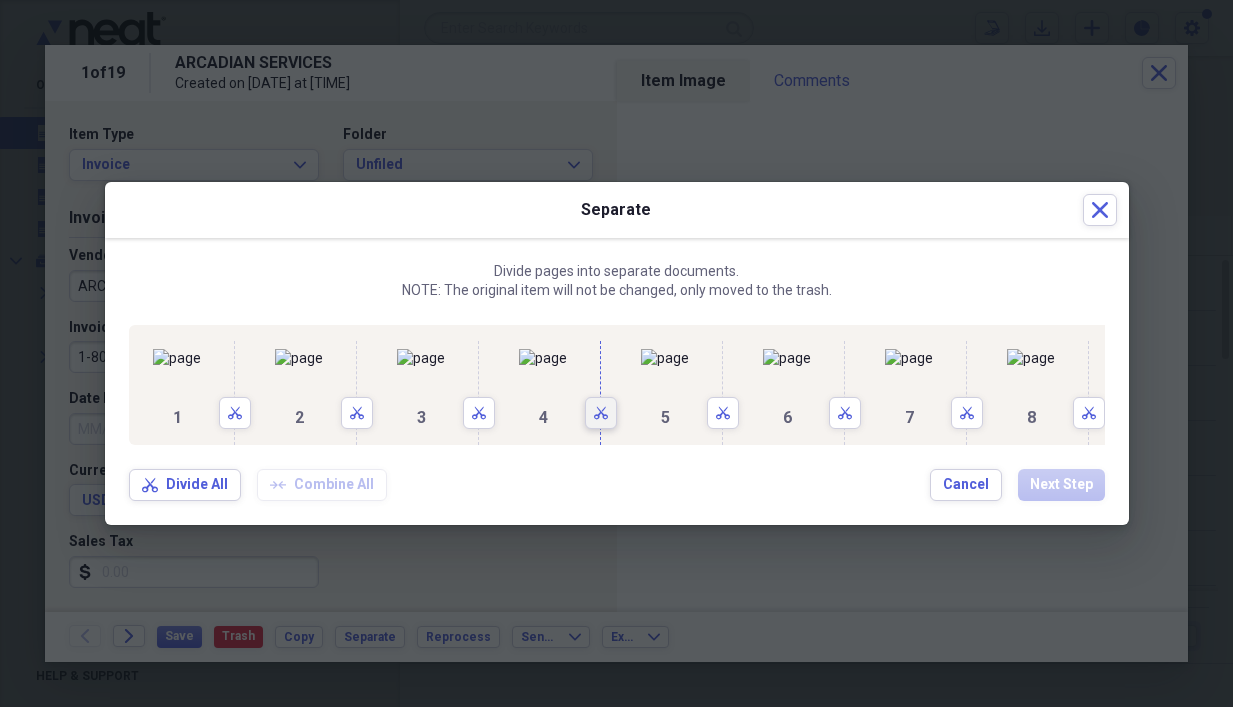 click on "Scissors" 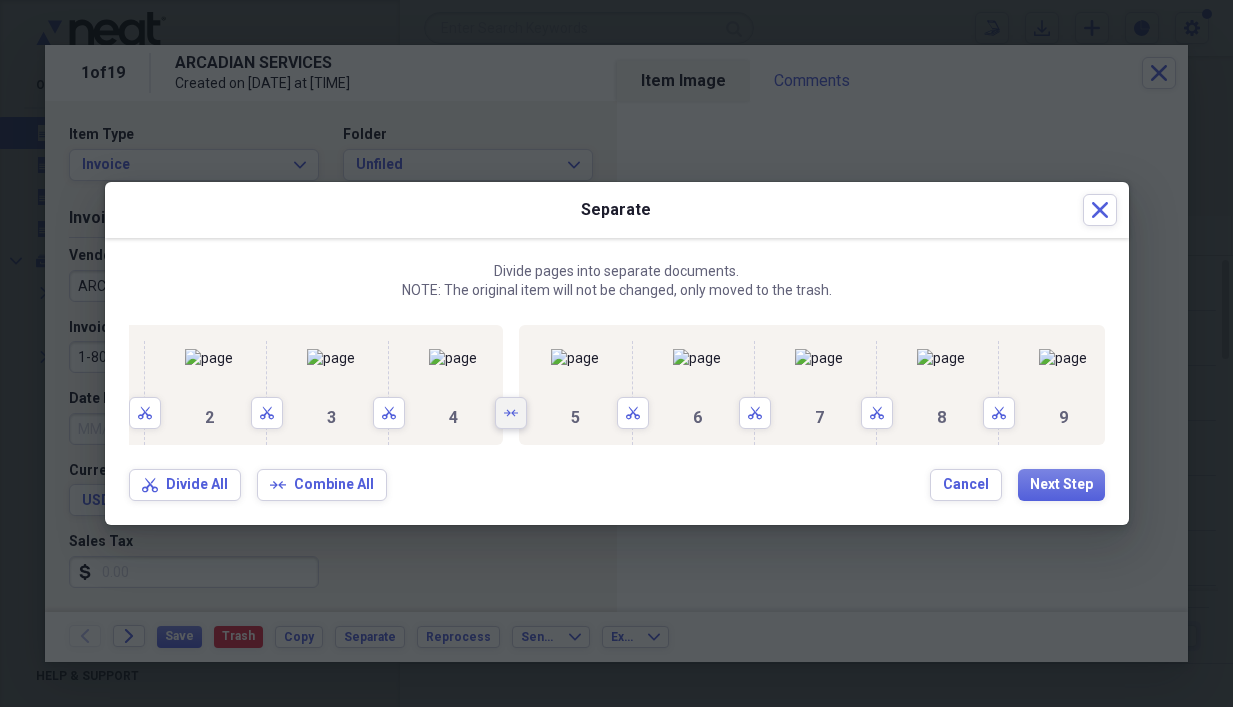 scroll, scrollTop: 0, scrollLeft: 992, axis: horizontal 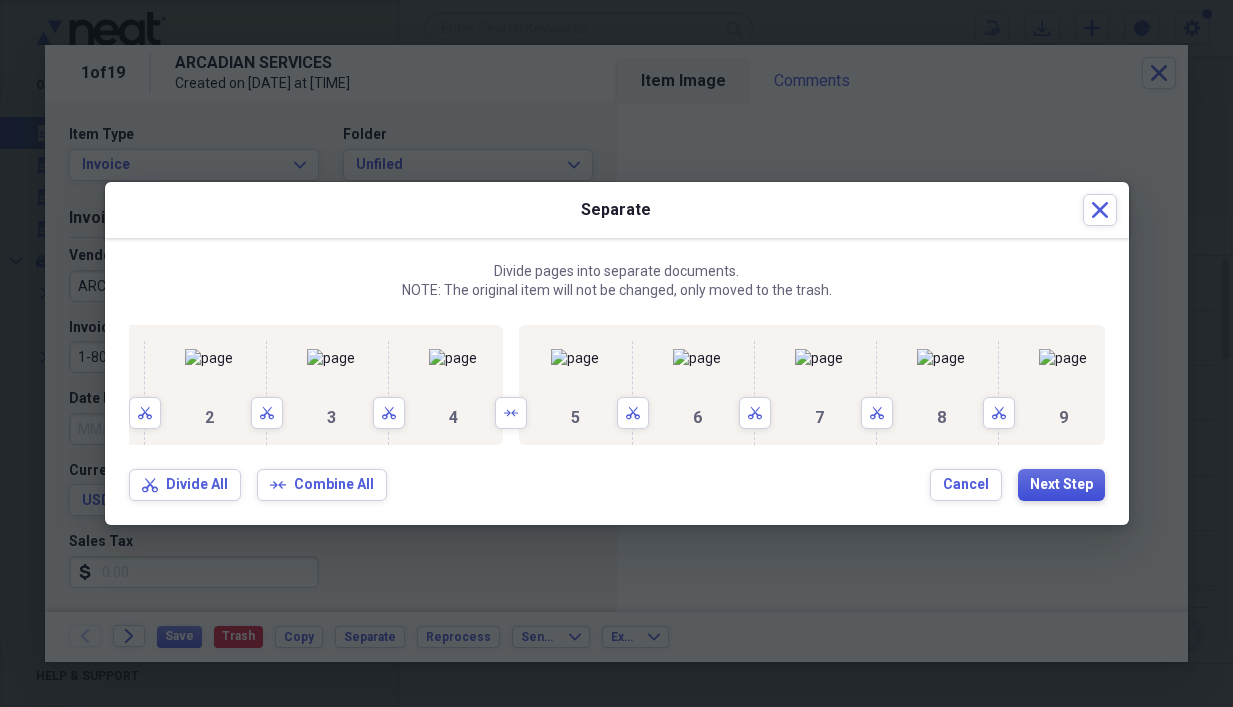 click on "Next Step" at bounding box center [1061, 485] 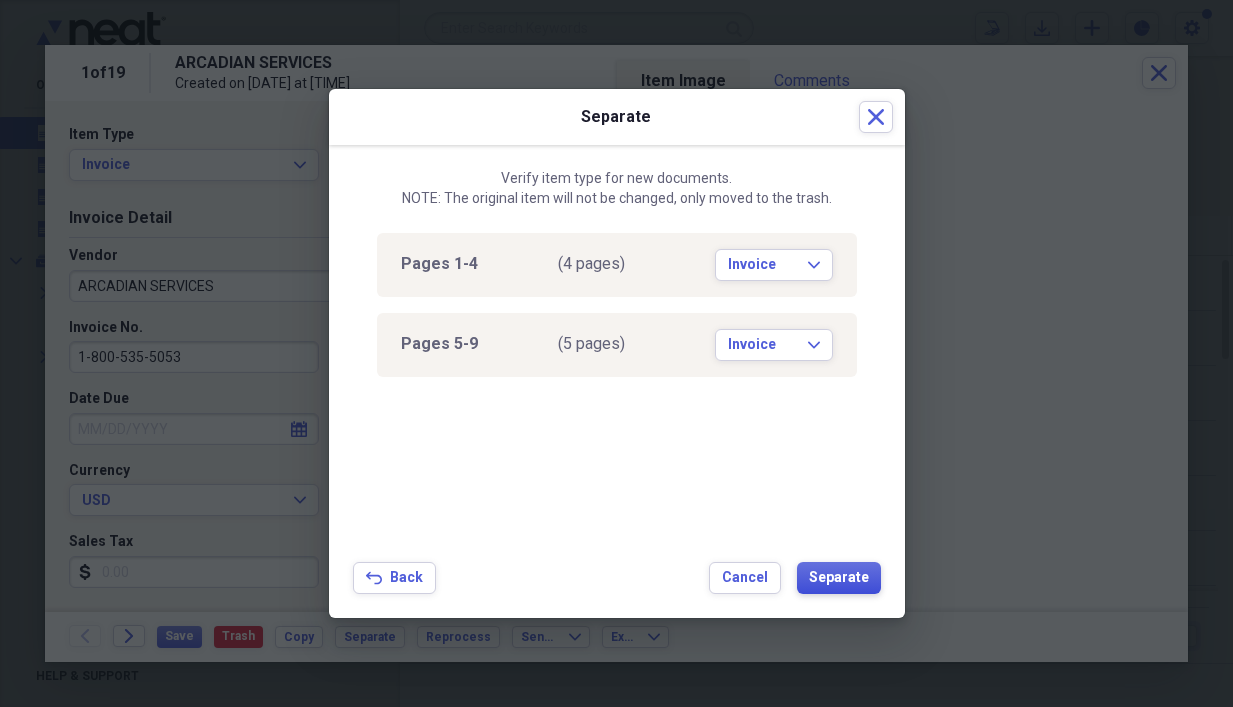 click on "Separate" at bounding box center [839, 578] 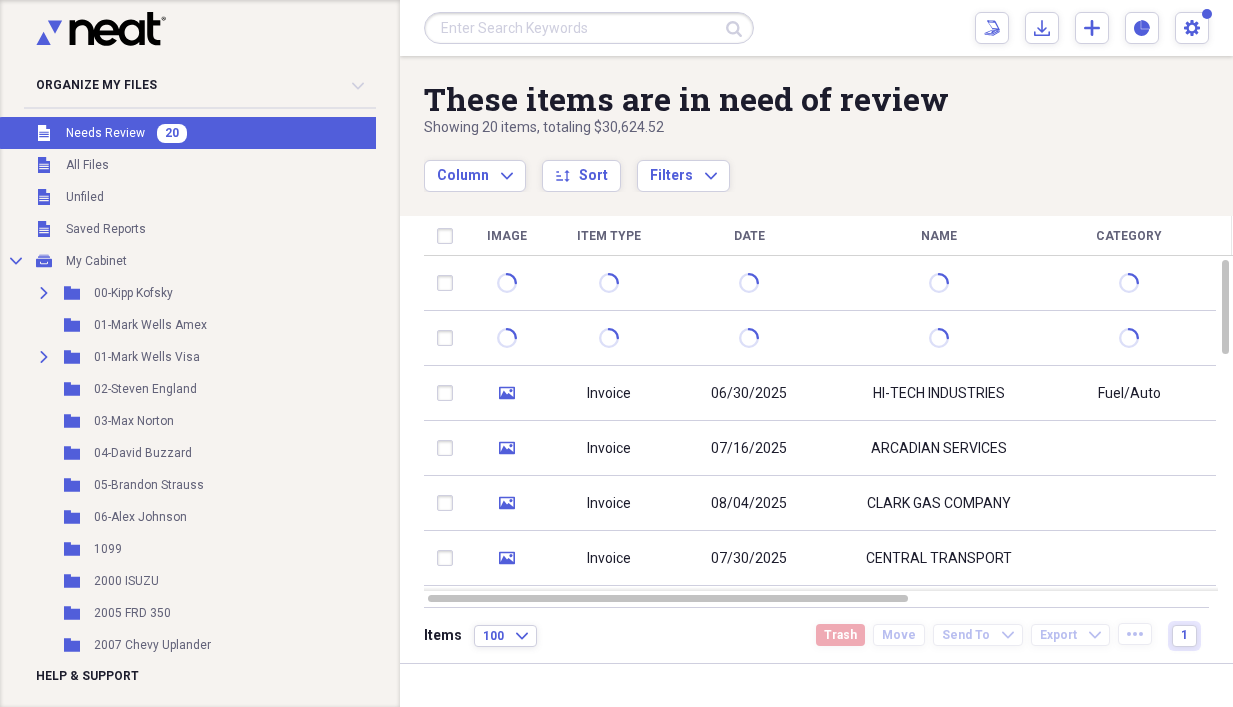 click on "Column Expand sort Sort Filters  Expand" at bounding box center [752, 165] 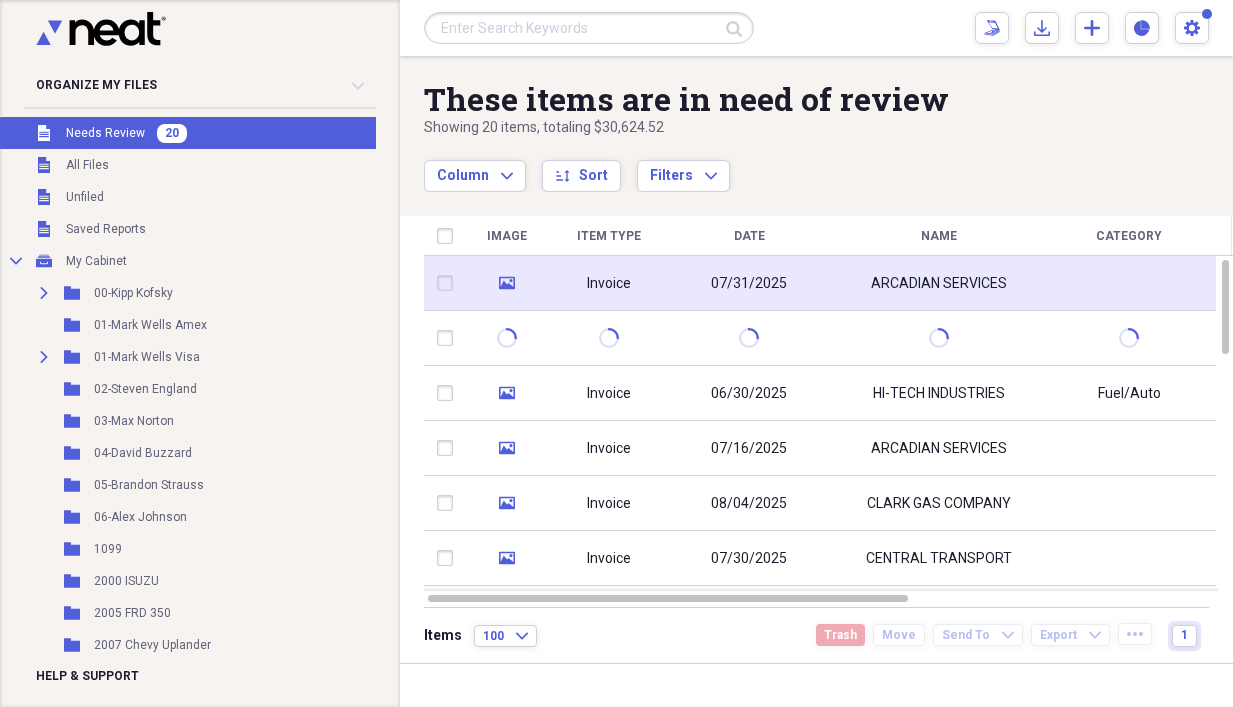 click on "ARCADIAN SERVICES" at bounding box center [939, 283] 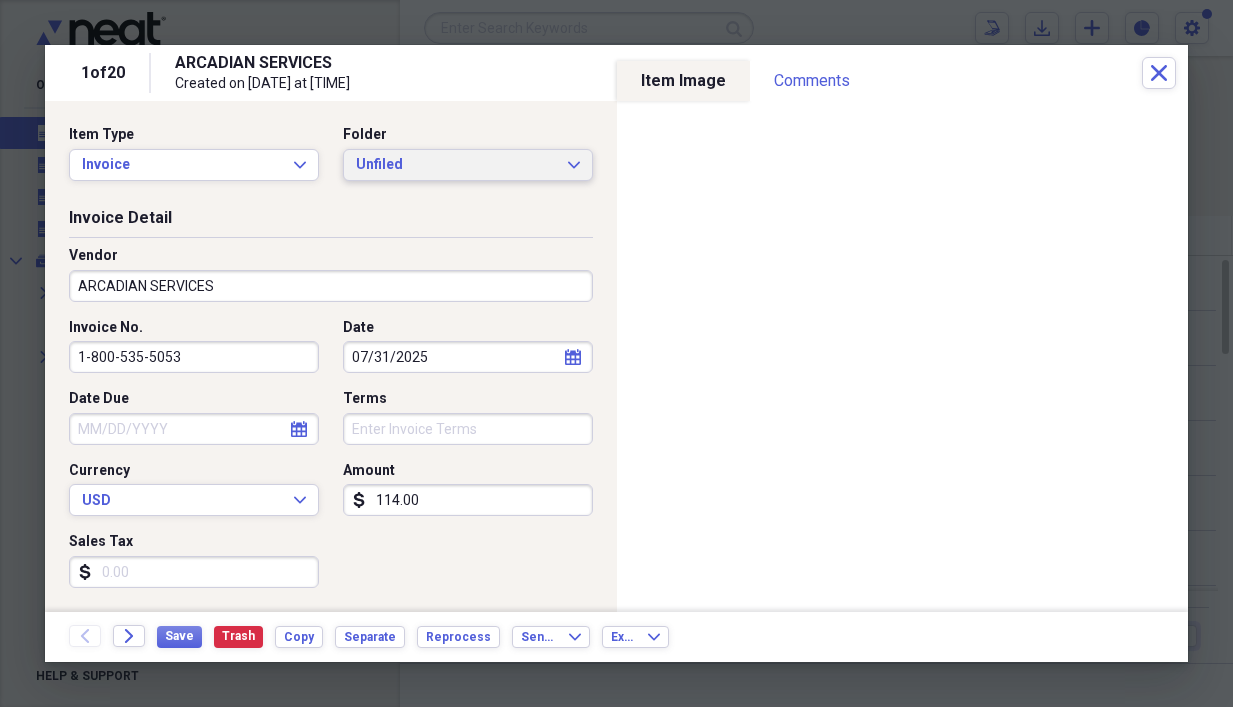 click on "Unfiled Expand" at bounding box center [468, 165] 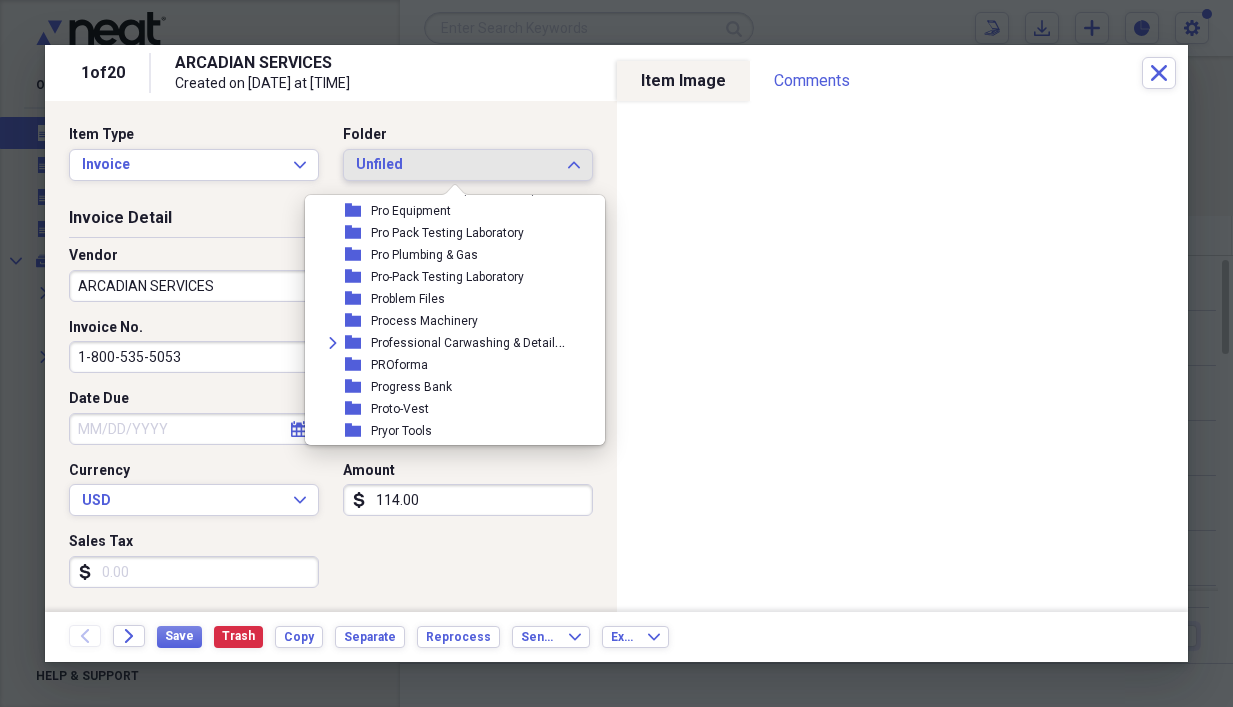scroll, scrollTop: 13711, scrollLeft: 0, axis: vertical 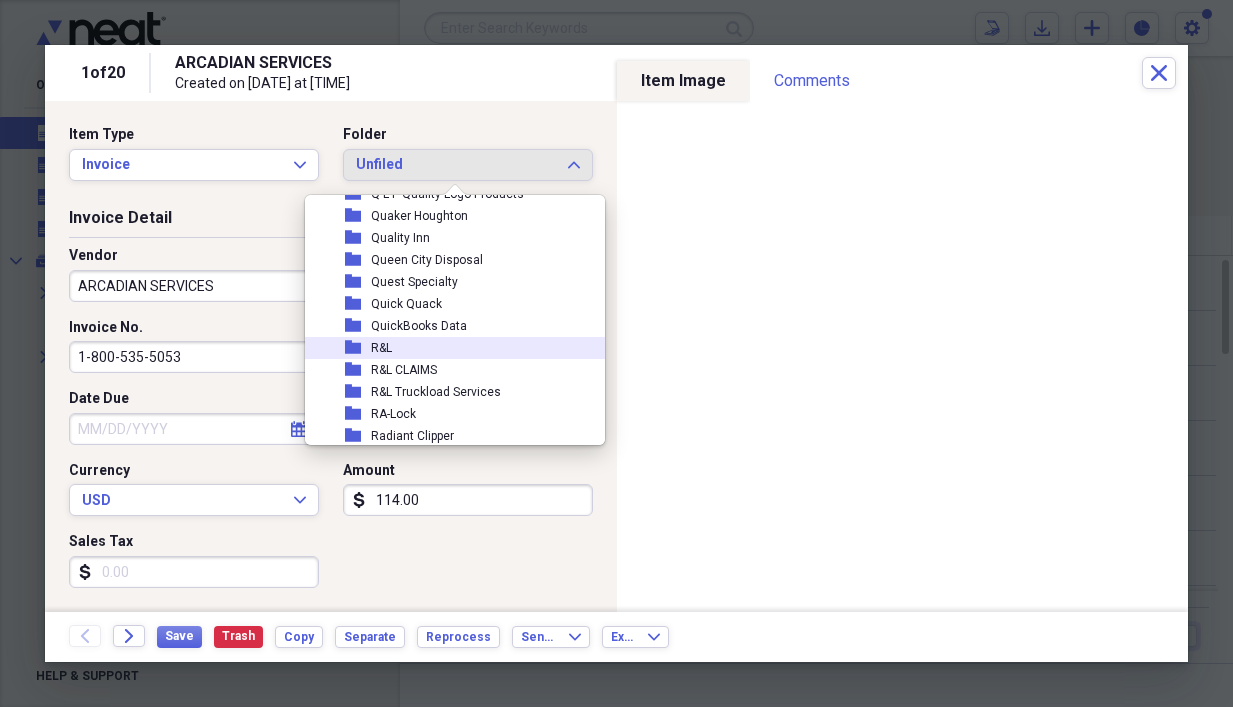 click on "folder R&L" at bounding box center (447, 348) 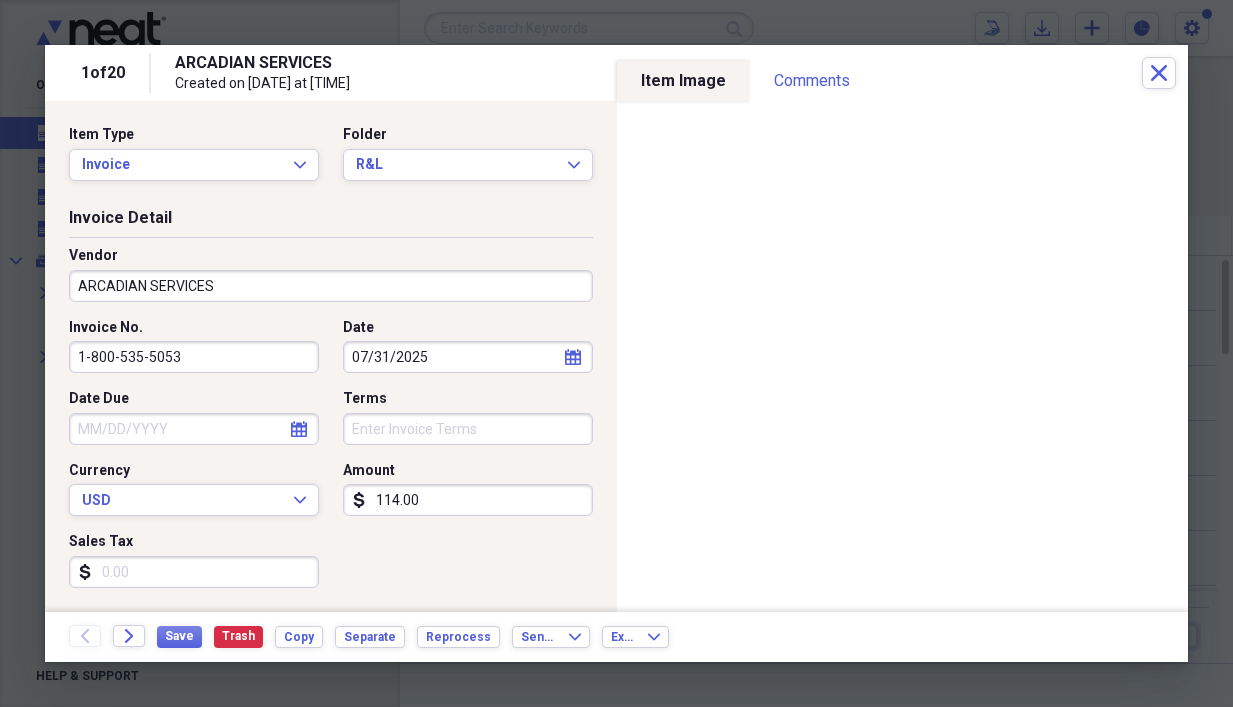 click on "ARCADIAN SERVICES" at bounding box center [331, 286] 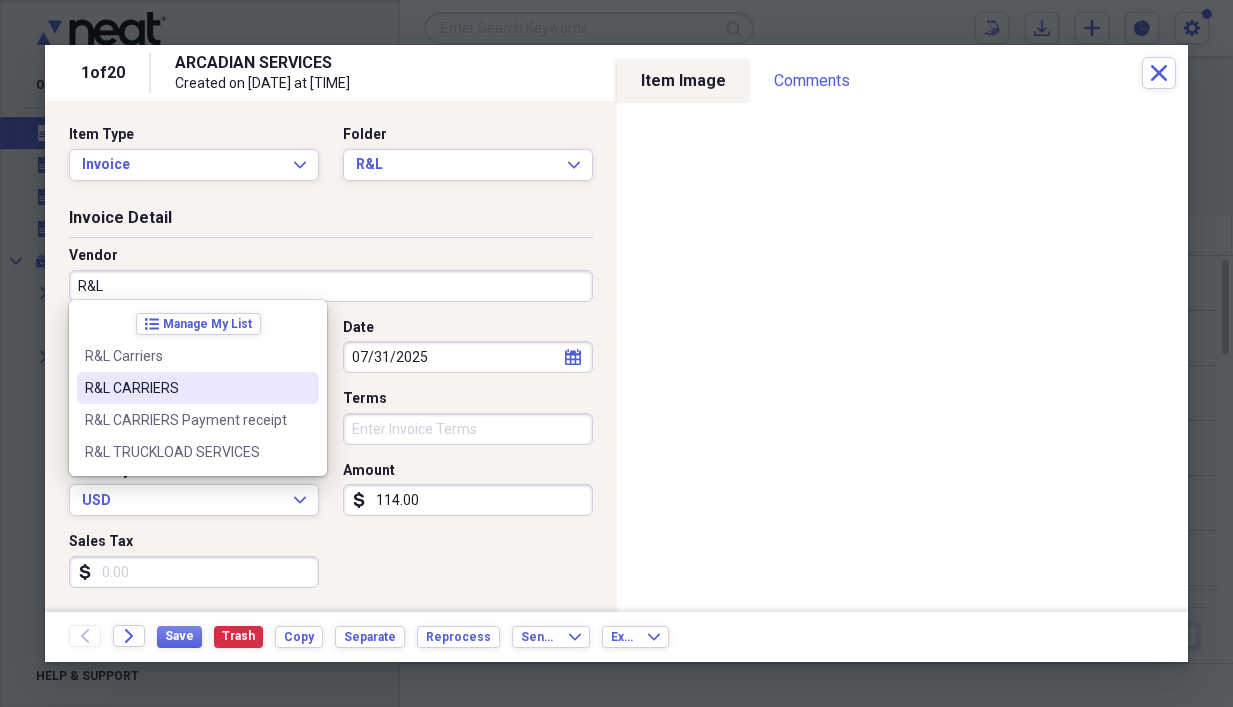 click on "R&L CARRIERS" at bounding box center (198, 388) 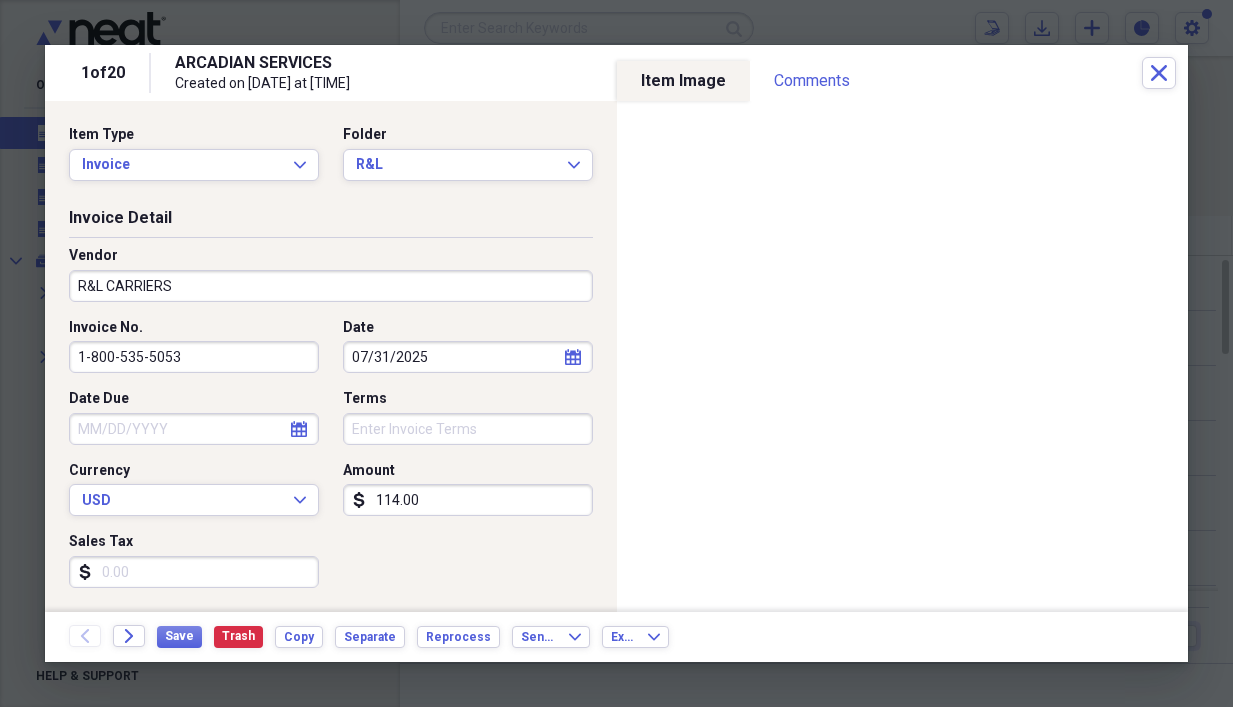 type on "Utilities" 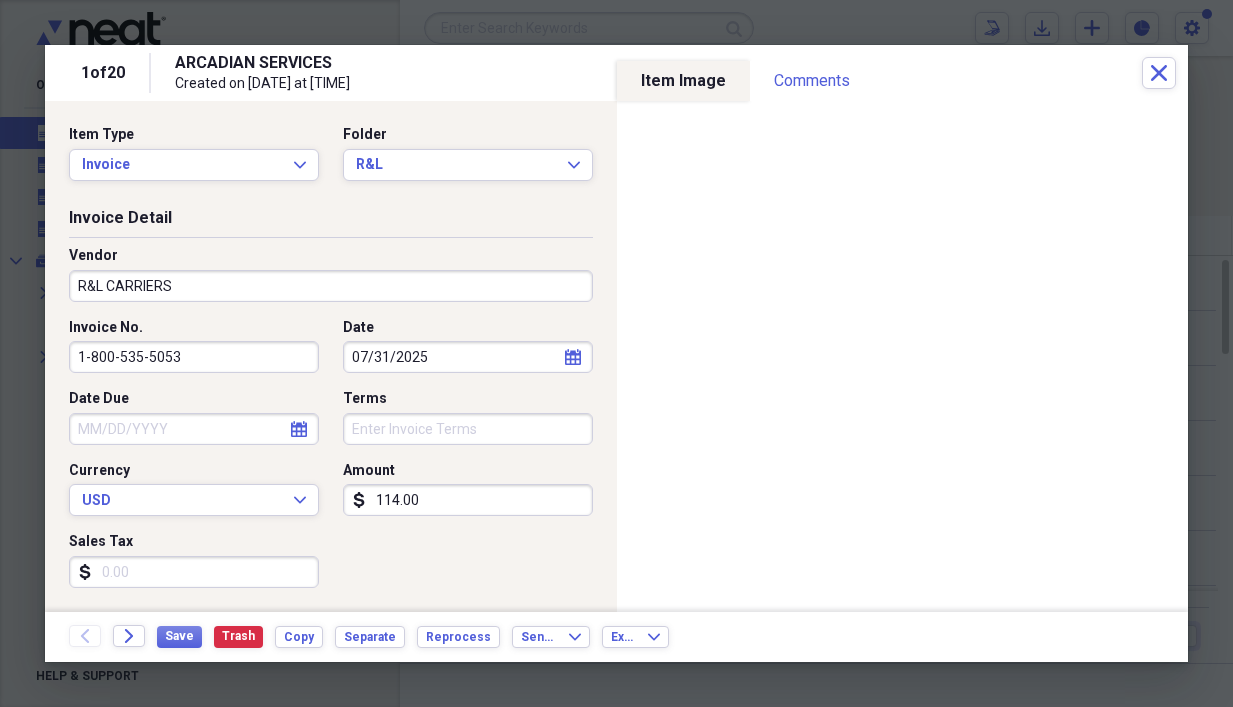 click on "1-800-535-5053" at bounding box center [194, 357] 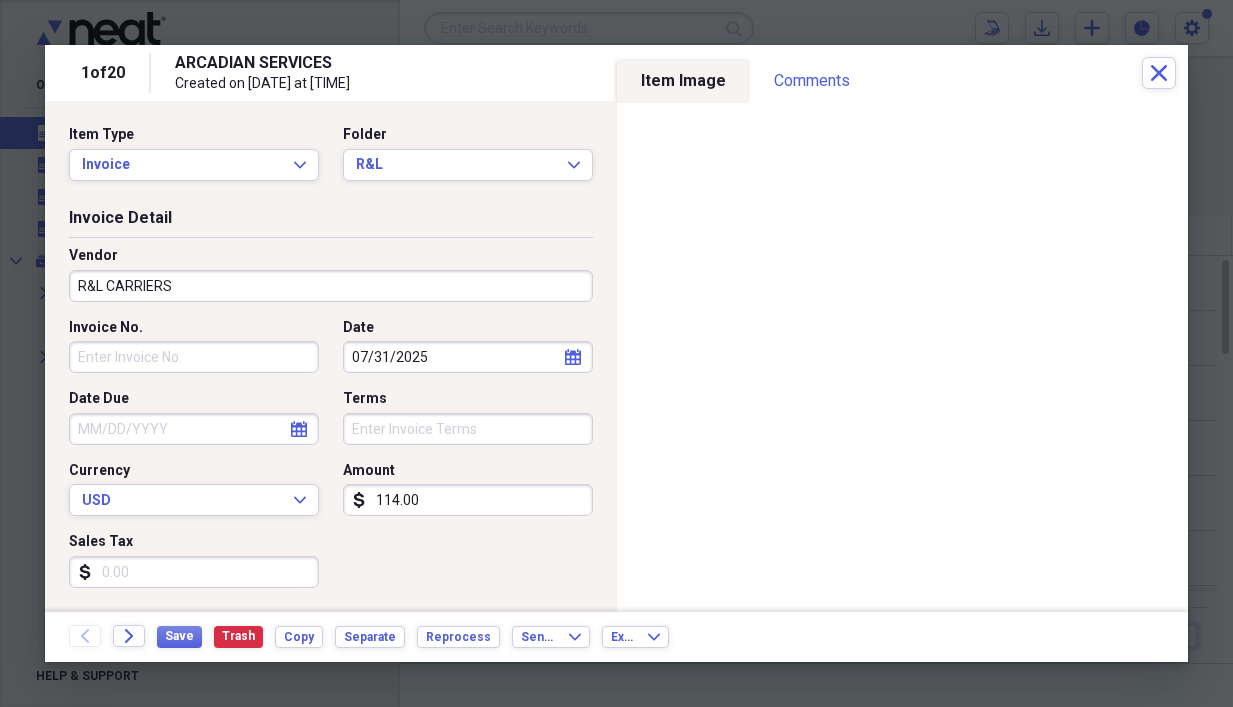 click on "Invoice No." at bounding box center [194, 357] 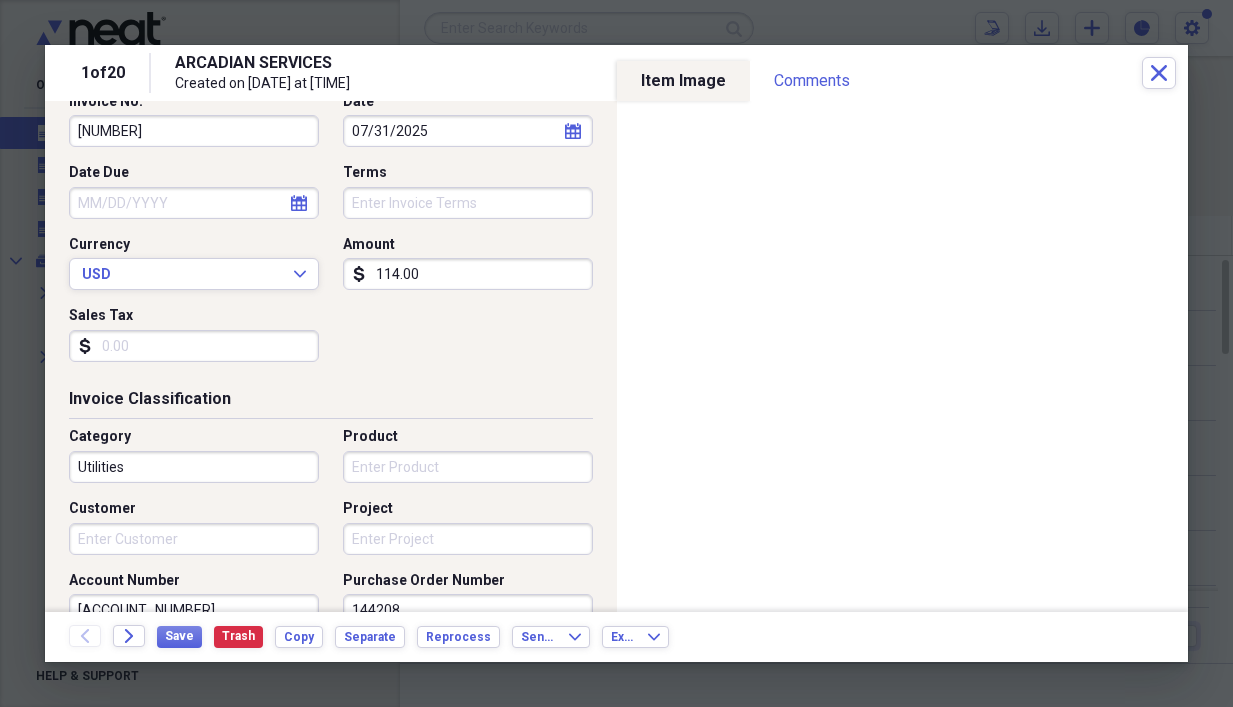 scroll, scrollTop: 300, scrollLeft: 0, axis: vertical 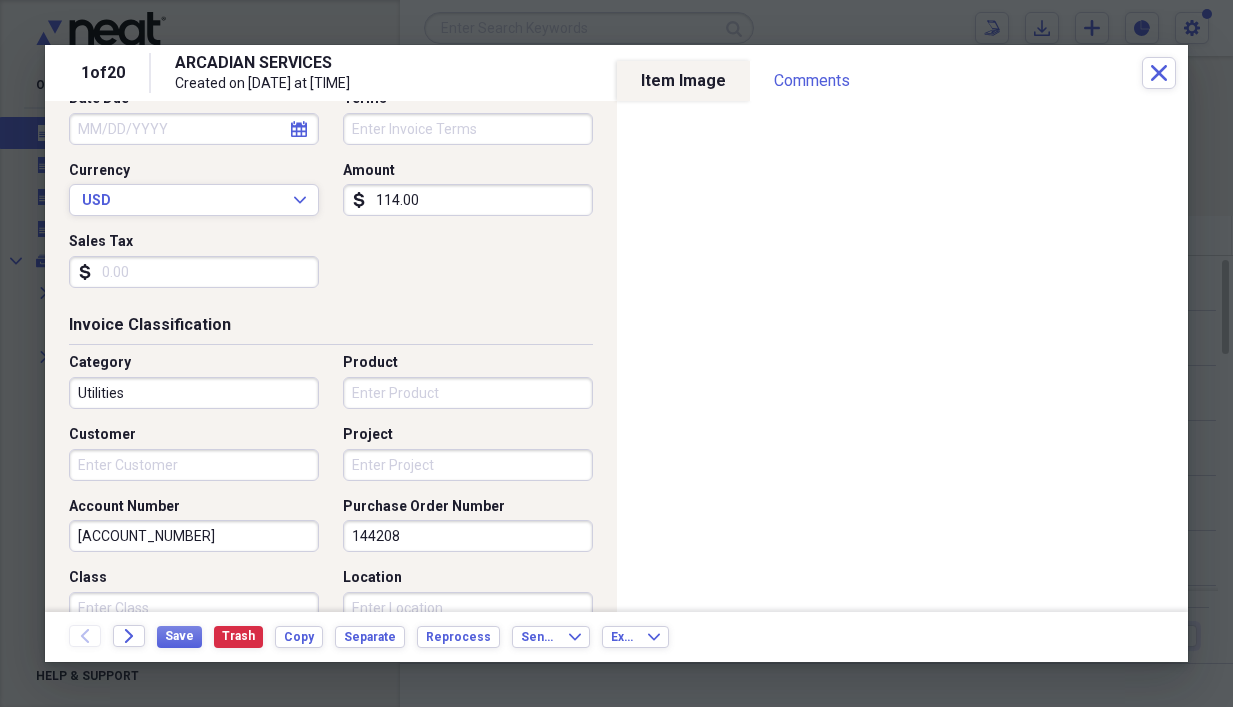 type on "320900922" 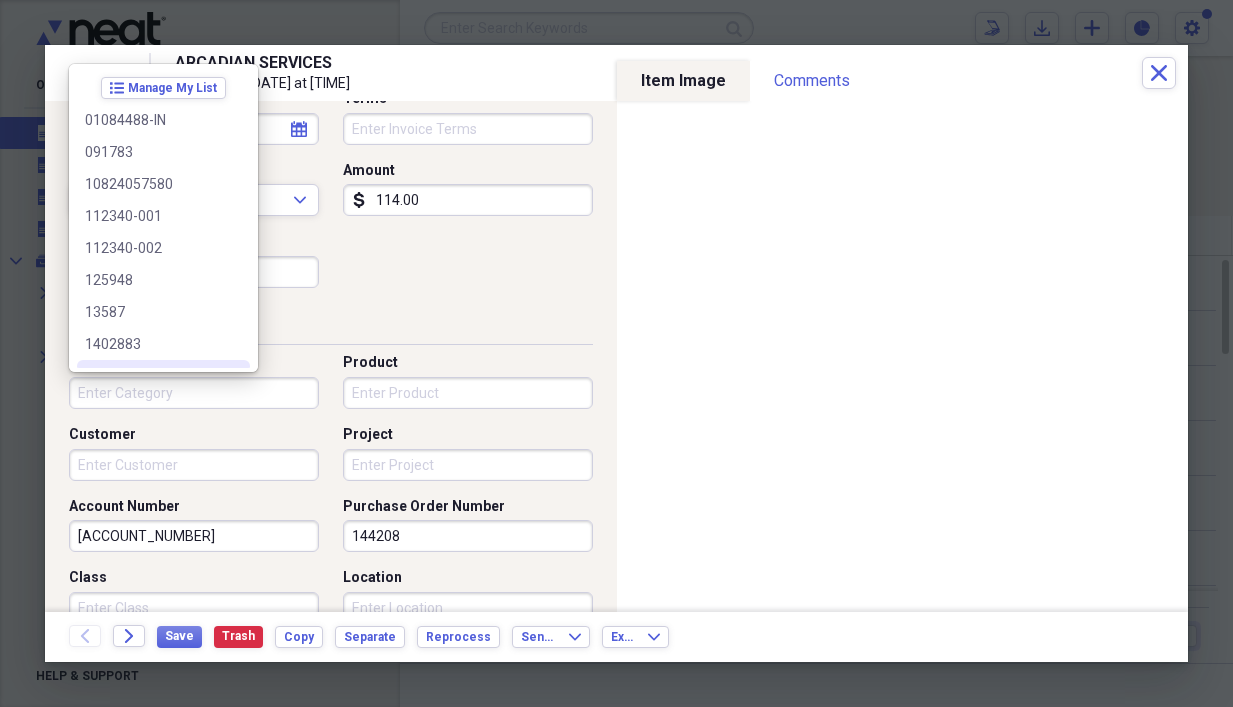 type 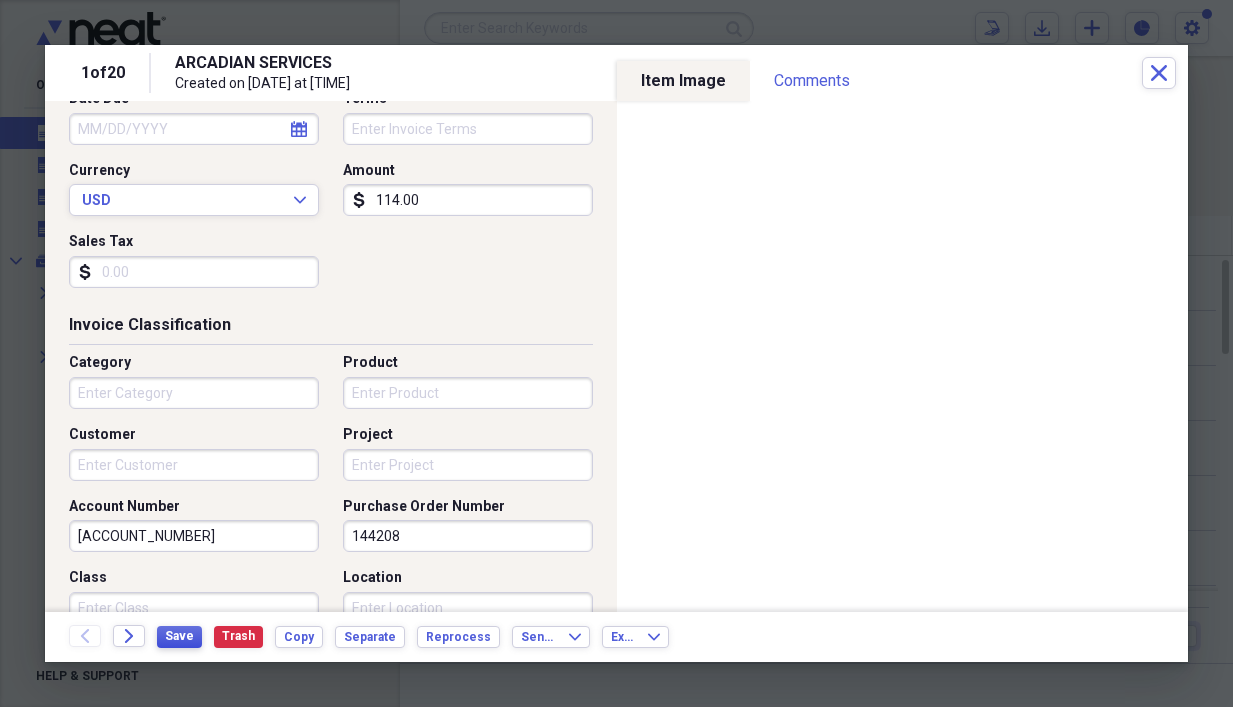 click on "Save" at bounding box center [179, 636] 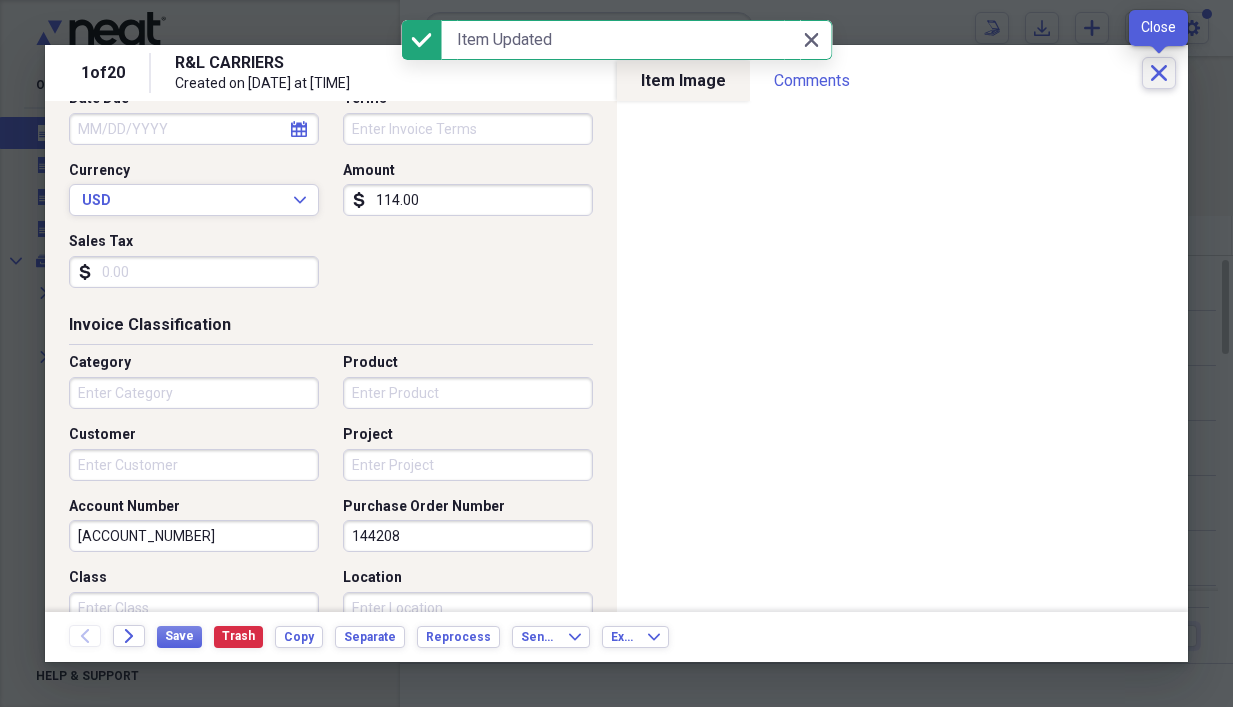 click 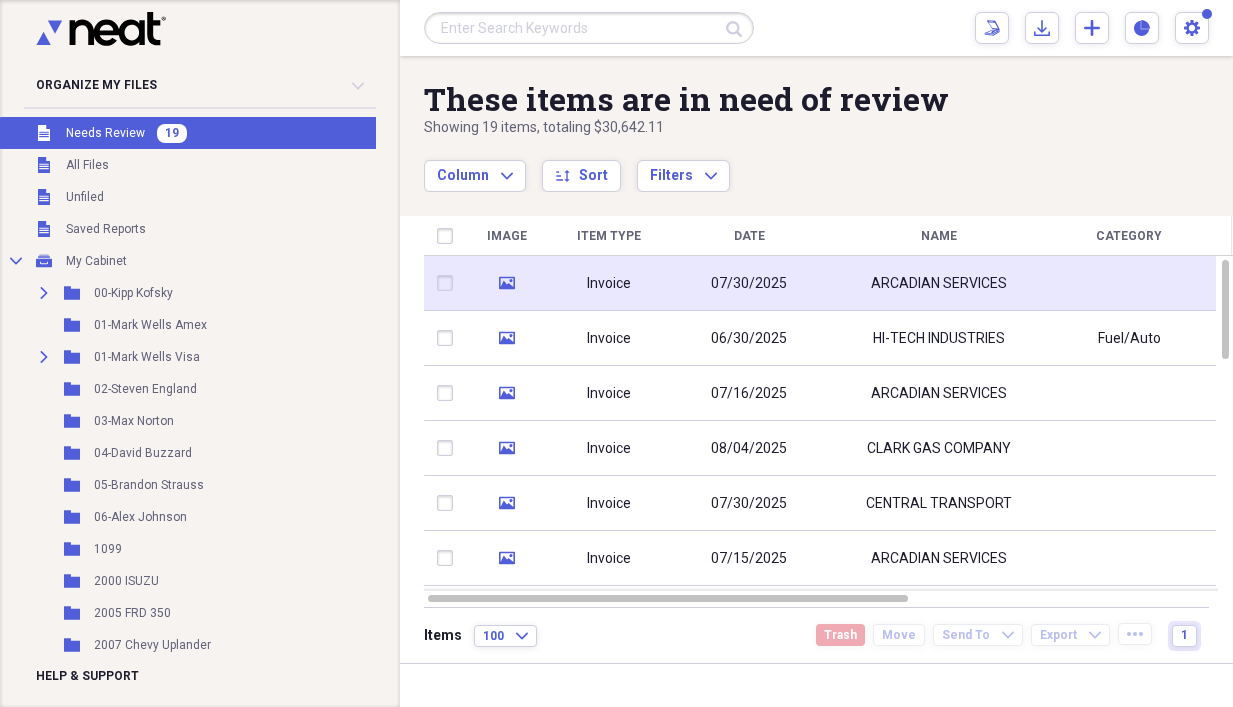 click on "Invoice" at bounding box center (609, 283) 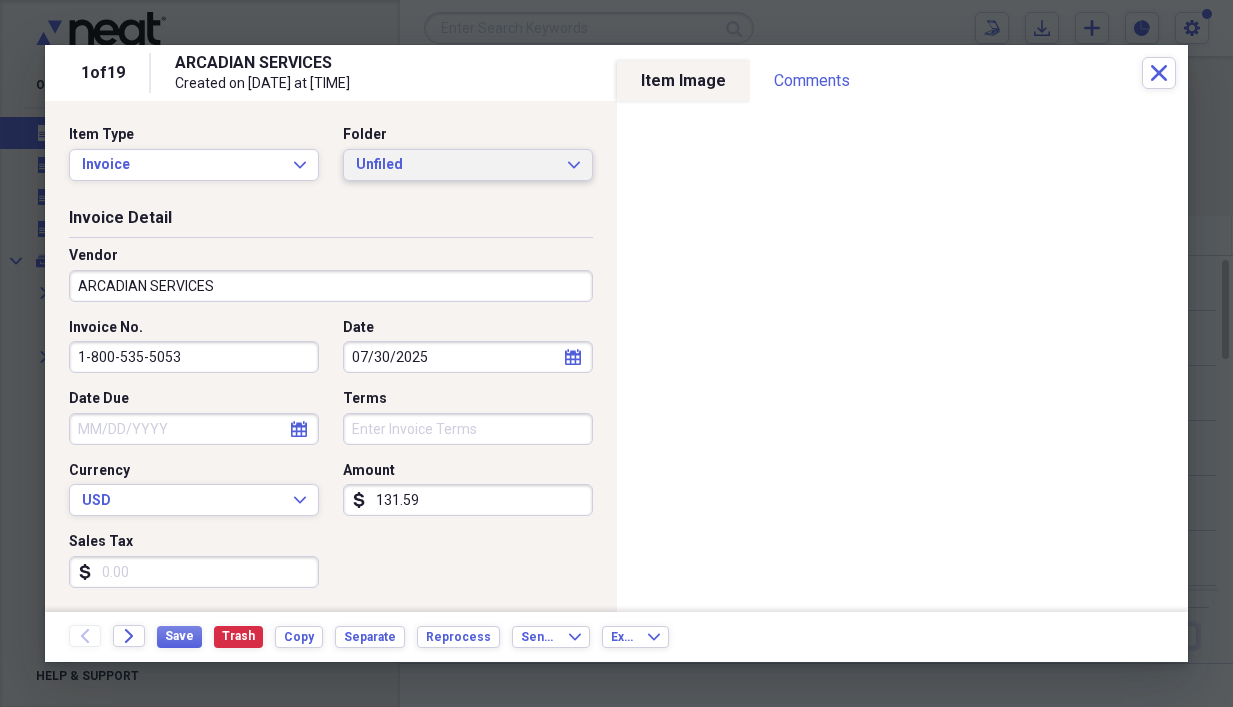 click on "Expand" 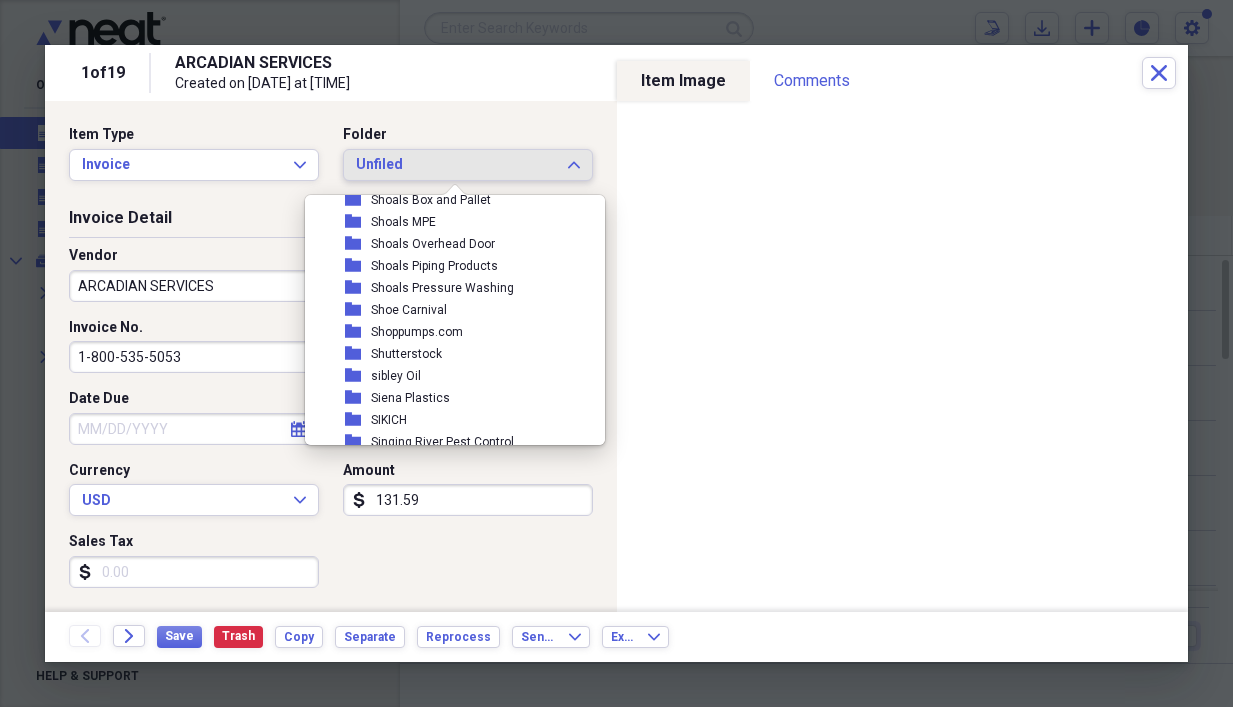 scroll, scrollTop: 14382, scrollLeft: 0, axis: vertical 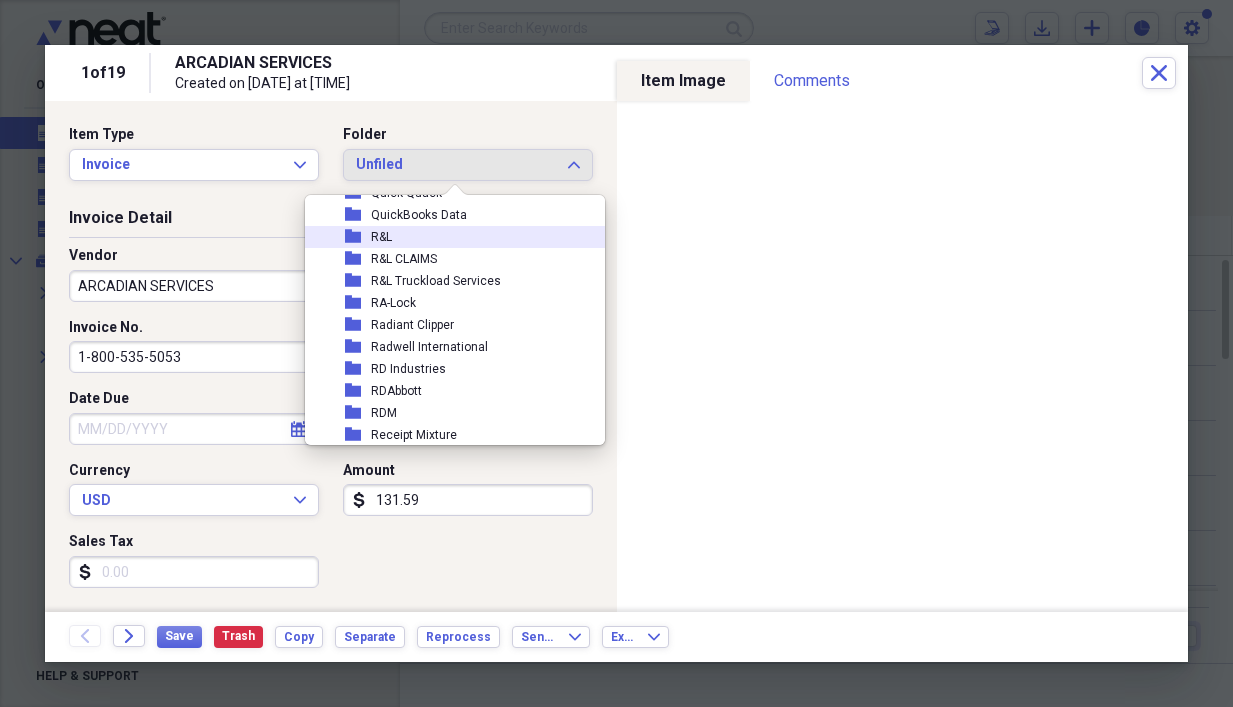 click on "folder R&L" at bounding box center [447, 237] 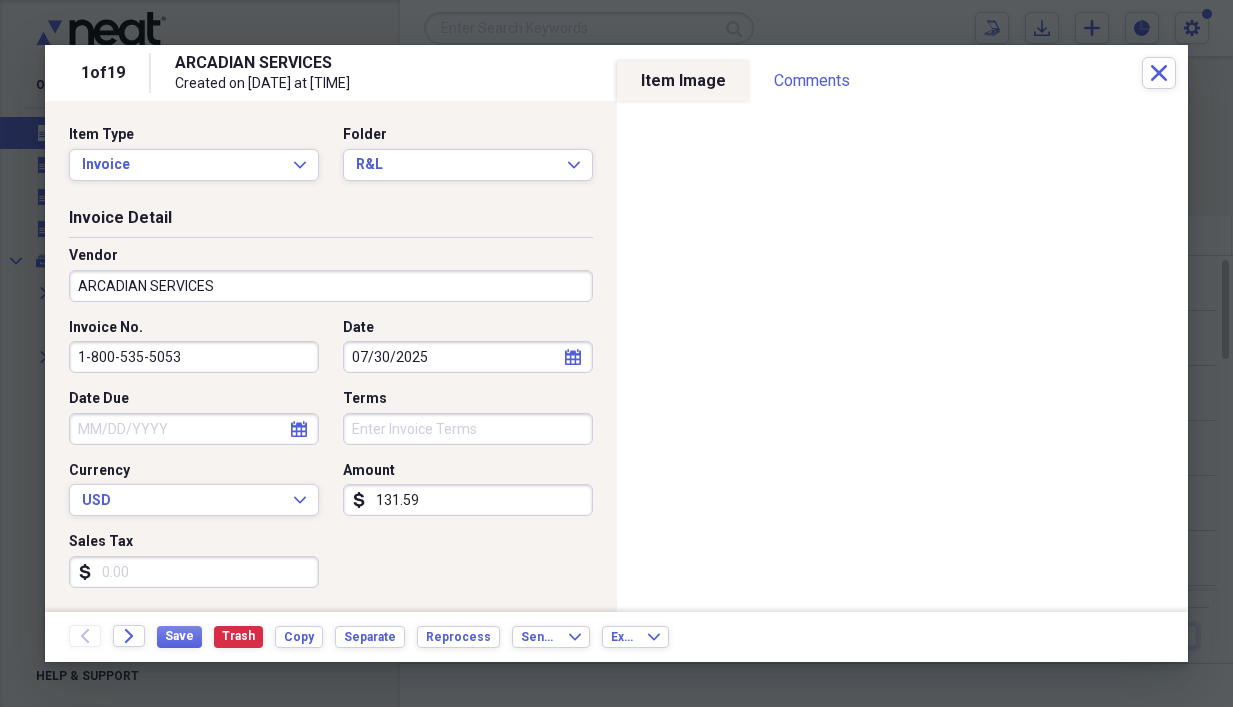click on "ARCADIAN SERVICES" at bounding box center (331, 286) 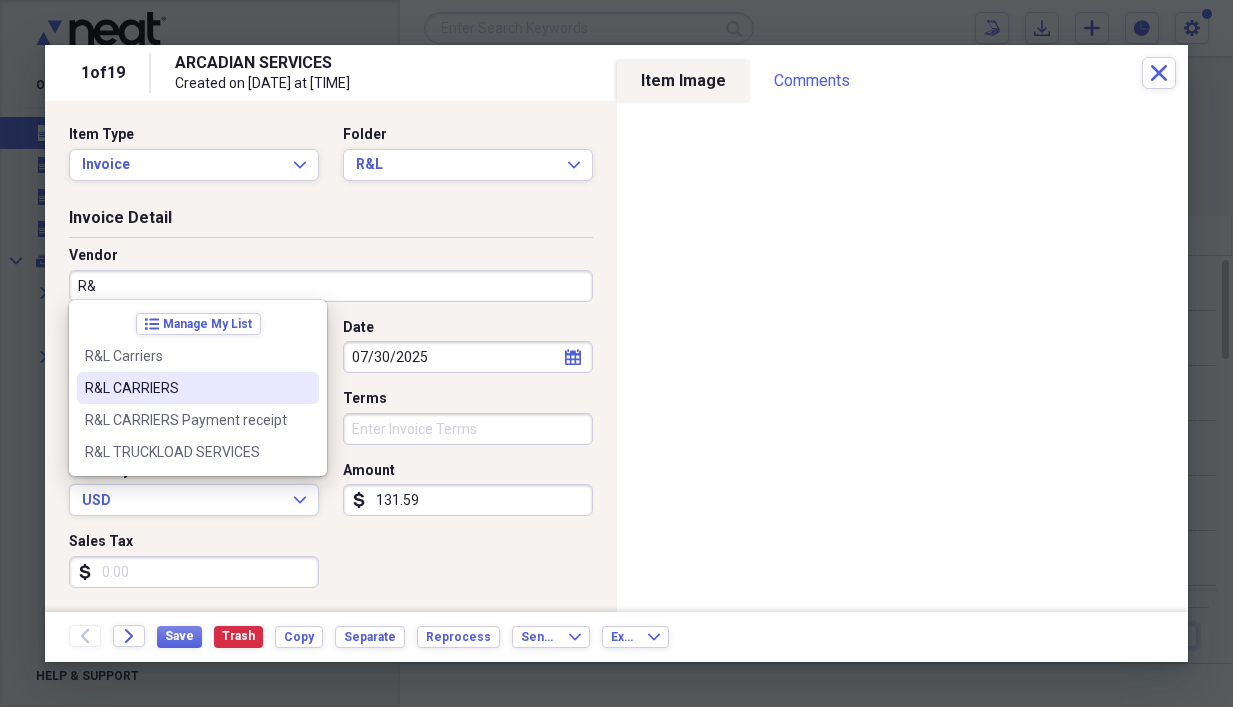 click on "R&L CARRIERS" at bounding box center (186, 388) 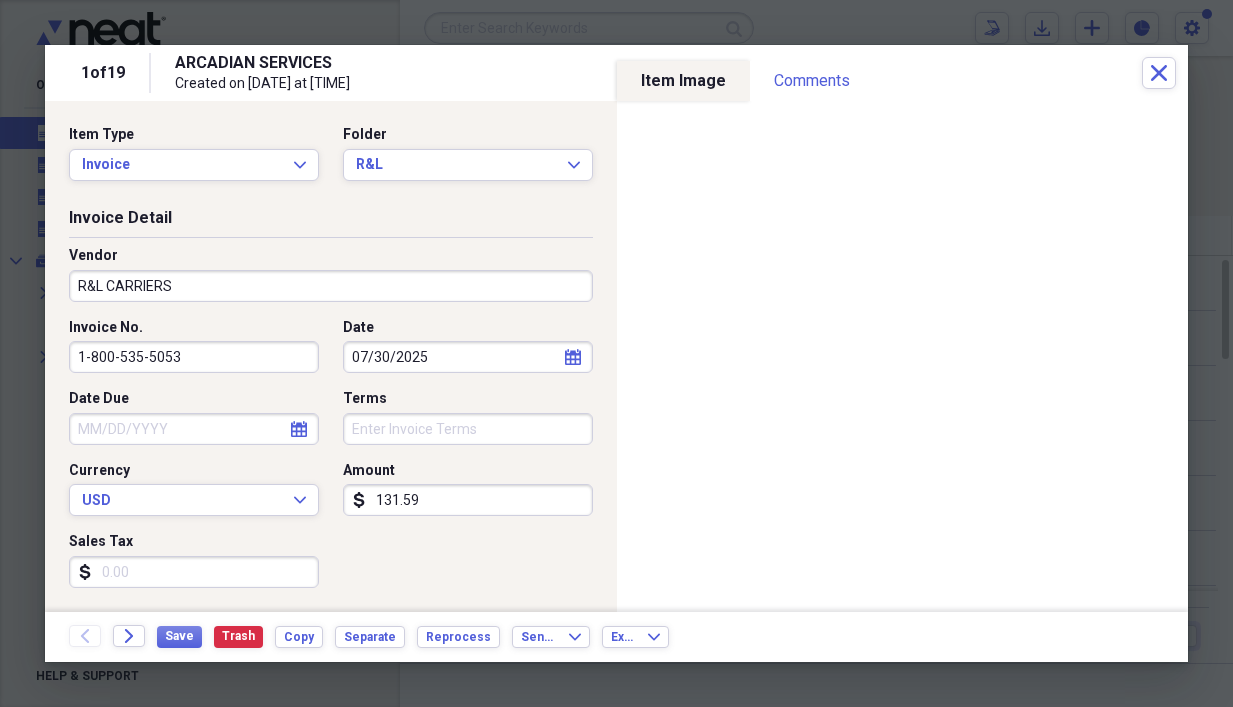 type on "Utilities" 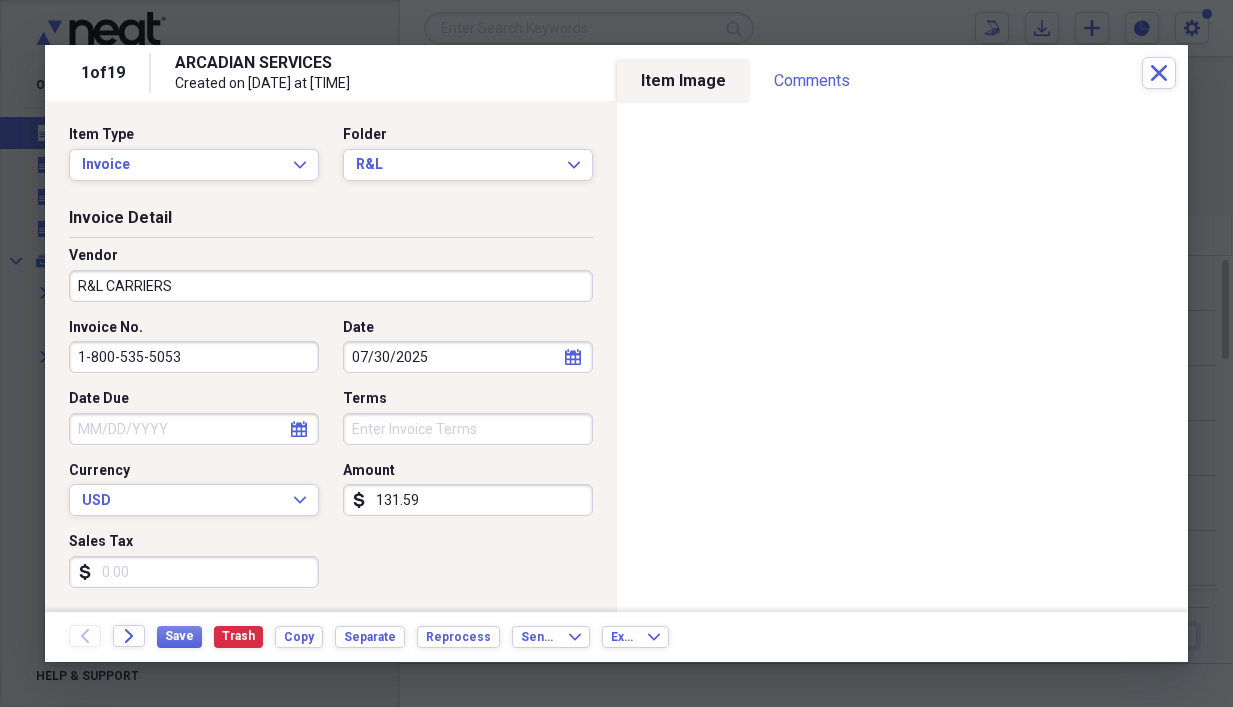 click on "1-800-535-5053" at bounding box center [194, 357] 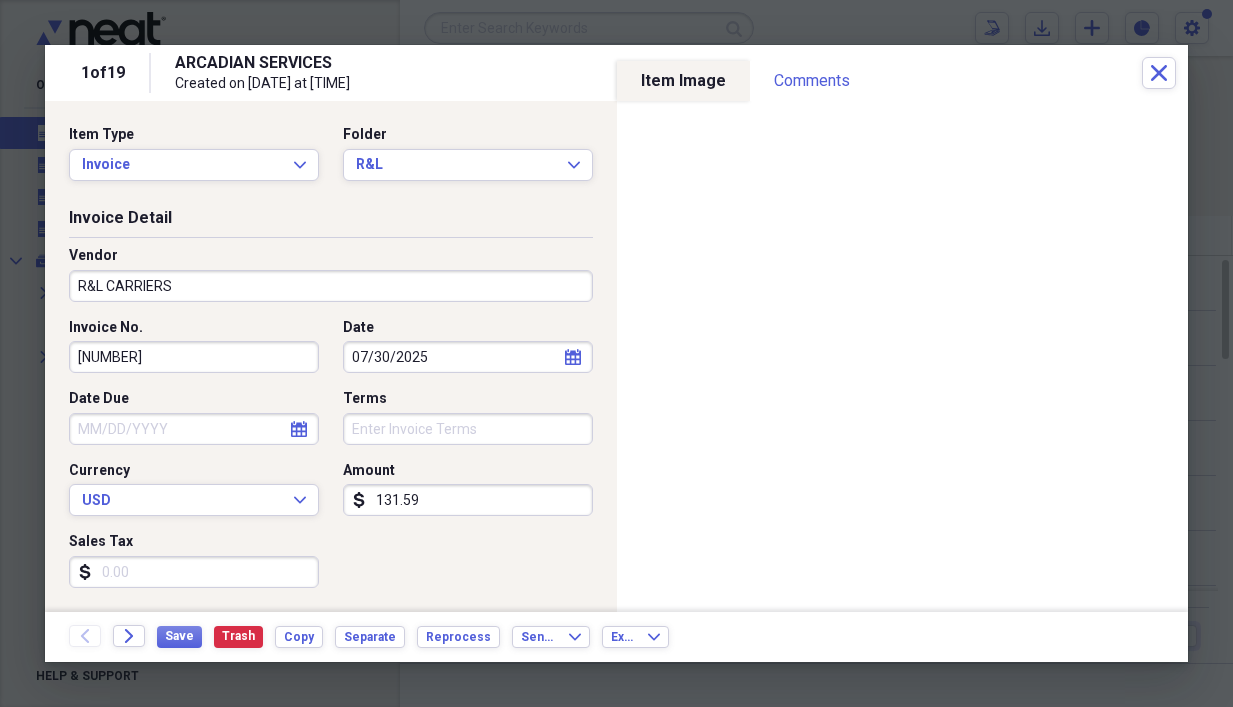 type on "798171831" 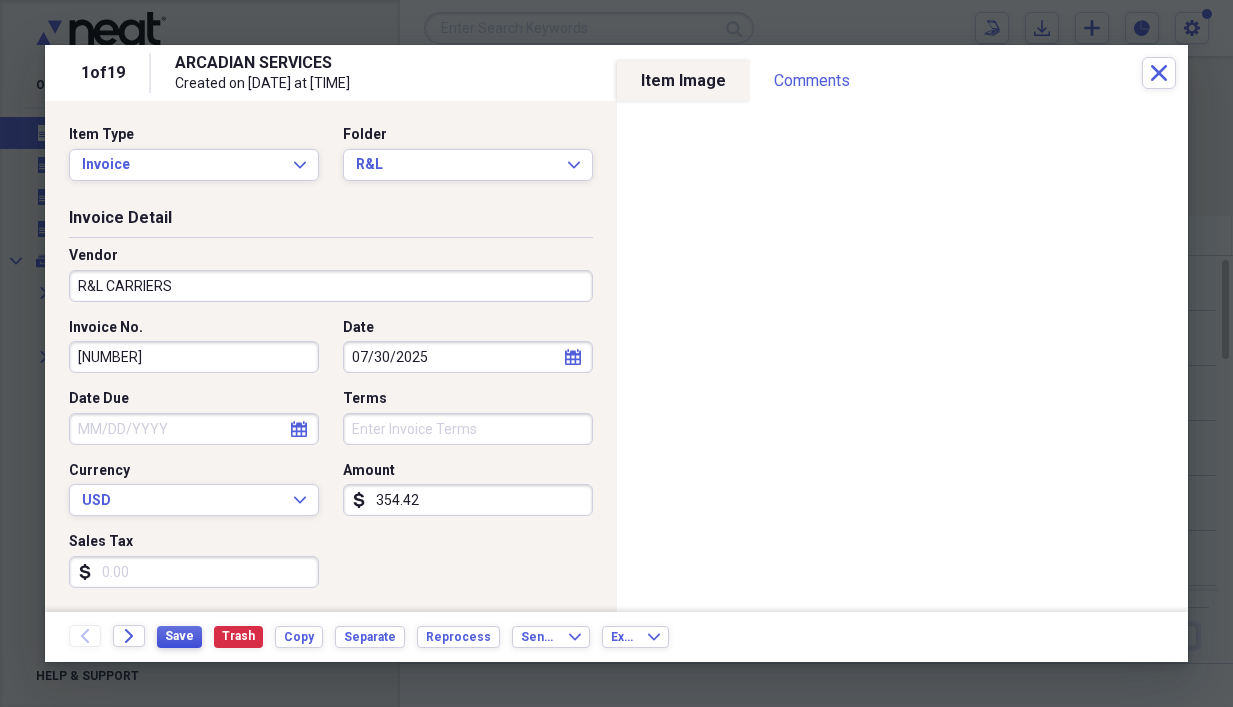 type on "354.42" 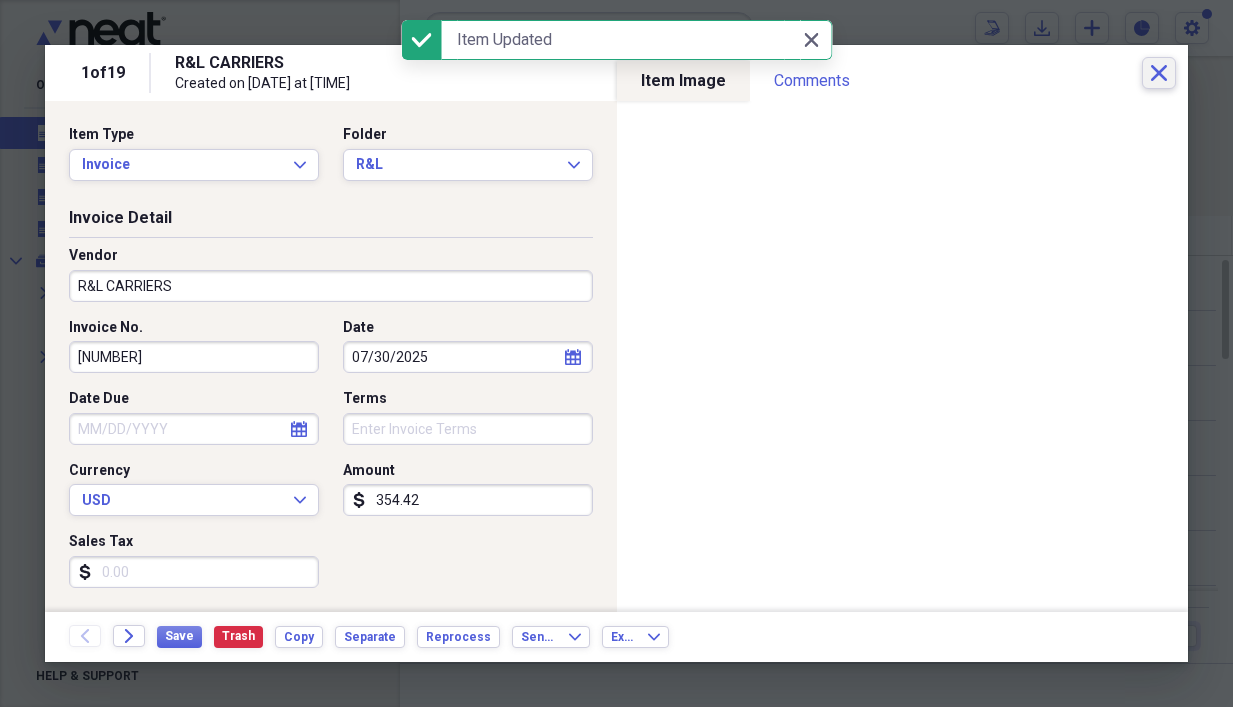 click 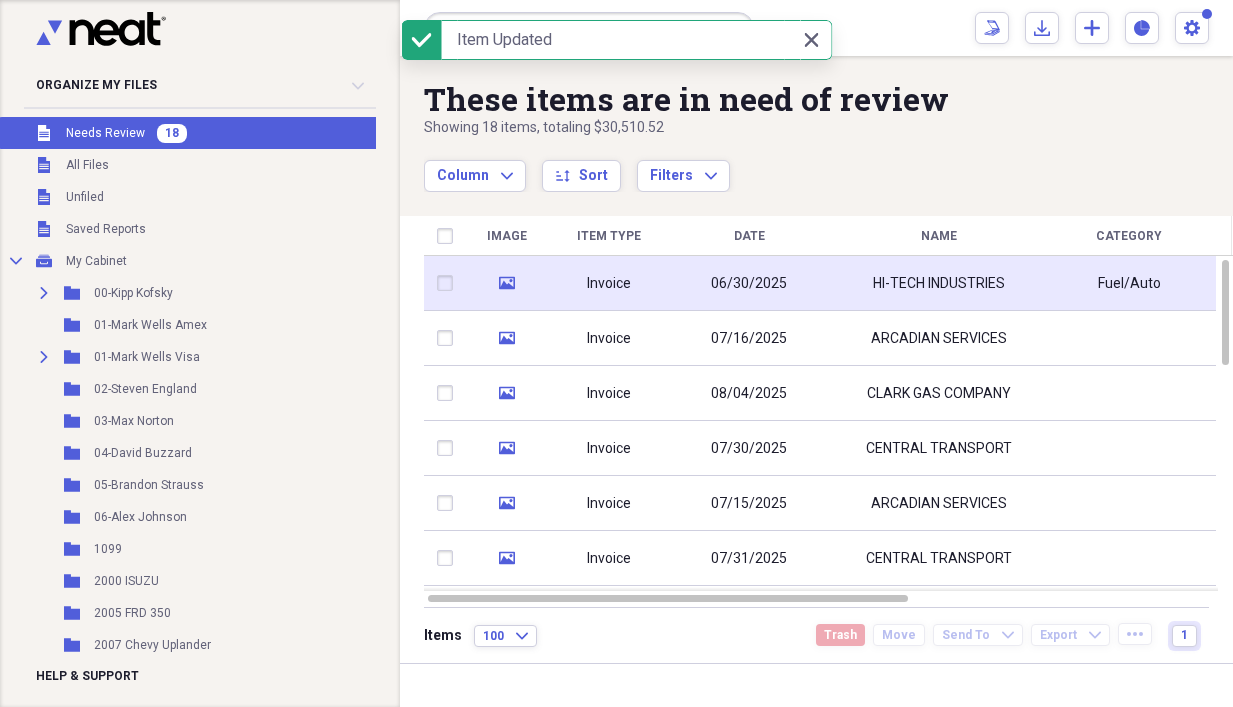 click on "06/30/2025" at bounding box center (749, 284) 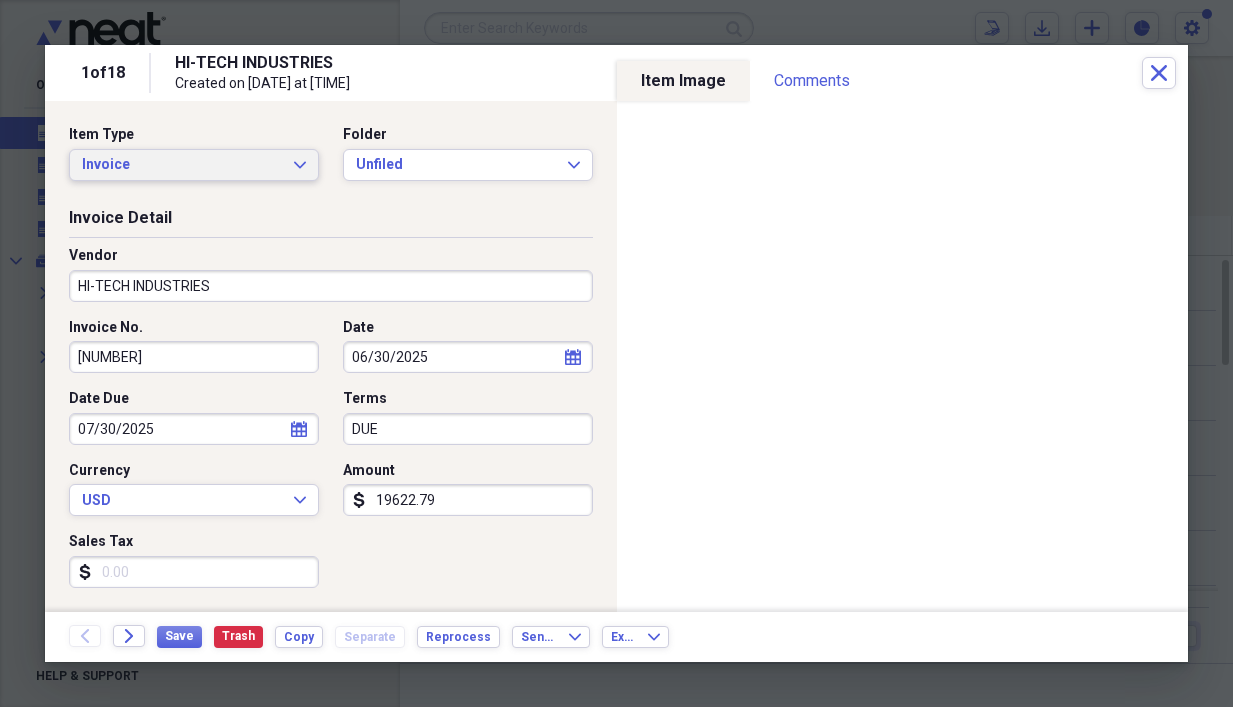 click on "Invoice Expand" at bounding box center (194, 165) 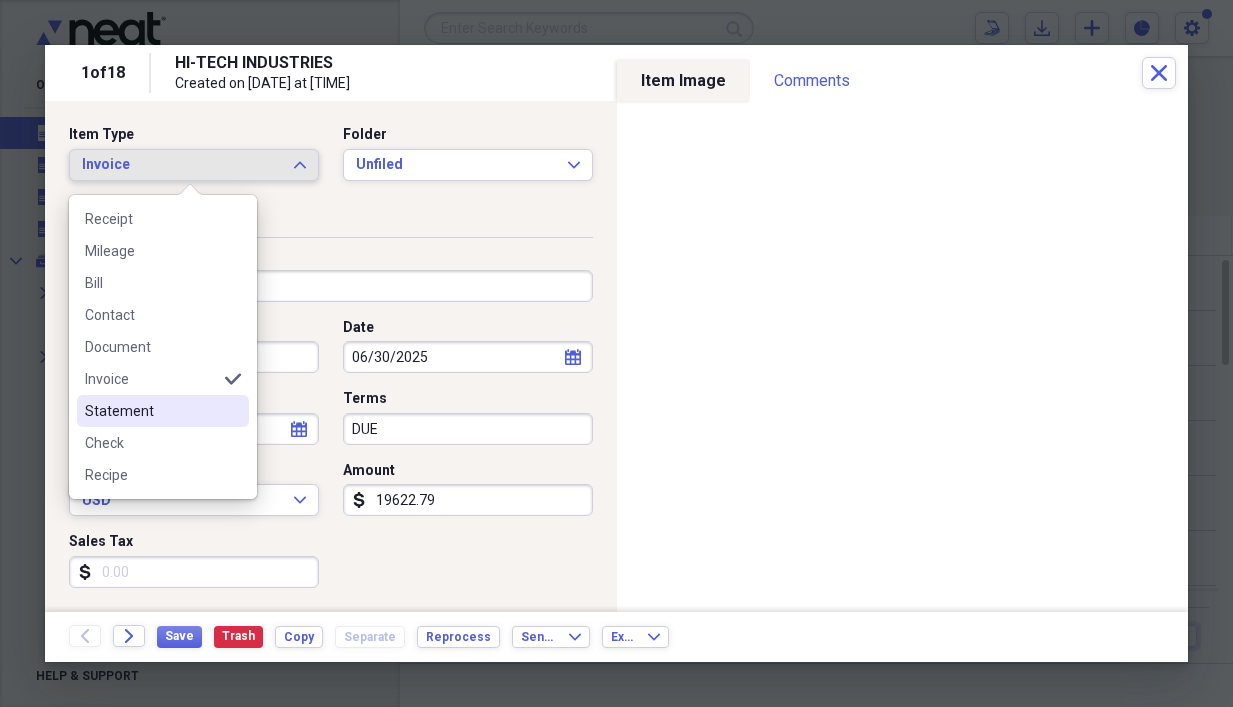 click on "Statement" at bounding box center [151, 411] 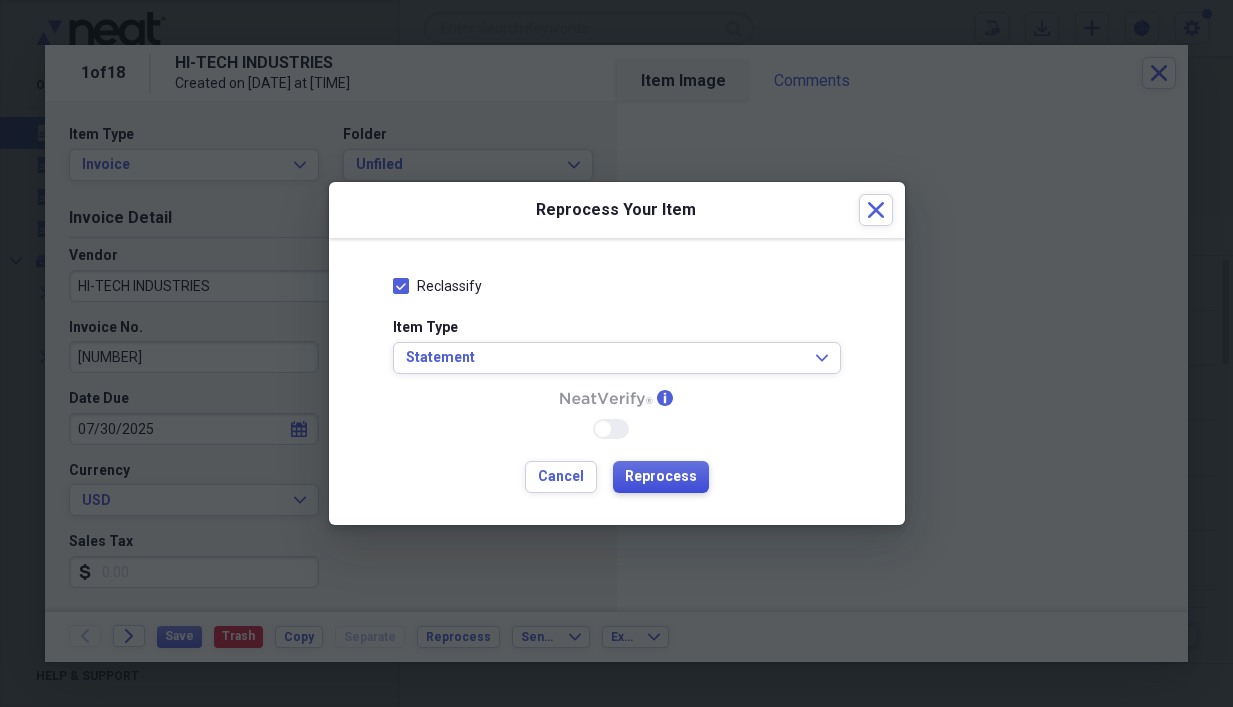 click on "Reprocess" at bounding box center [661, 477] 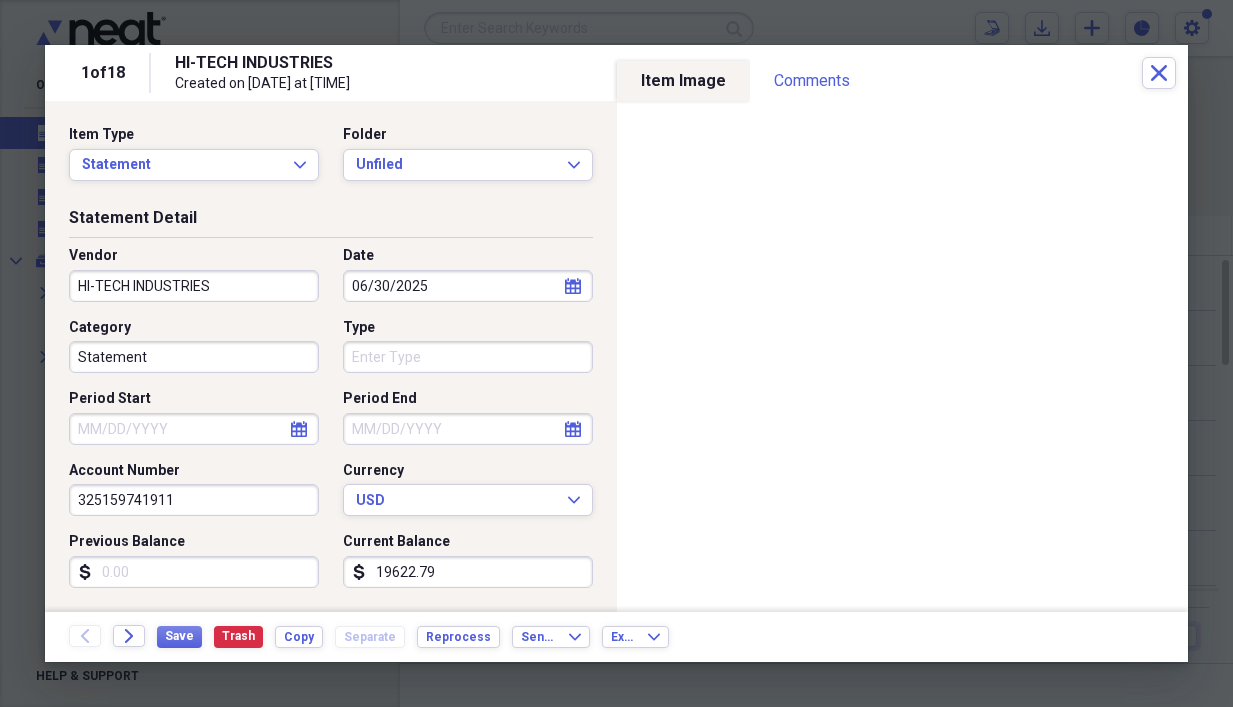 type on "Statement" 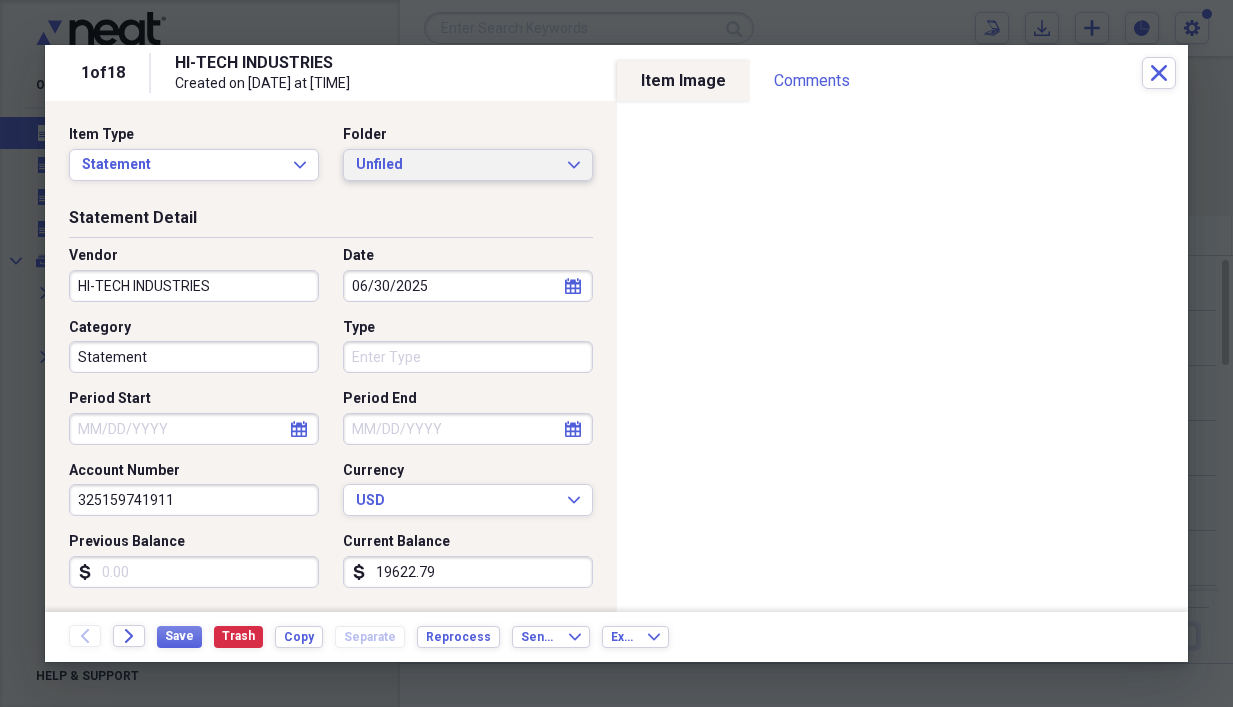 click on "Expand" 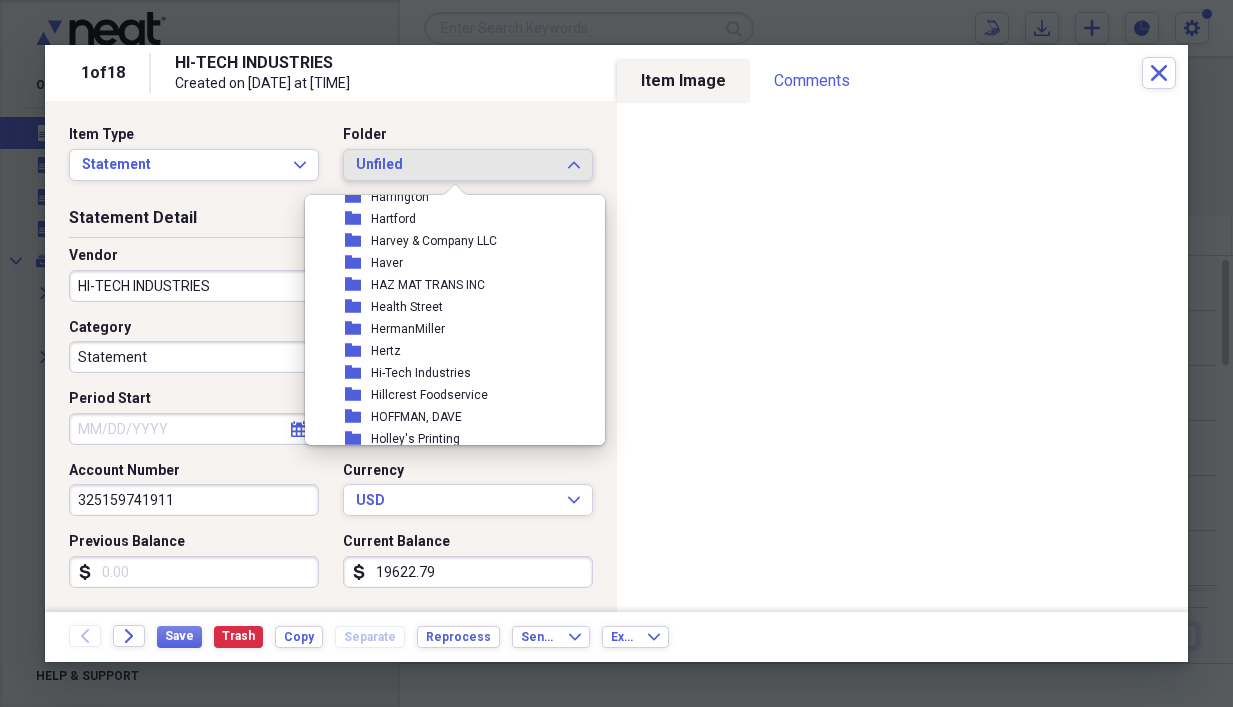 scroll, scrollTop: 8246, scrollLeft: 0, axis: vertical 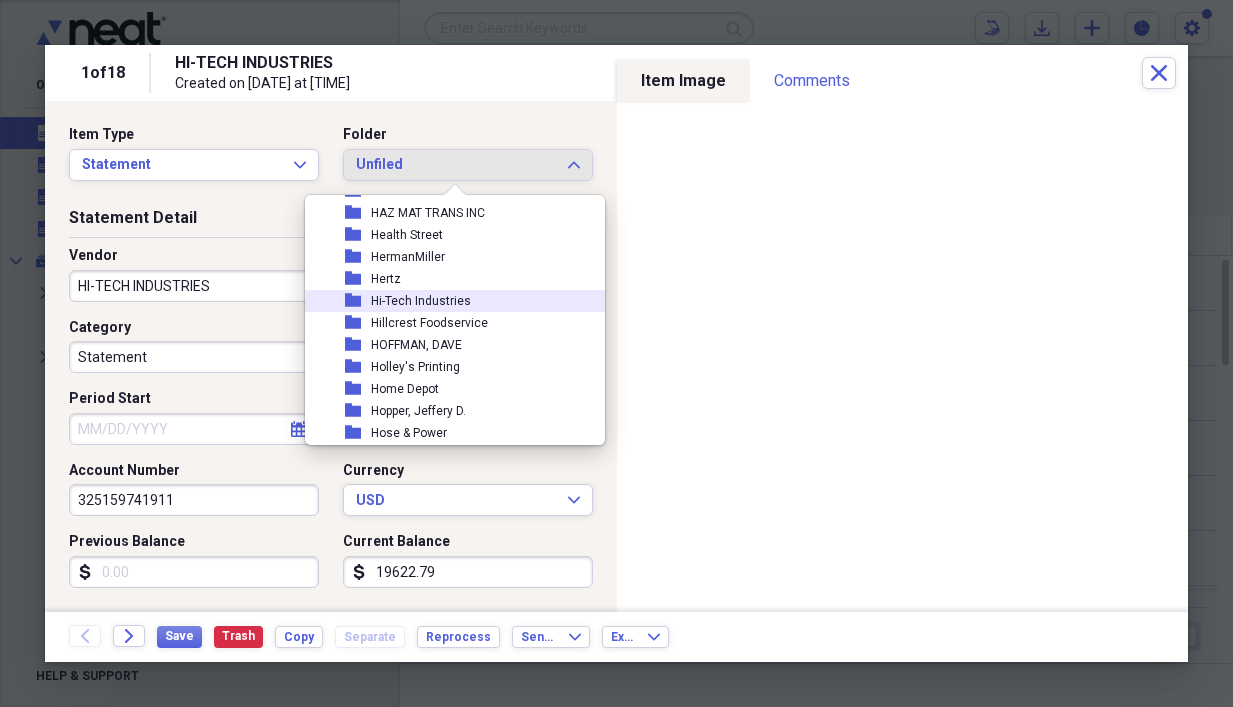 click on "Hi-Tech Industries" at bounding box center (421, 301) 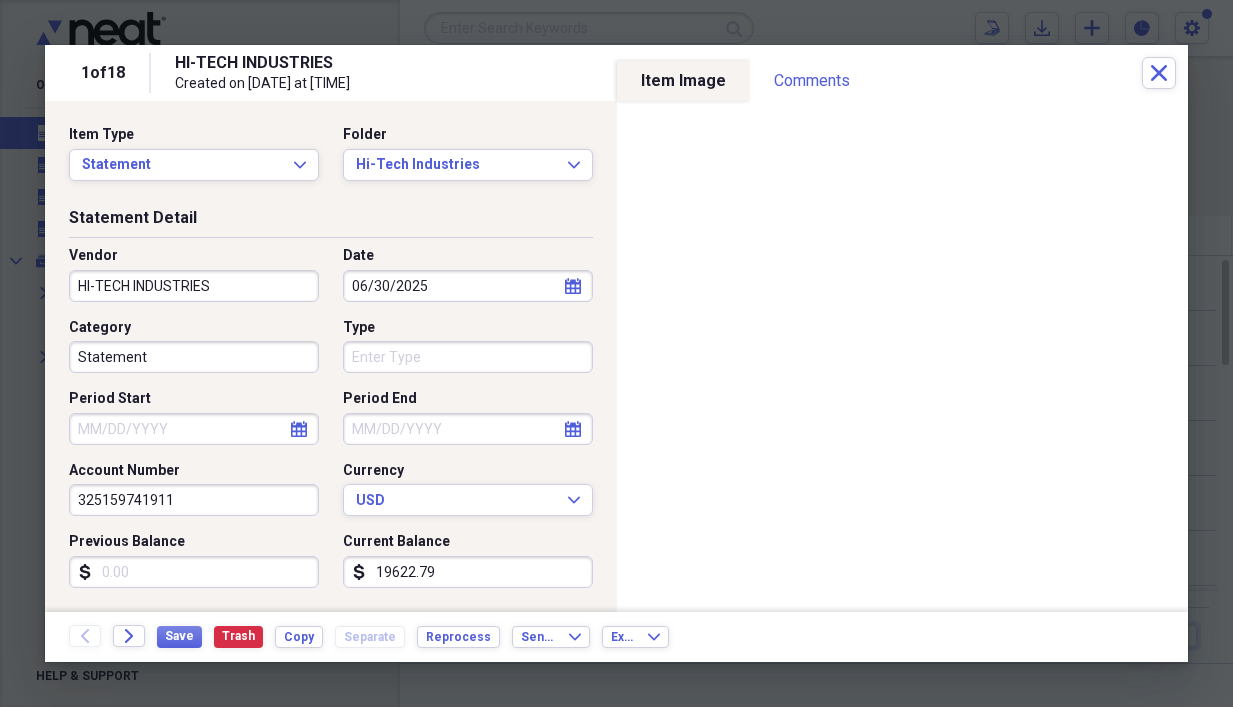 click on "06/30/2025" at bounding box center (468, 286) 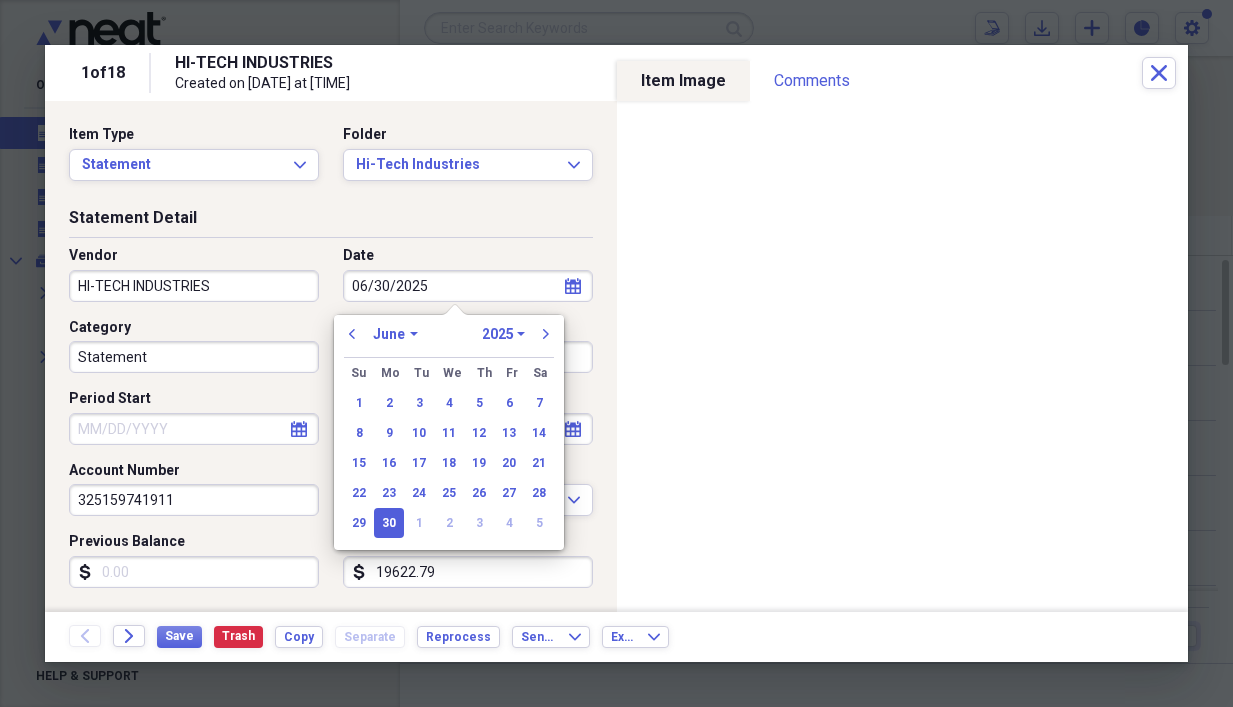 drag, startPoint x: 431, startPoint y: 284, endPoint x: 315, endPoint y: 276, distance: 116.275536 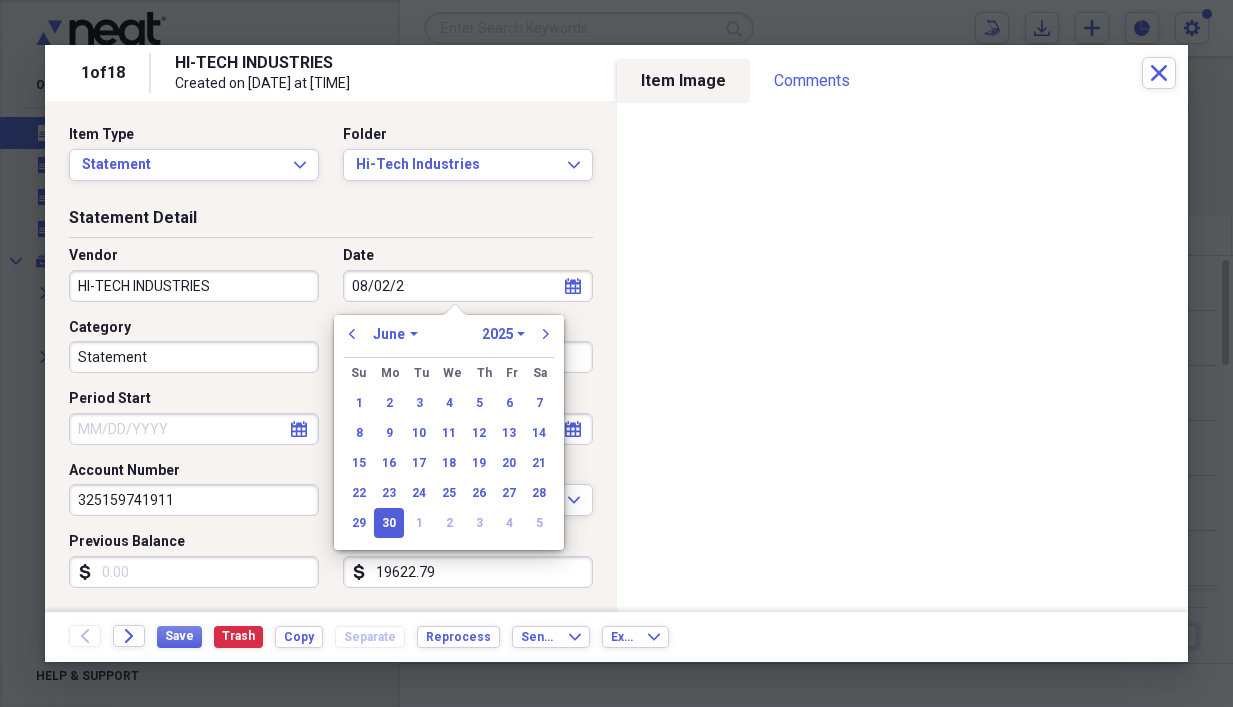 type on "08/02/20" 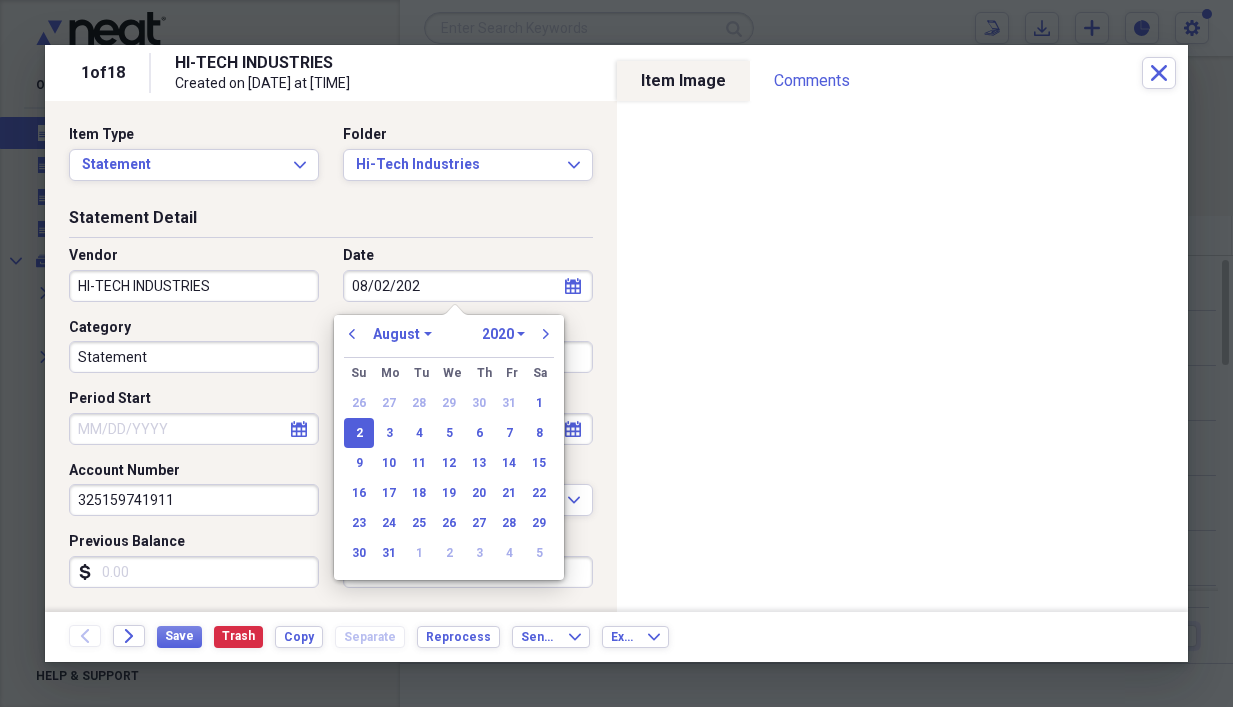 type on "08/02/2025" 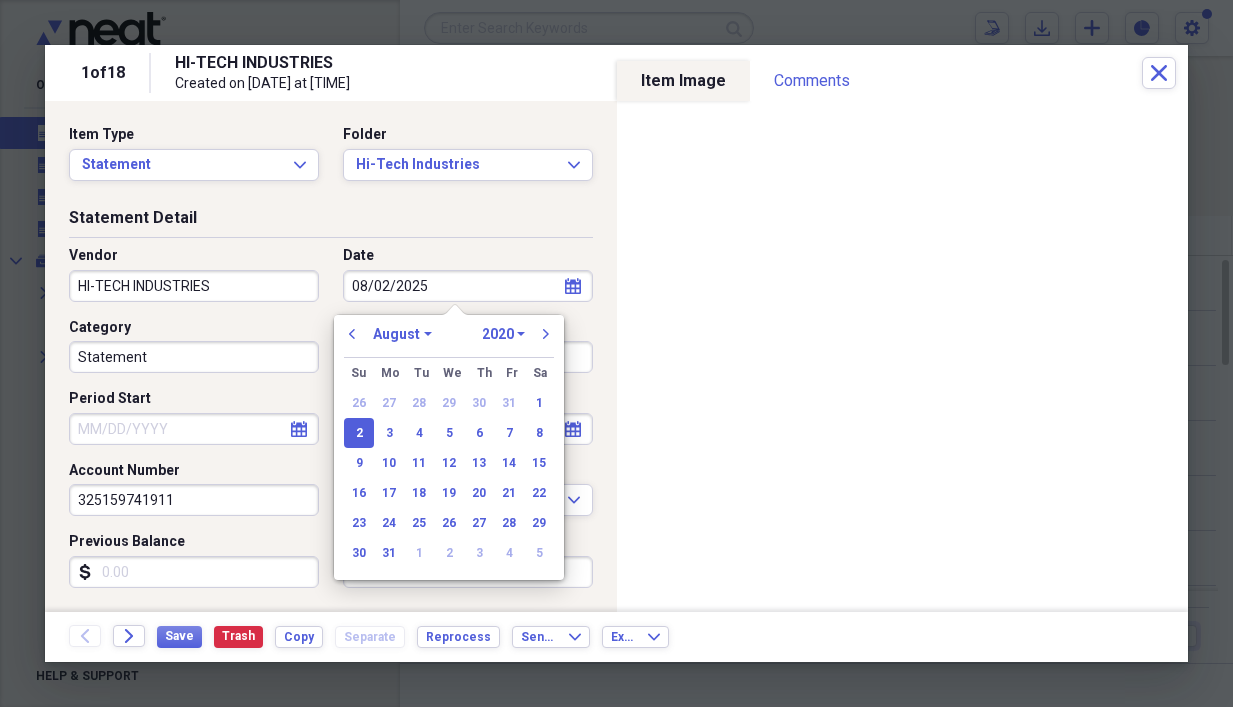 select on "2025" 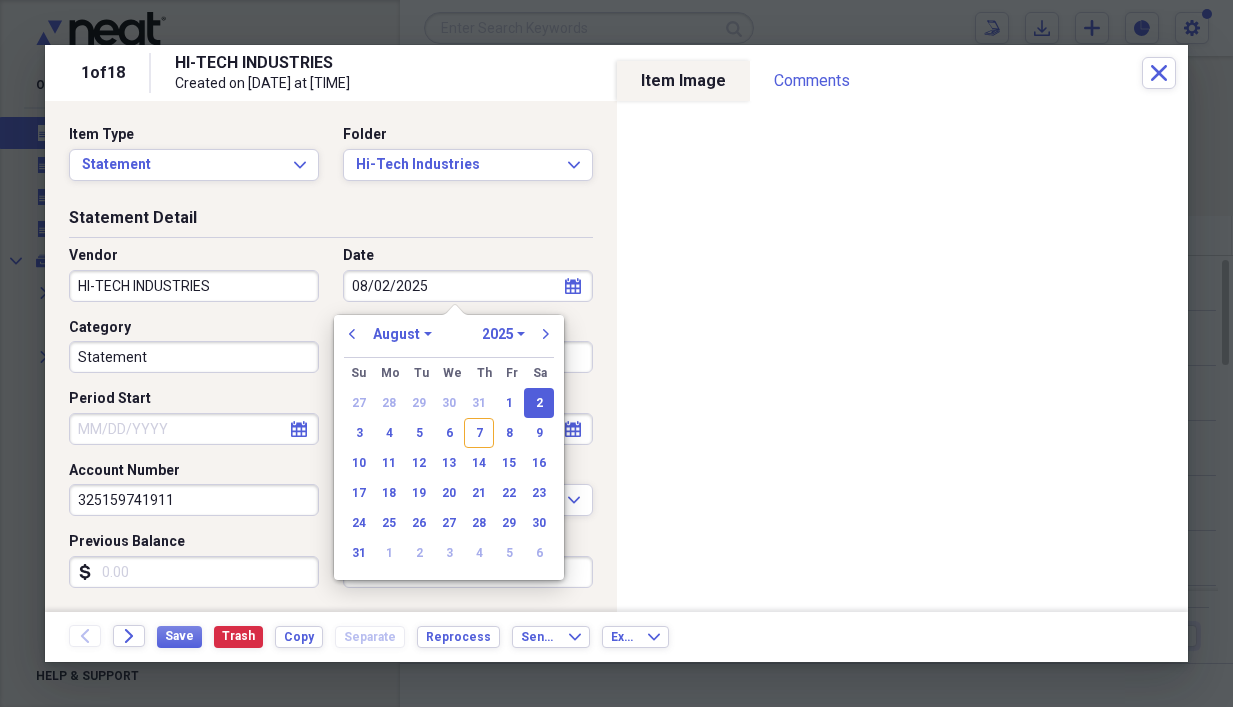 type on "08/02/2025" 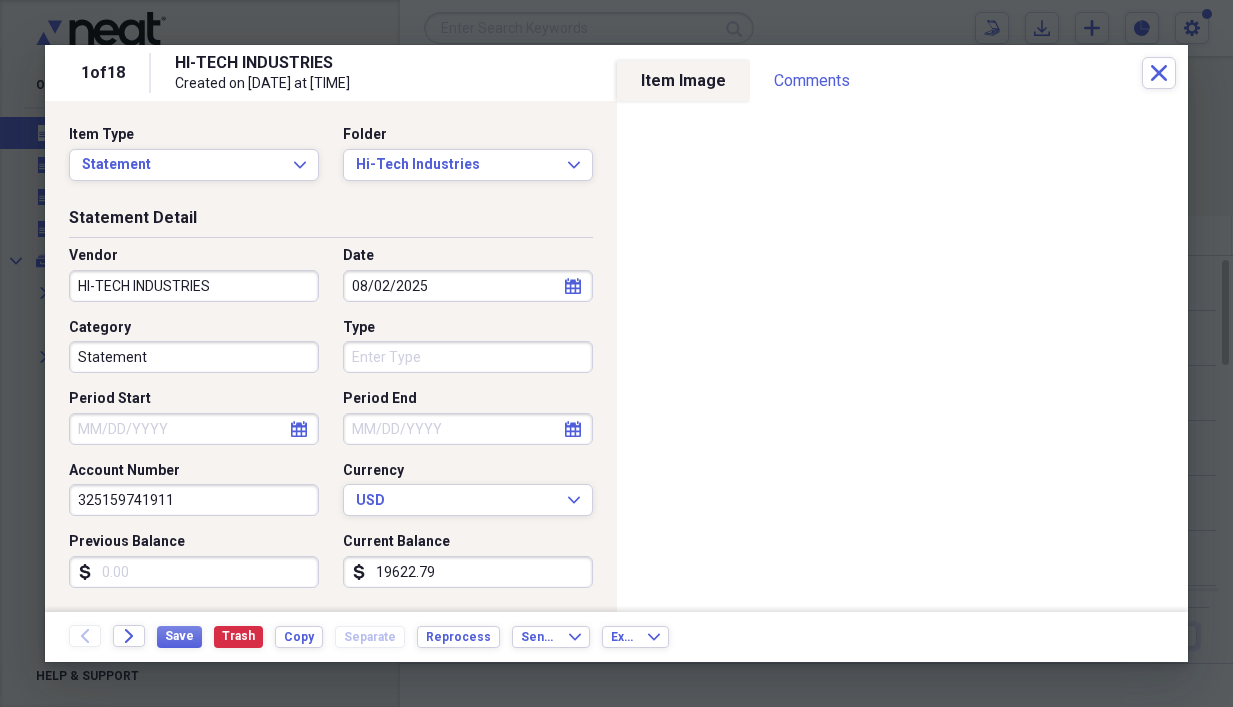 scroll, scrollTop: 193, scrollLeft: 0, axis: vertical 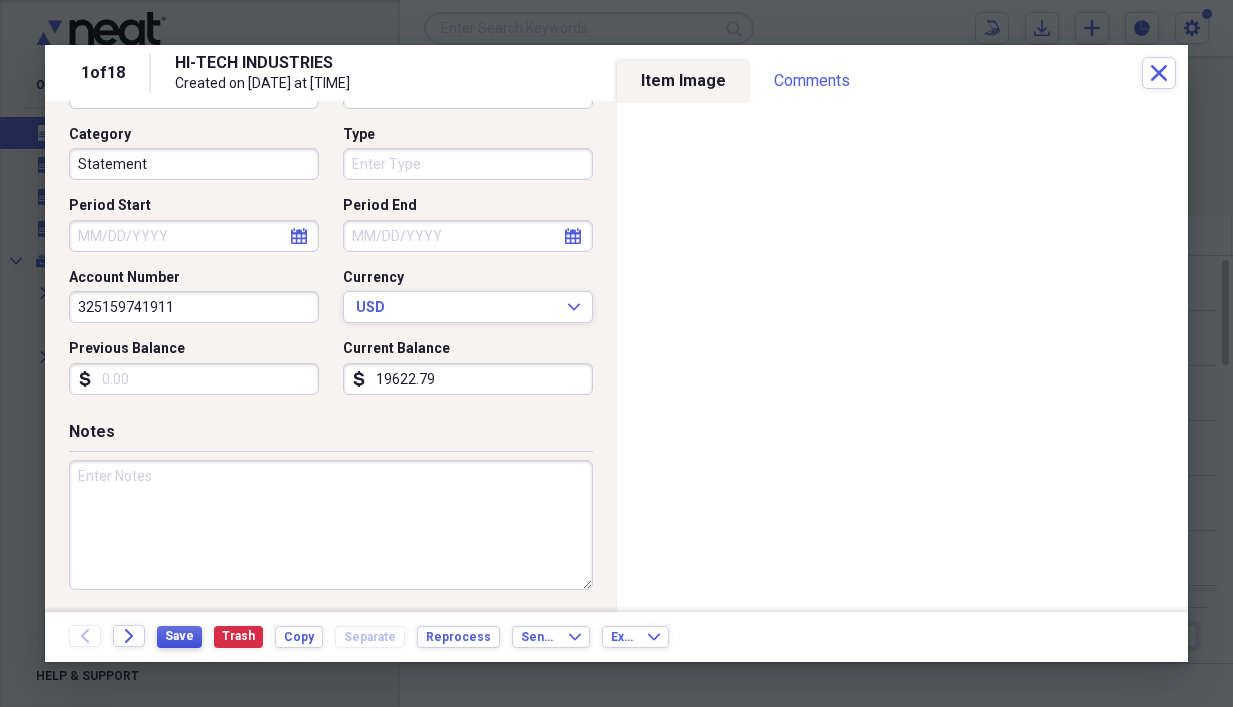 click on "Save" at bounding box center [179, 636] 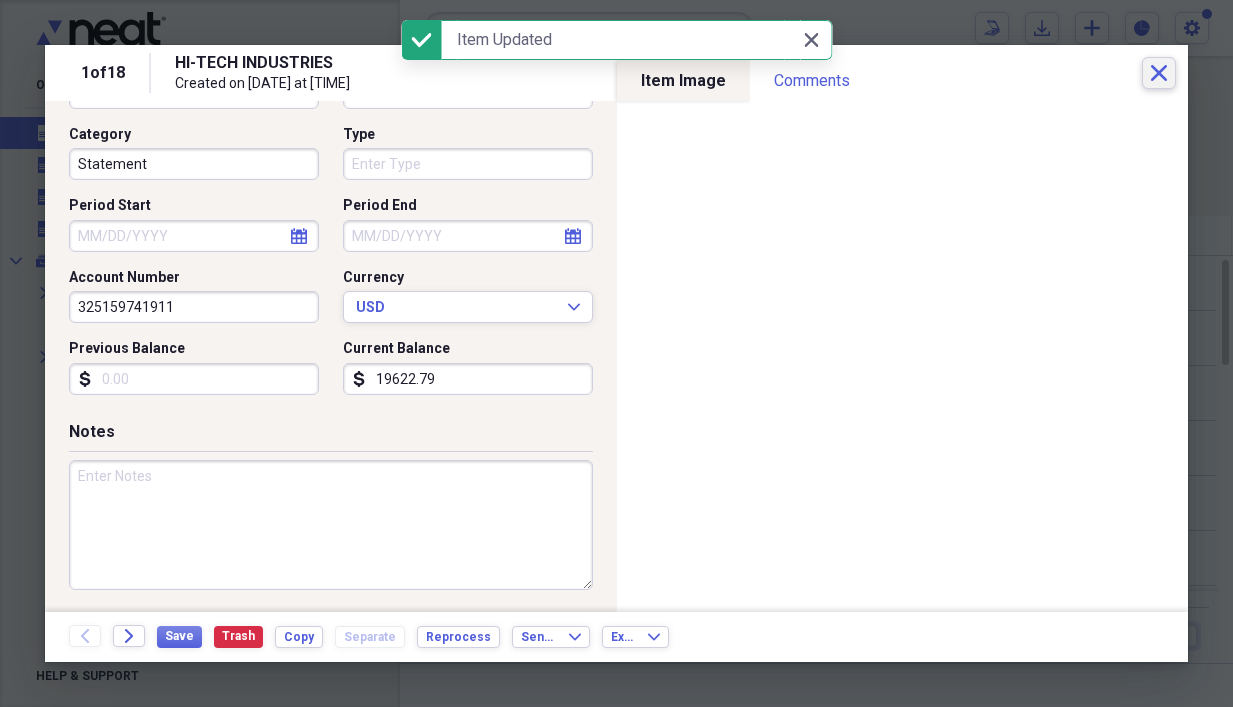 click on "Close" 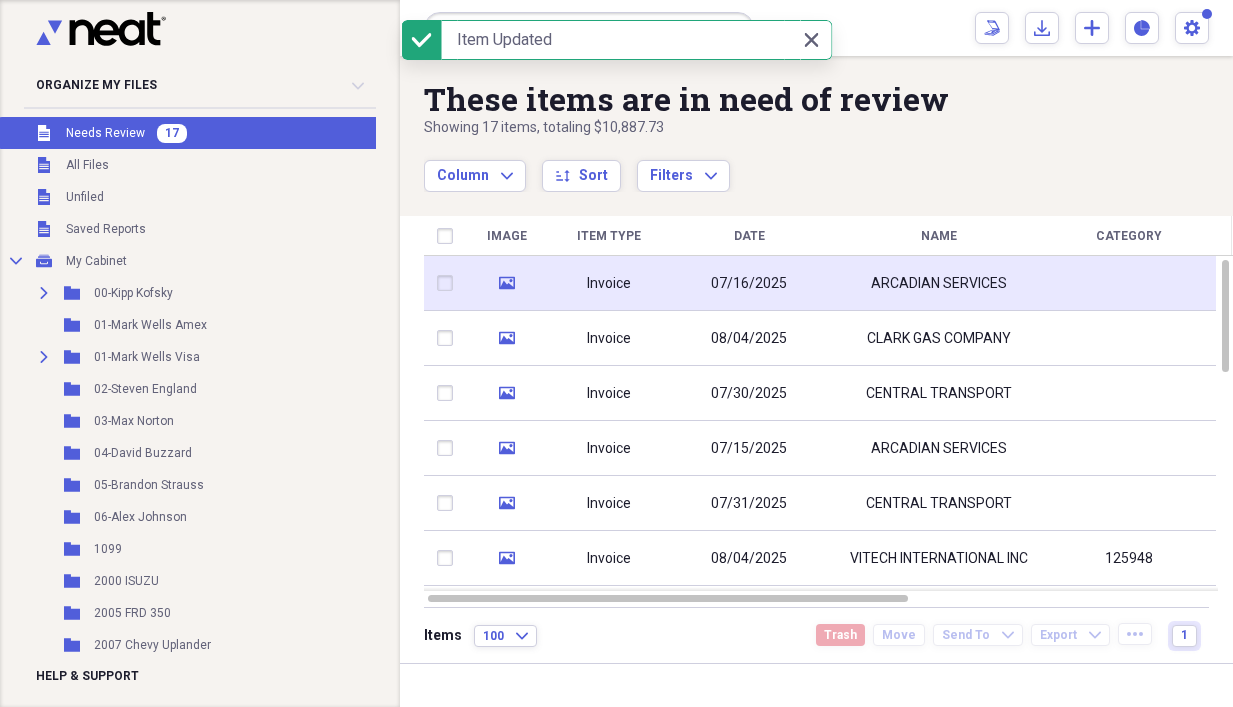 click on "Invoice" at bounding box center [609, 284] 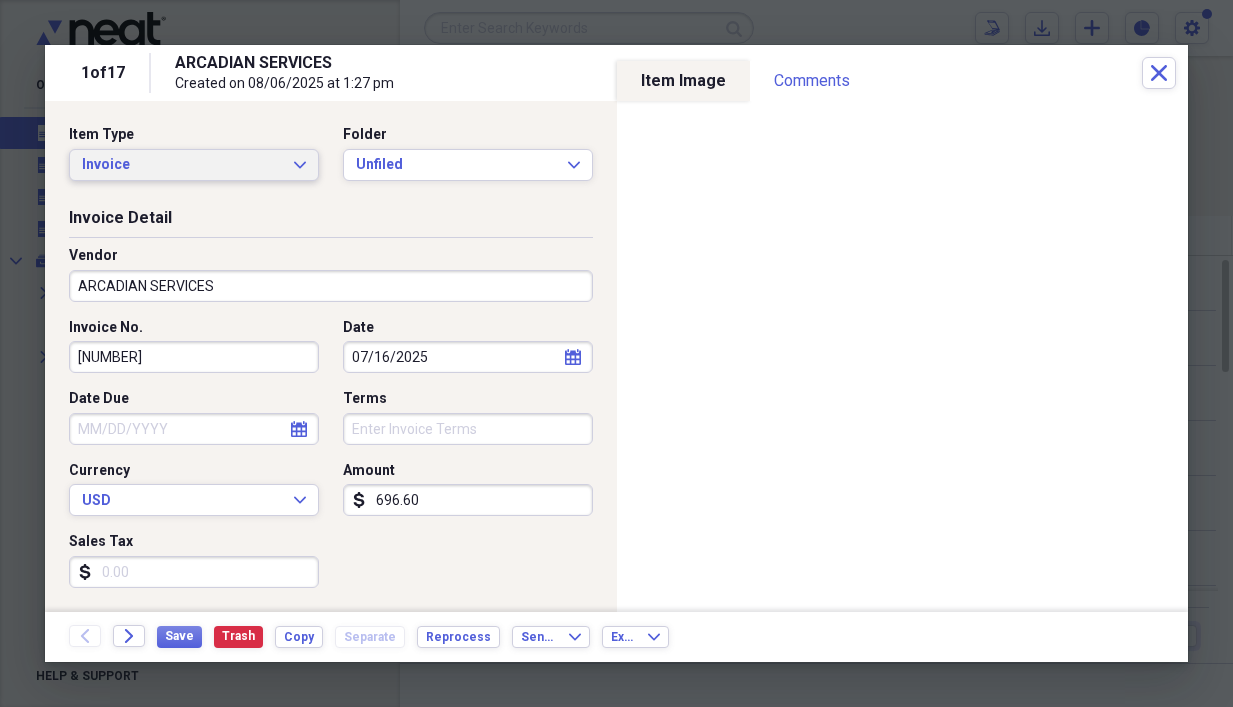click on "Invoice Expand" at bounding box center [194, 165] 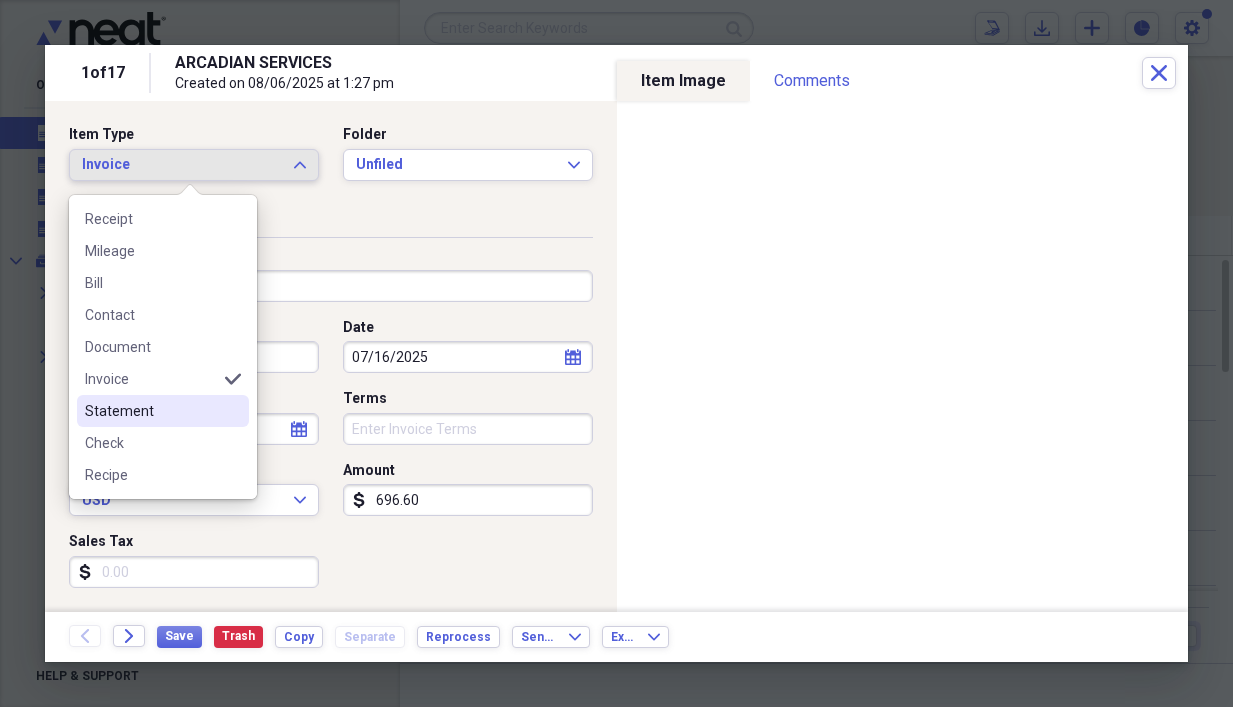click on "Statement" at bounding box center [151, 411] 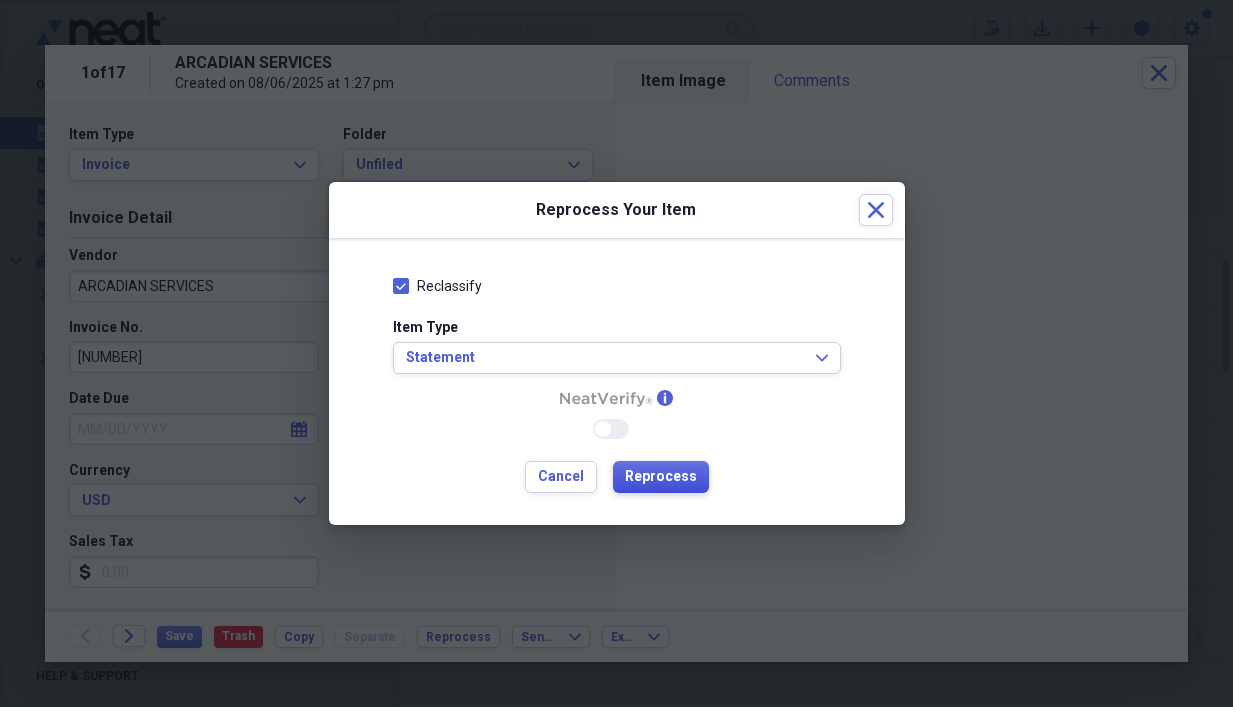 click on "Reprocess" at bounding box center [661, 477] 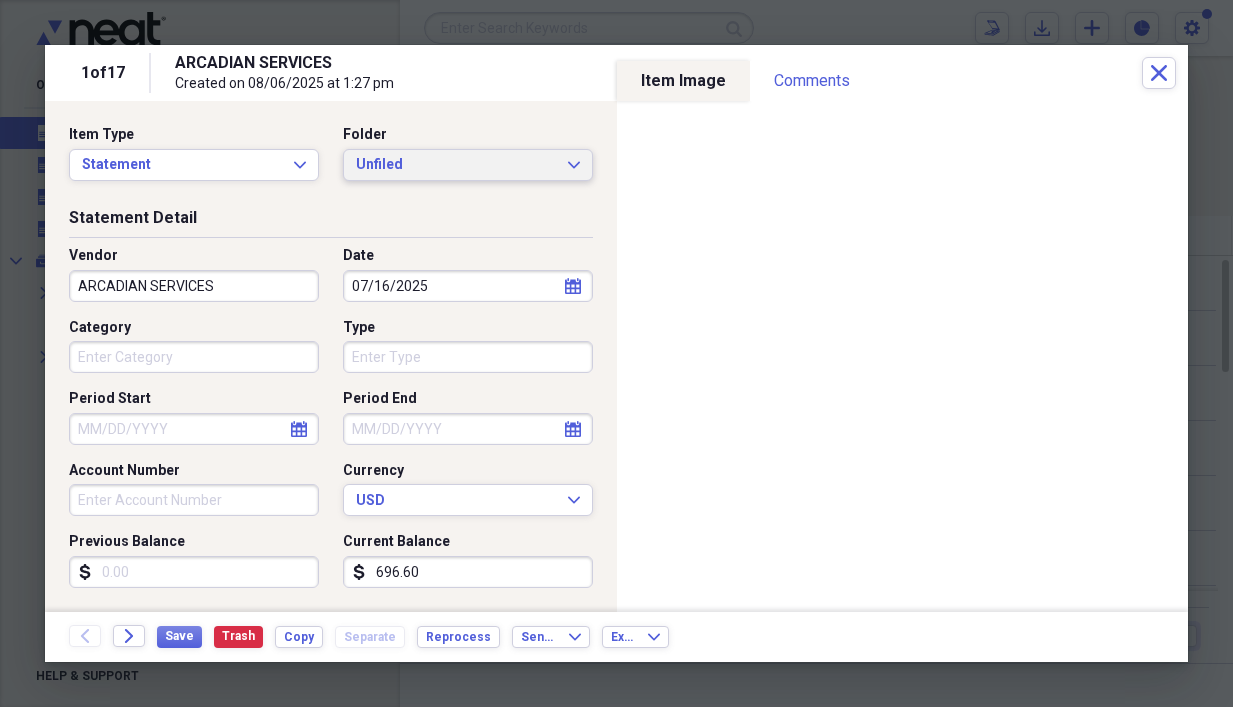 click on "Expand" 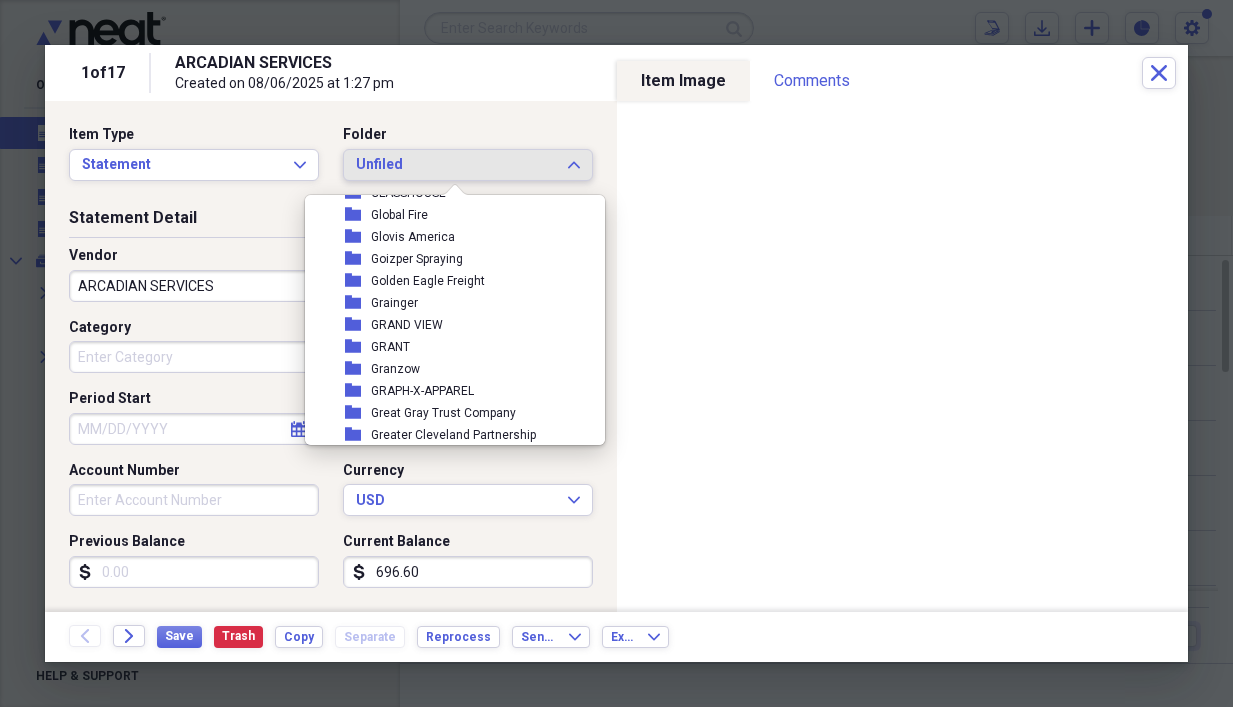 scroll, scrollTop: 7958, scrollLeft: 0, axis: vertical 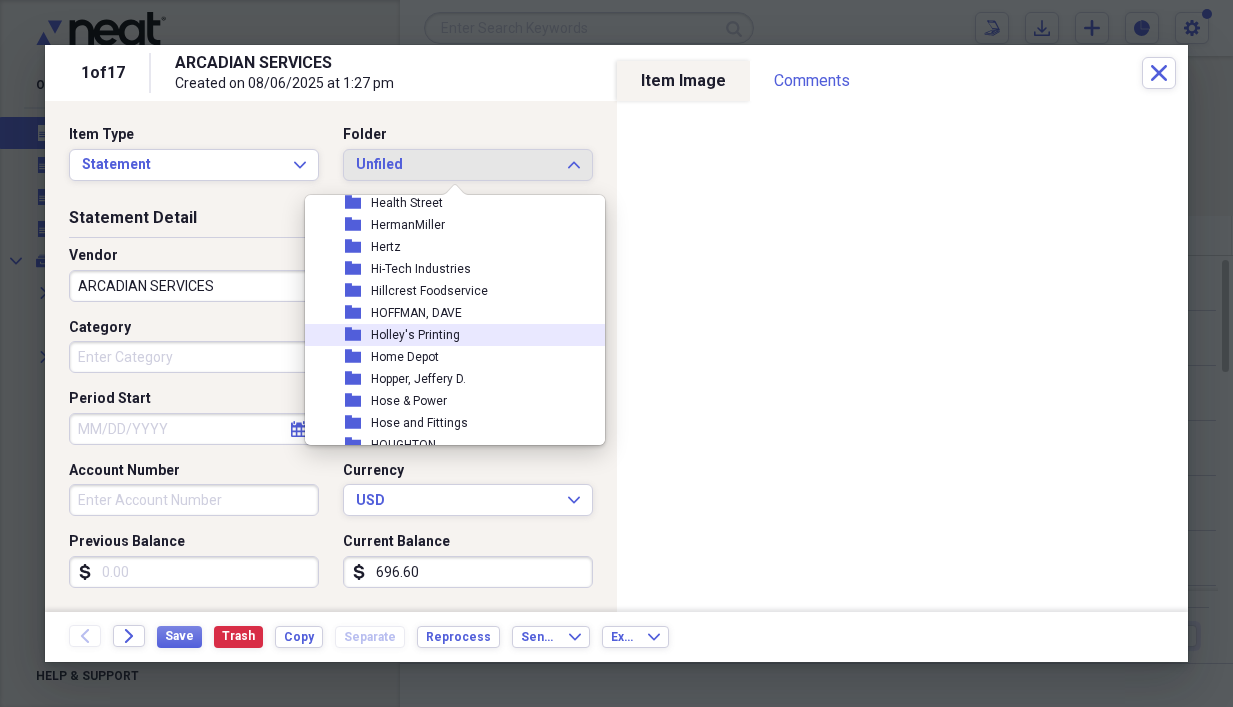 click on "Holley's Printing" at bounding box center [415, 335] 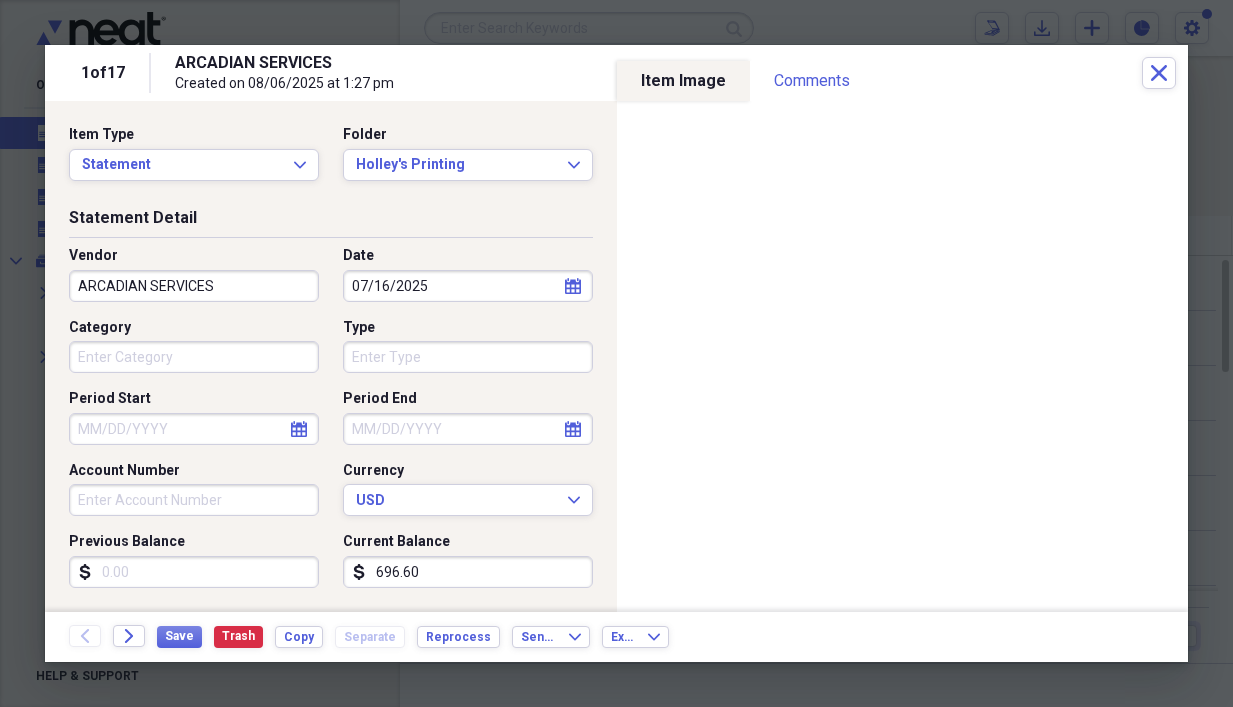 click on "ARCADIAN SERVICES" at bounding box center [194, 286] 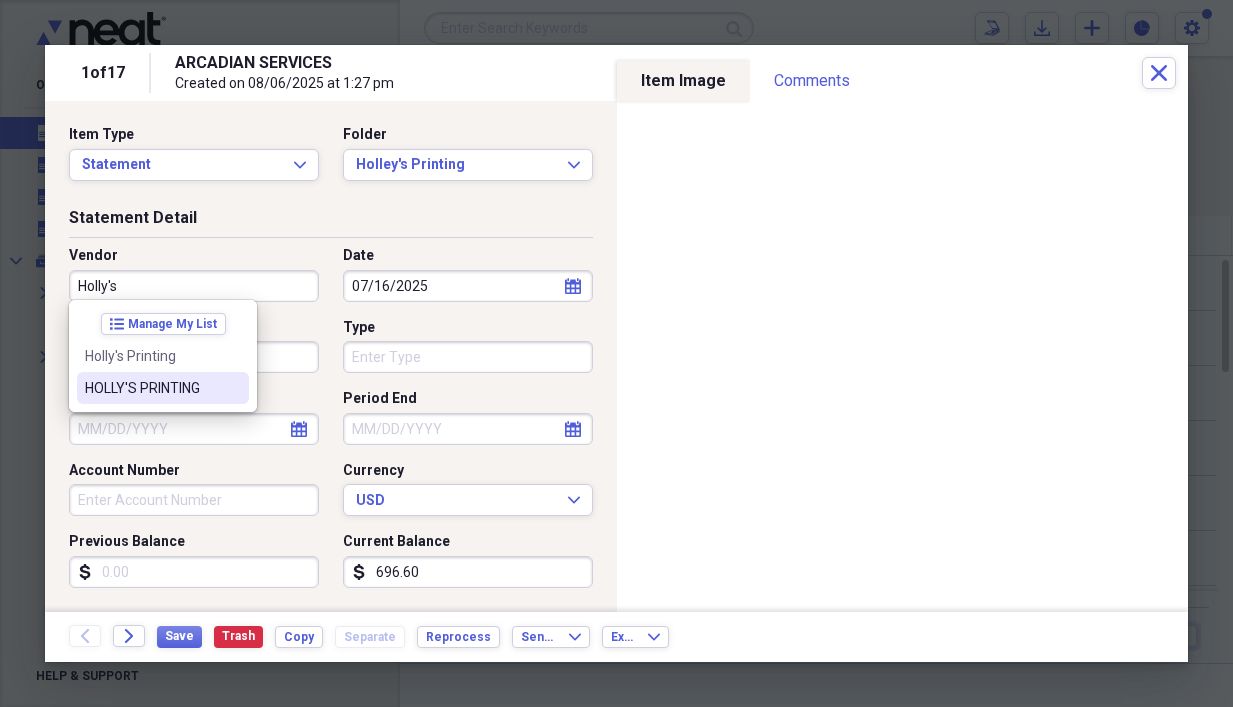 click on "HOLLY'S PRINTING" at bounding box center (151, 388) 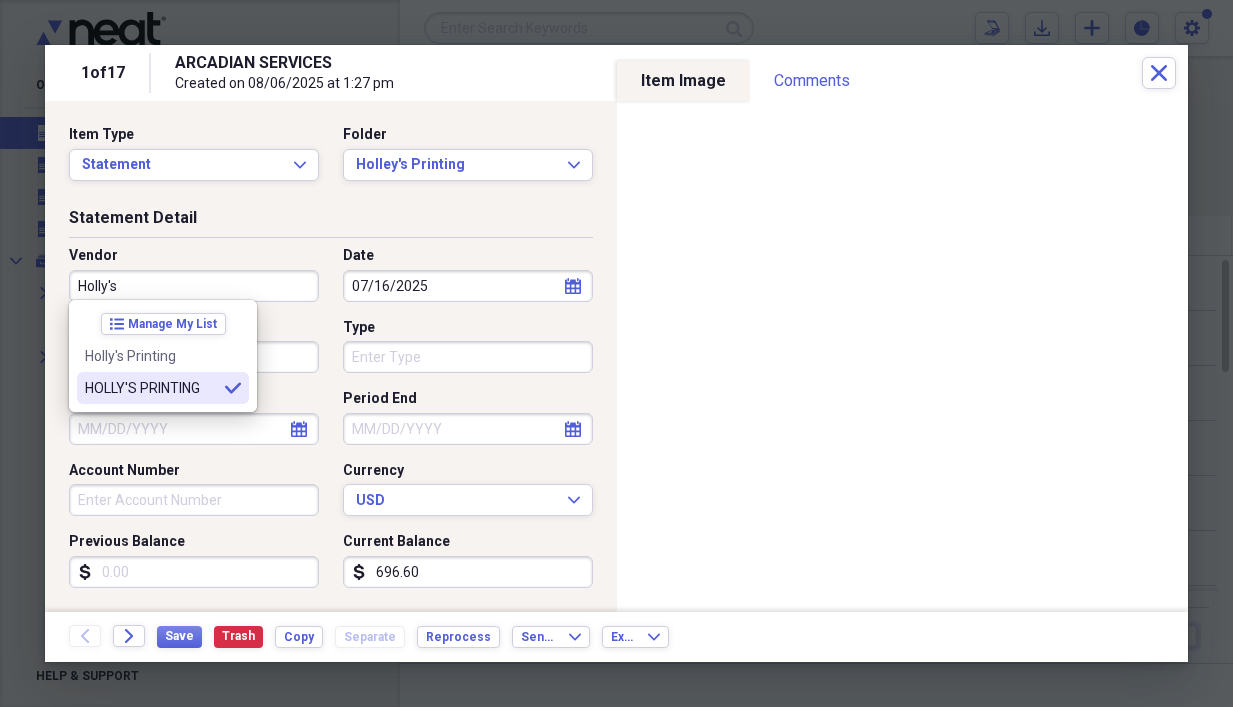 type on "HOLLY'S PRINTING" 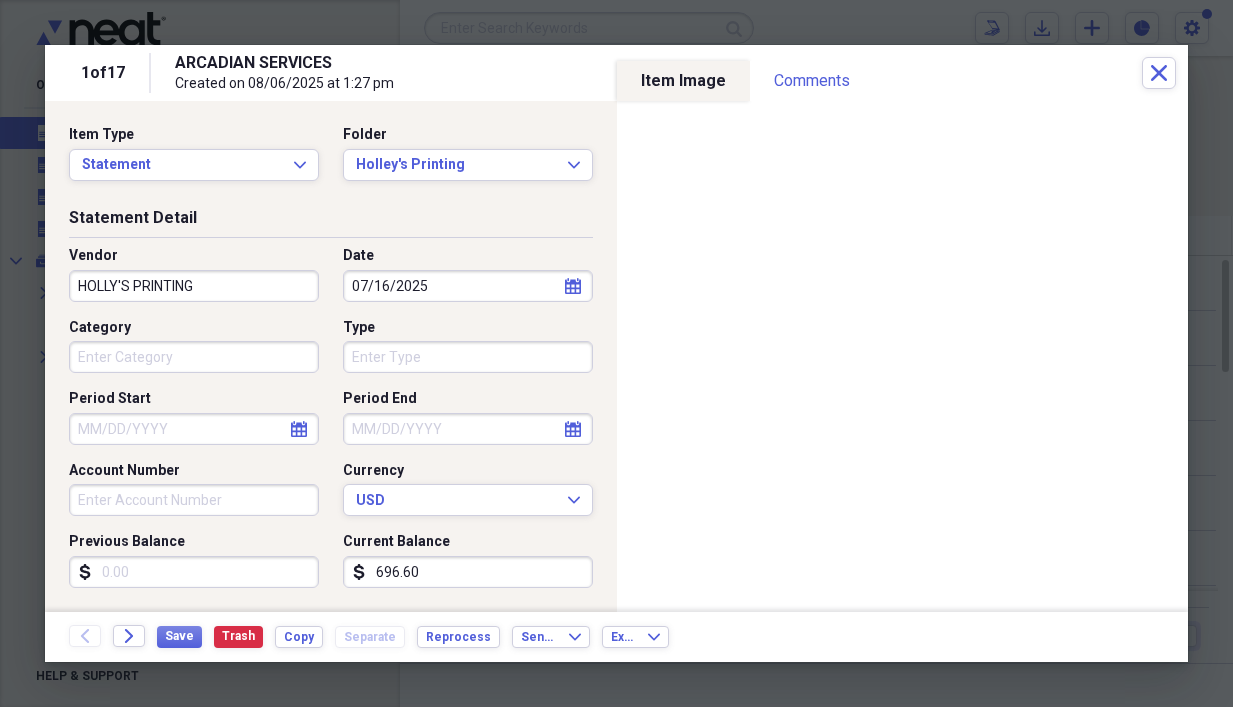 click on "07/16/2025" at bounding box center [468, 286] 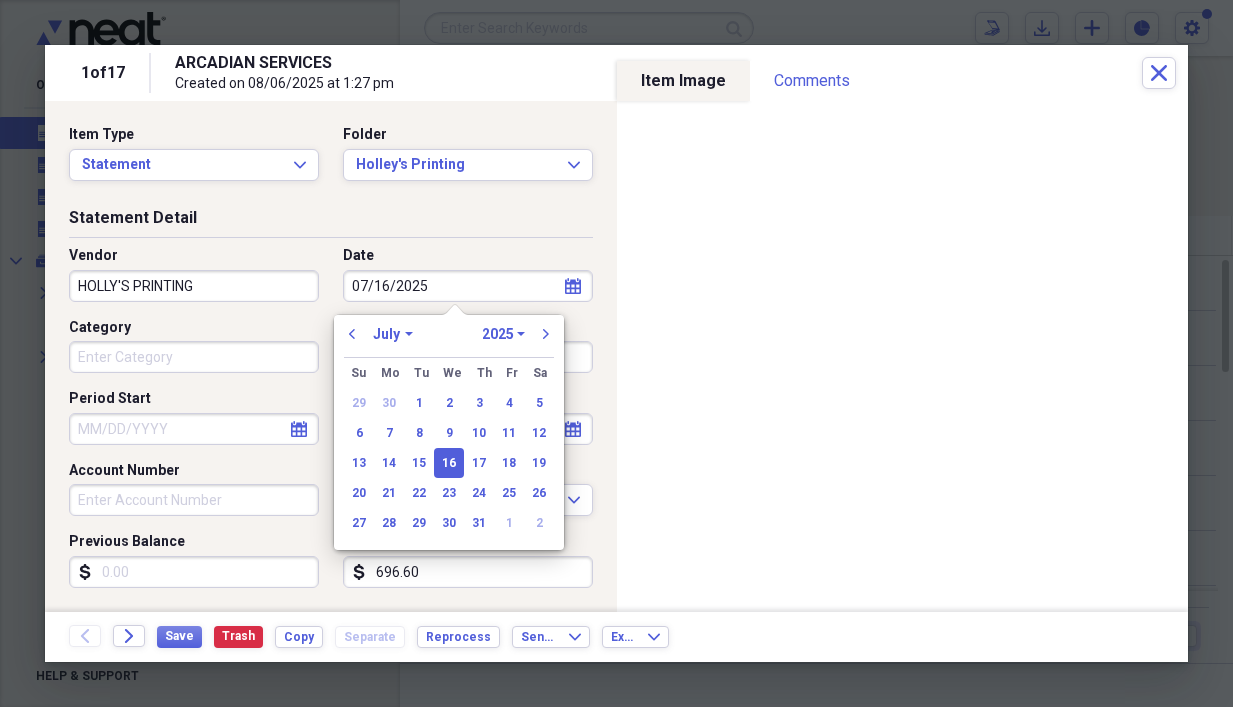 drag, startPoint x: 427, startPoint y: 283, endPoint x: 285, endPoint y: 293, distance: 142.35168 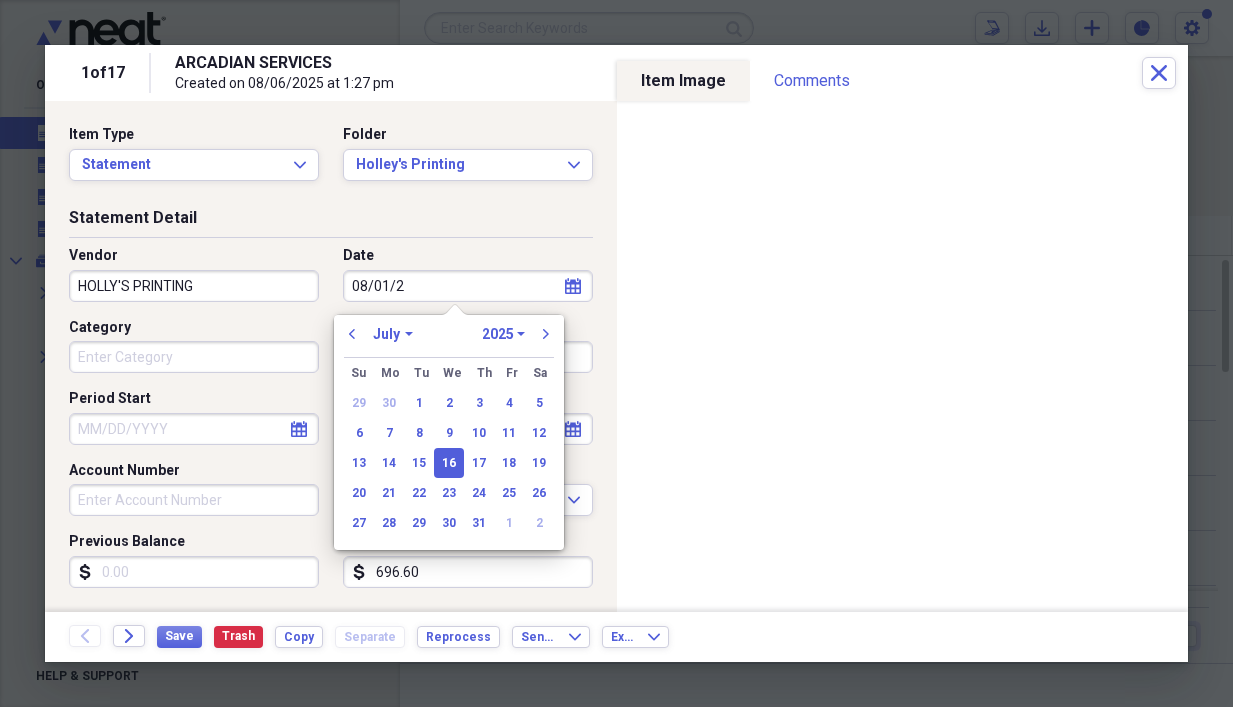 type on "08/01/20" 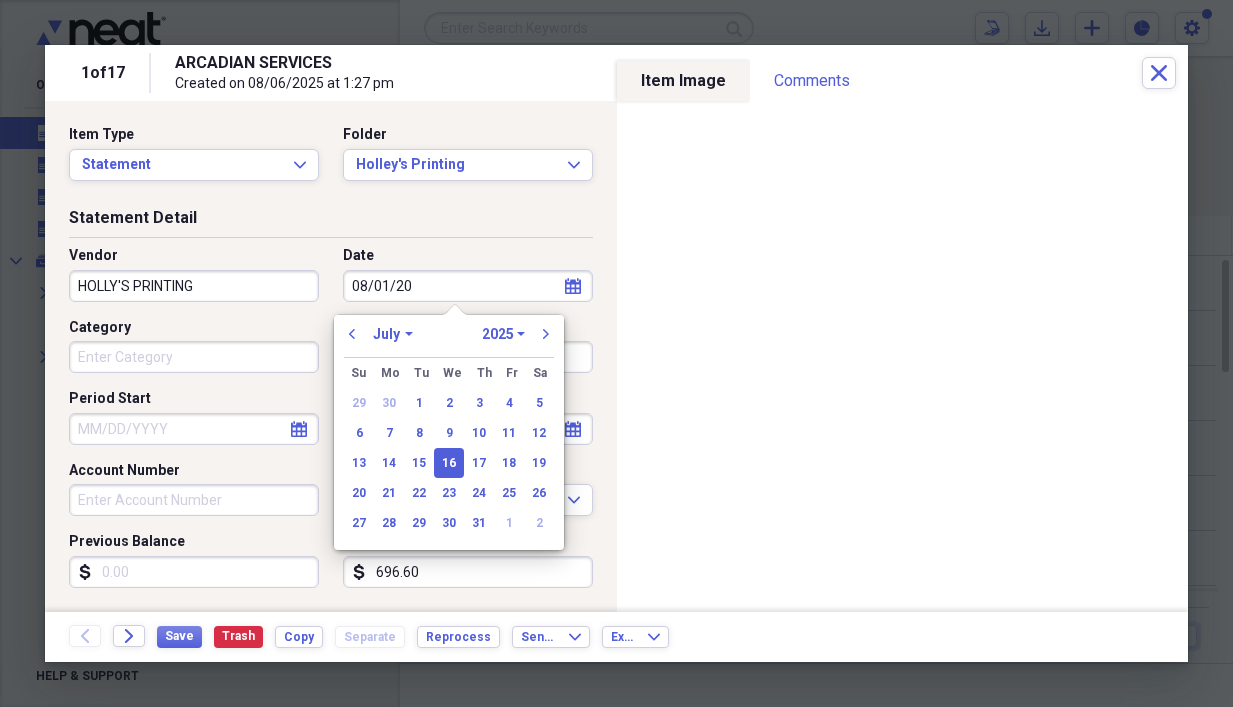 select on "7" 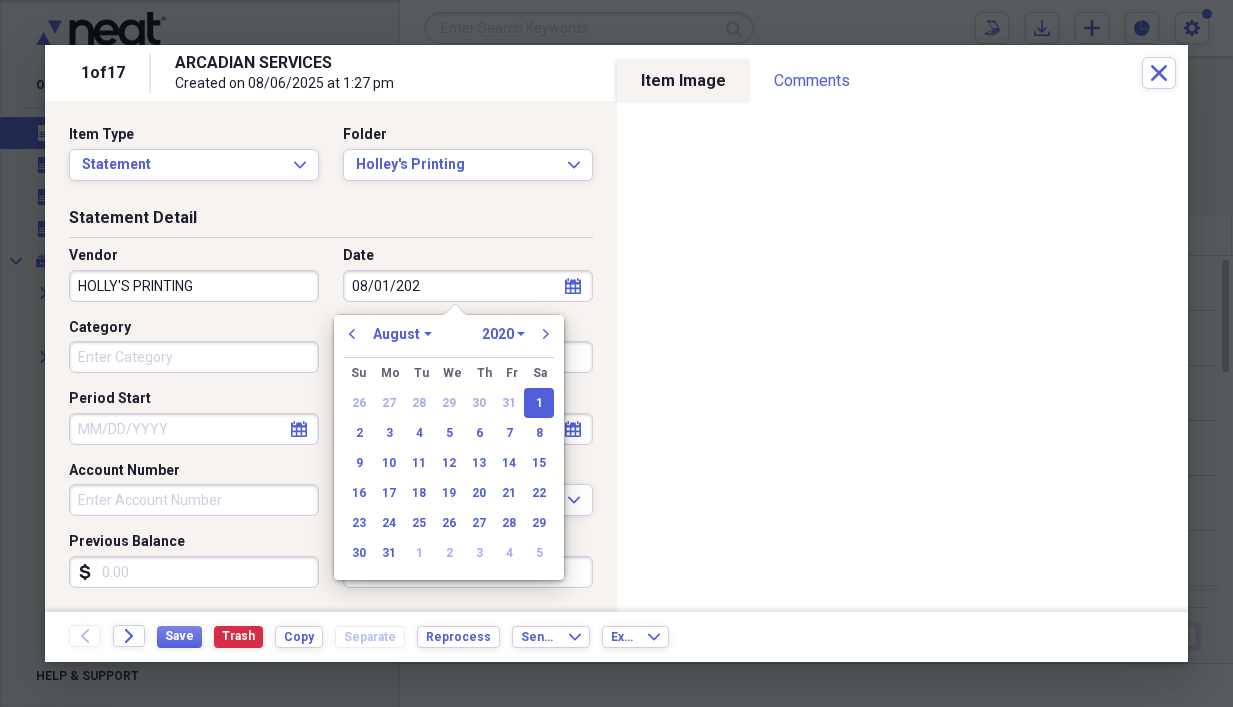 type on "08/01/2025" 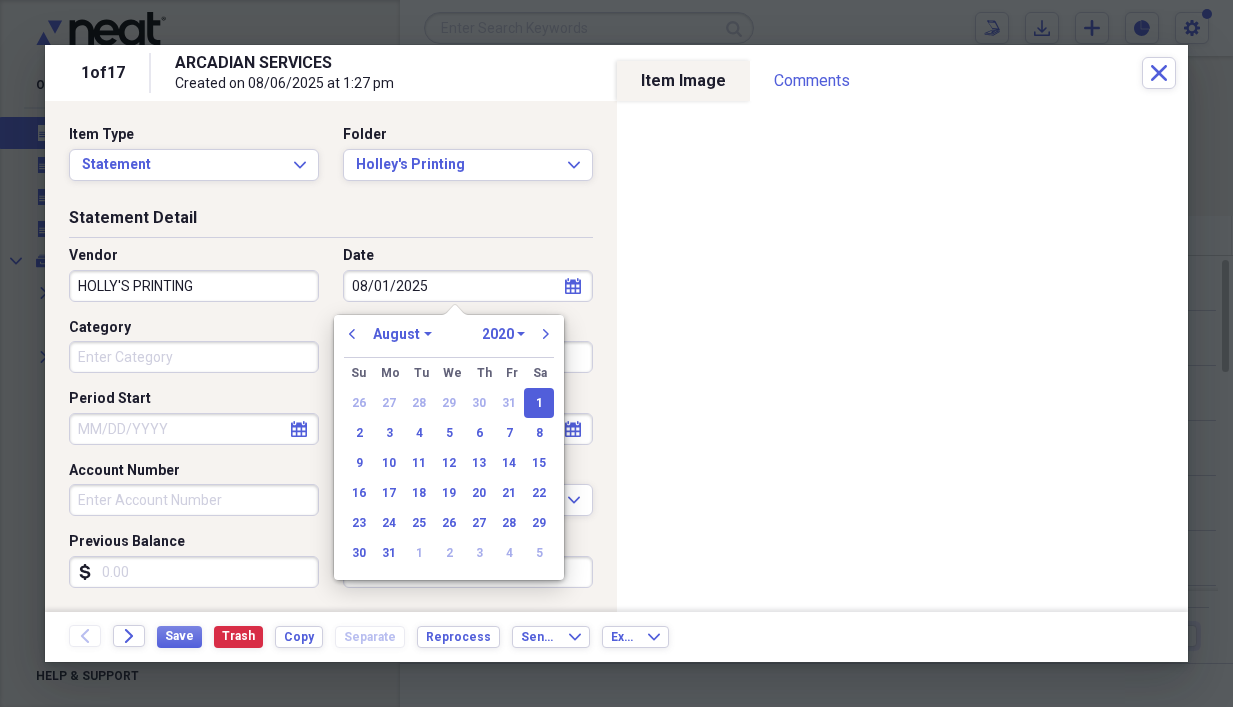 select on "2025" 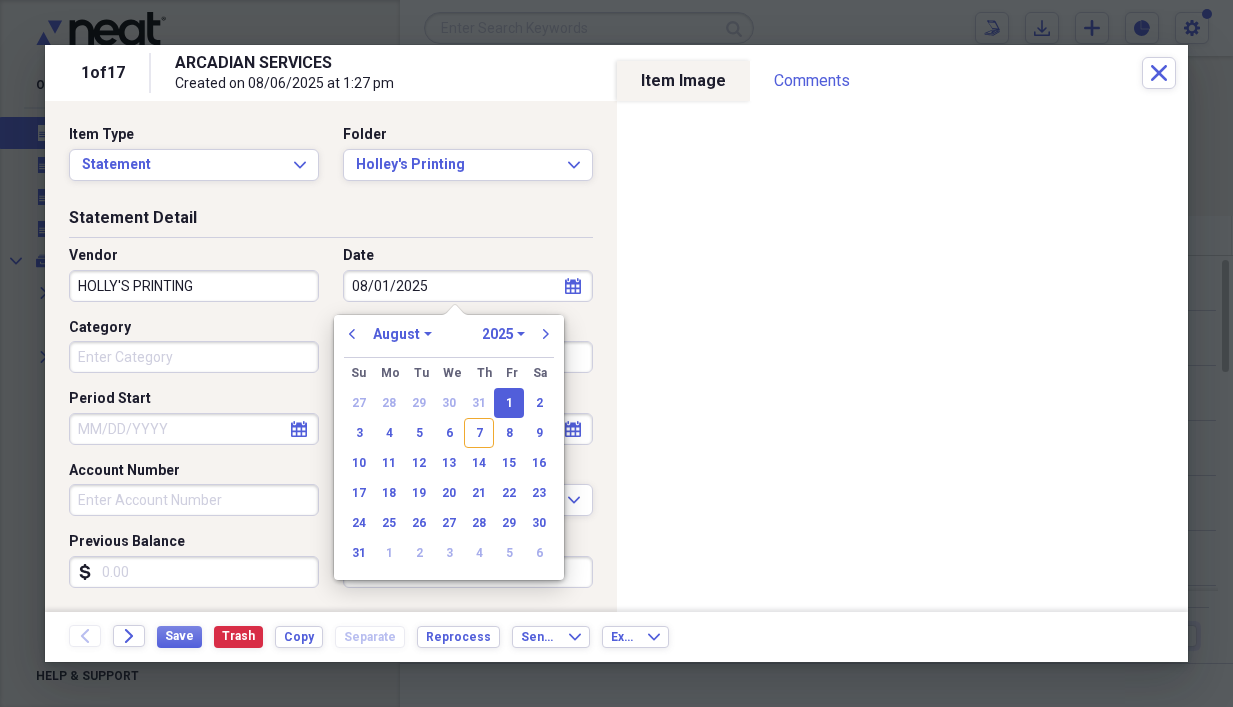 type on "08/01/2025" 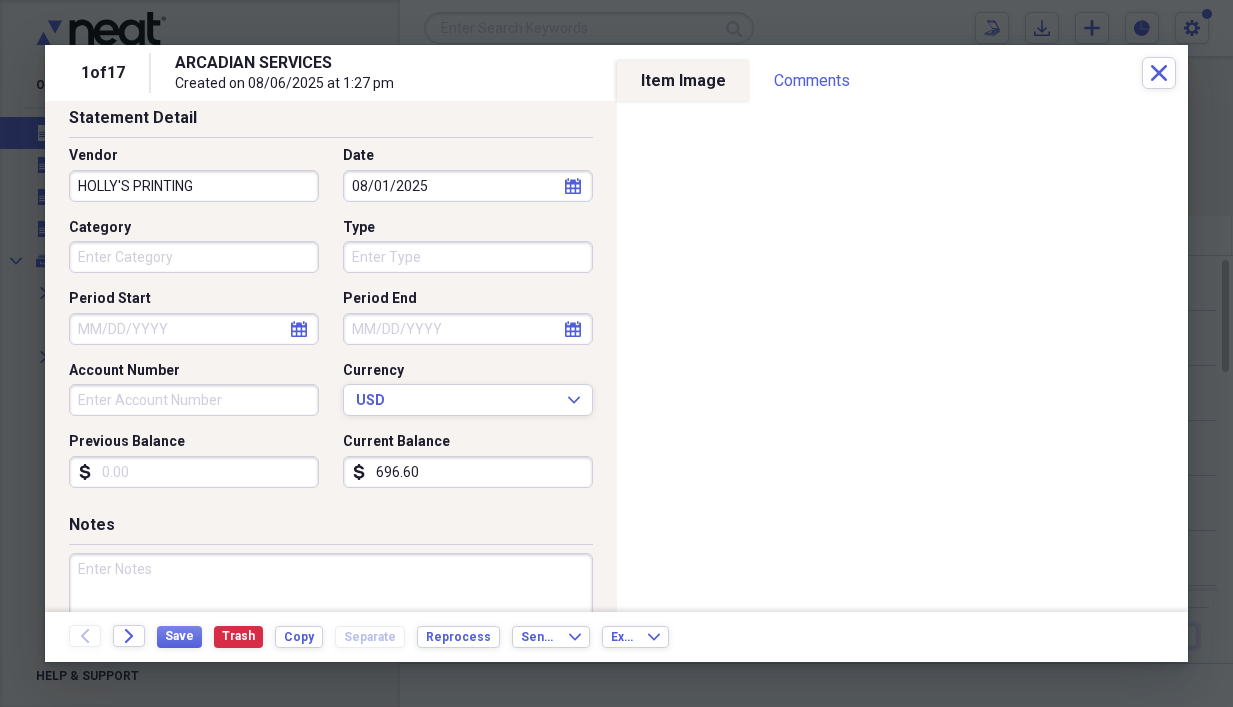 scroll, scrollTop: 193, scrollLeft: 0, axis: vertical 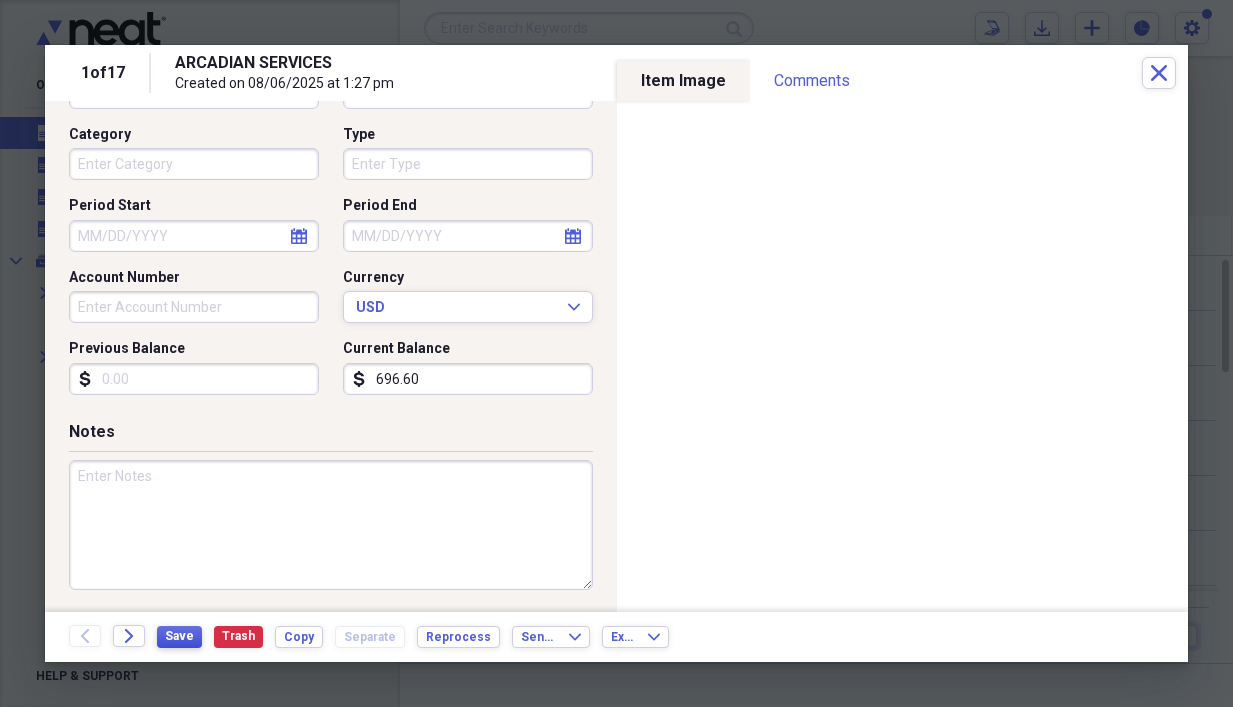 click on "Save" at bounding box center [179, 636] 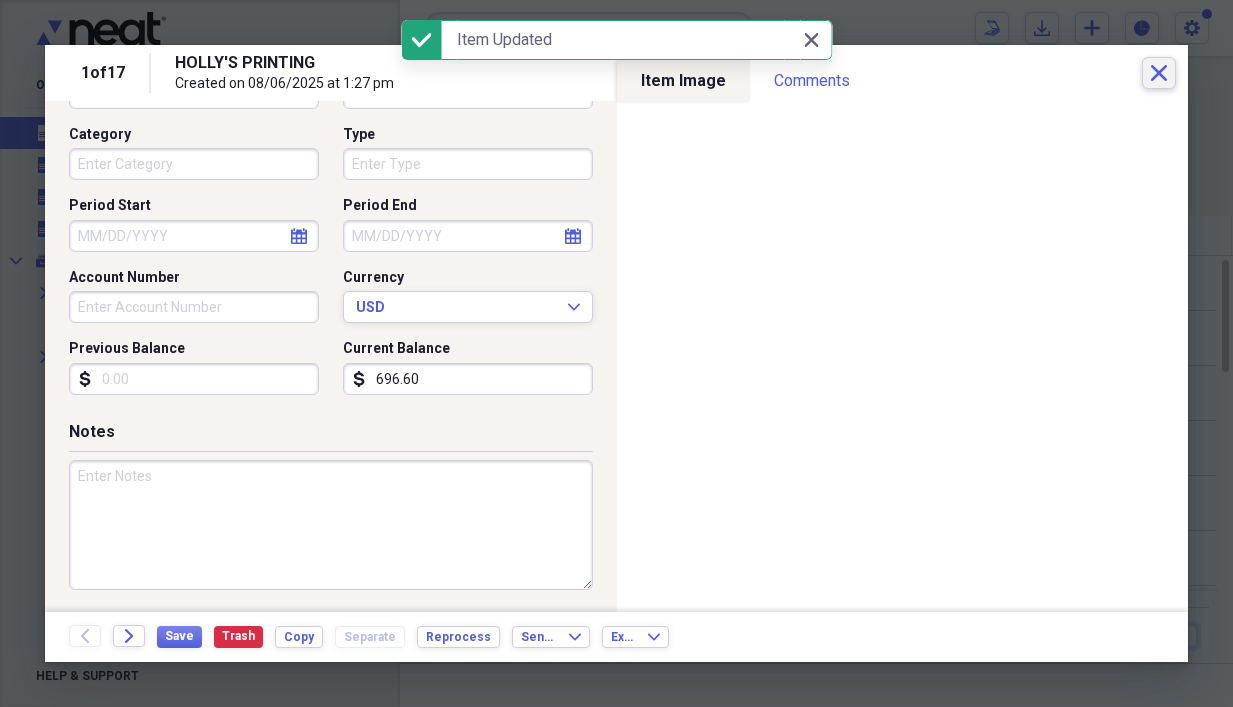 click 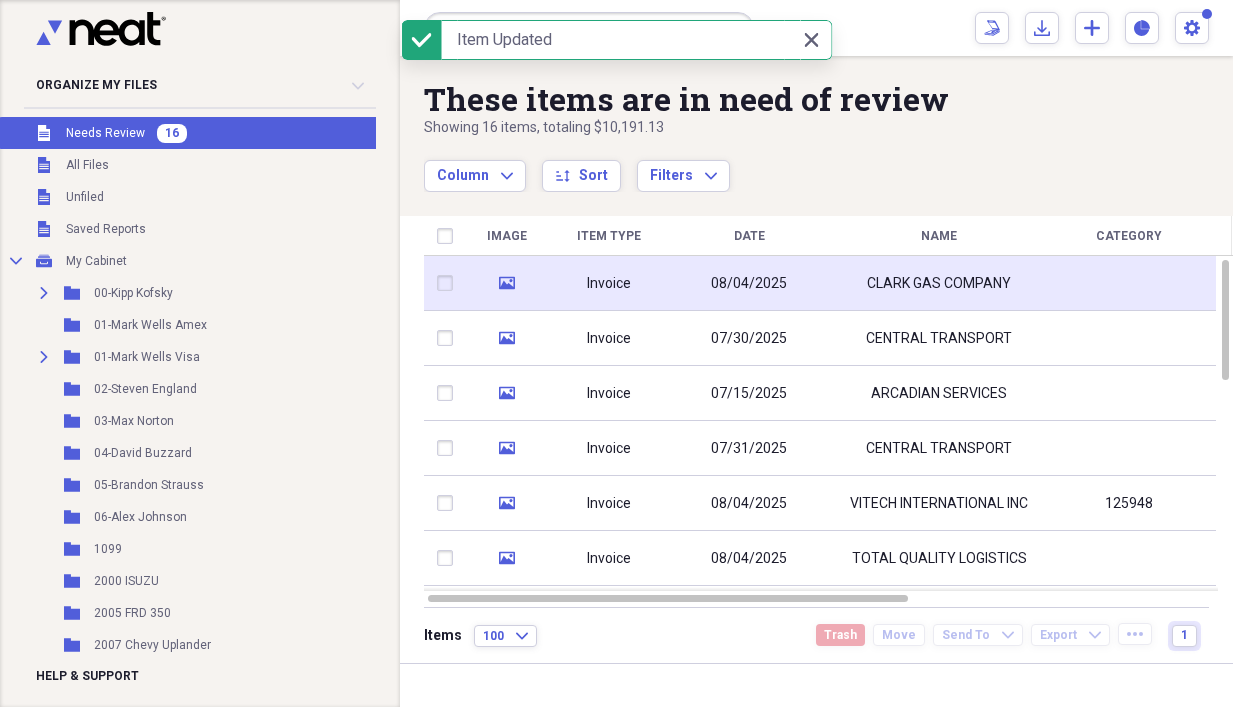click on "08/04/2025" at bounding box center (749, 284) 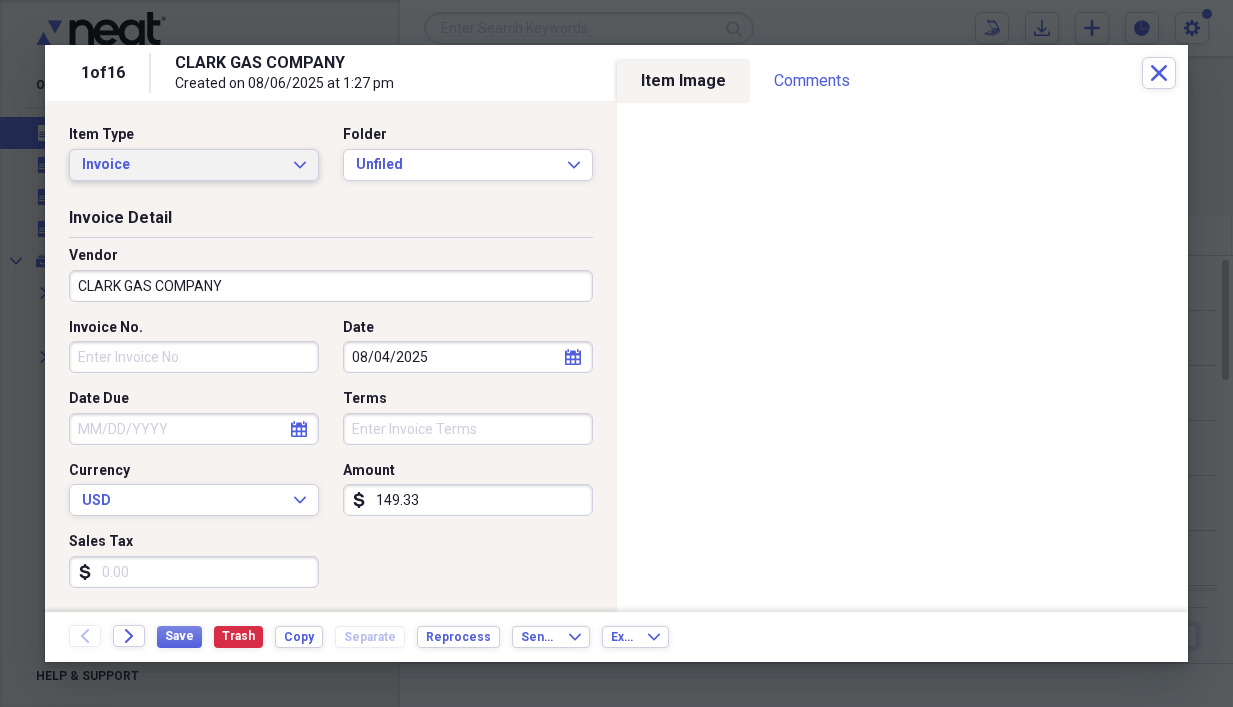click on "Expand" 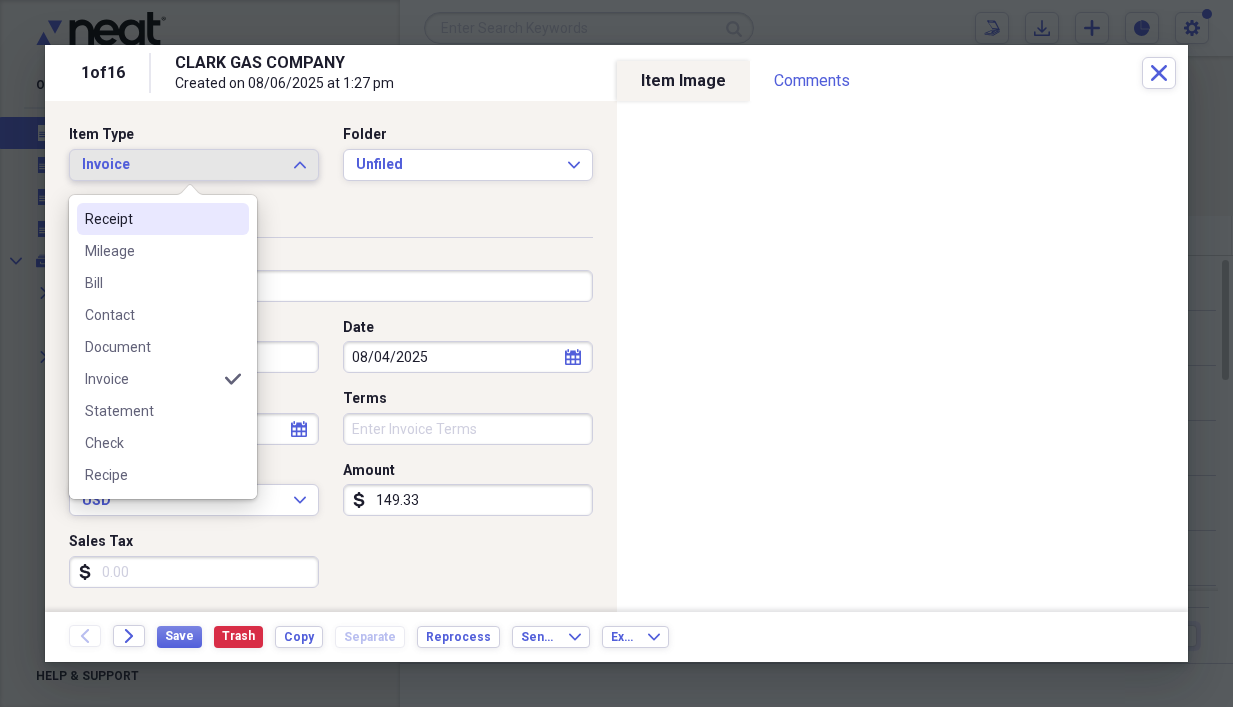 click on "Receipt" at bounding box center [151, 219] 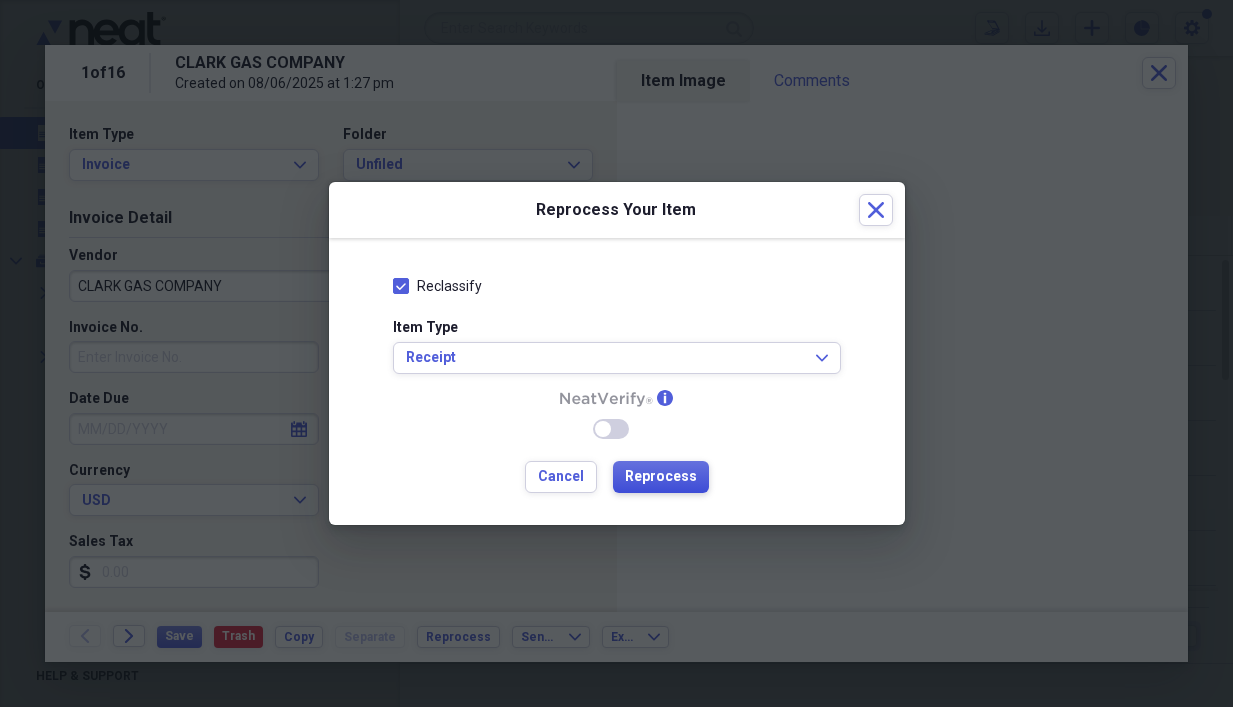 click on "Reprocess" at bounding box center (661, 477) 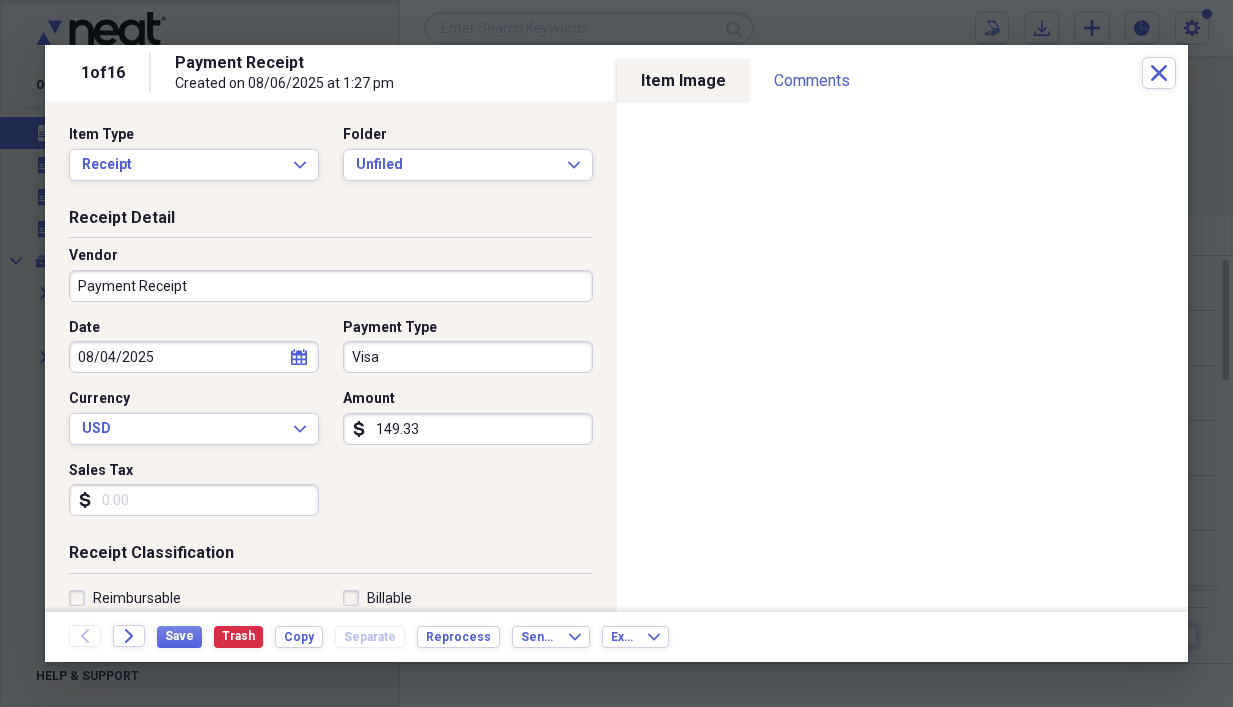 type on "Payment Receipt" 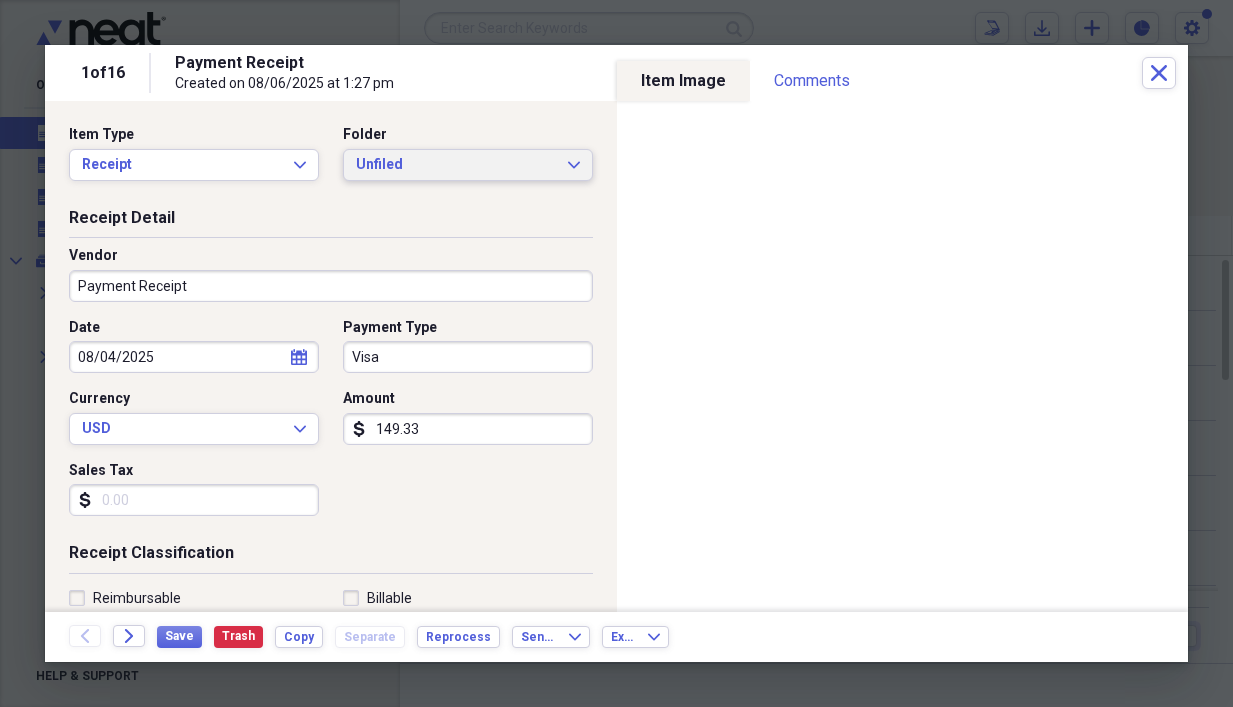 click on "Expand" 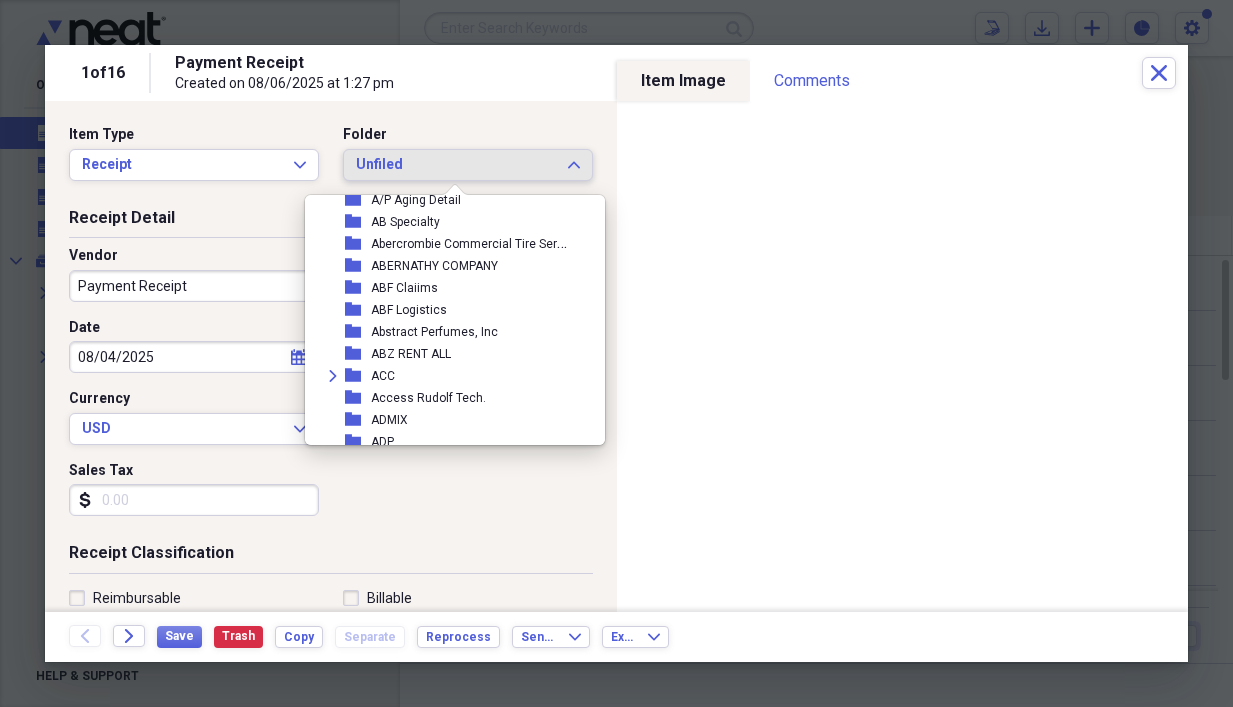 scroll, scrollTop: 640, scrollLeft: 0, axis: vertical 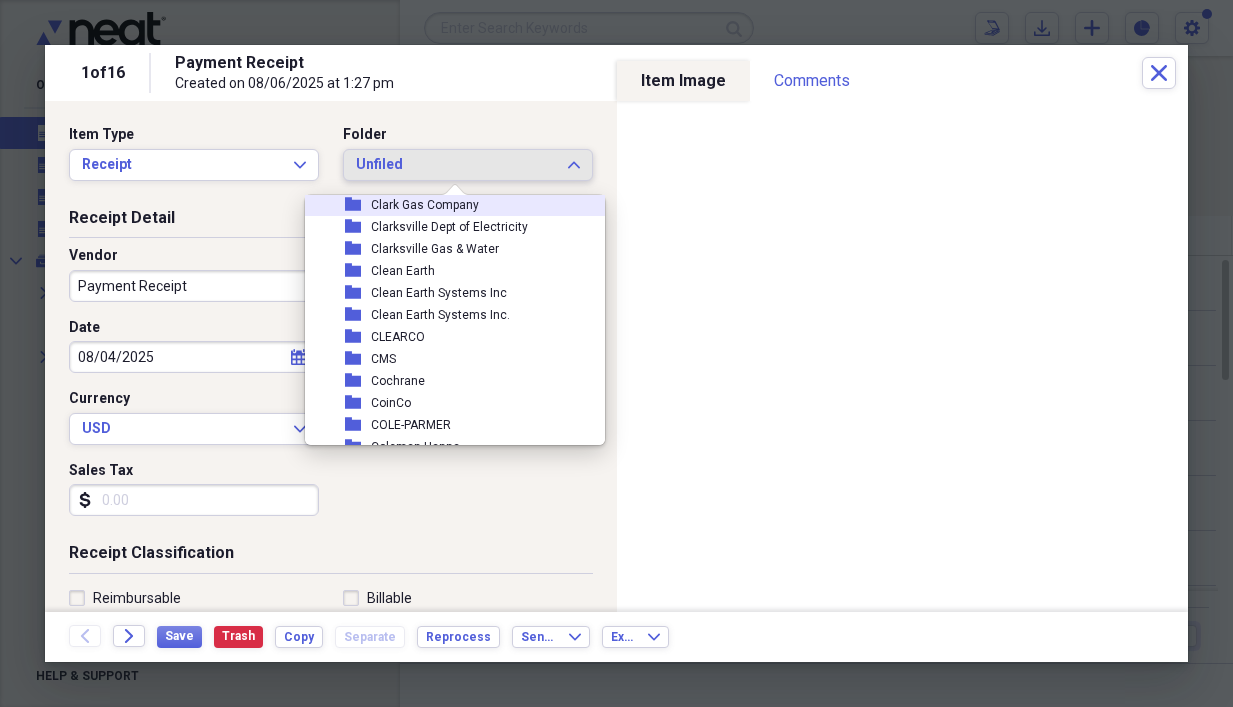 click on "folder Clark Gas Company" at bounding box center [447, 205] 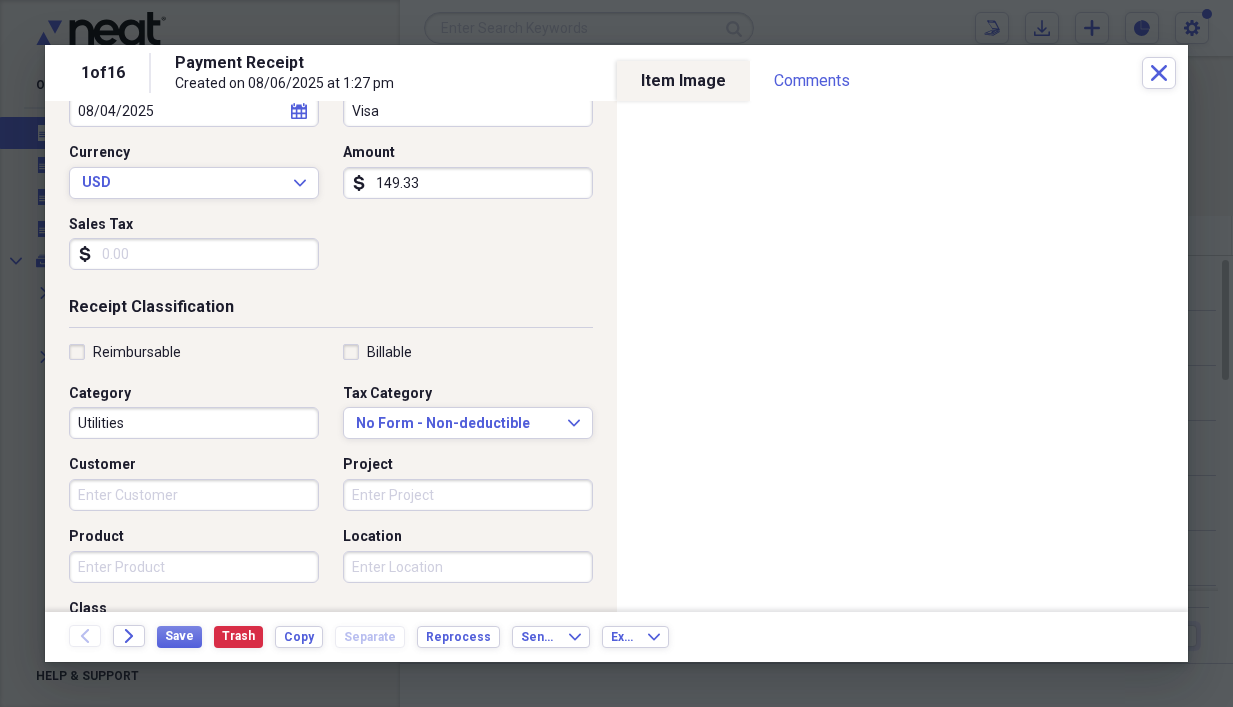scroll, scrollTop: 300, scrollLeft: 0, axis: vertical 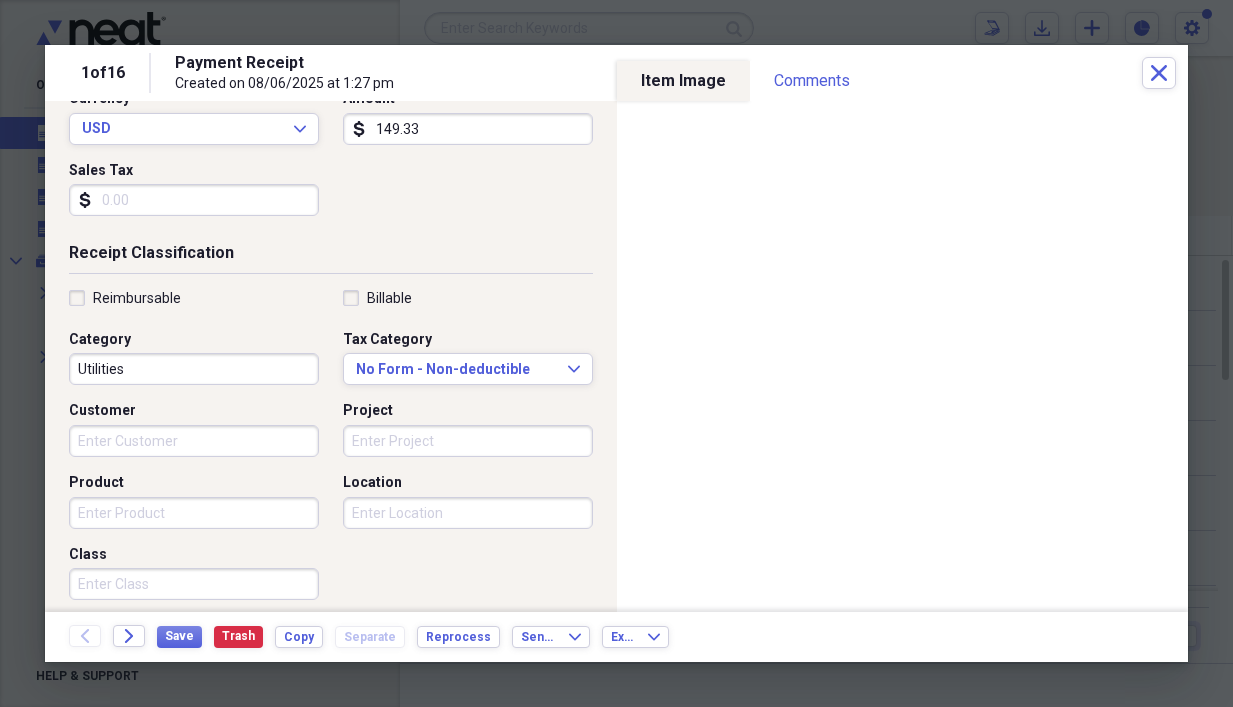 click on "Utilities" at bounding box center [194, 369] 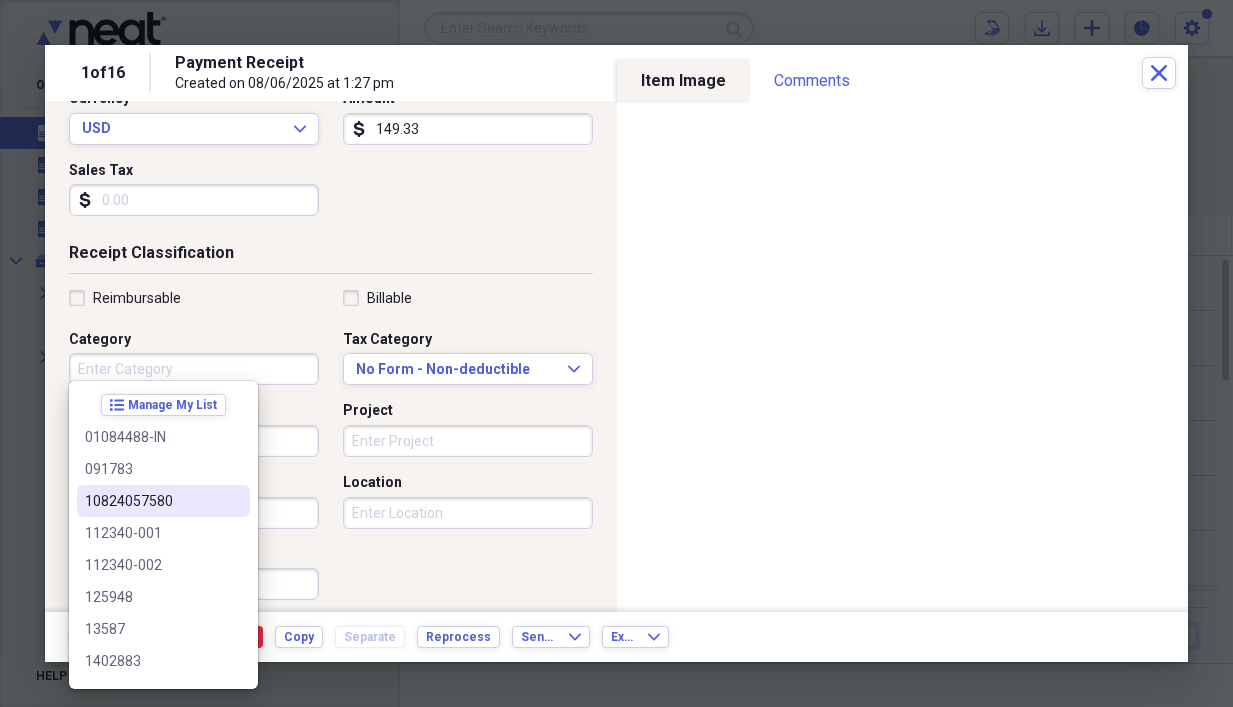 type 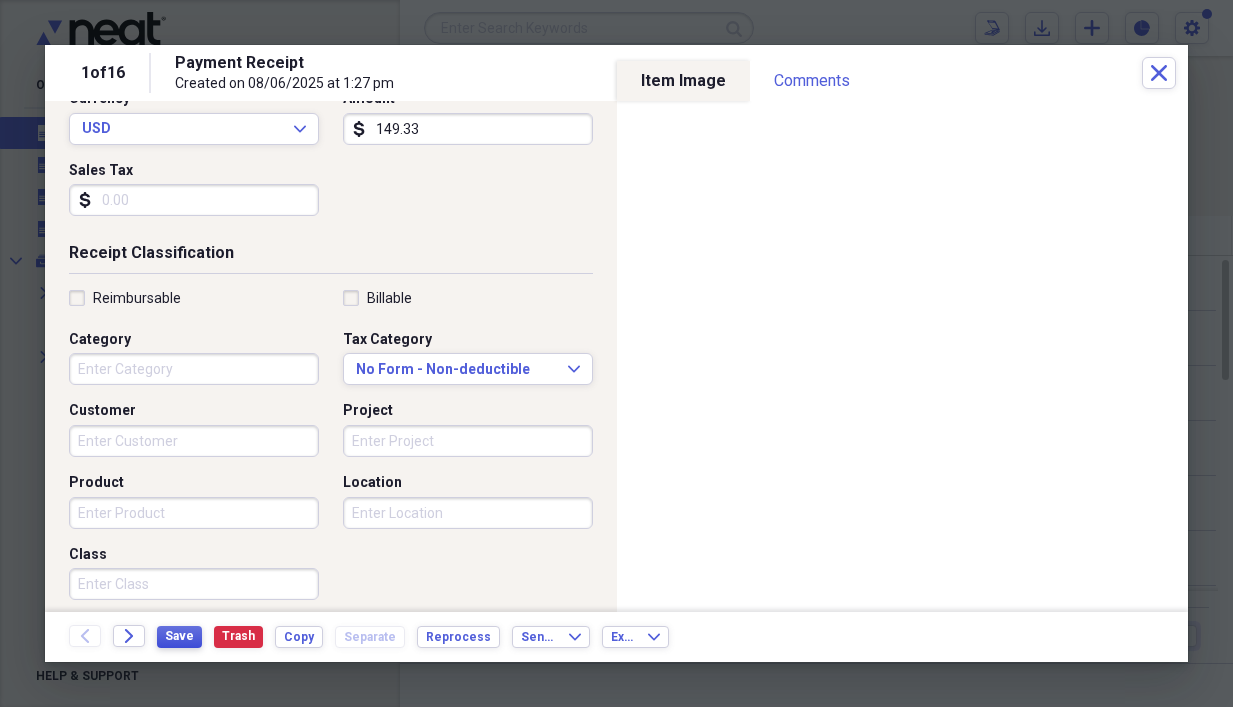 click on "Save" at bounding box center (179, 636) 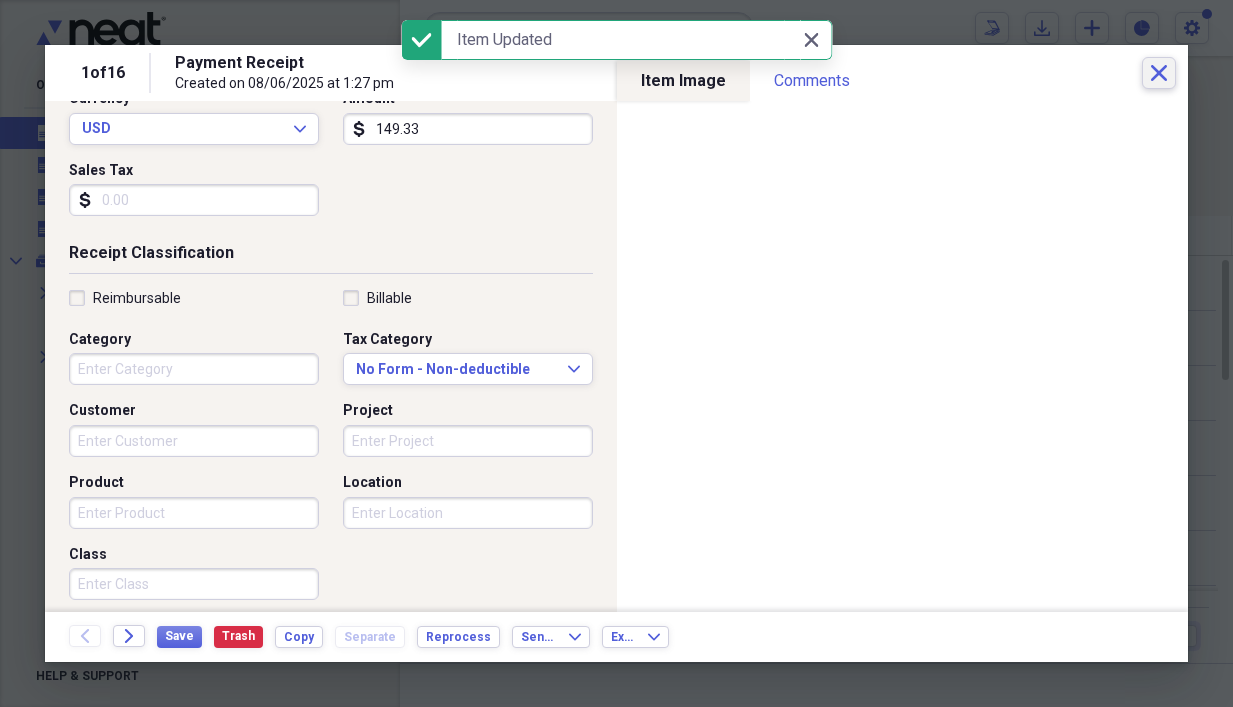 click on "Close" 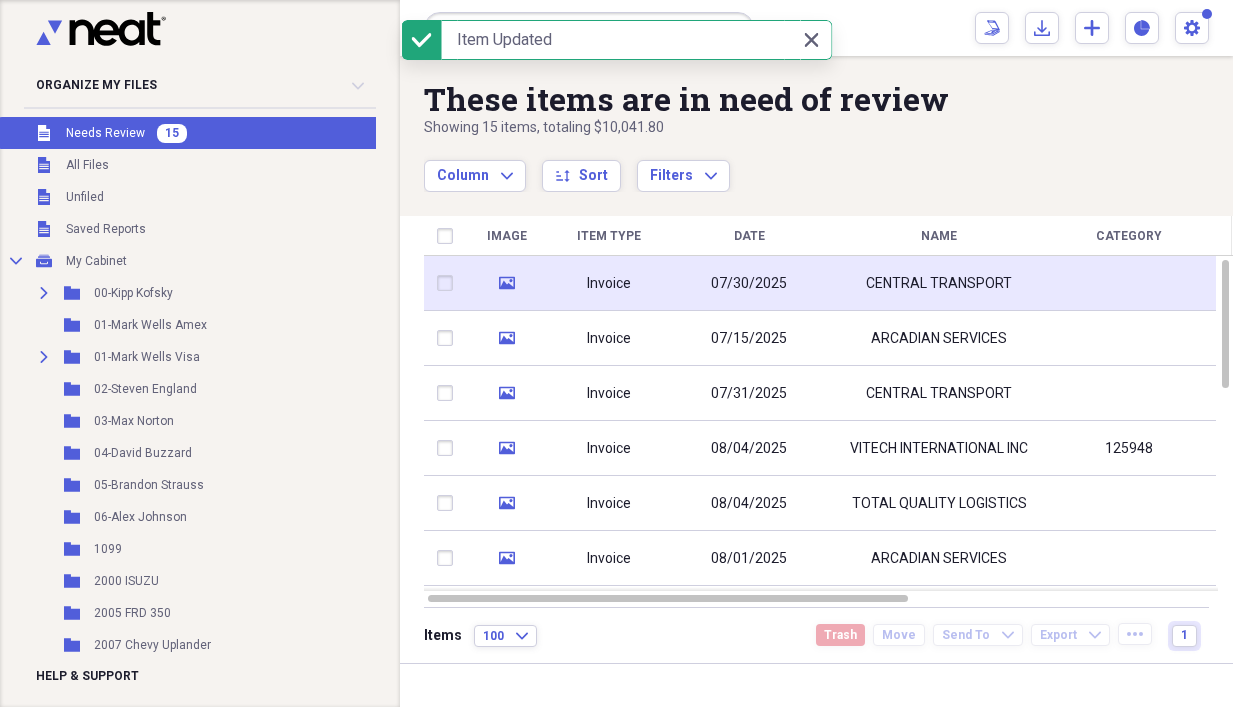 click on "Invoice" at bounding box center (609, 283) 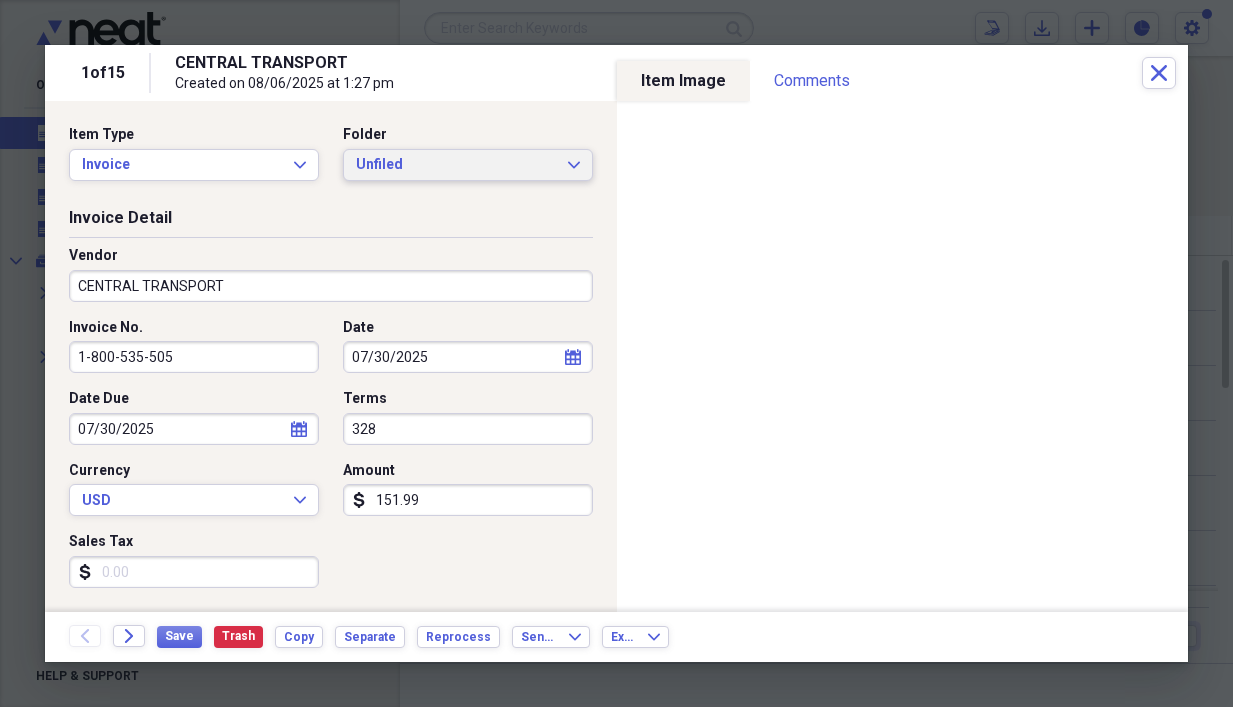 click on "Unfiled Expand" at bounding box center (468, 165) 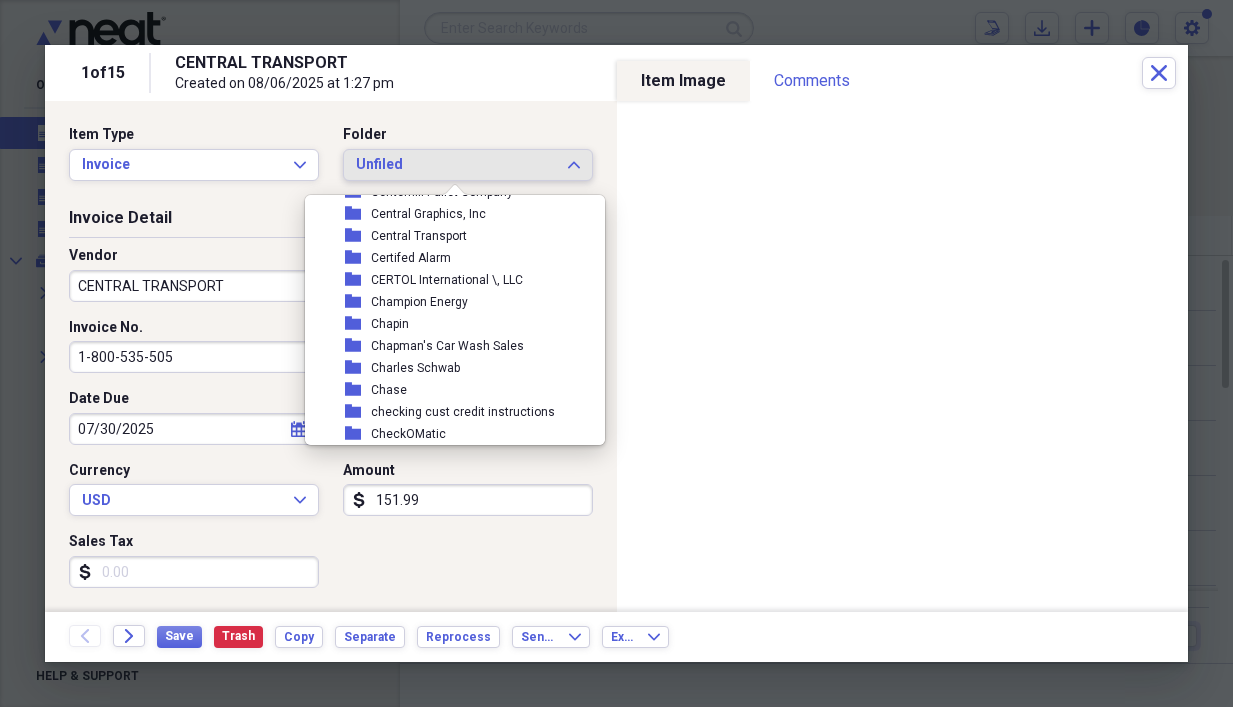 scroll, scrollTop: 3443, scrollLeft: 0, axis: vertical 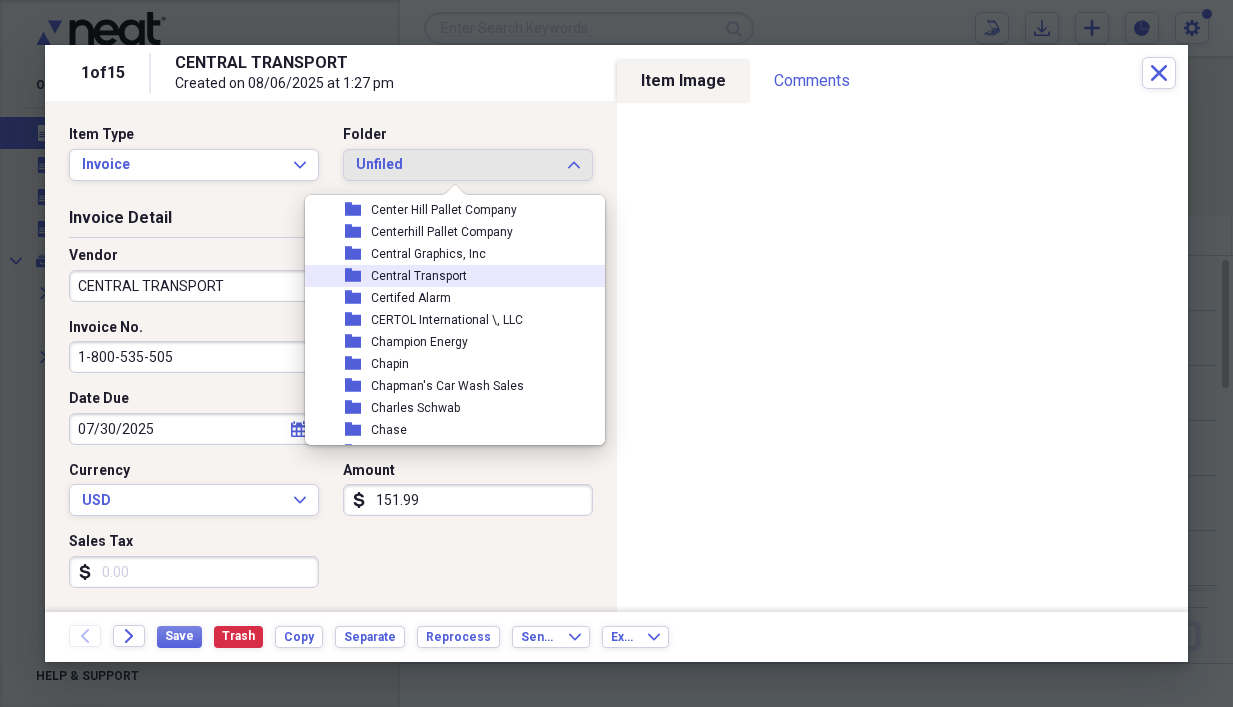 click on "Central Transport" at bounding box center [419, 276] 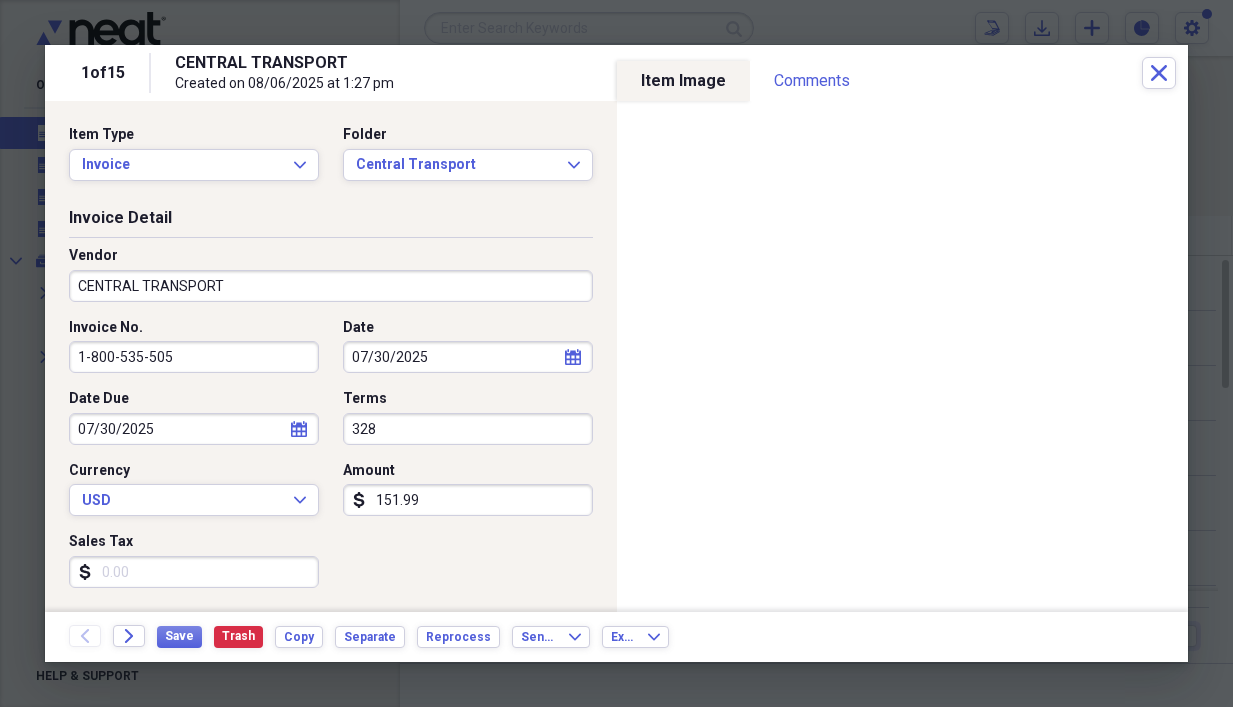 click on "1-800-535-505" at bounding box center [194, 357] 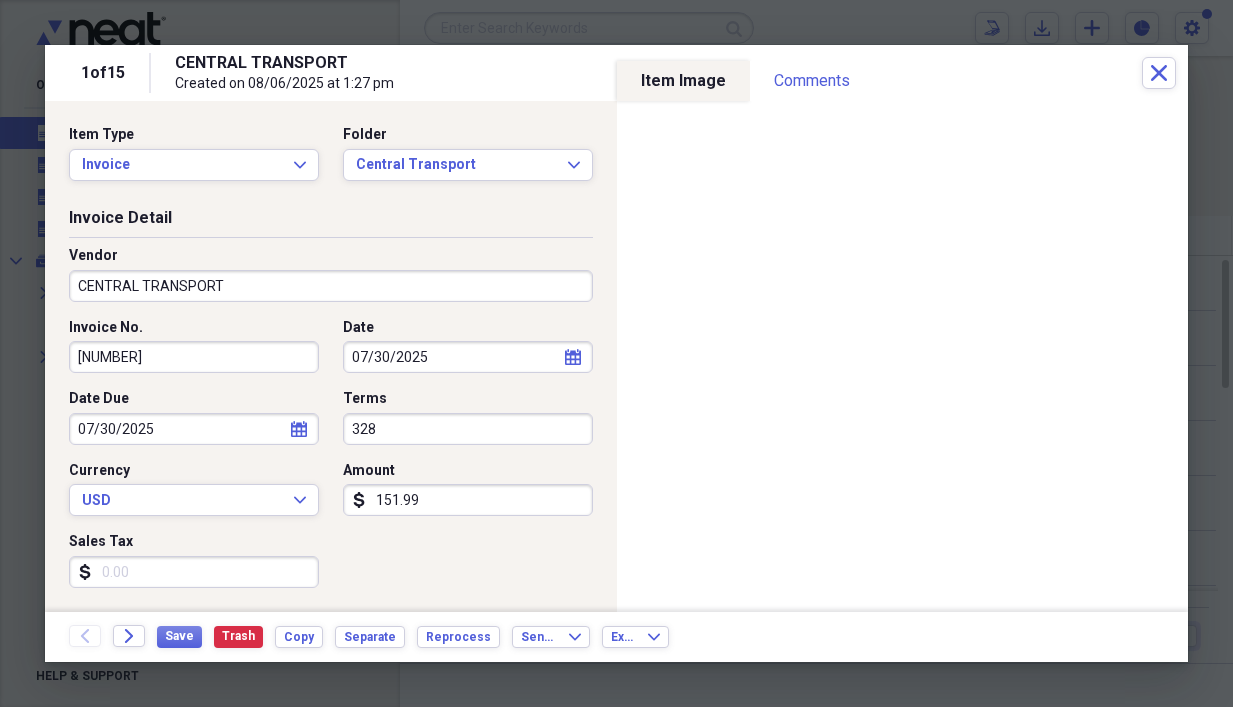 type on "300275179" 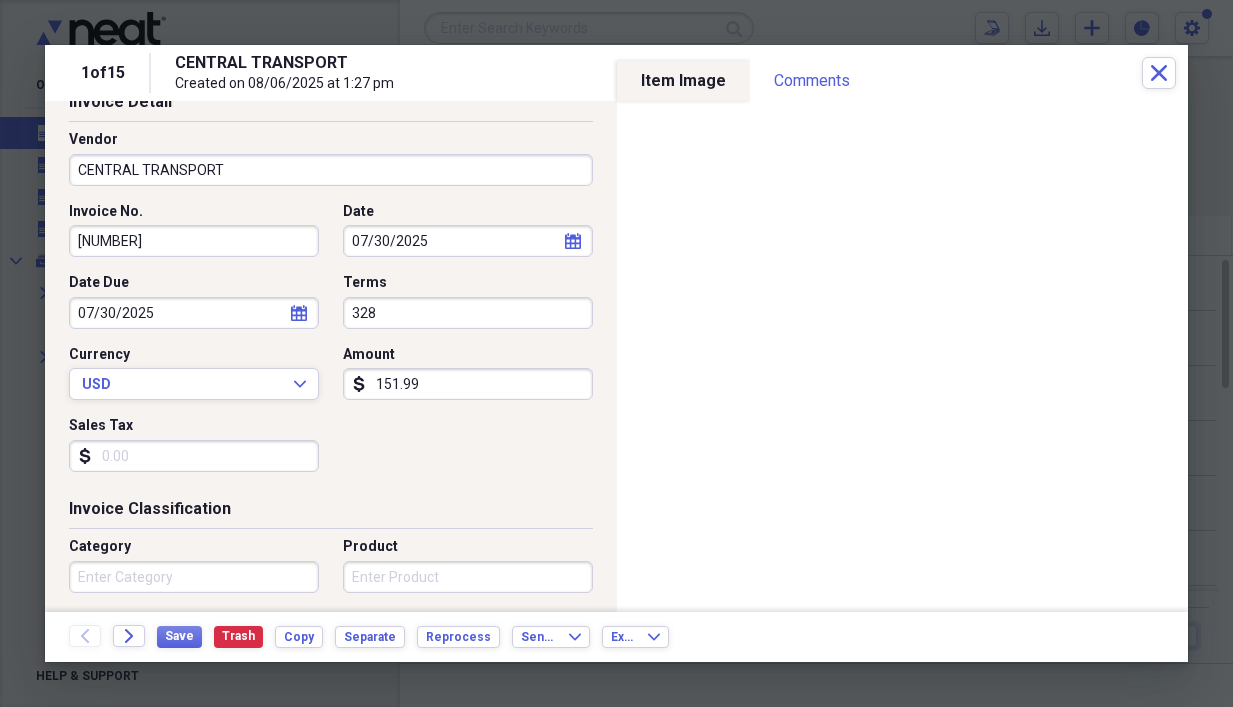 scroll, scrollTop: 200, scrollLeft: 0, axis: vertical 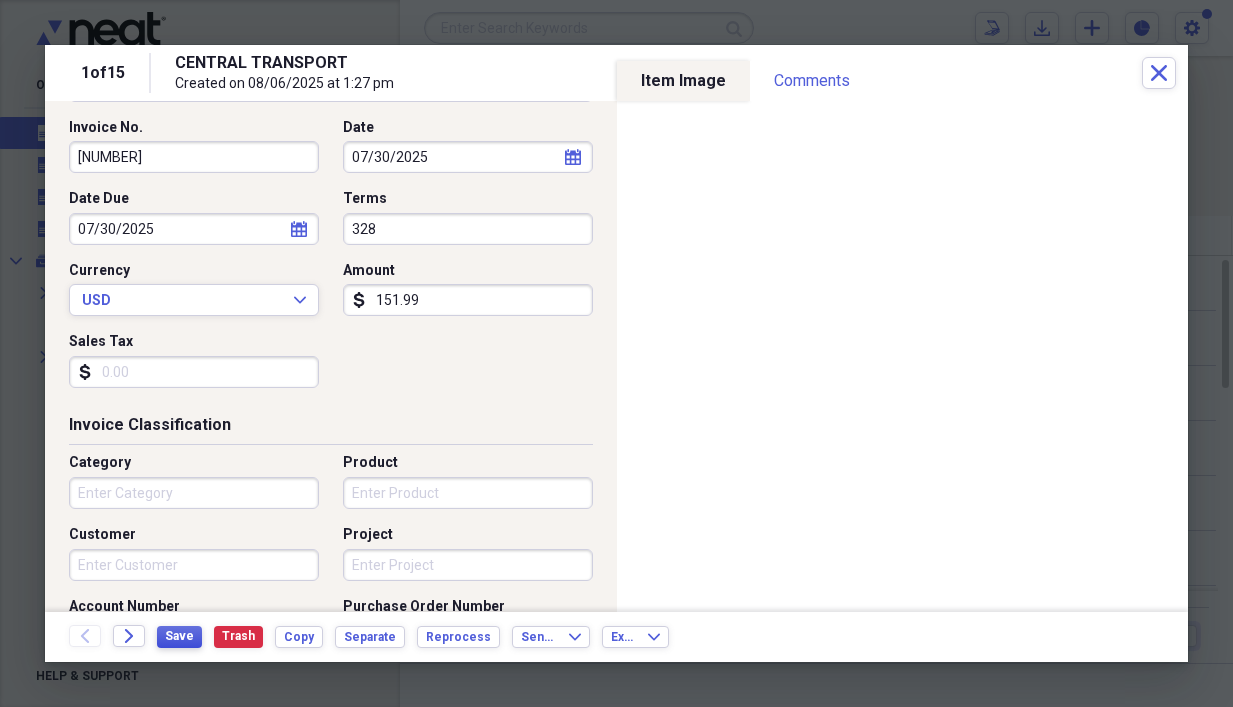 click on "Save" at bounding box center [179, 636] 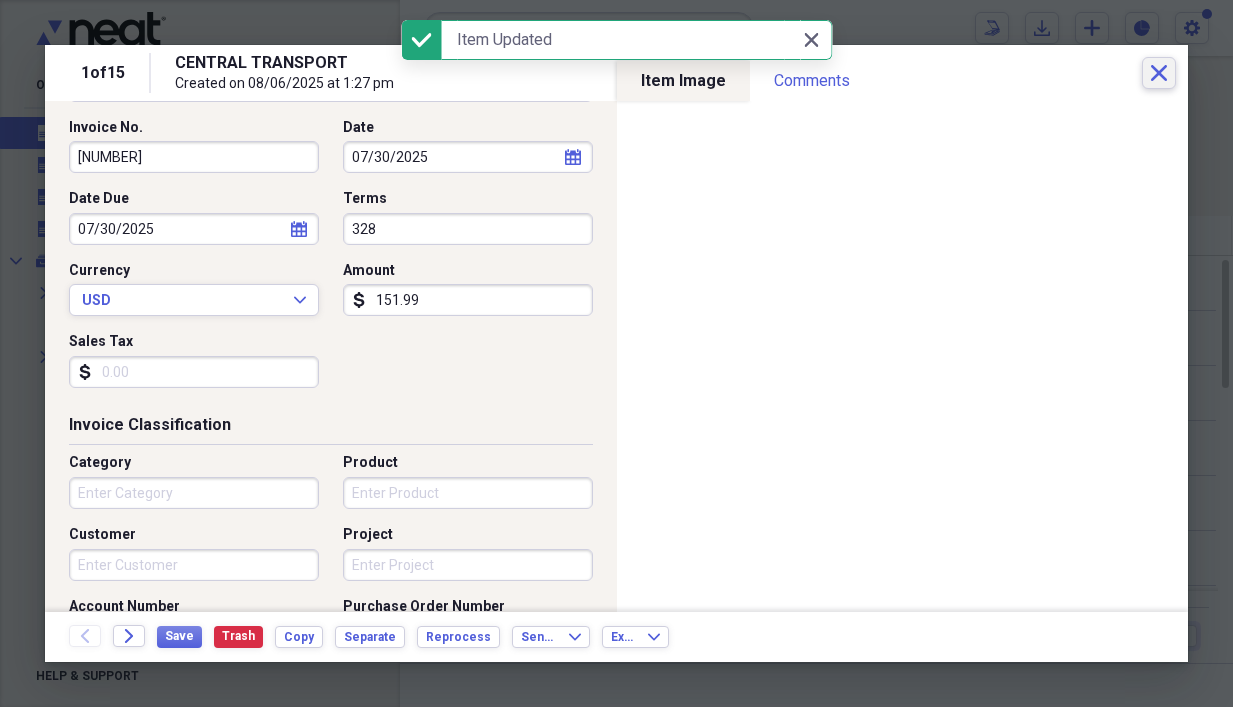 click on "Close" at bounding box center [1159, 73] 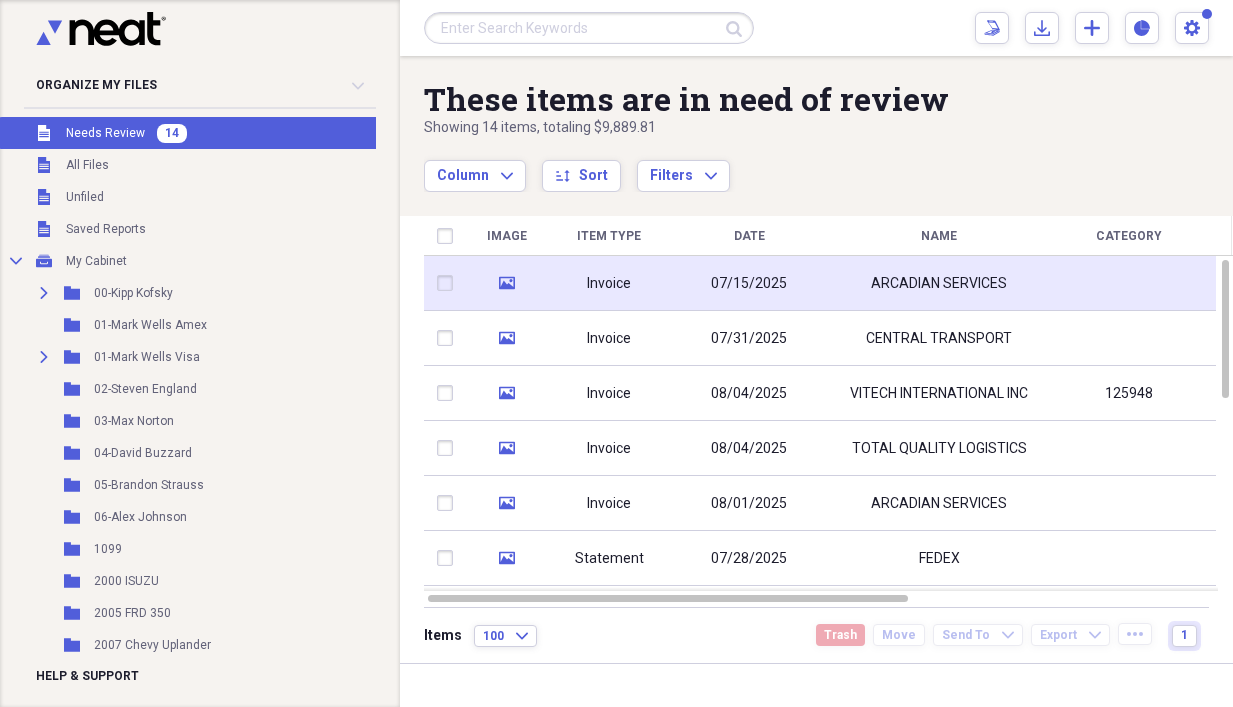 click on "Invoice" at bounding box center (609, 284) 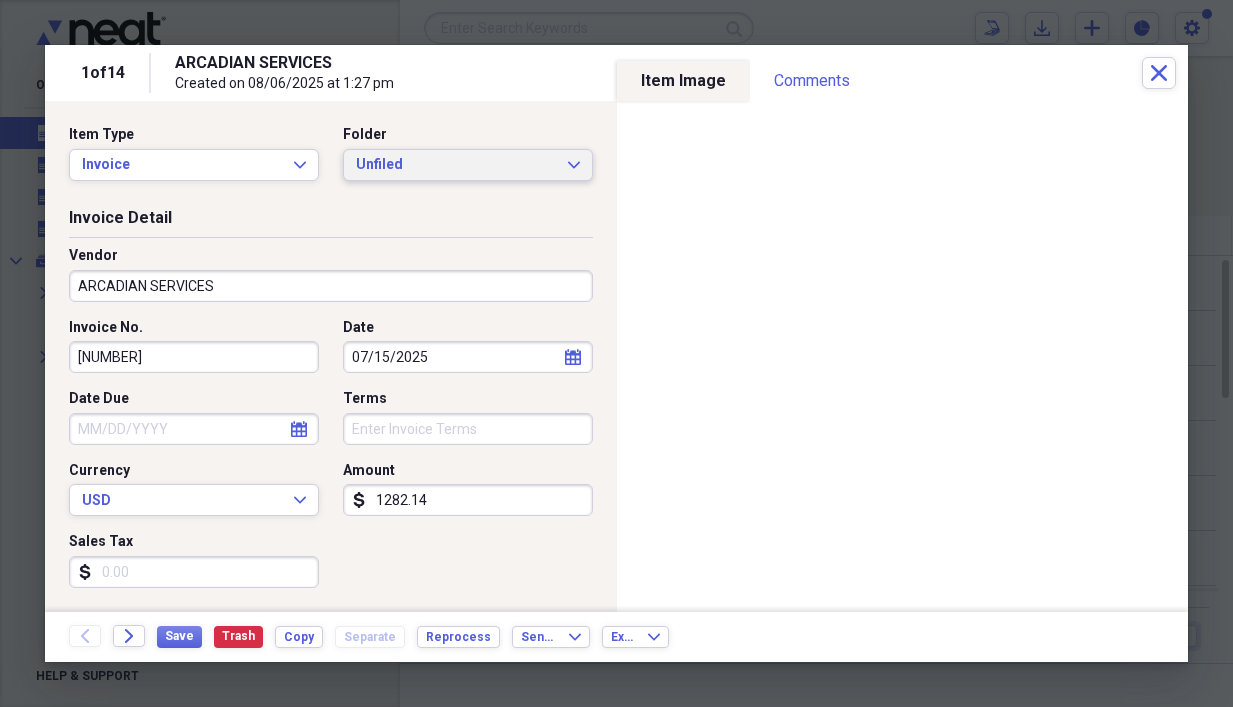 click on "Expand" 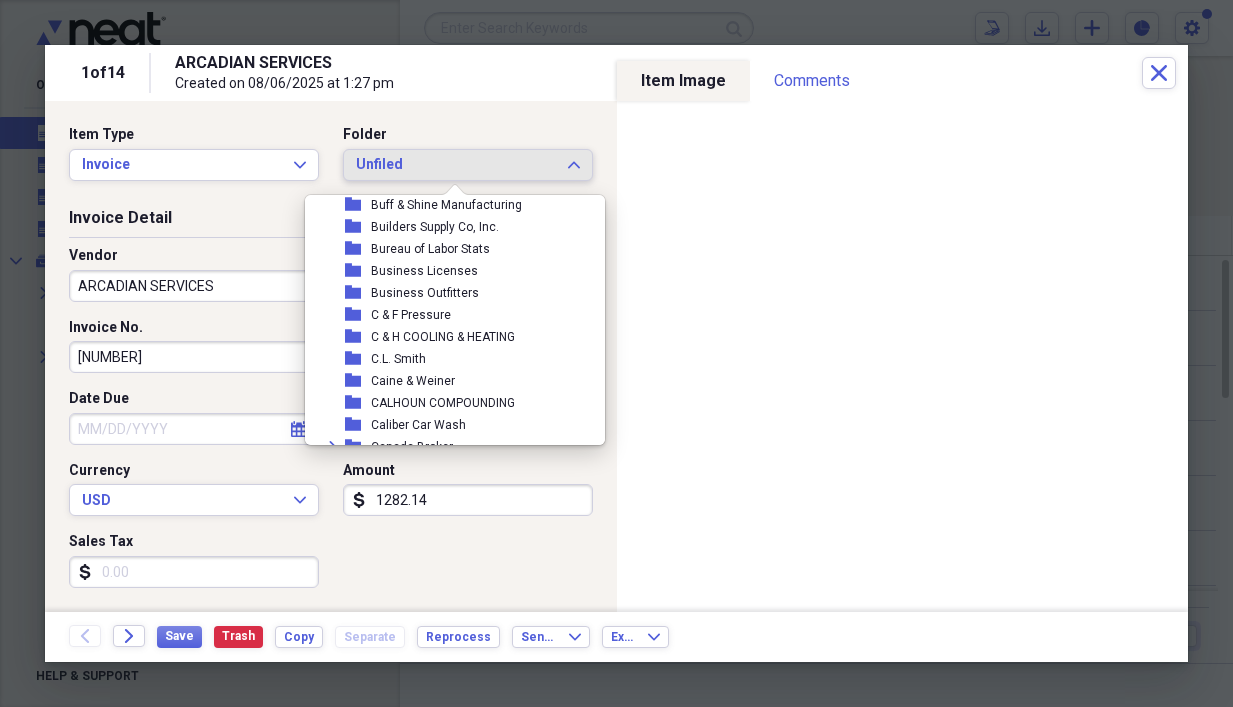 scroll, scrollTop: 2492, scrollLeft: 0, axis: vertical 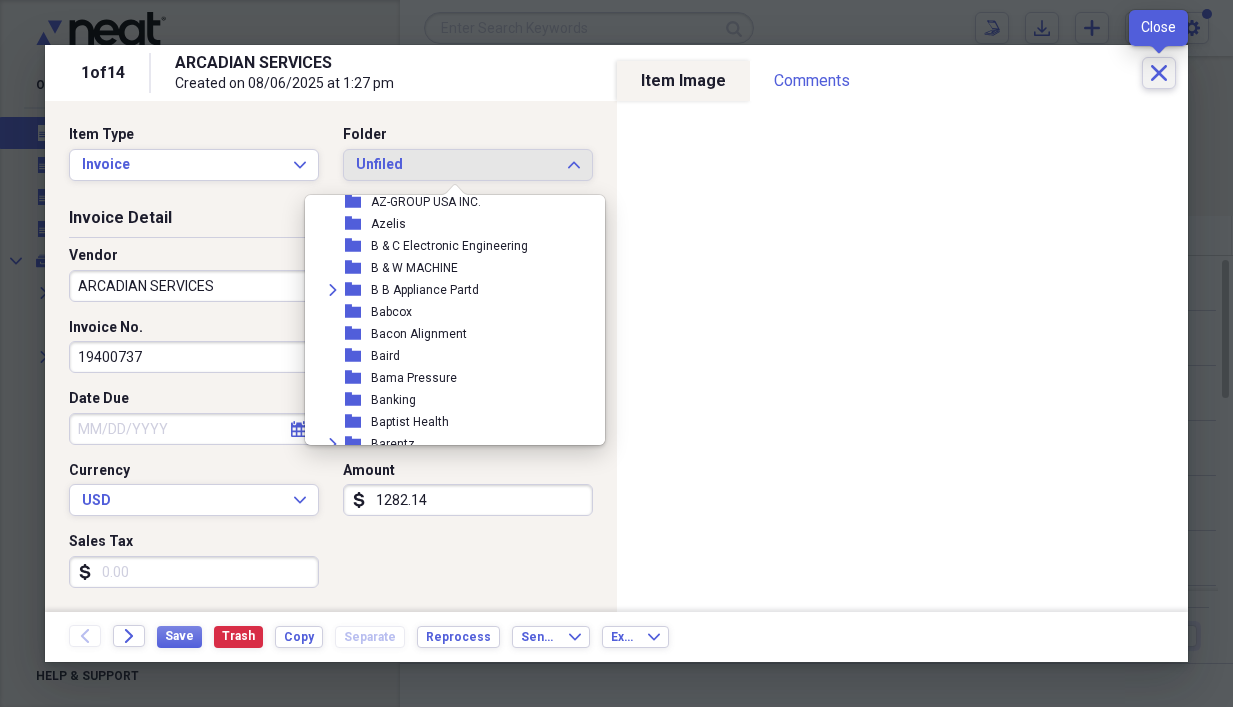 click on "Close" 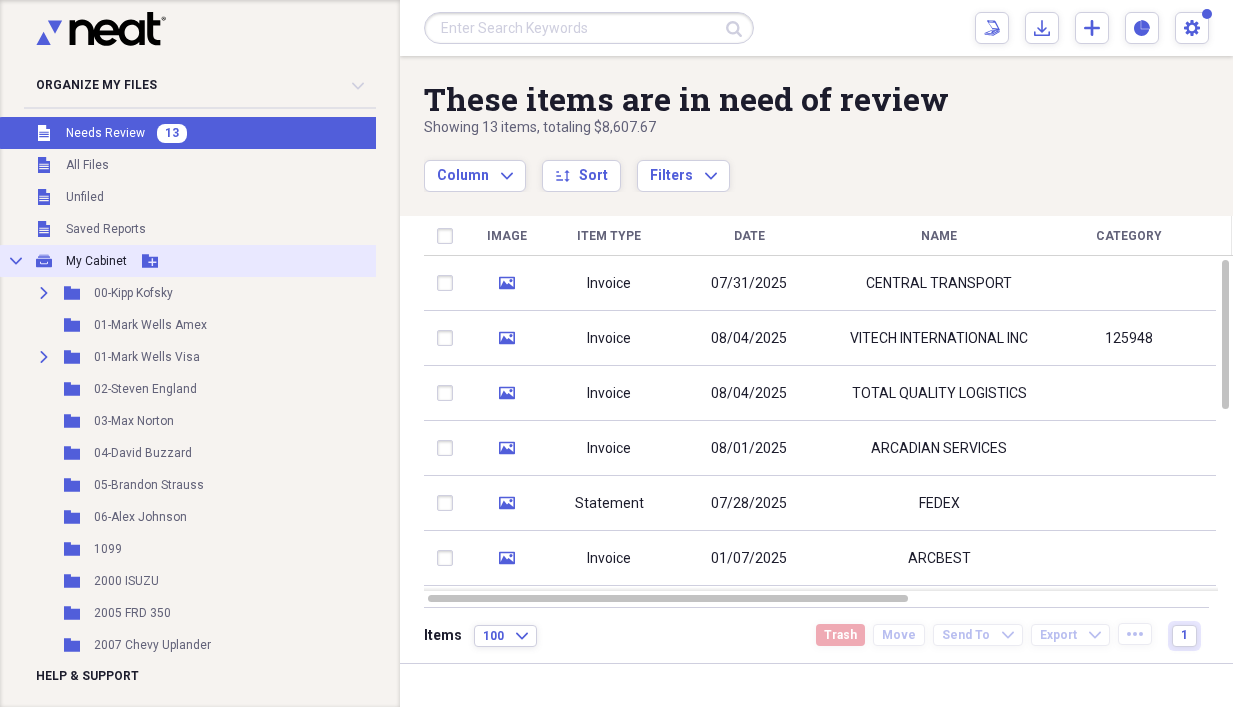 click 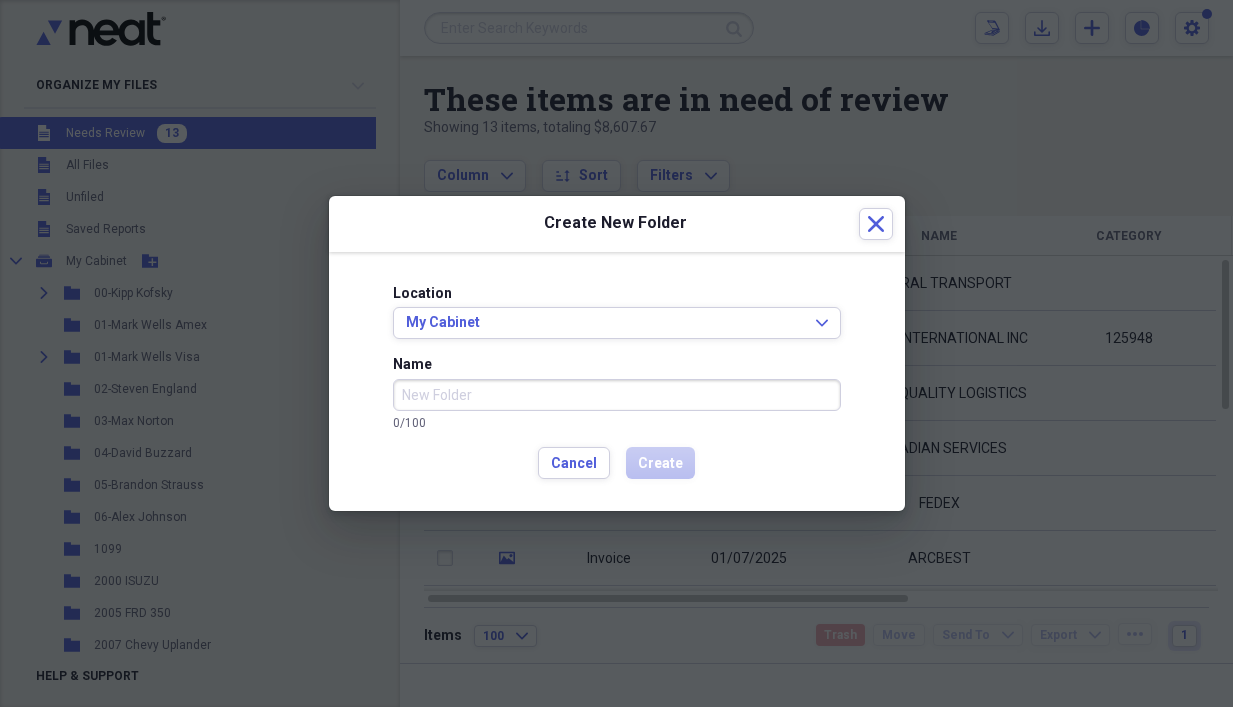 click on "Name" at bounding box center (617, 395) 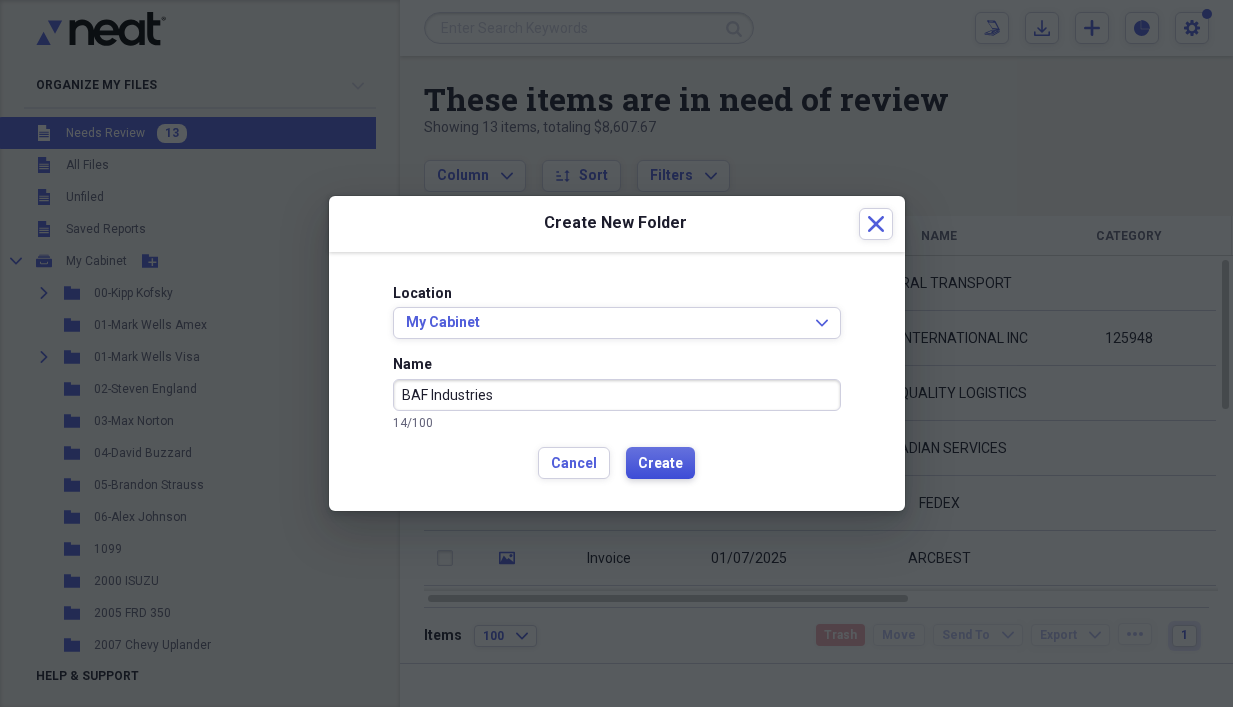 type on "BAF Industries" 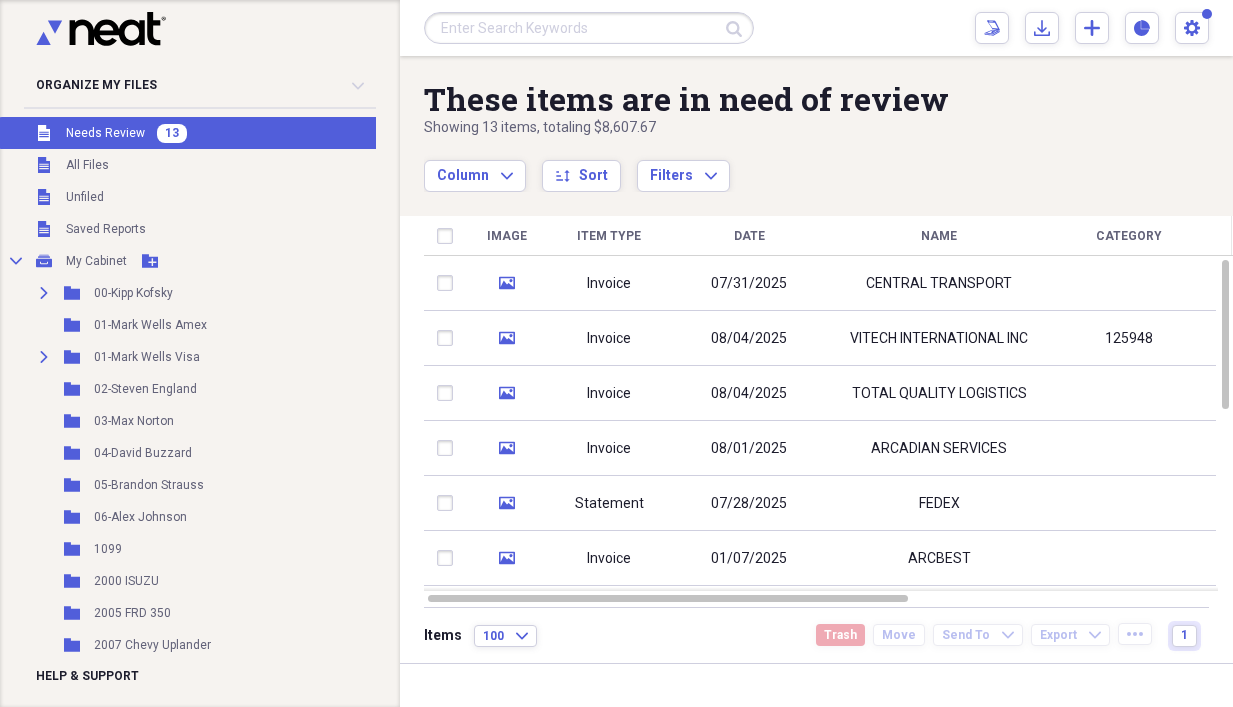 click on "Needs Review" at bounding box center [105, 133] 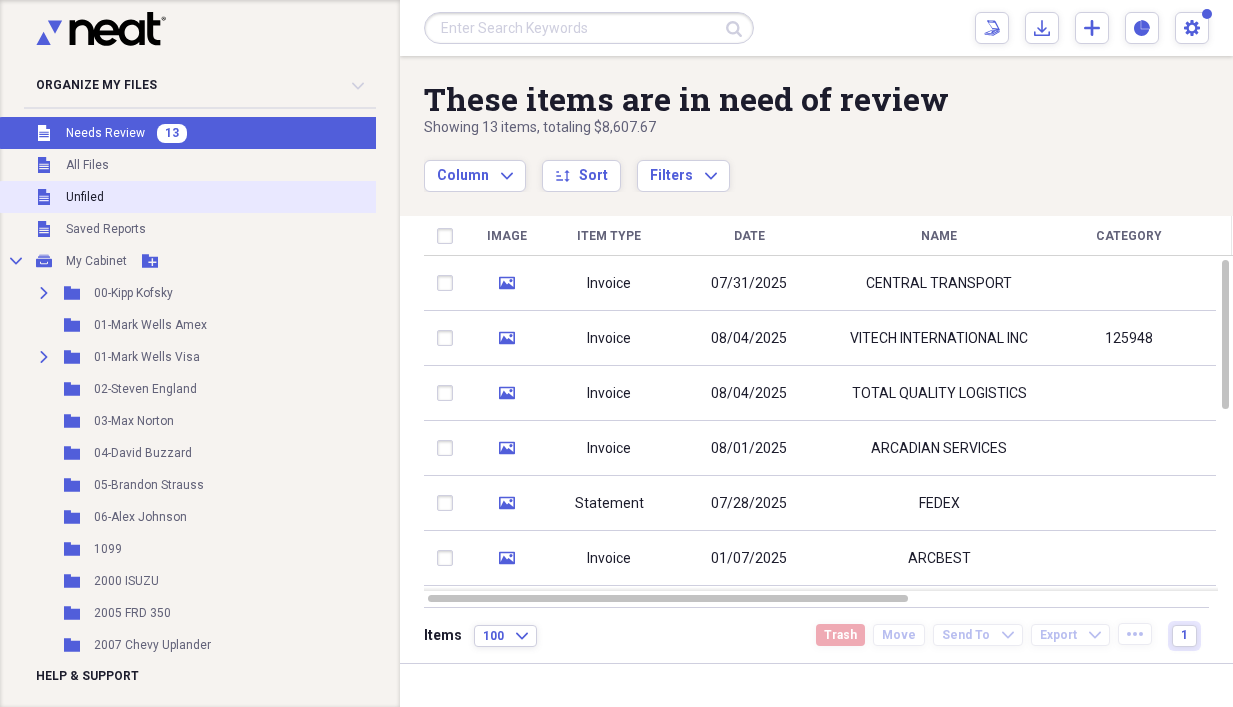 click on "Unfiled Unfiled" at bounding box center [217, 197] 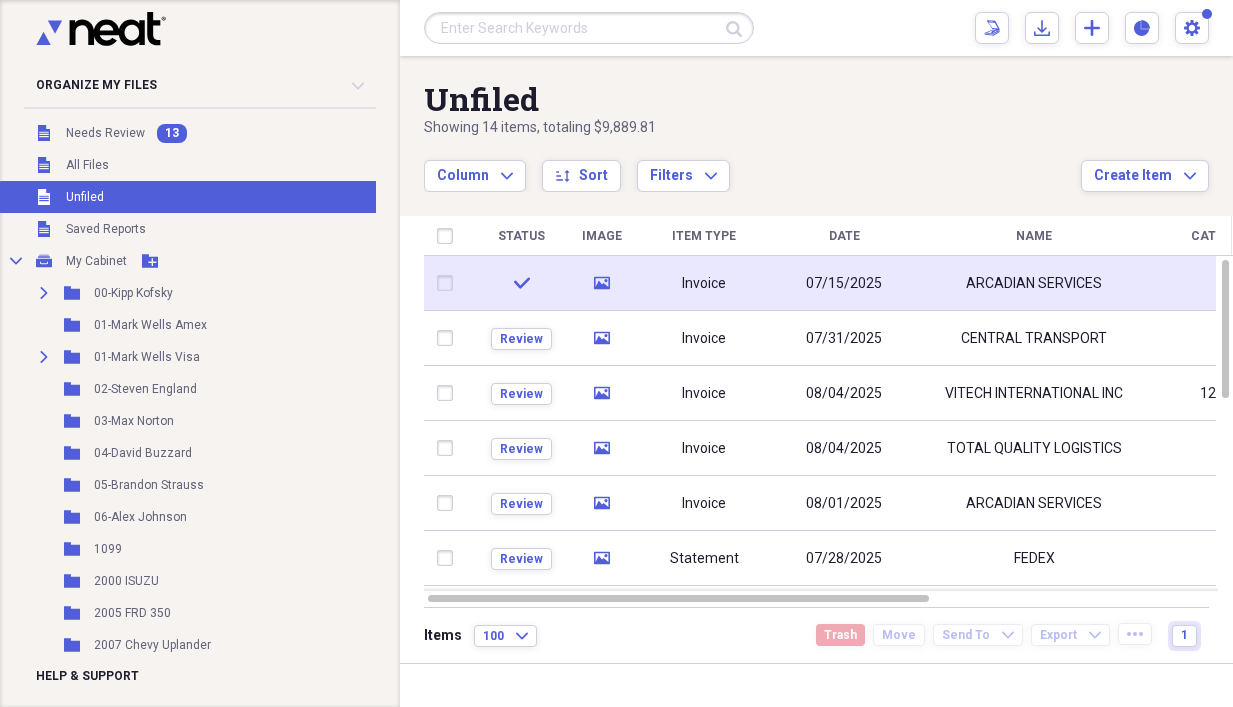click on "07/15/2025" at bounding box center (844, 284) 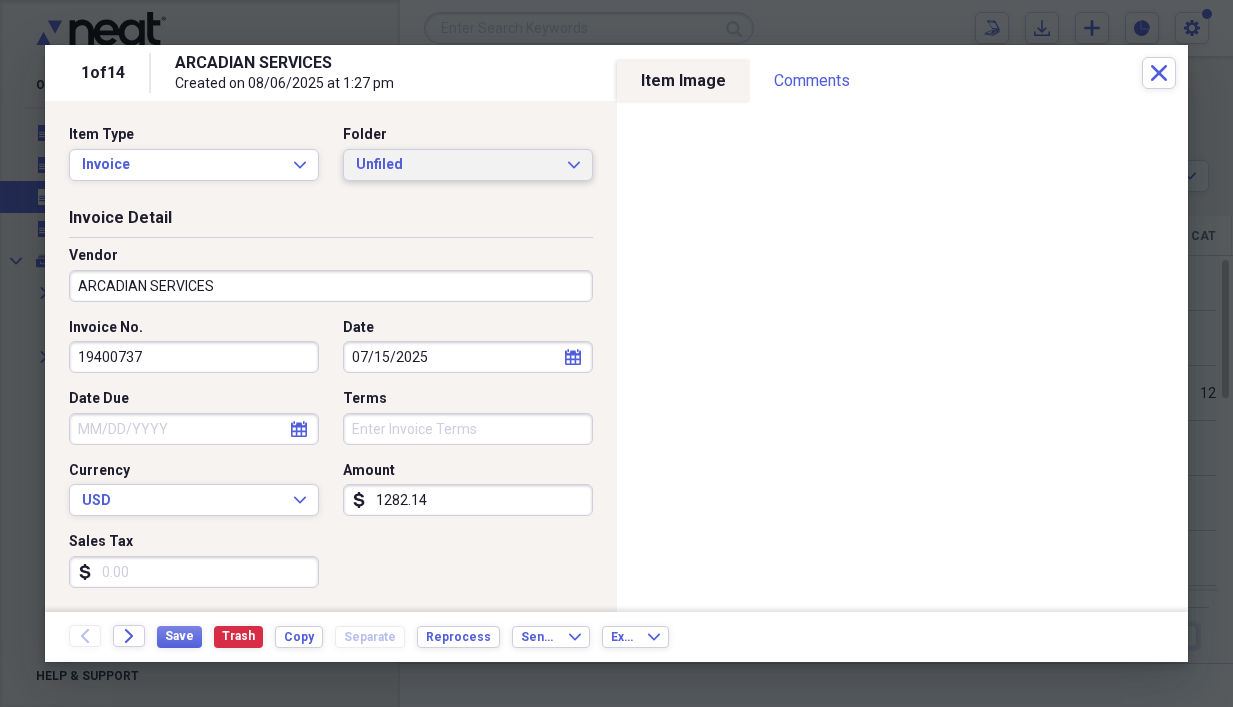 click on "Expand" 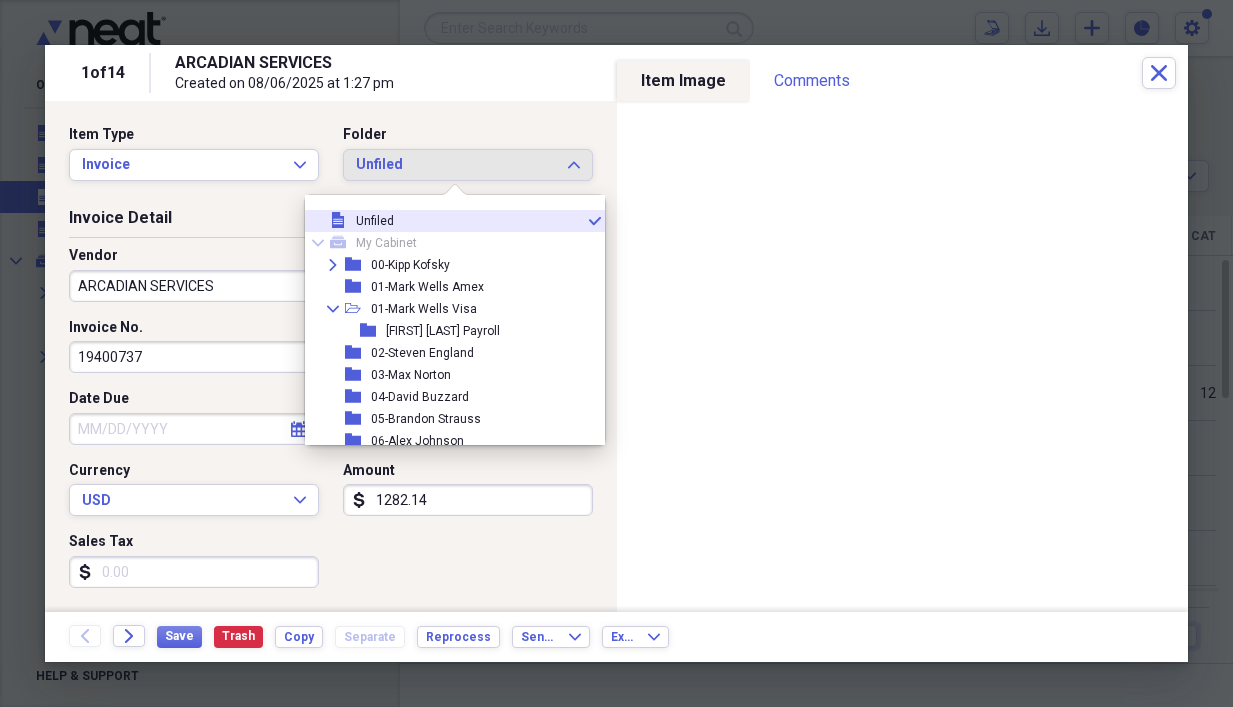 drag, startPoint x: 495, startPoint y: 125, endPoint x: 355, endPoint y: 139, distance: 140.69826 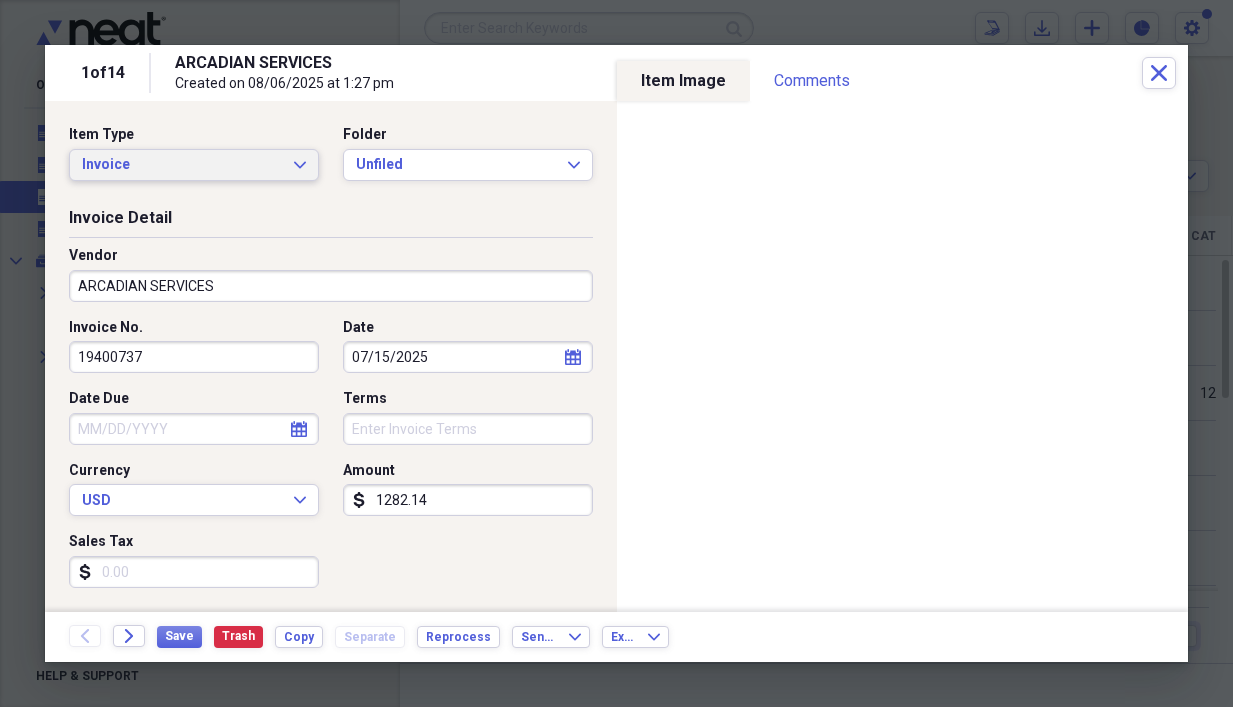 click on "Expand" 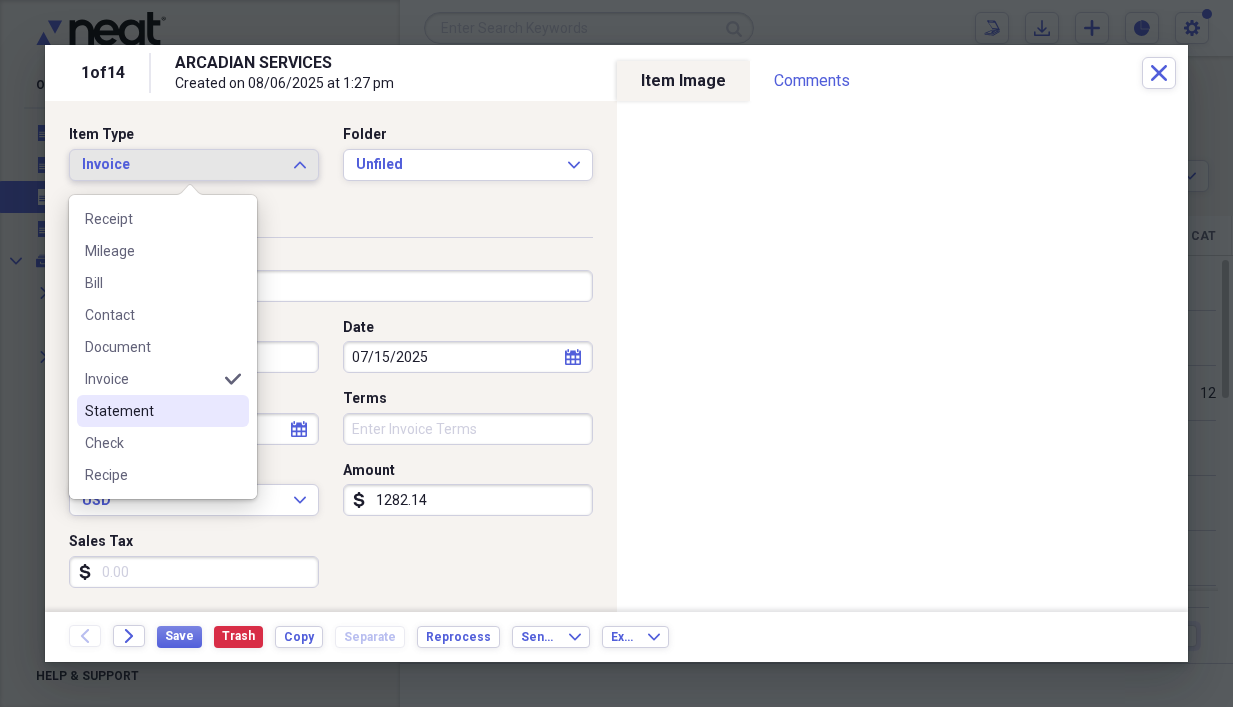 click on "Statement" at bounding box center [151, 411] 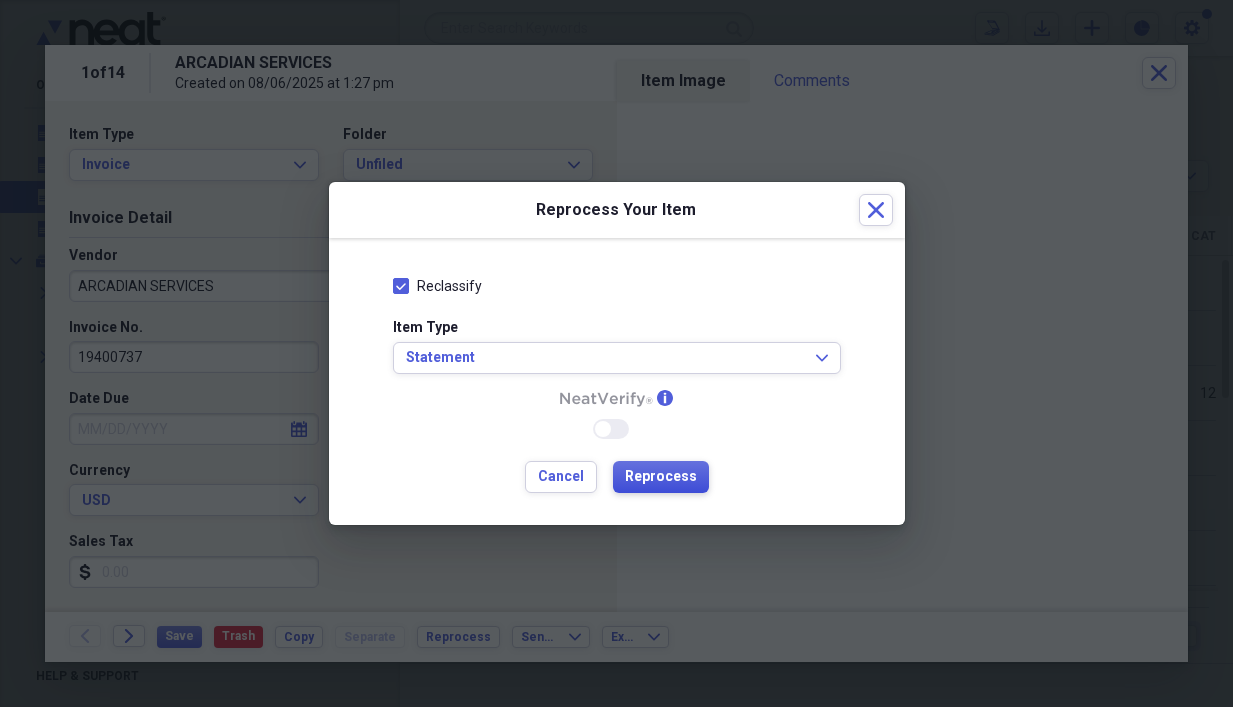 click on "Reprocess" at bounding box center (661, 477) 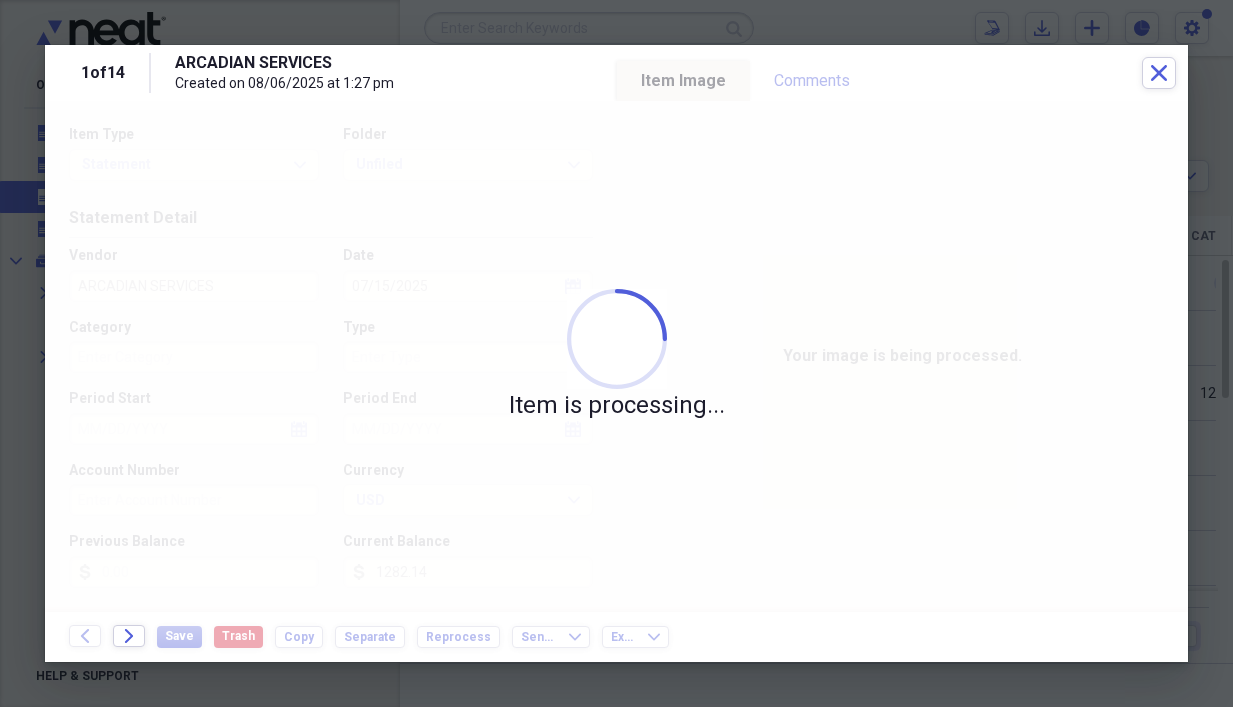 click on "Item is processing..." at bounding box center (616, 356) 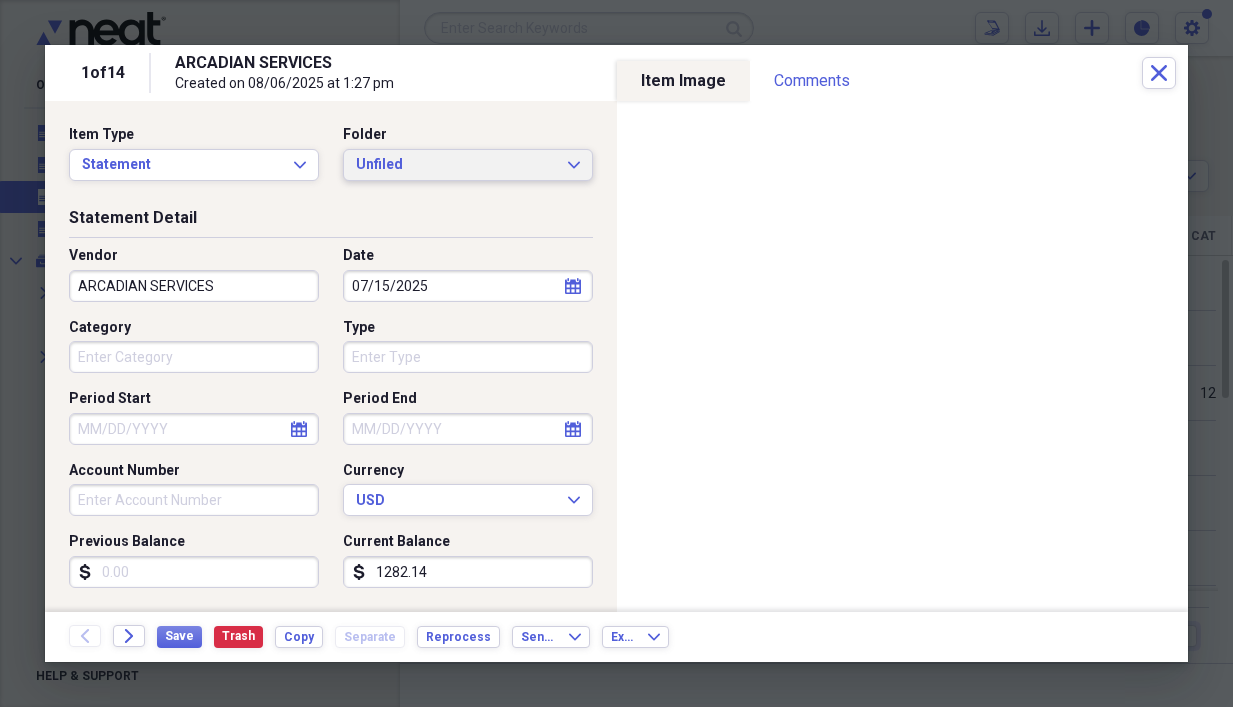 click on "Unfiled Expand" at bounding box center [468, 165] 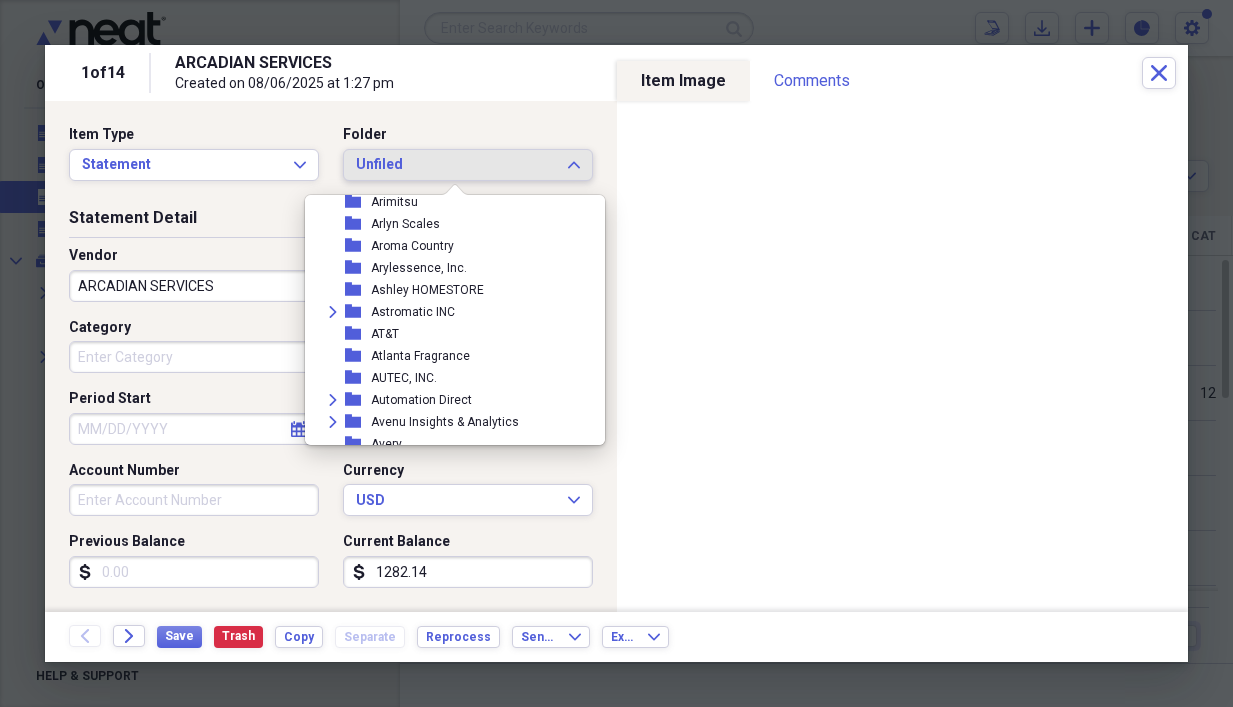 scroll, scrollTop: 2111, scrollLeft: 0, axis: vertical 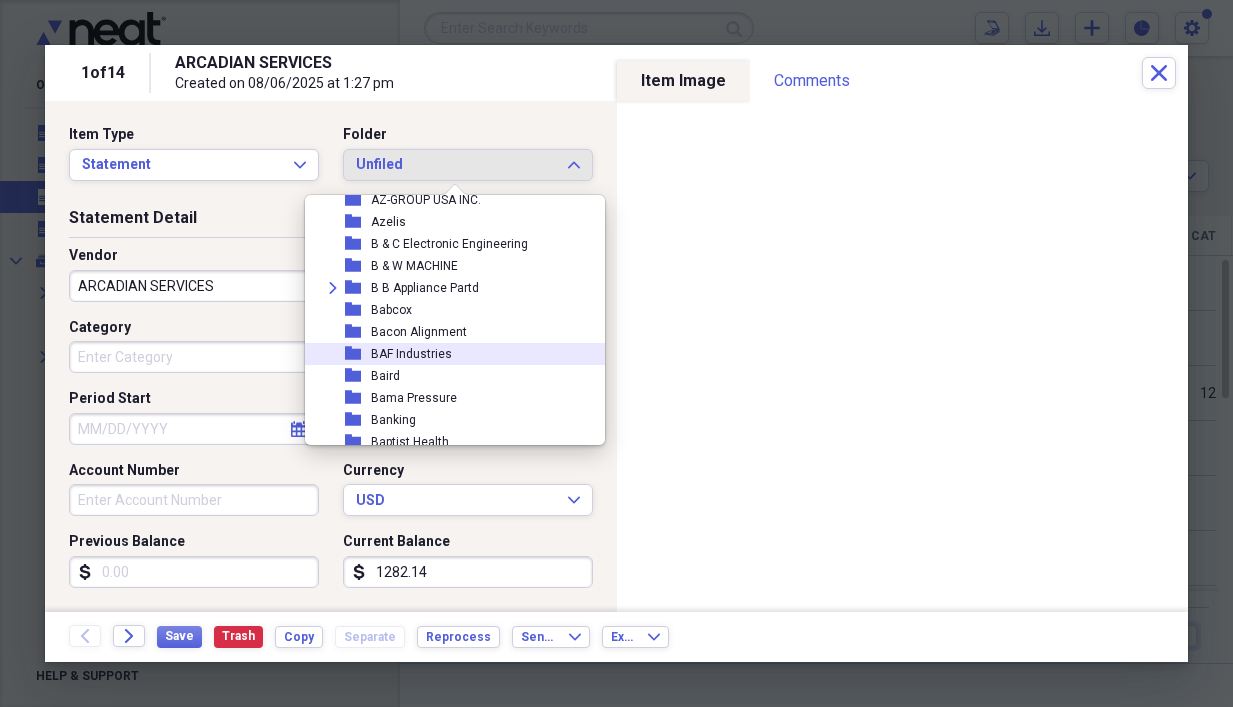 click on "BAF Industries" at bounding box center [411, 354] 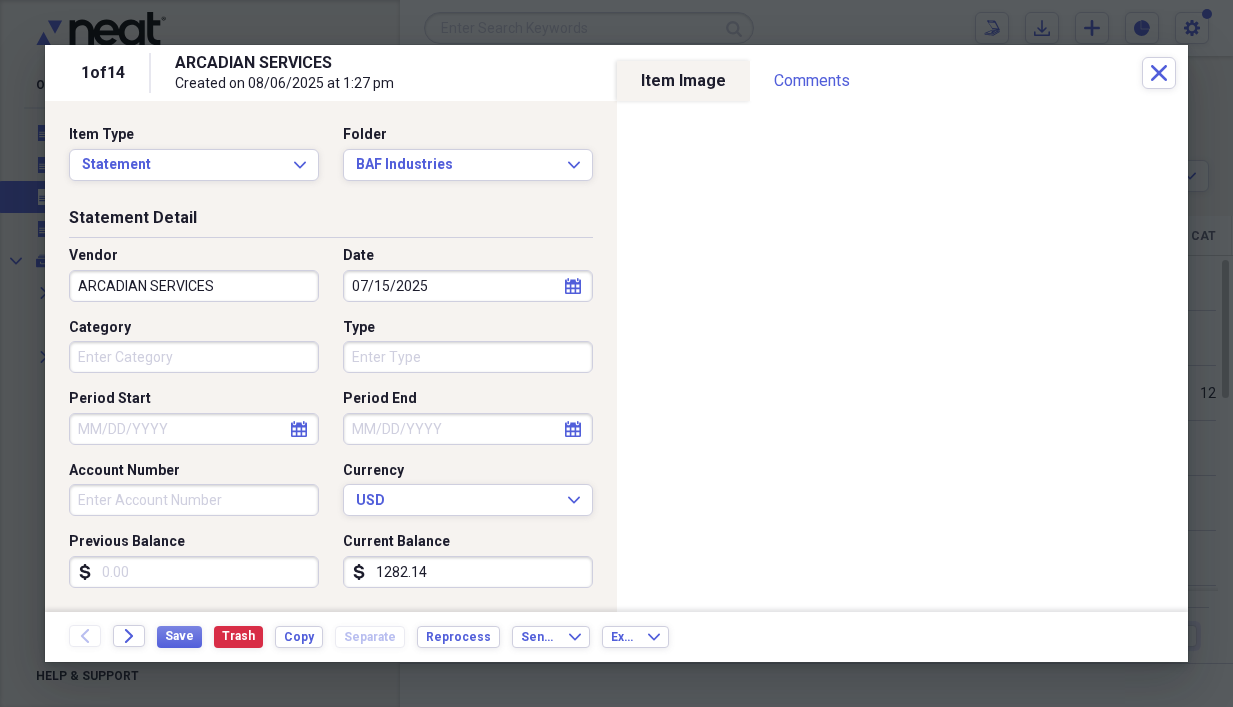 click on "ARCADIAN SERVICES" at bounding box center (194, 286) 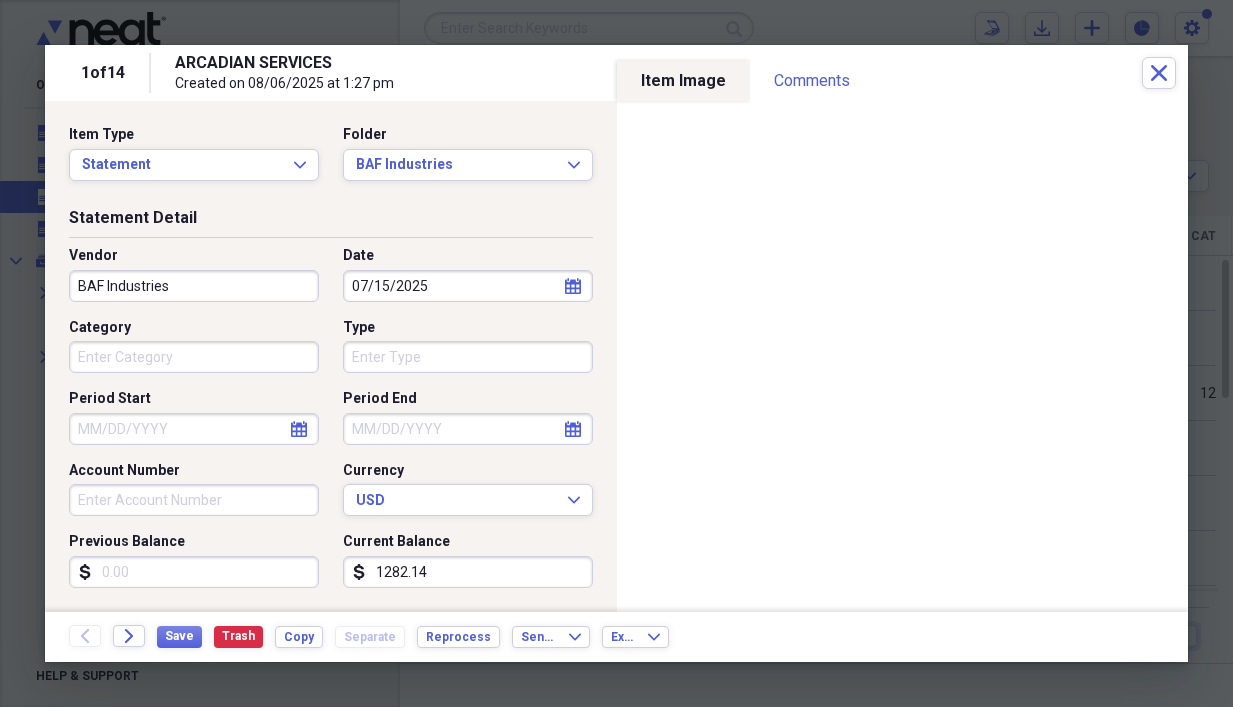 type on "BAF Industries" 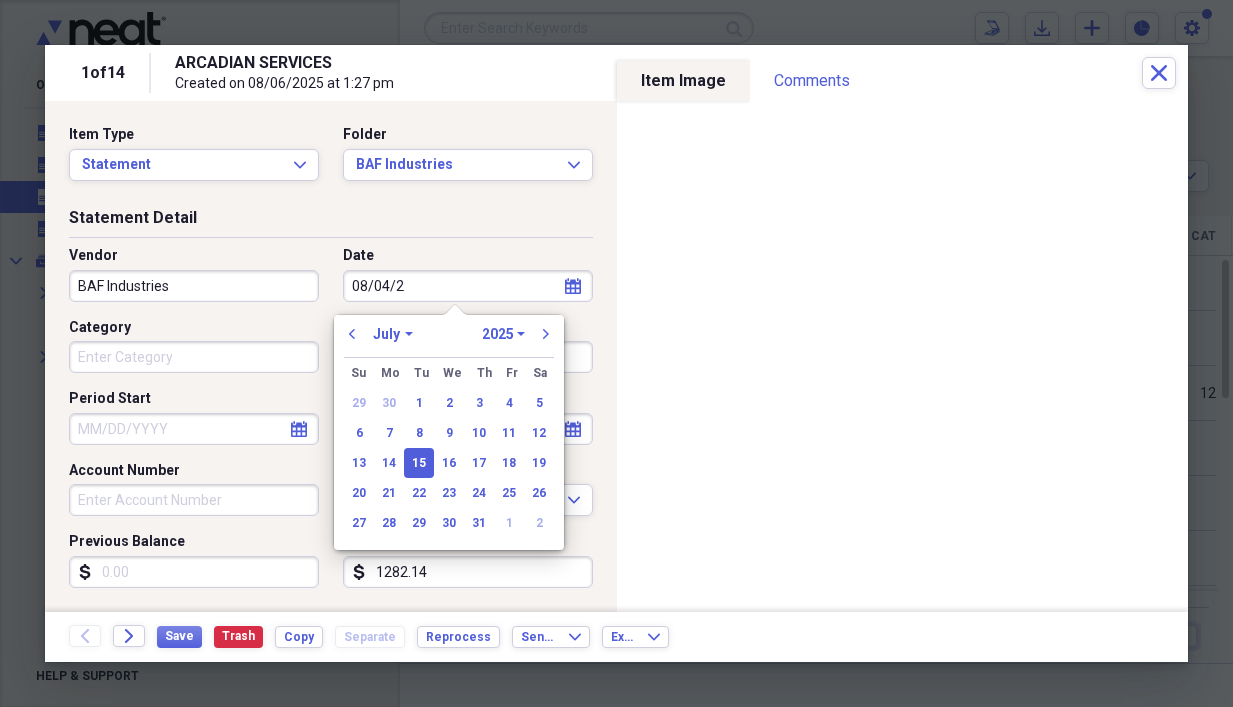 type on "08/04/20" 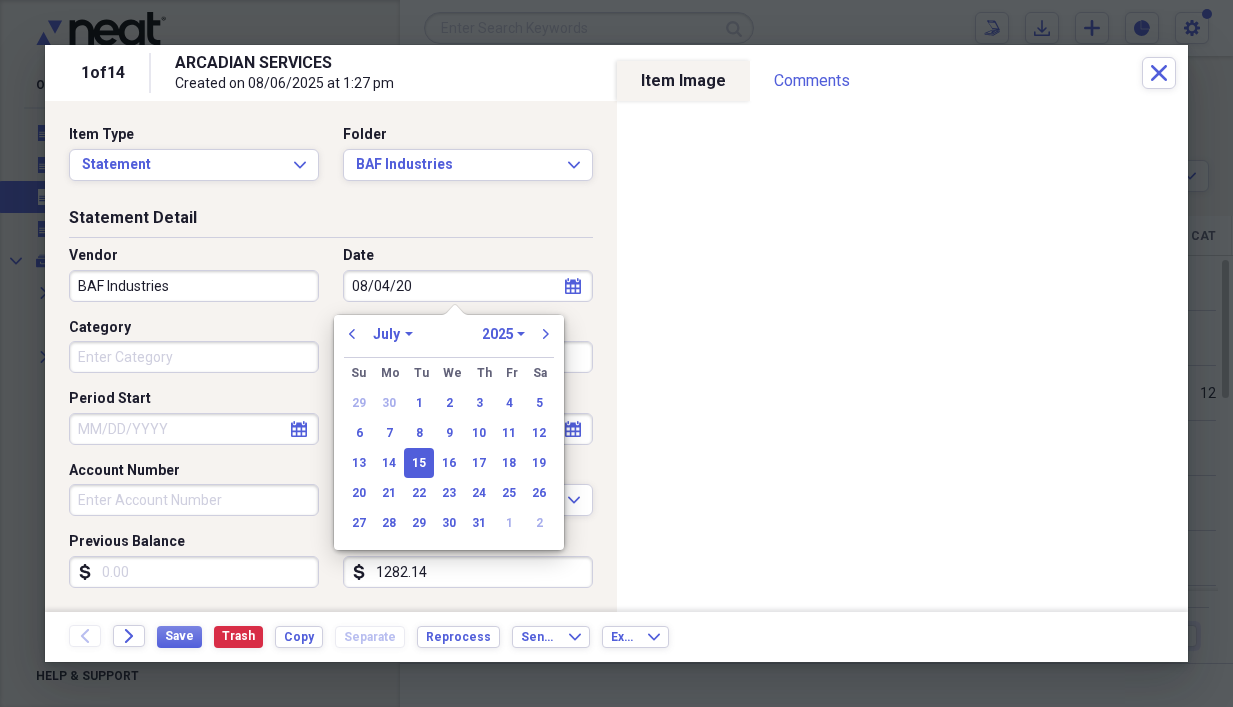select on "7" 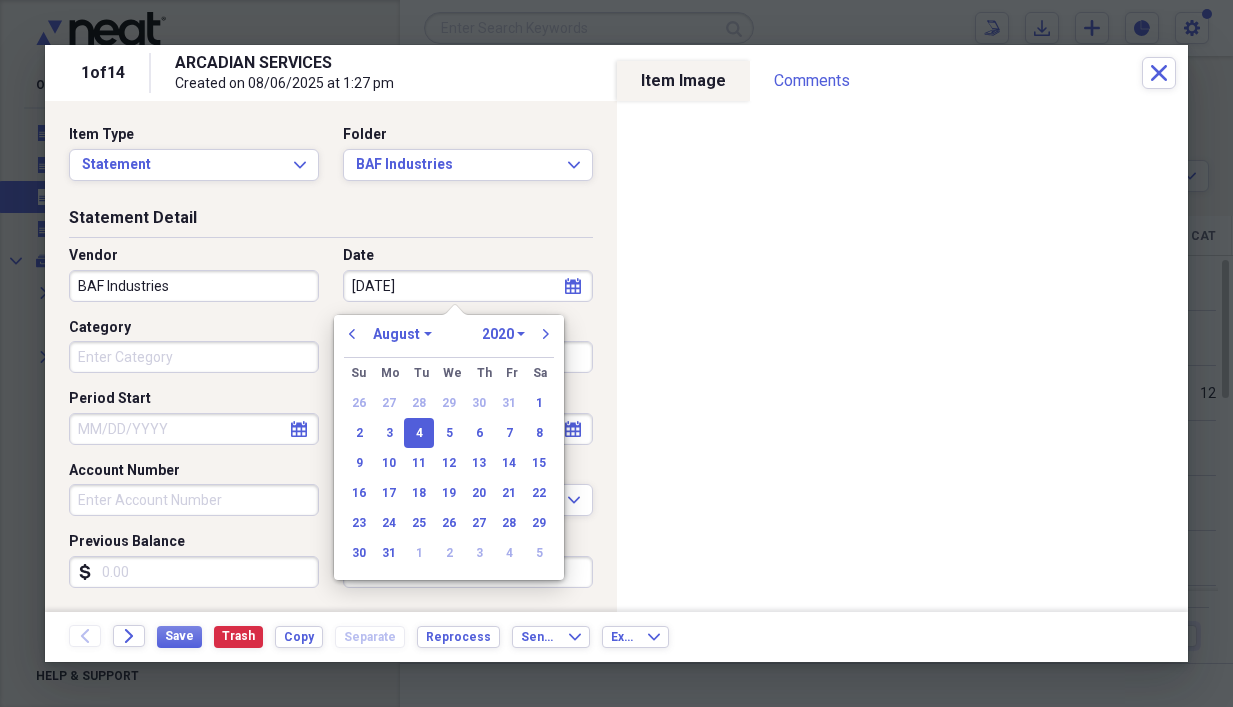 type on "08/04/2025" 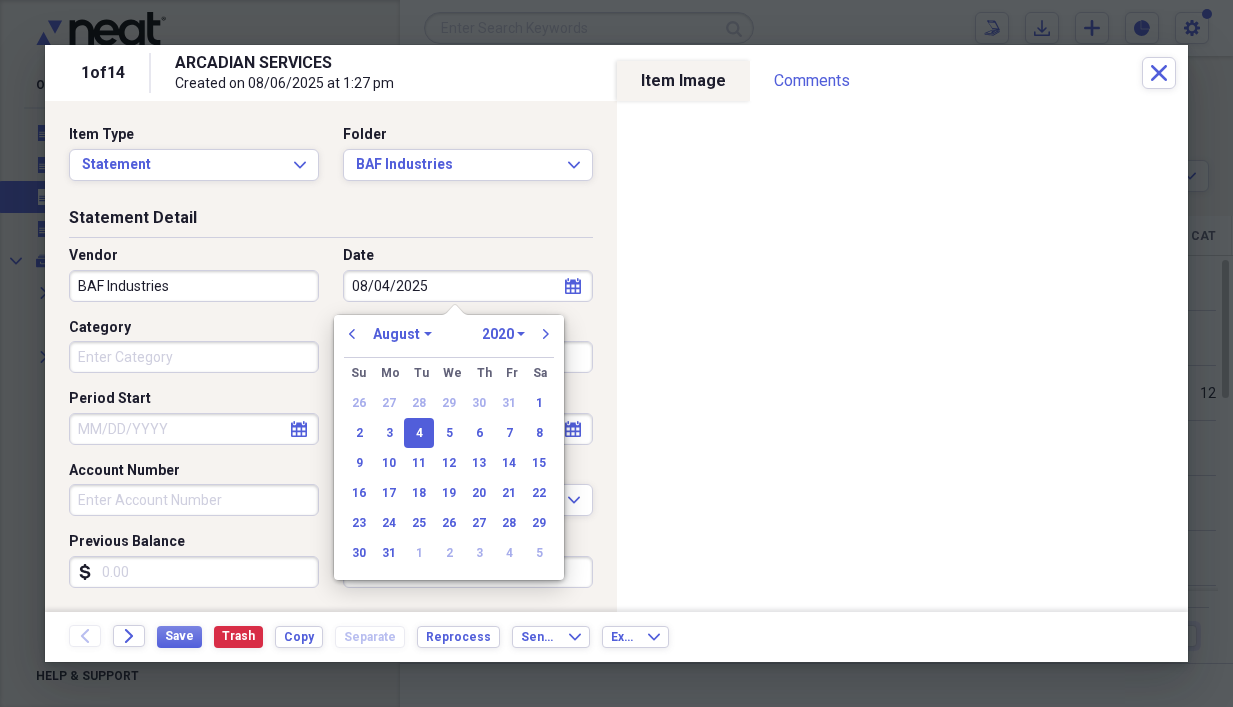 select on "2025" 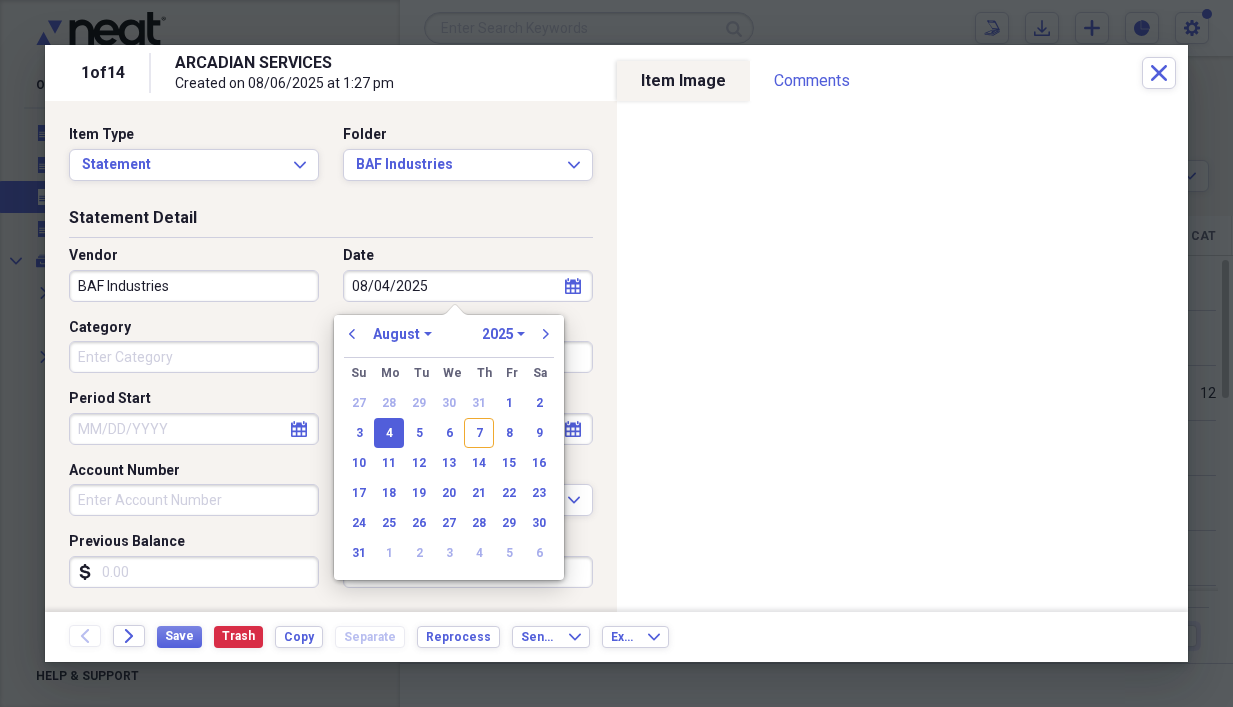 type on "08/04/2025" 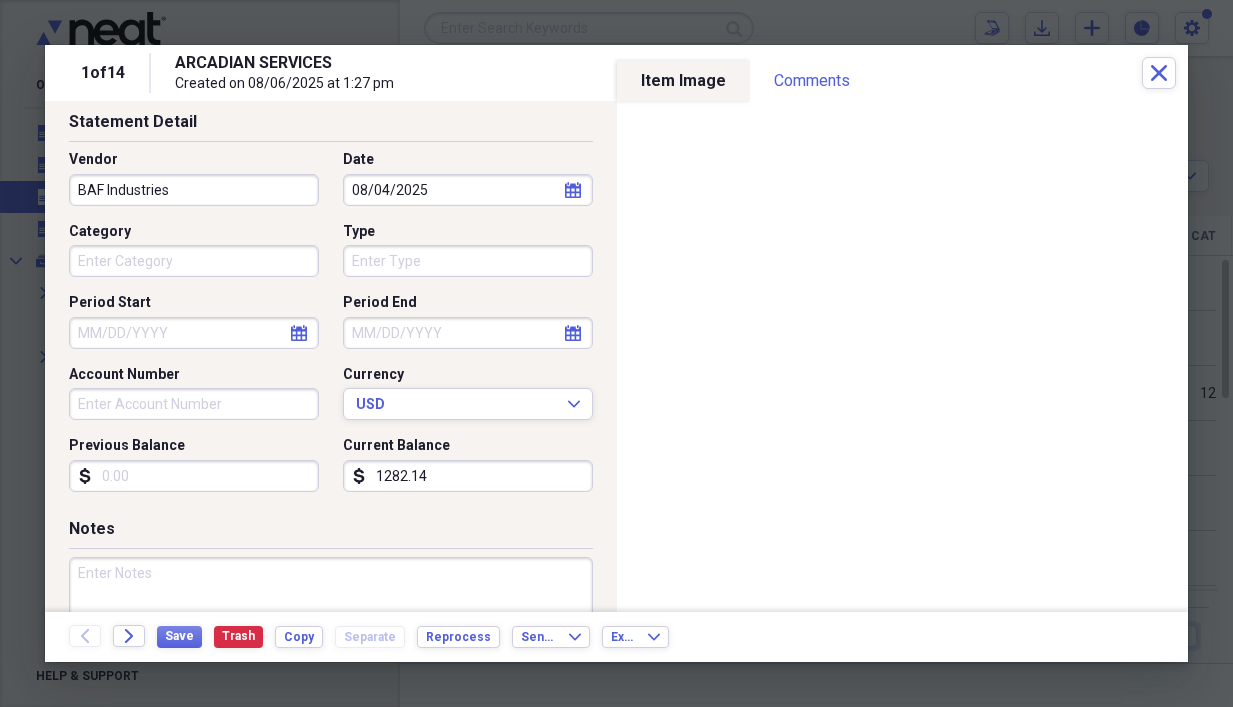 scroll, scrollTop: 193, scrollLeft: 0, axis: vertical 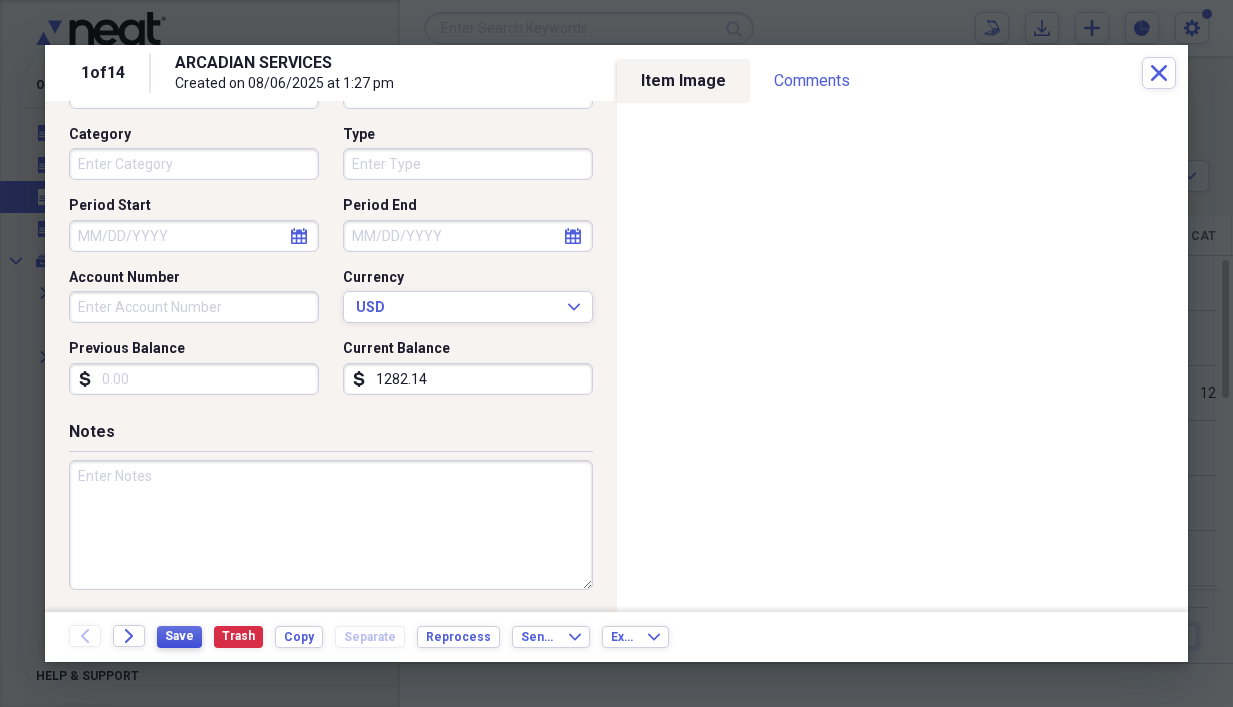 click on "Save" at bounding box center [179, 636] 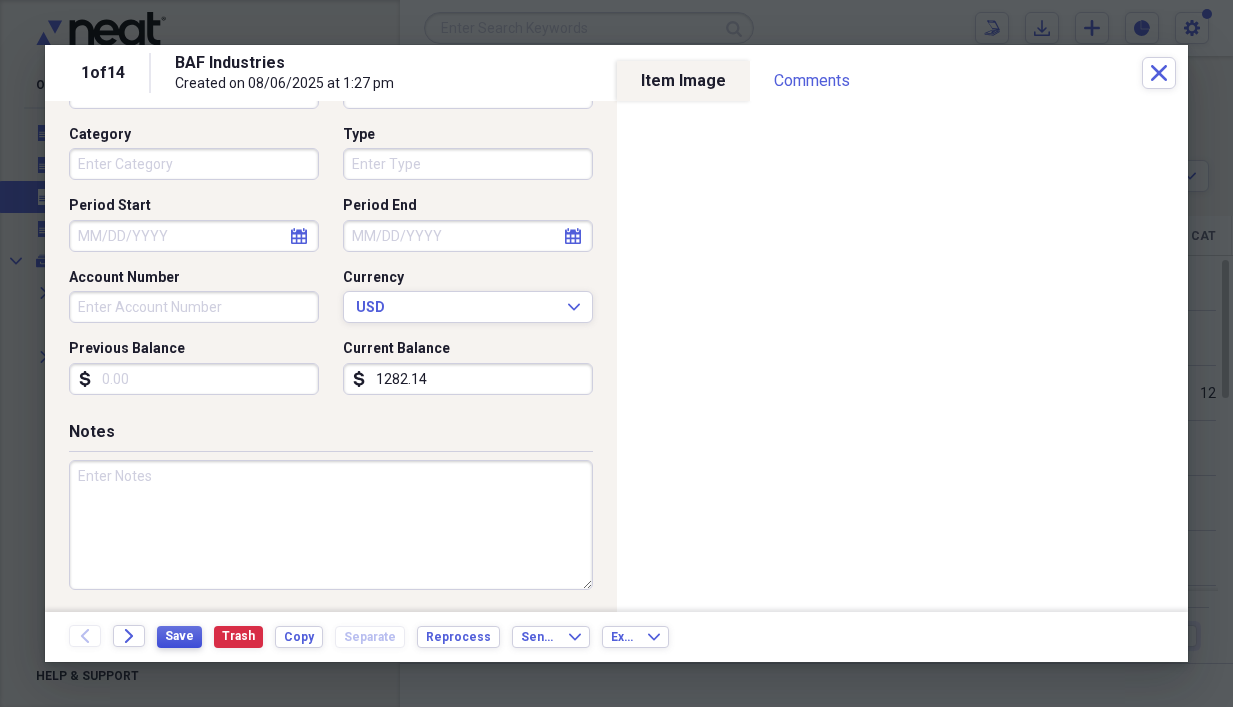 click on "Save" at bounding box center (179, 636) 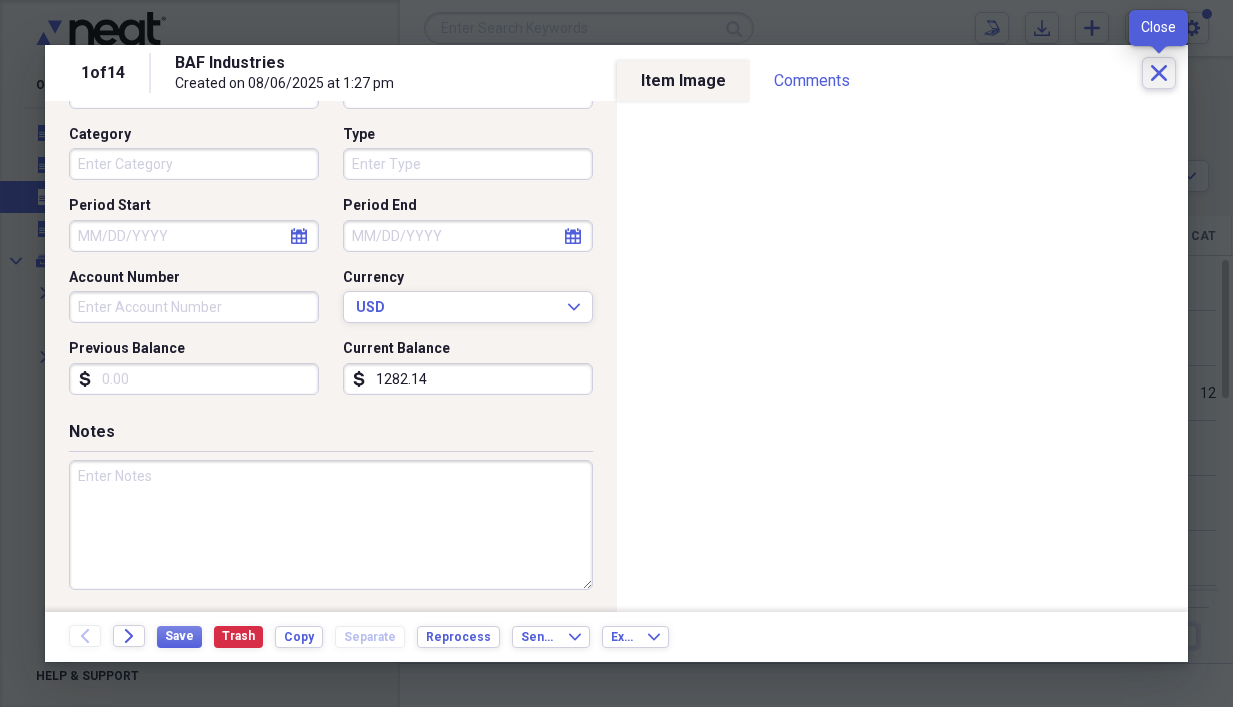 click on "Close" 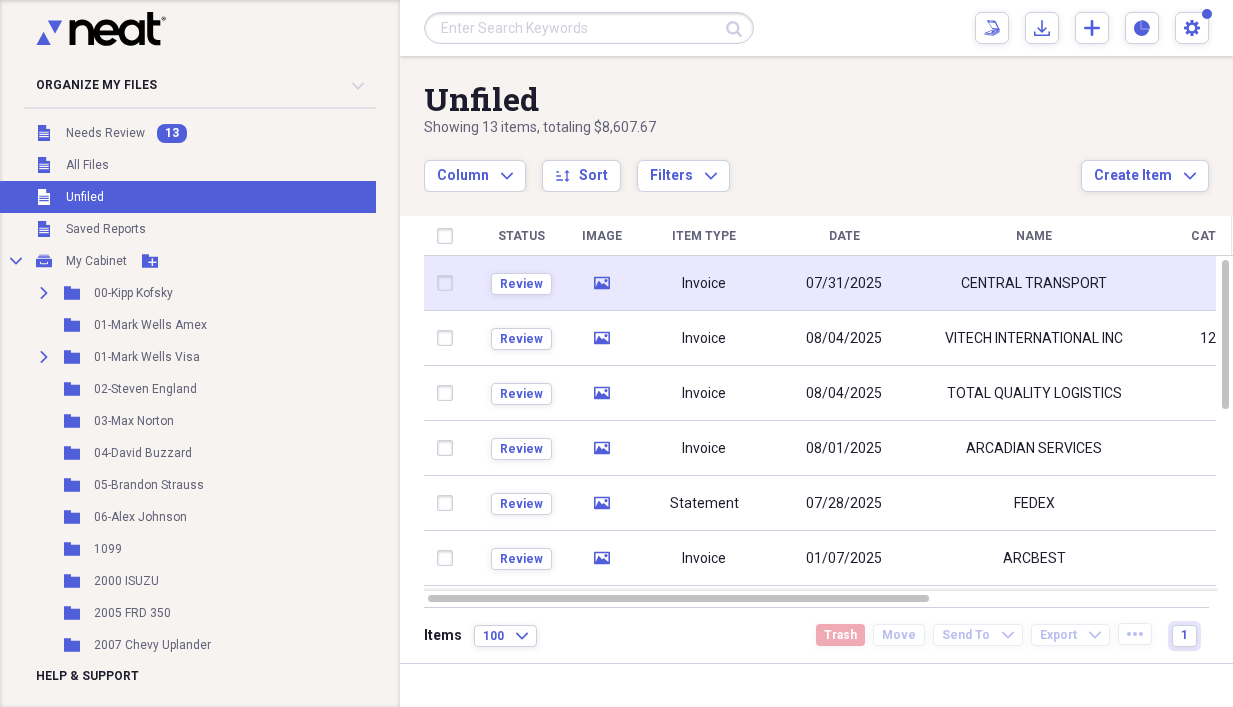 click on "07/31/2025" at bounding box center (844, 284) 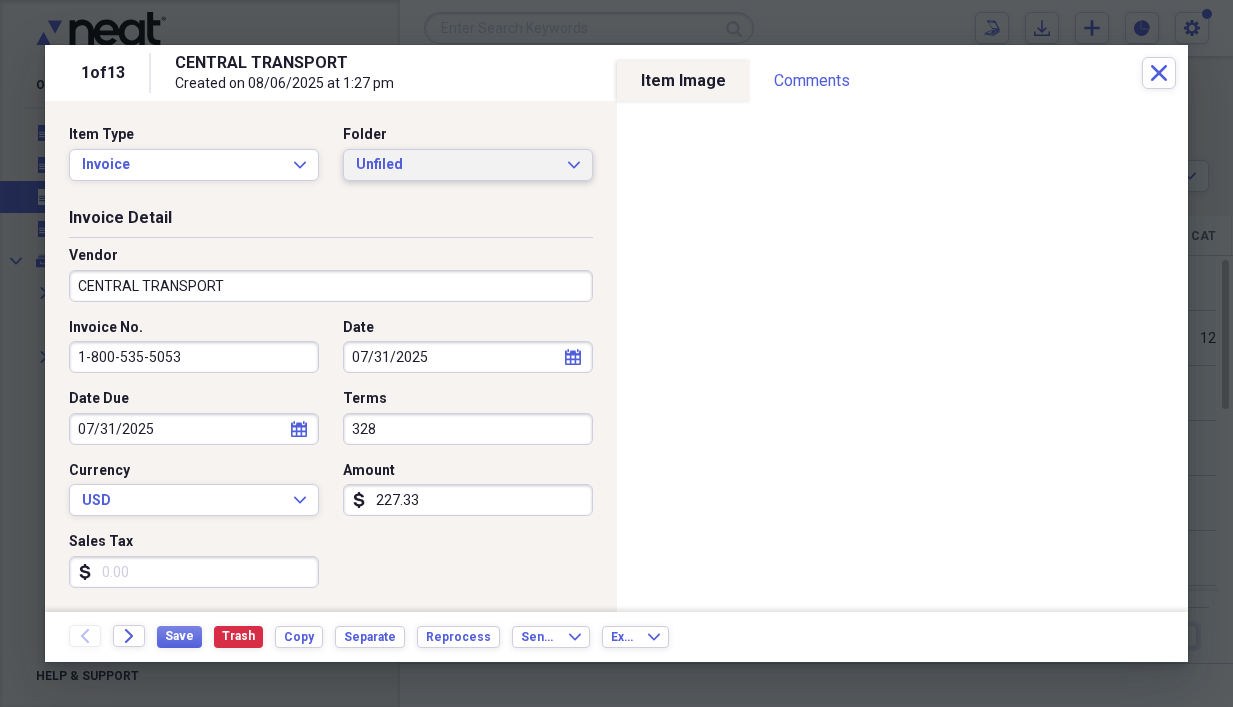 click on "Unfiled Expand" at bounding box center (468, 165) 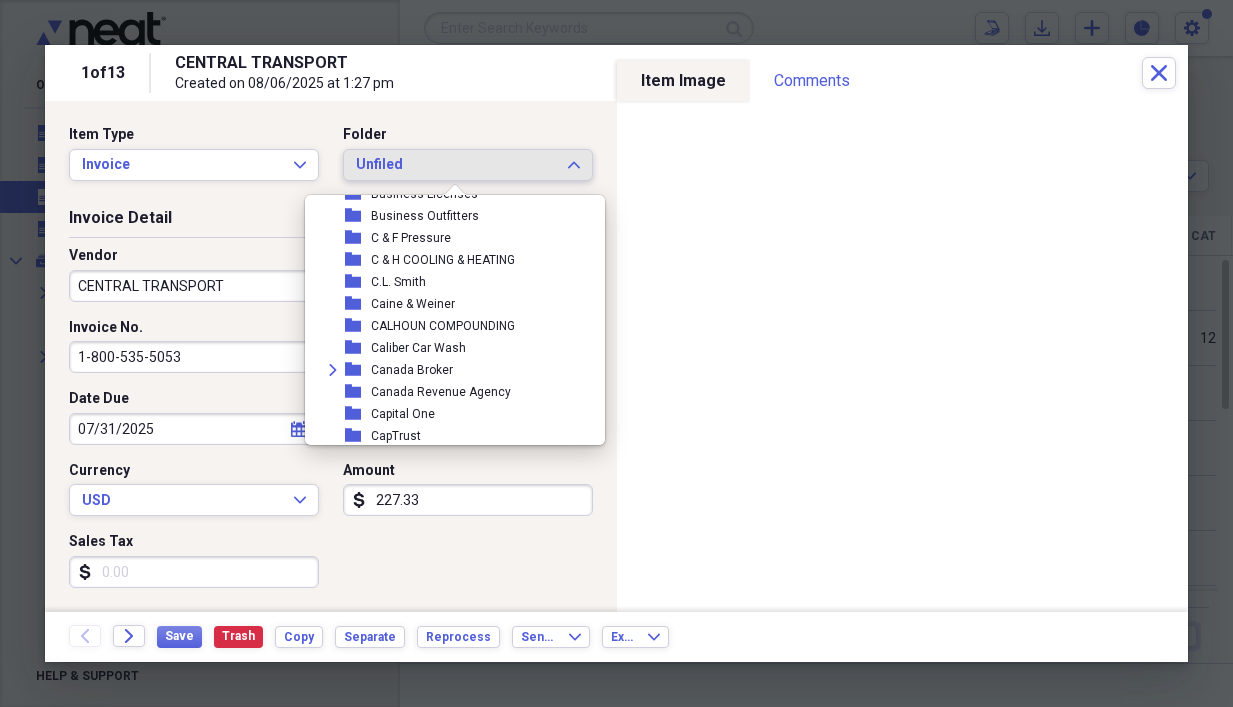 scroll, scrollTop: 2783, scrollLeft: 0, axis: vertical 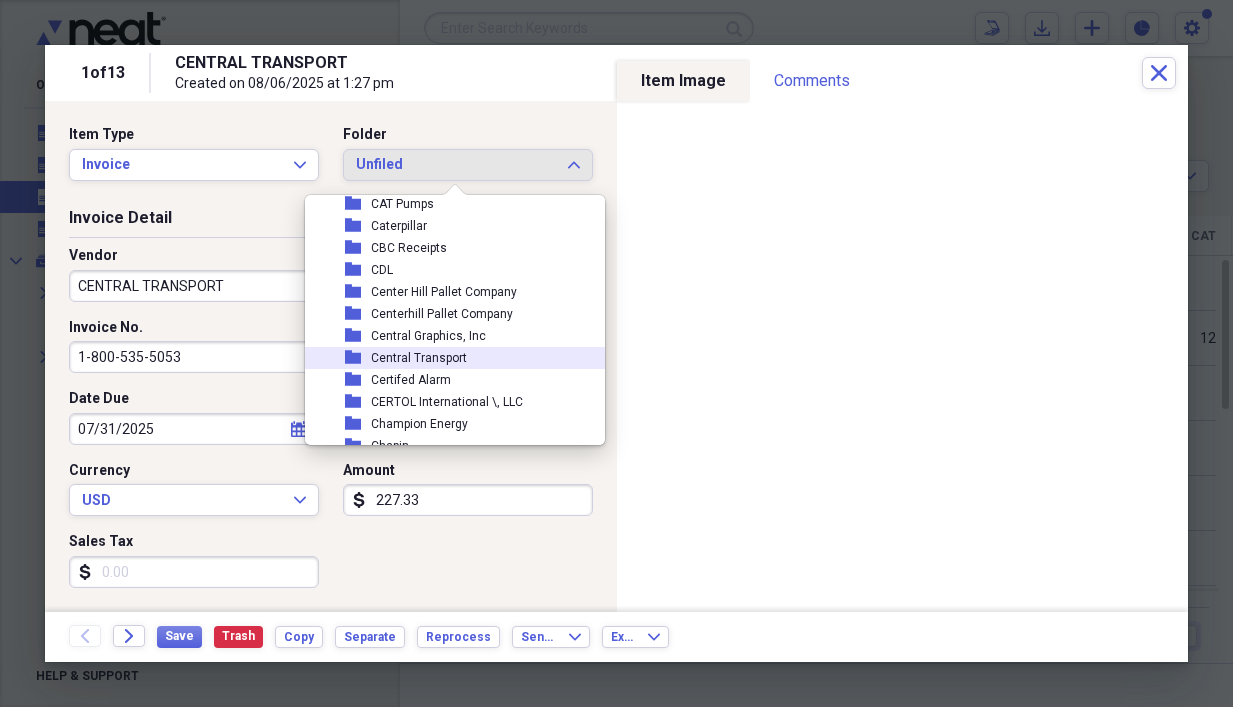 click on "Central Transport" at bounding box center (419, 358) 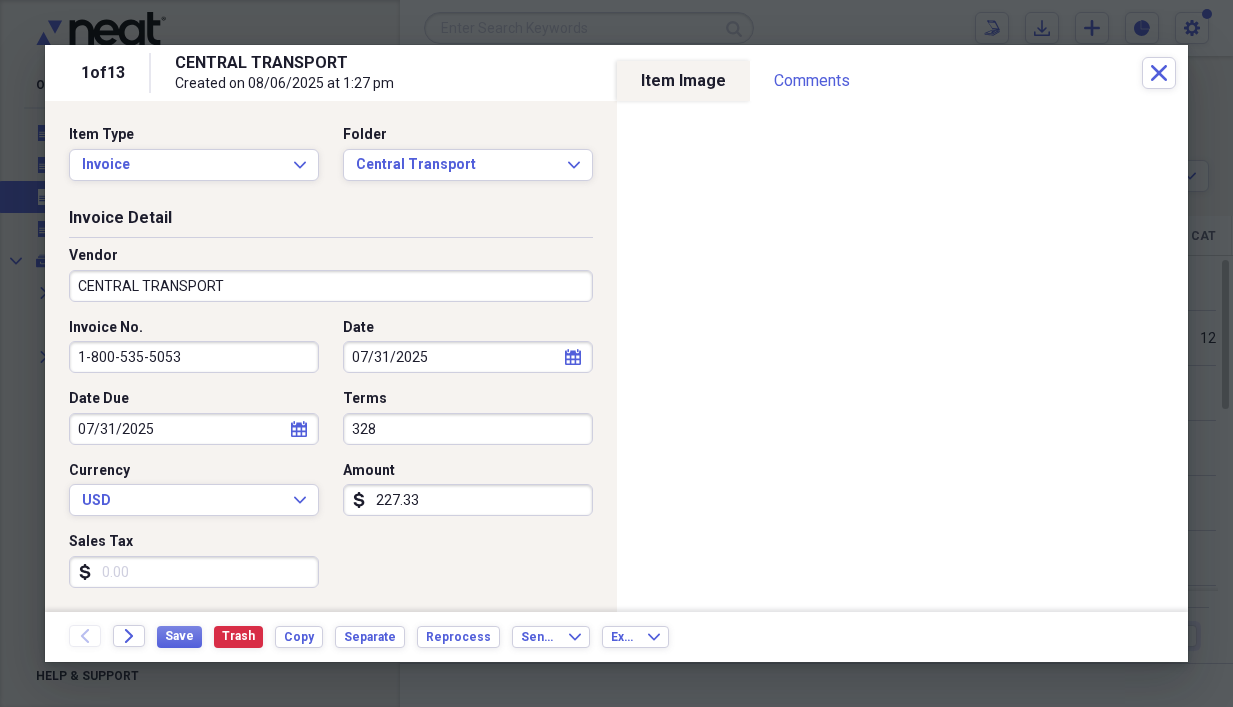 click on "1-800-535-5053" at bounding box center [194, 357] 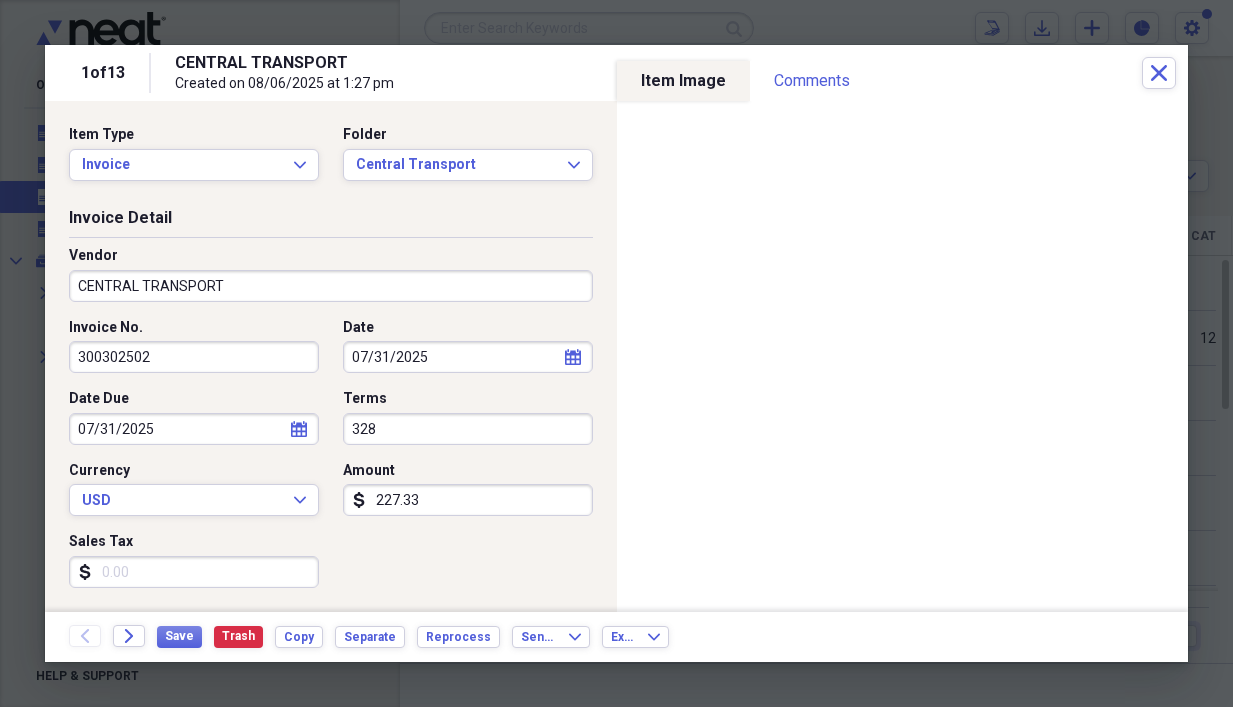 type on "300302502" 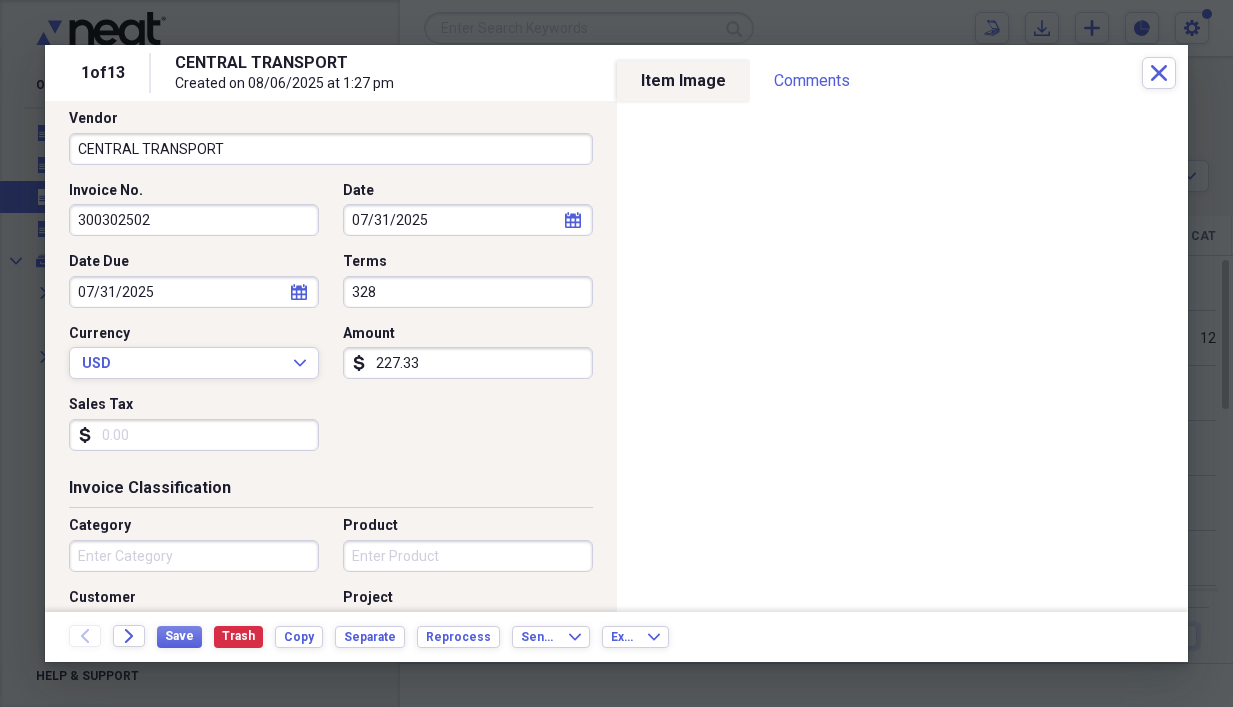 scroll, scrollTop: 200, scrollLeft: 0, axis: vertical 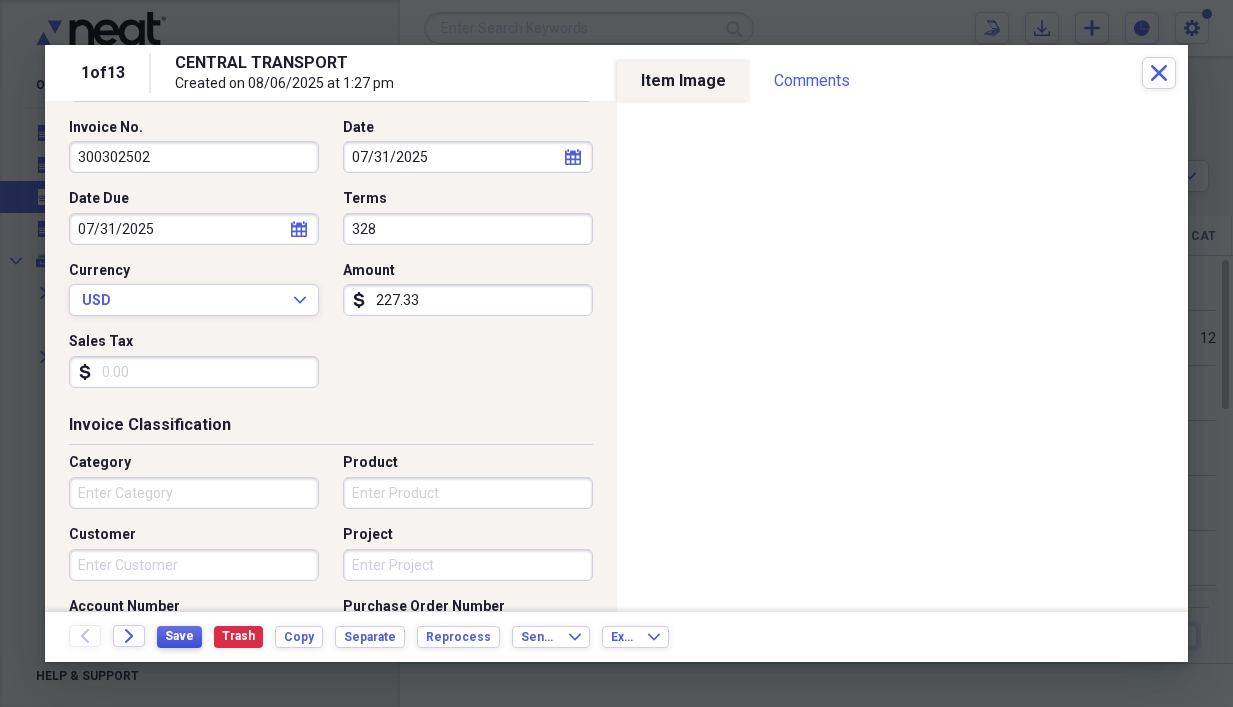click on "Save" at bounding box center (179, 636) 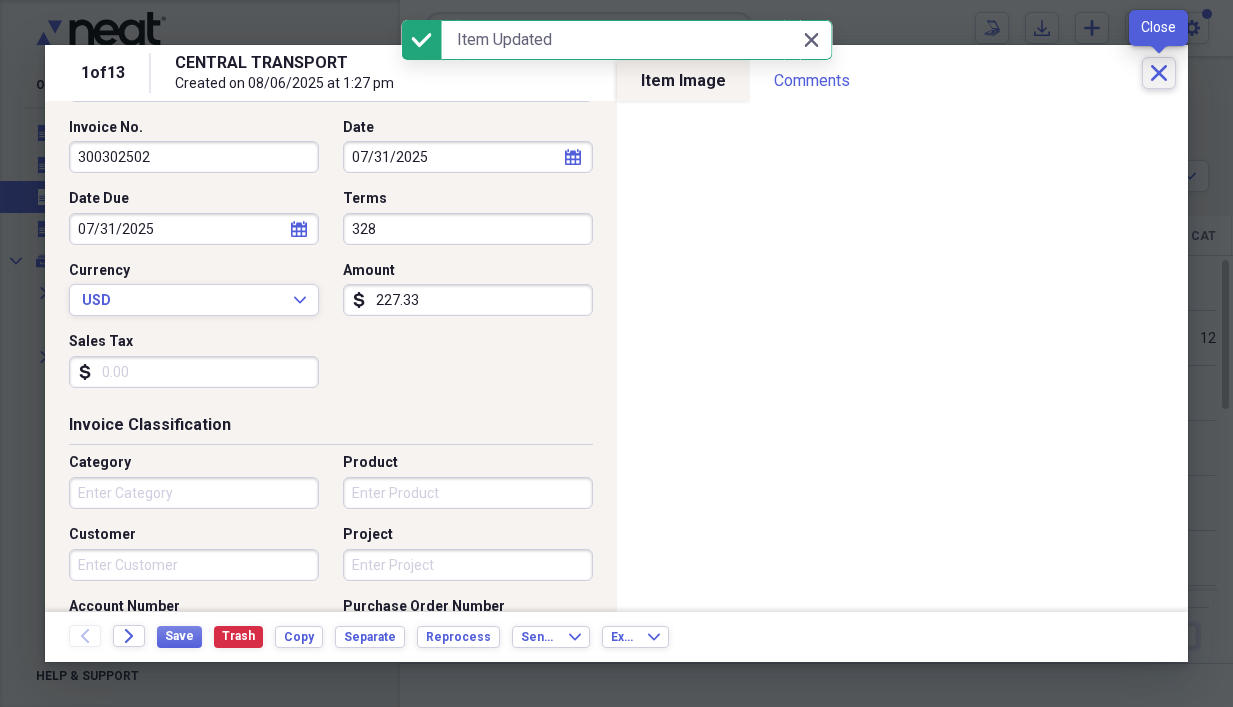click on "Close" at bounding box center (1159, 73) 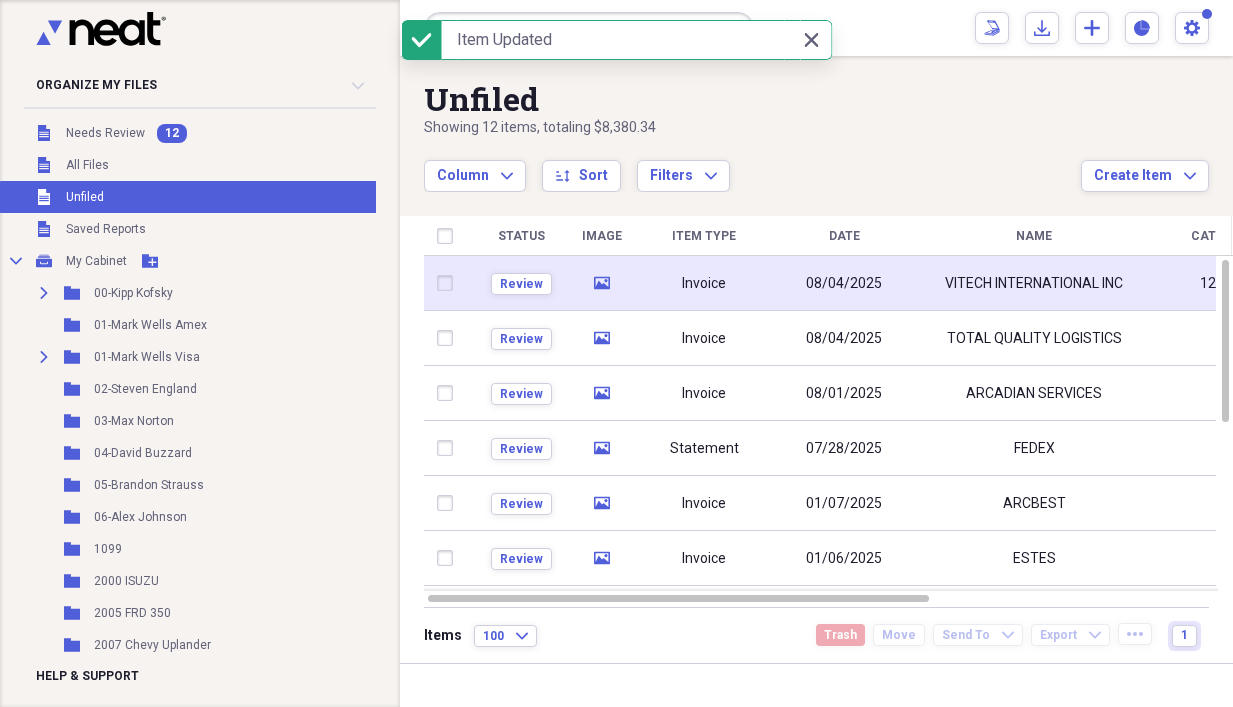 click on "Invoice" at bounding box center (704, 284) 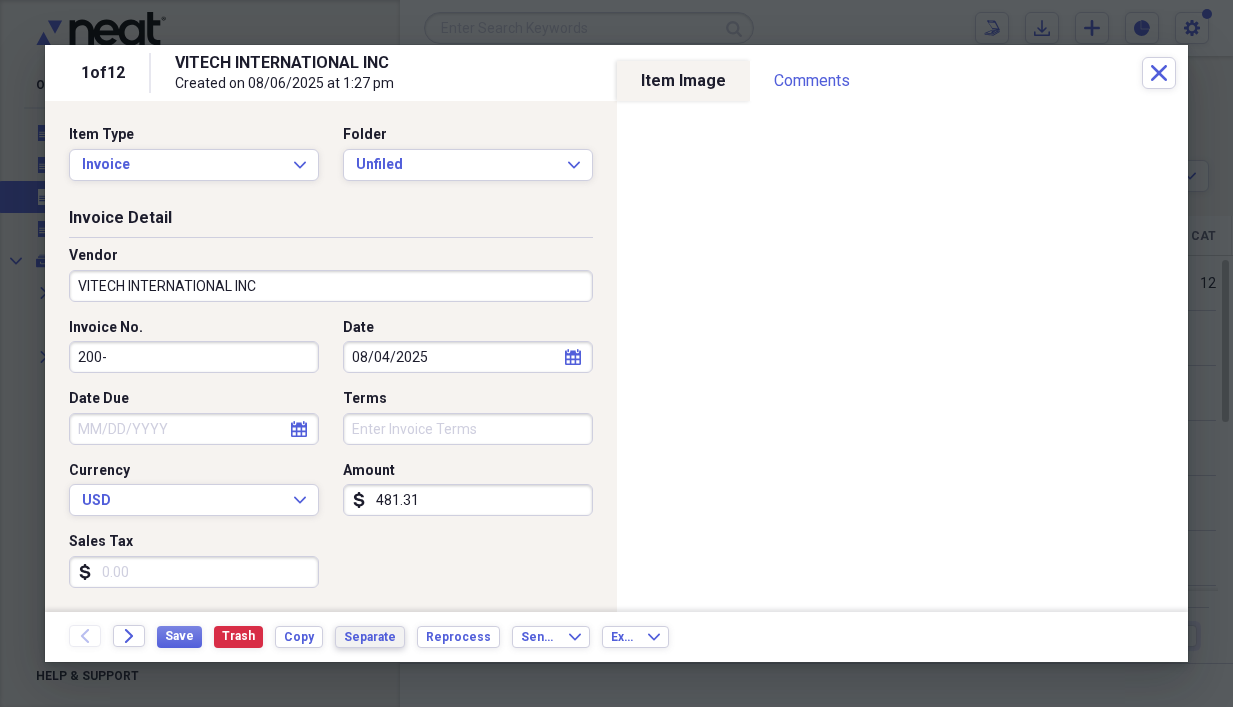 click on "Separate" at bounding box center (370, 637) 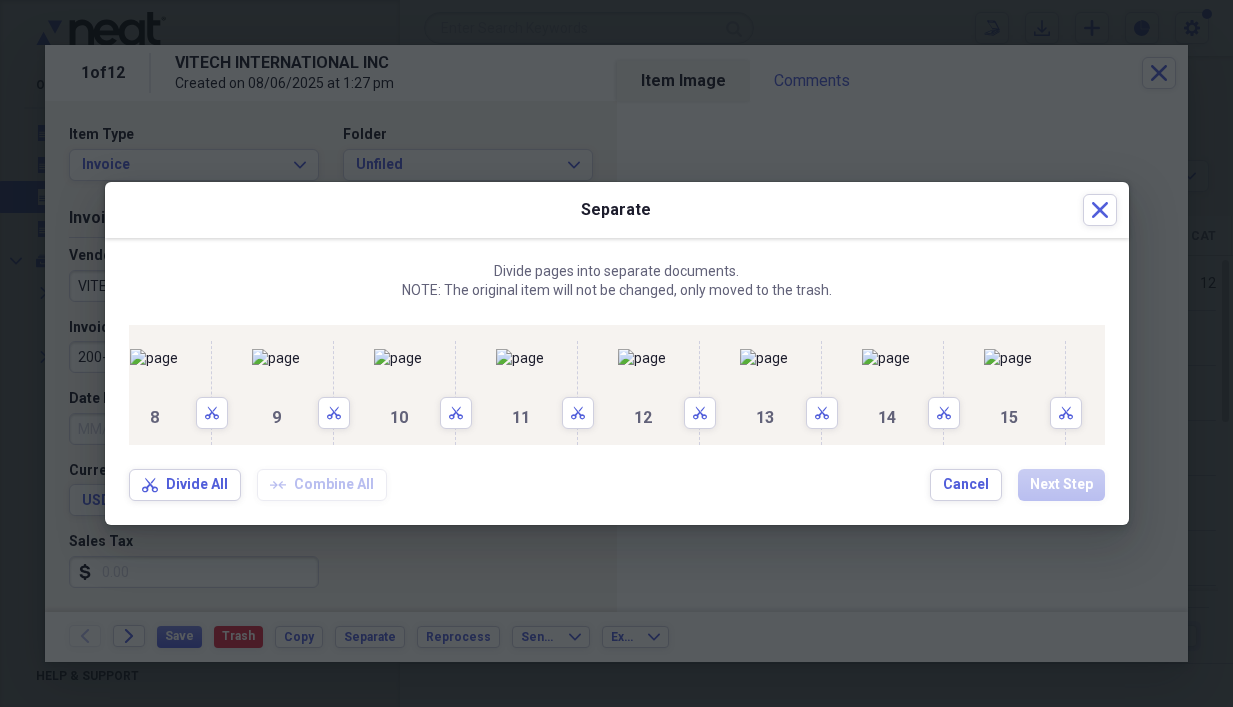 scroll, scrollTop: 0, scrollLeft: 880, axis: horizontal 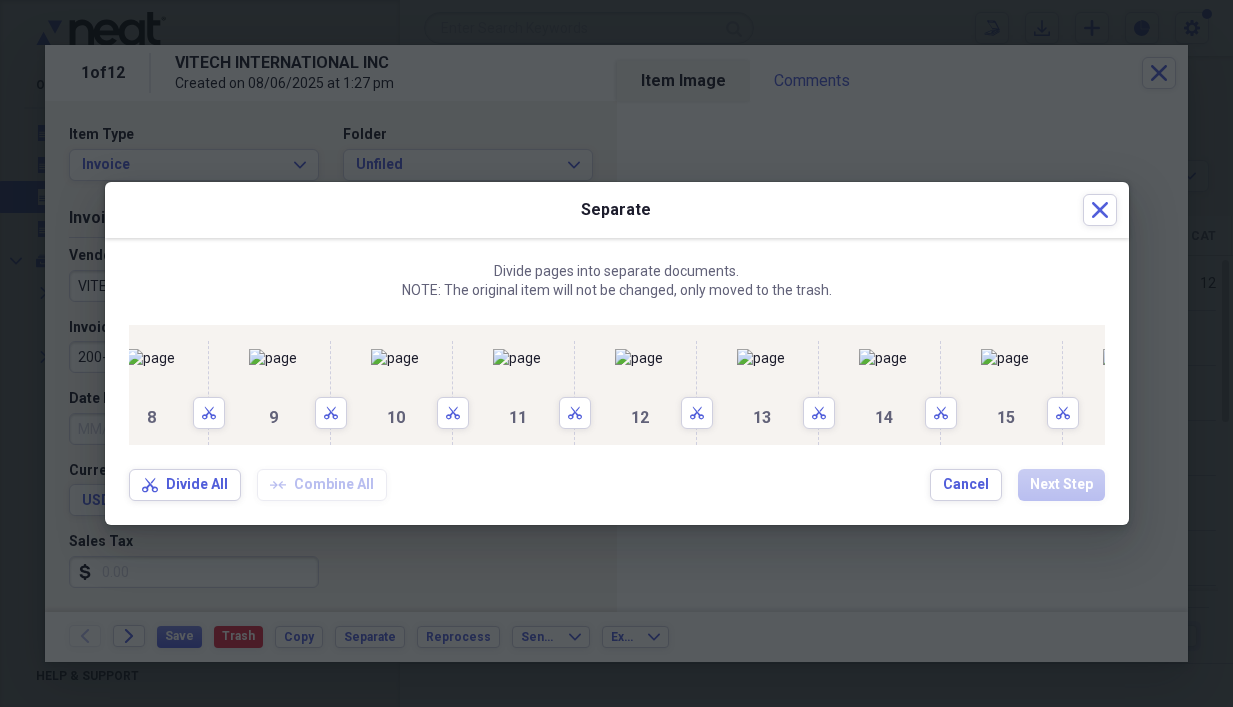 click on "Scissors" 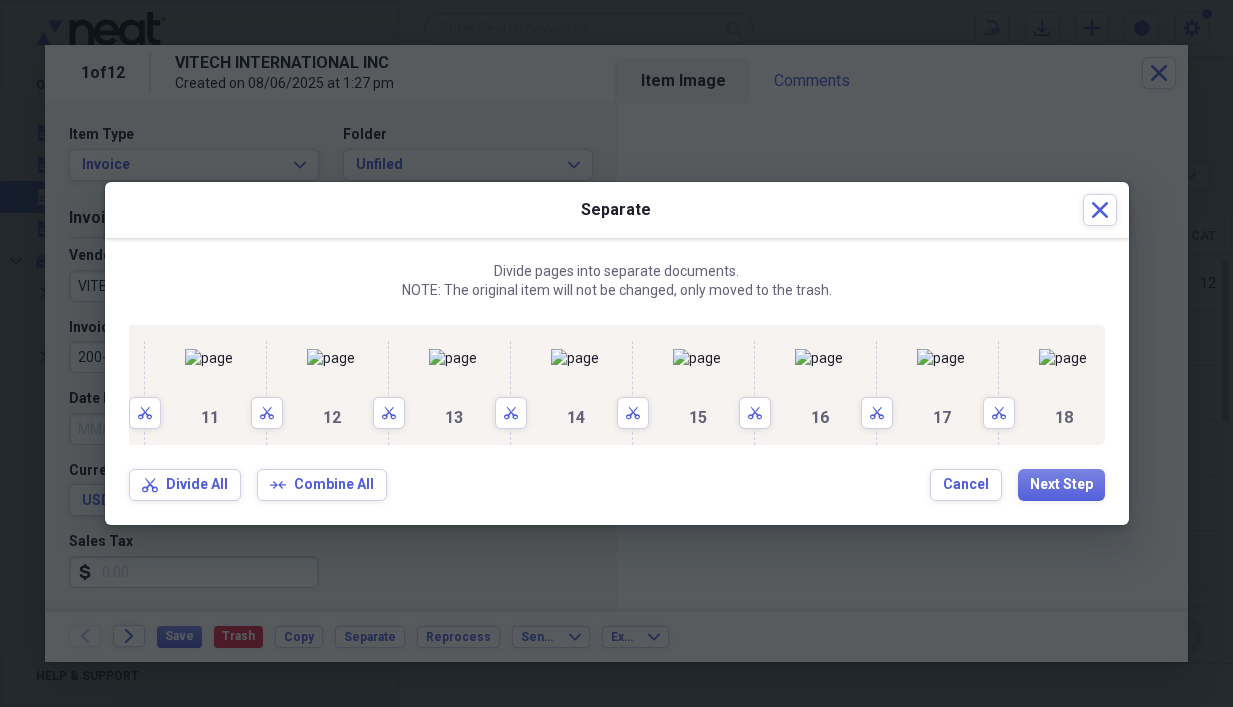 scroll, scrollTop: 0, scrollLeft: 2920, axis: horizontal 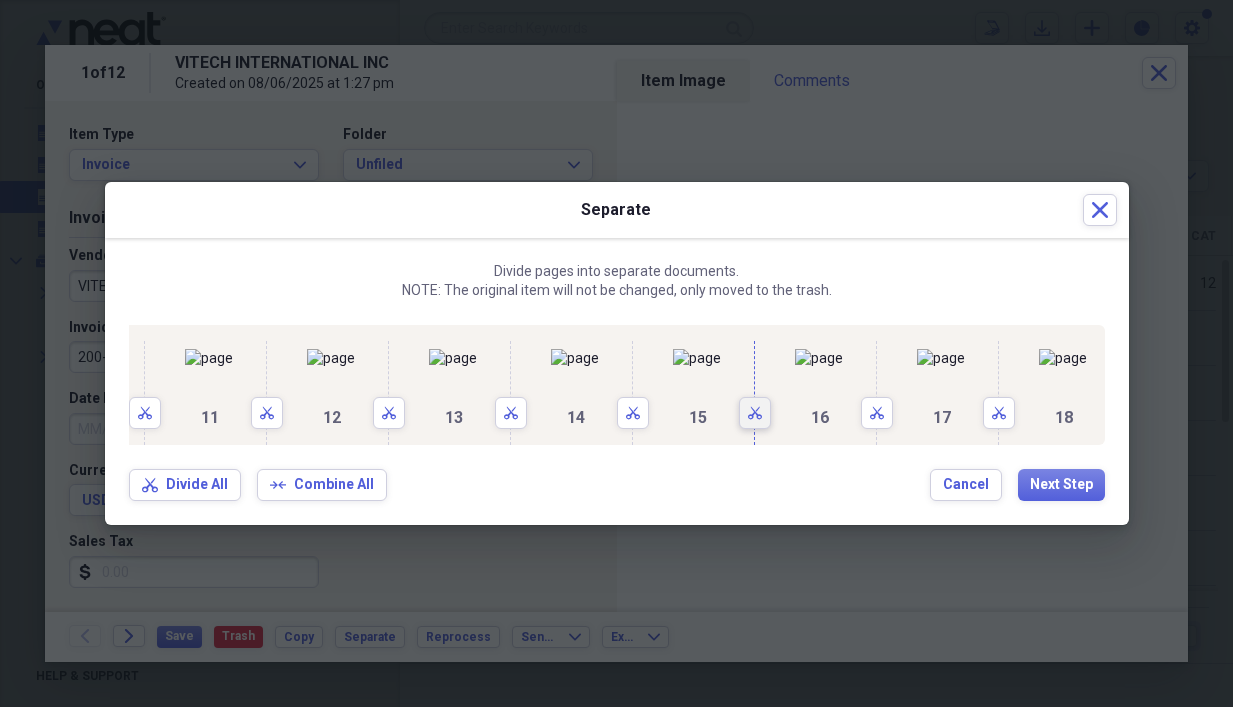click 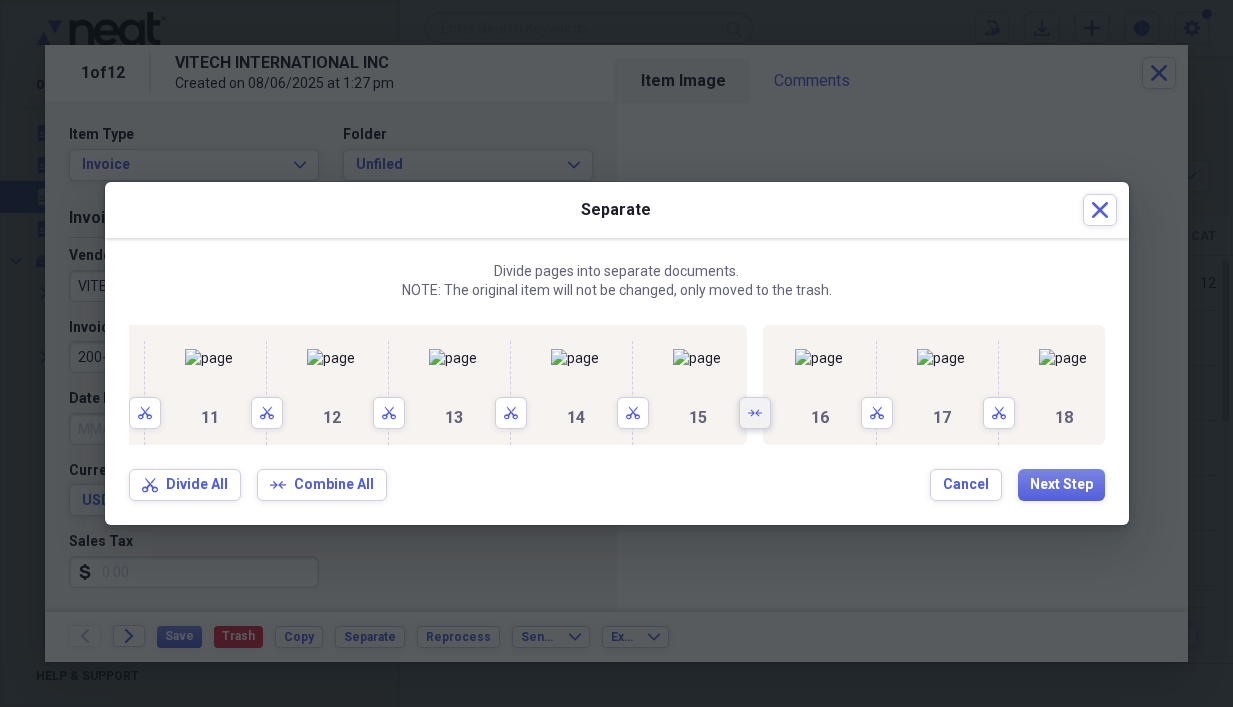 scroll, scrollTop: 0, scrollLeft: 3126, axis: horizontal 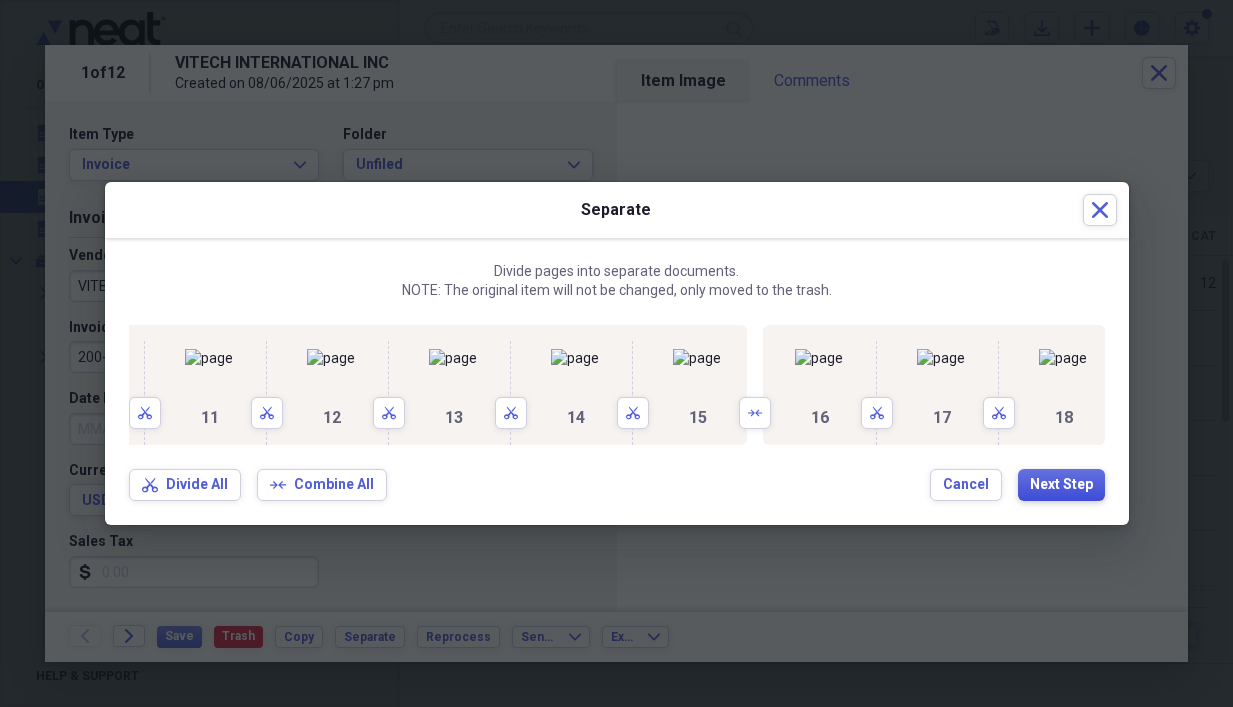 click on "Next Step" at bounding box center [1061, 485] 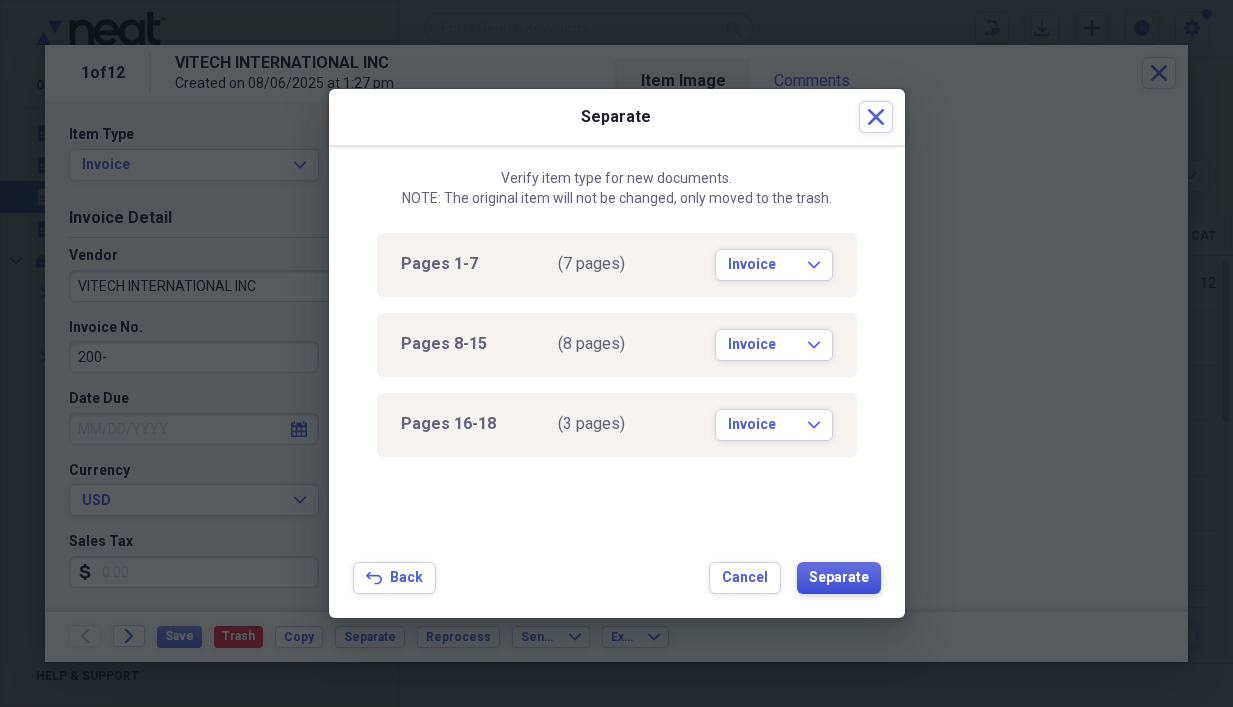 click on "Separate" at bounding box center (839, 578) 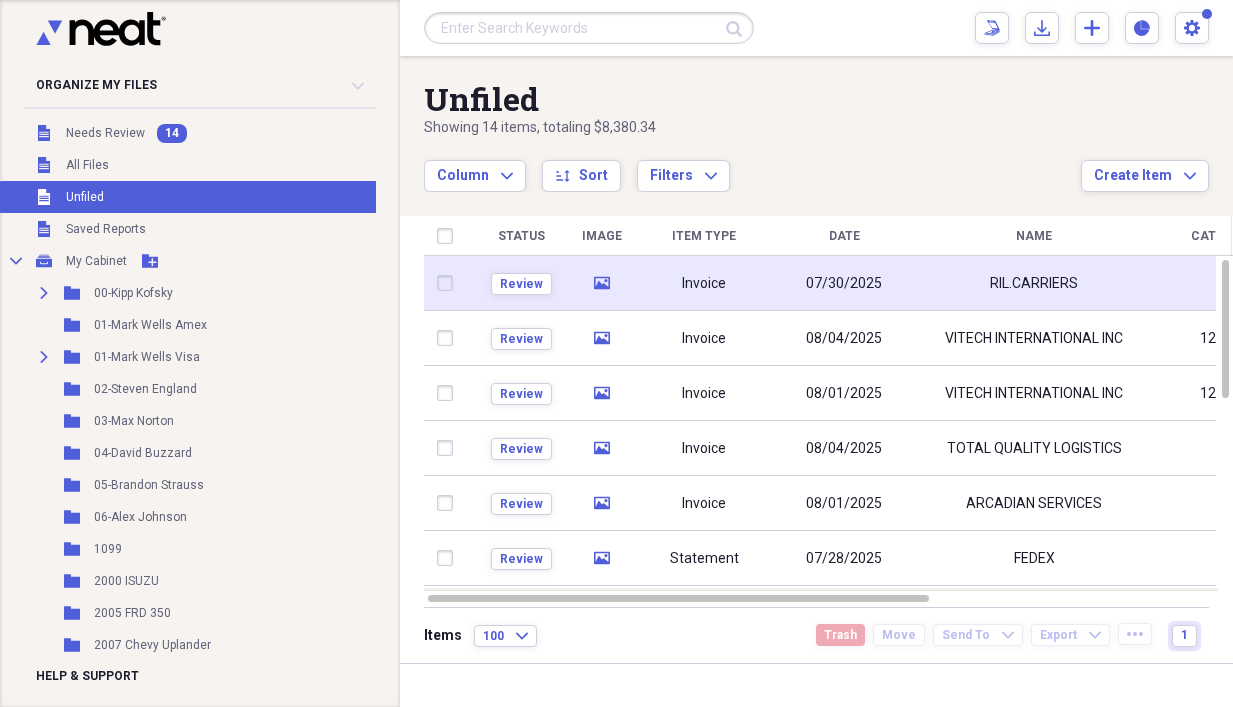 click on "07/30/2025" at bounding box center [844, 284] 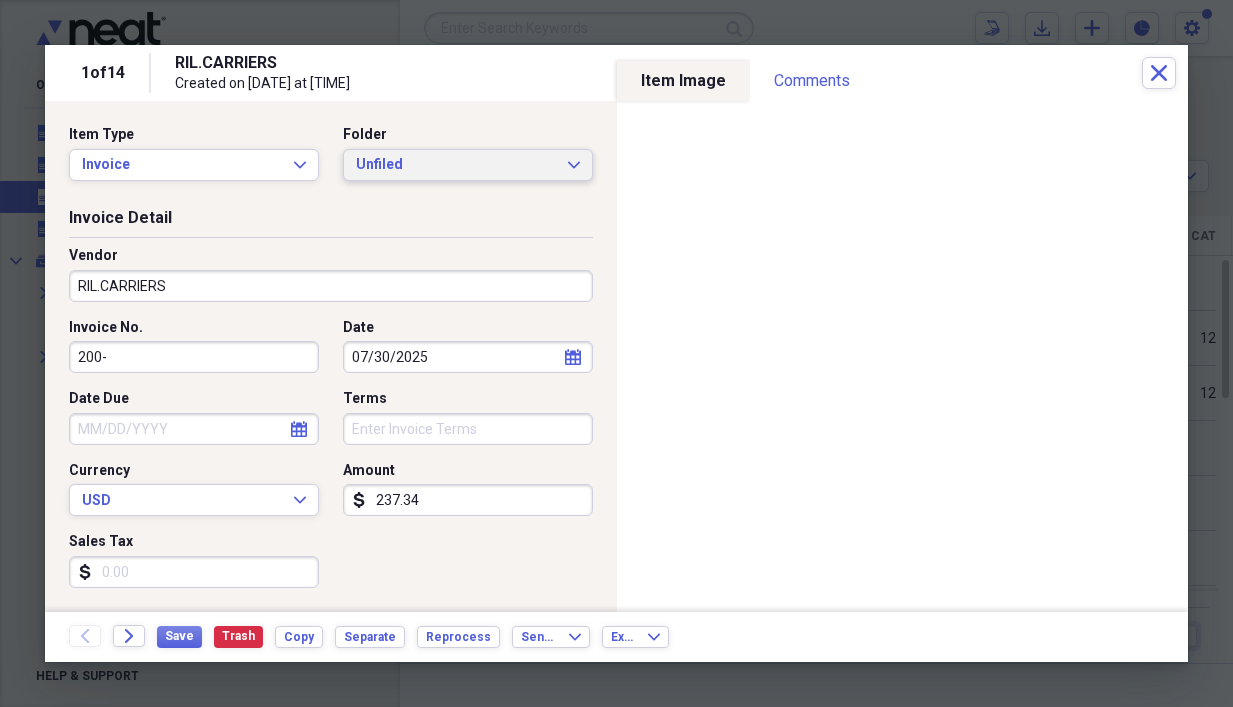 click on "Expand" 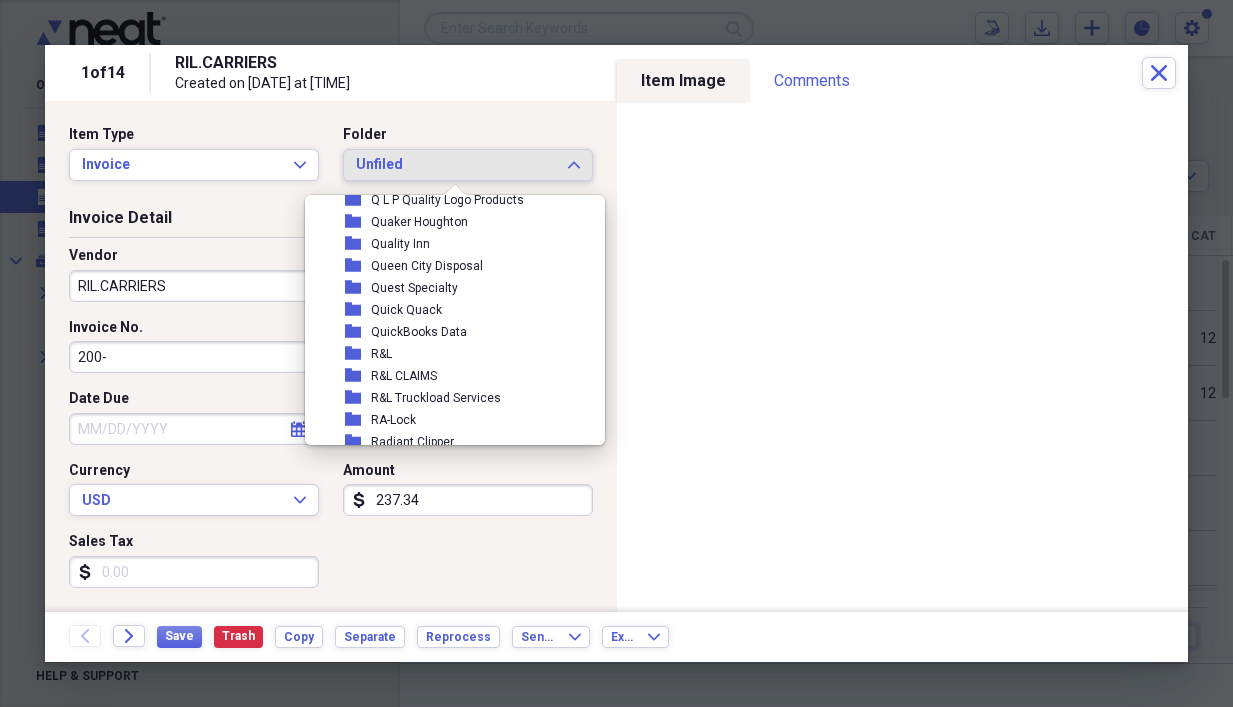 scroll, scrollTop: 13535, scrollLeft: 0, axis: vertical 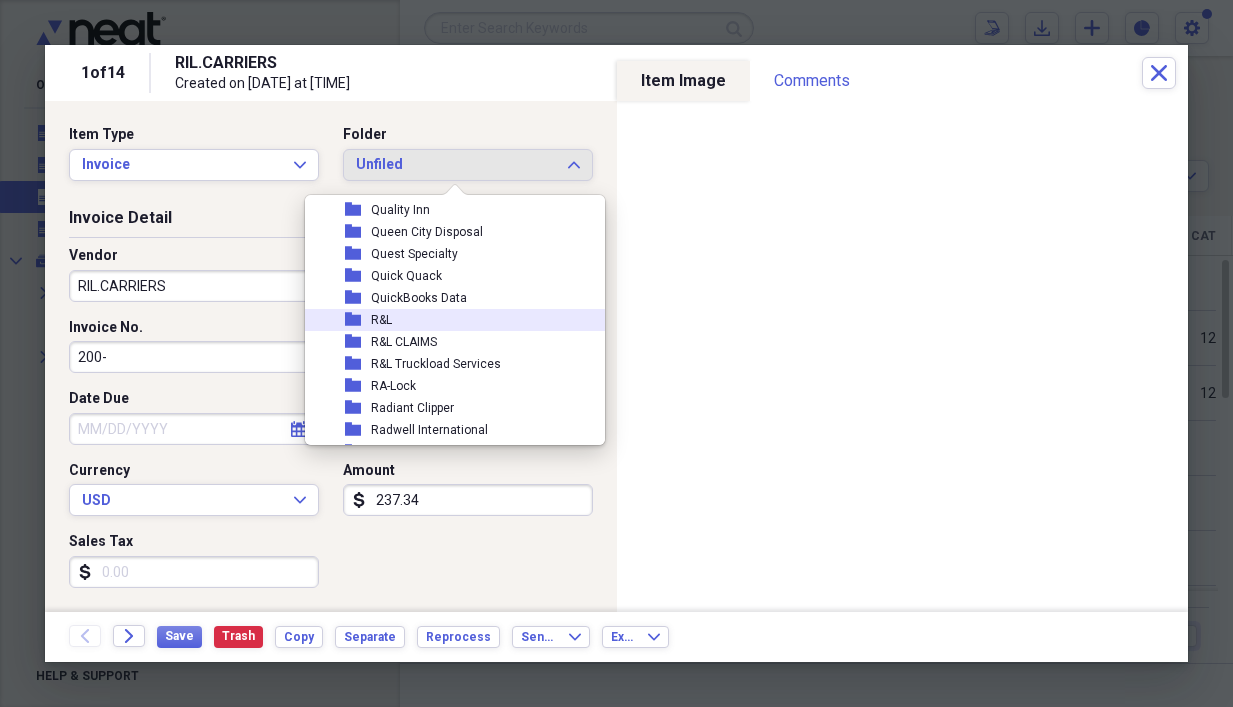 click on "R&L" at bounding box center (381, 320) 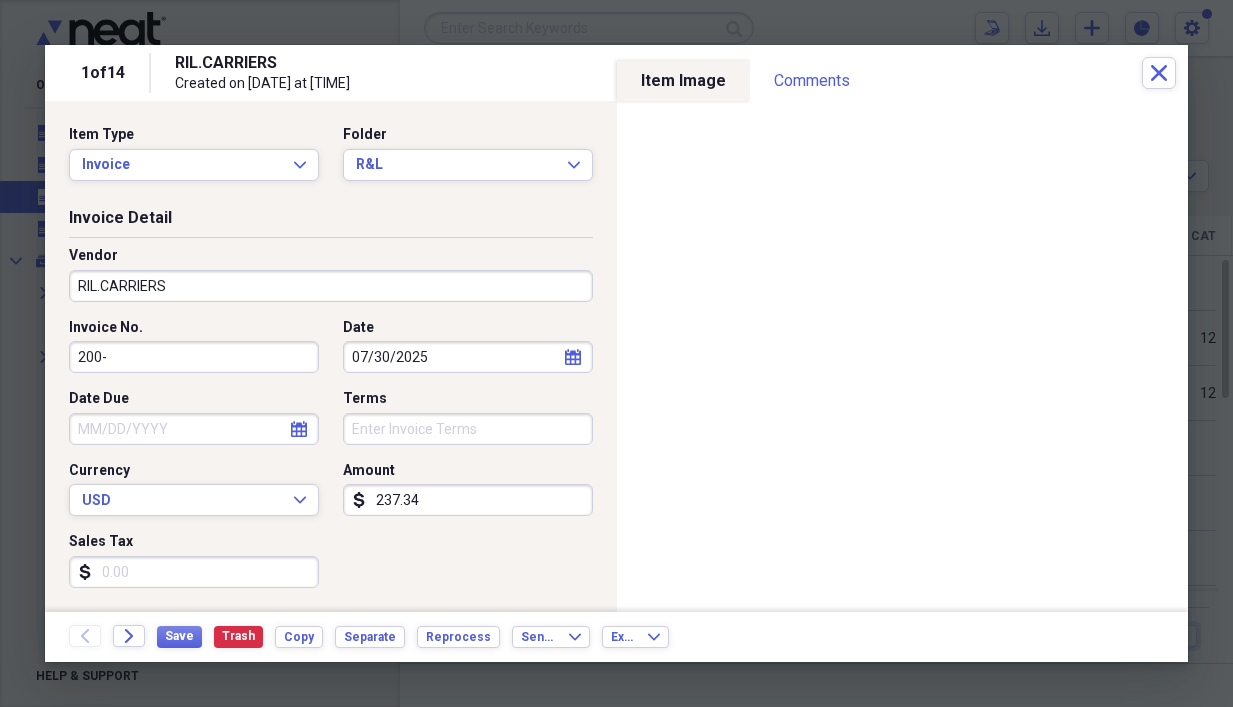 click on "RIL.CARRIERS" at bounding box center (331, 286) 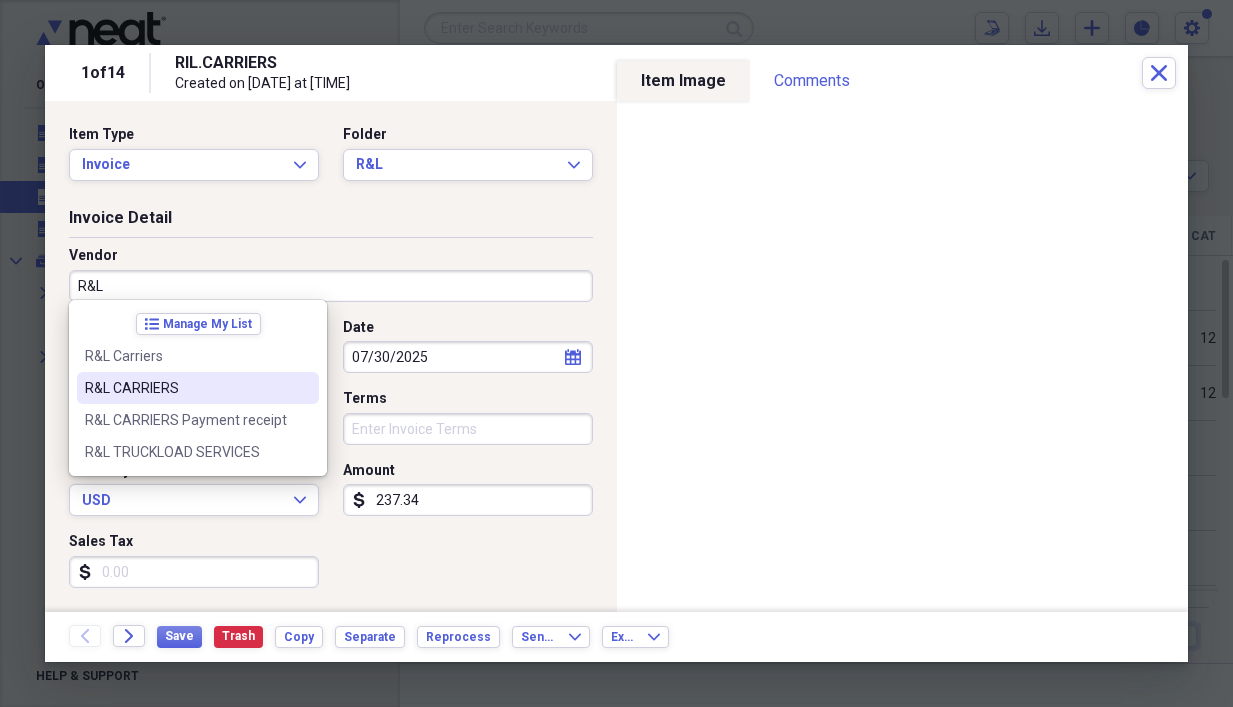 click on "R&L CARRIERS" at bounding box center (198, 388) 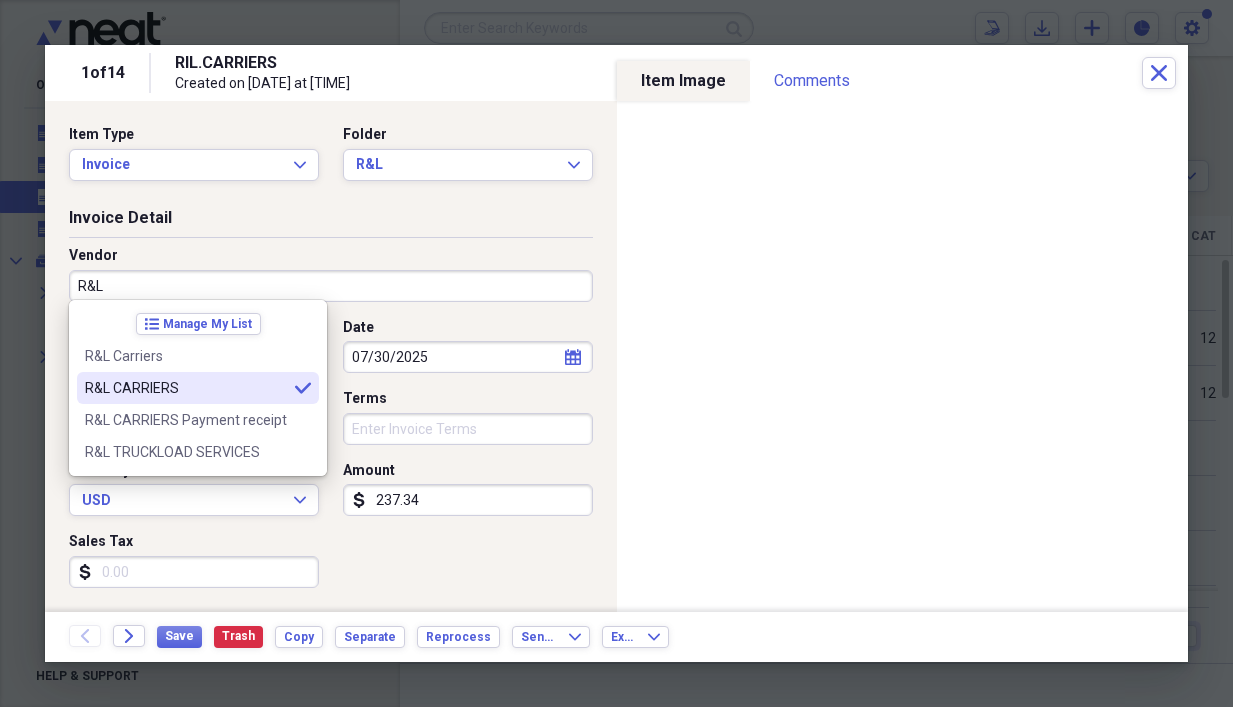 type on "R&L CARRIERS" 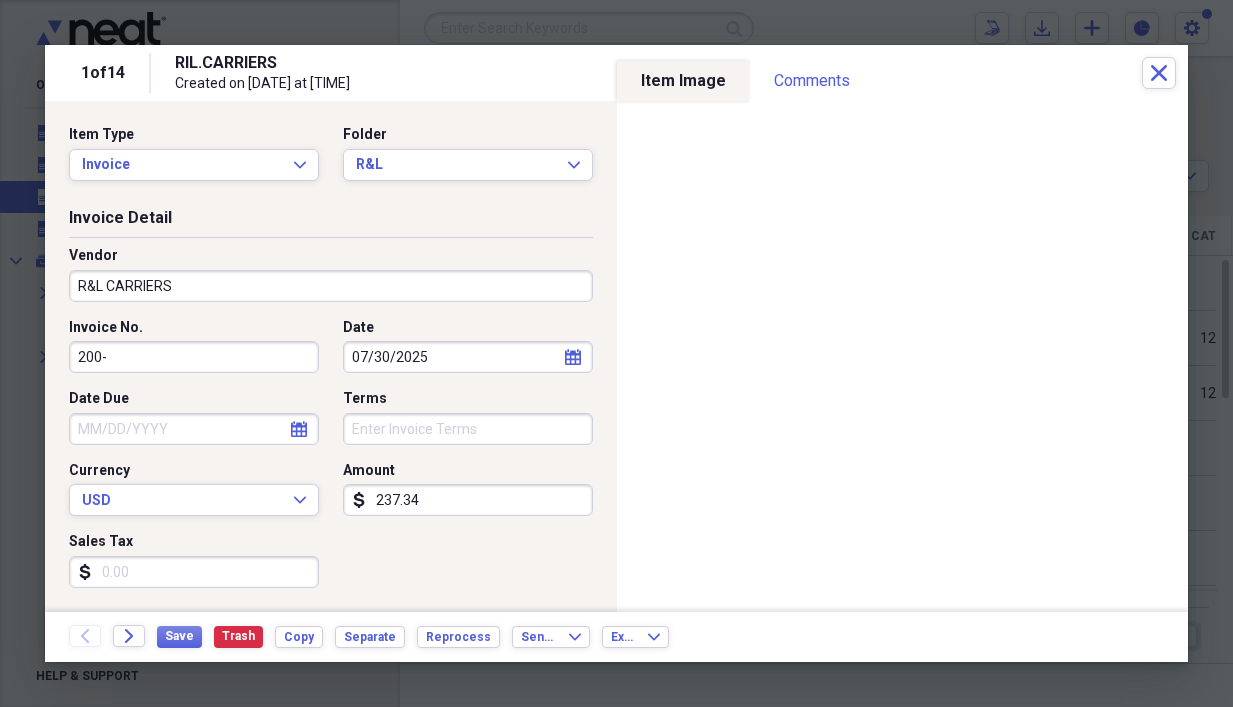 type on "Utilities" 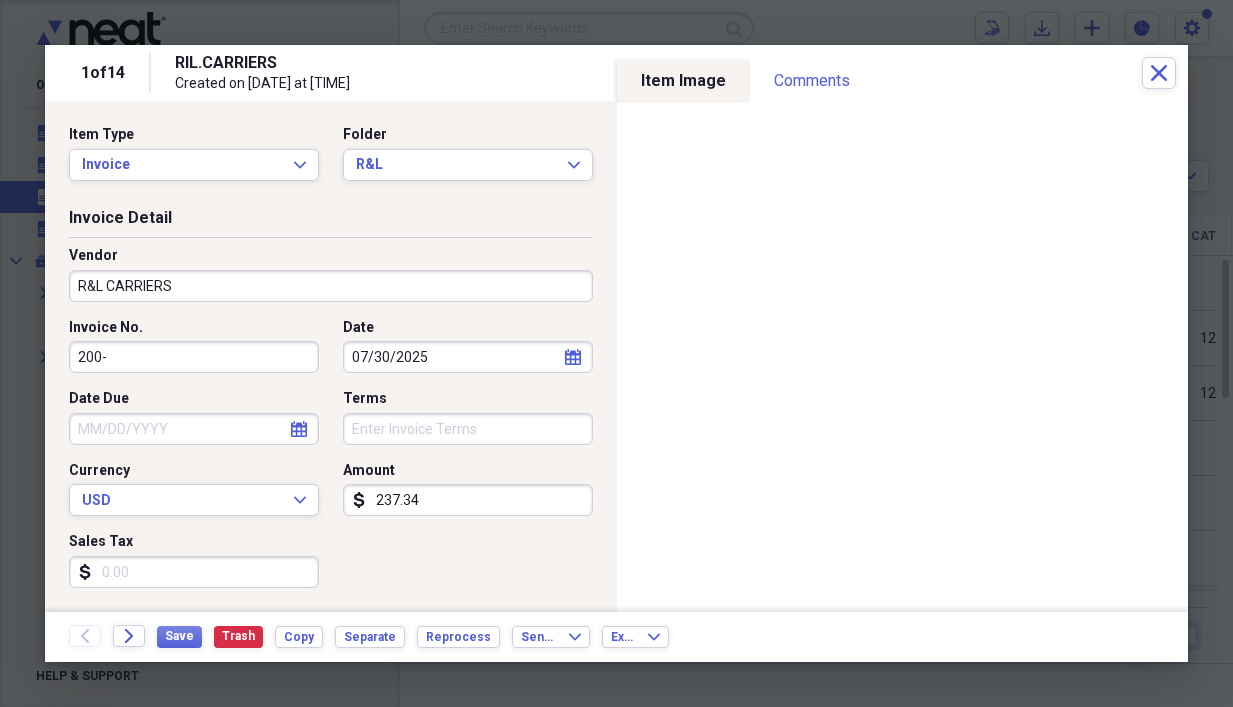 click on "200-" at bounding box center [194, 357] 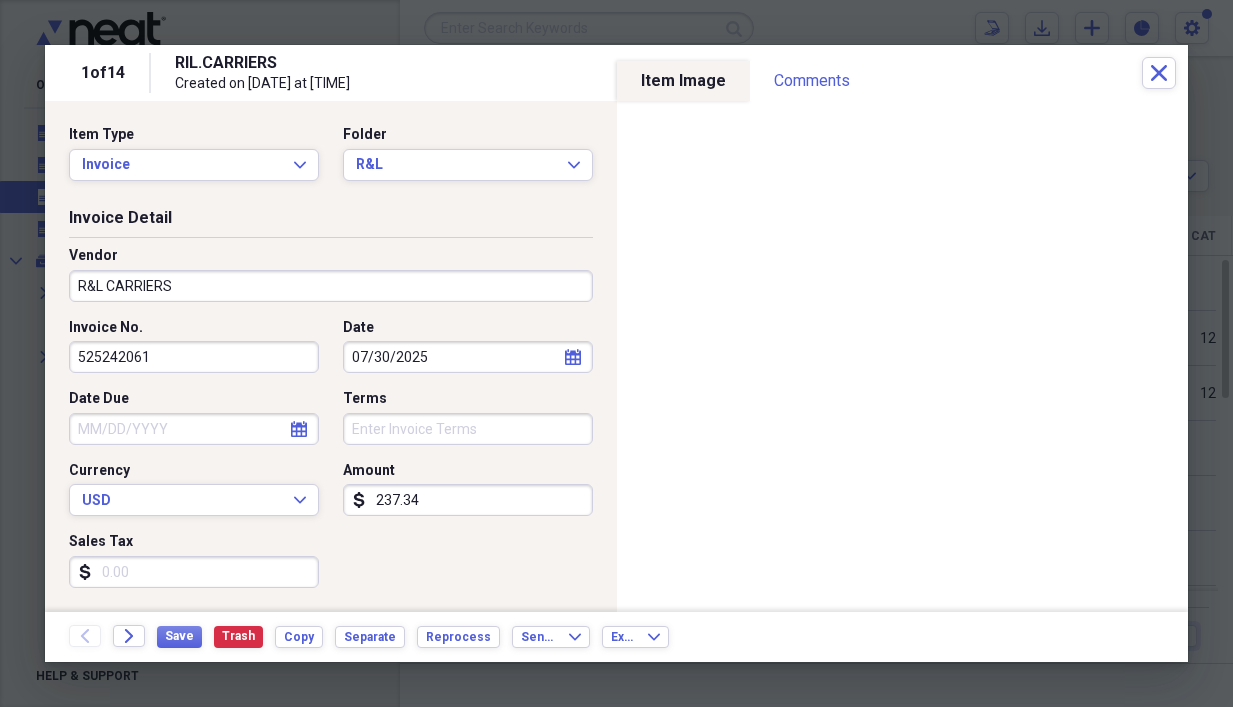 type on "525242061" 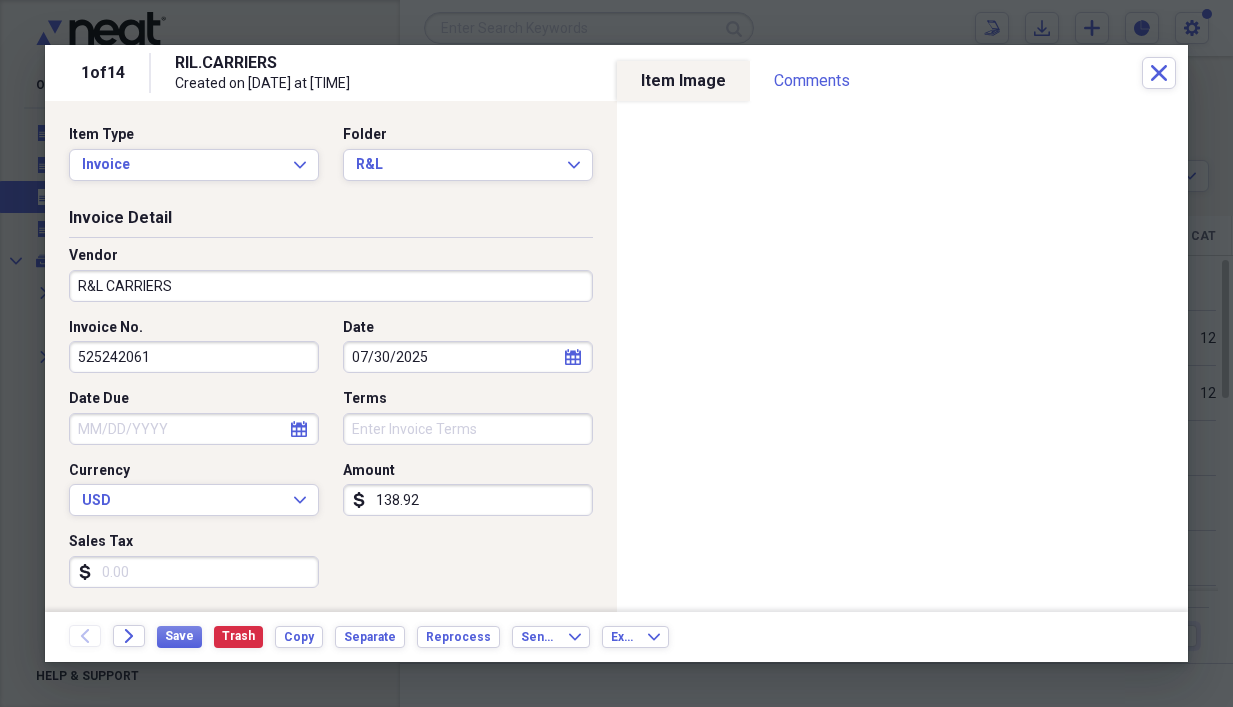type on "138.92" 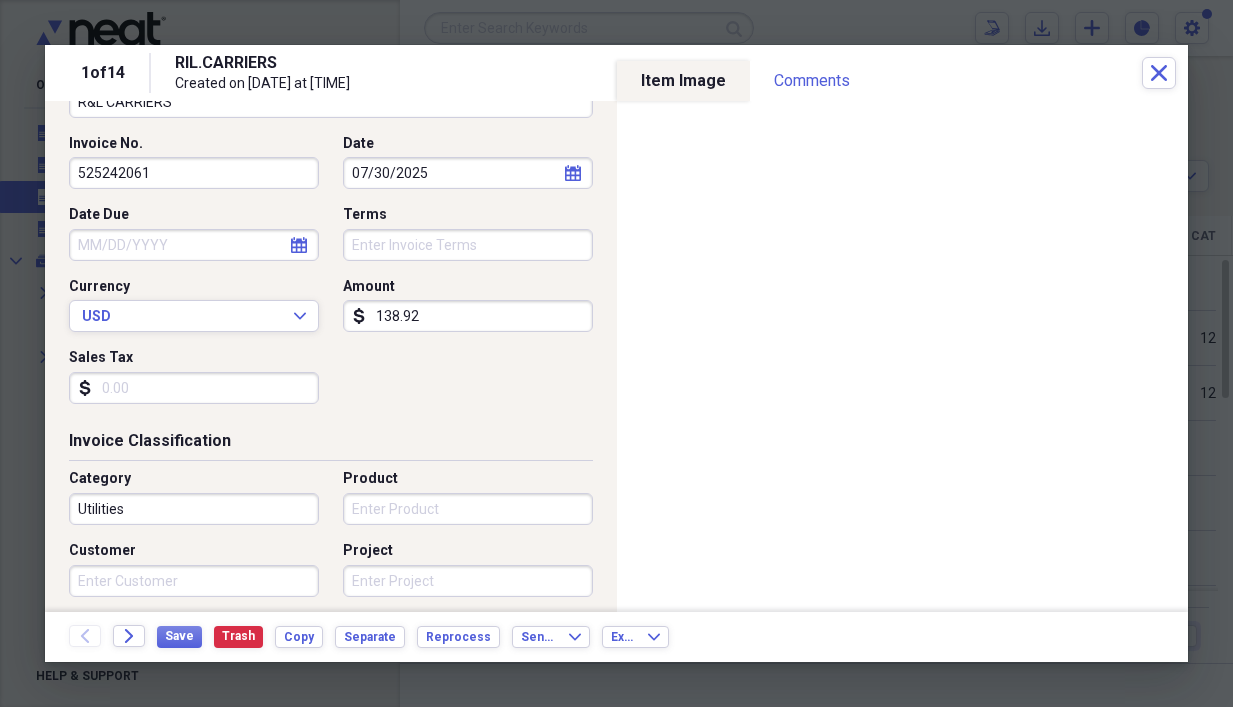 scroll, scrollTop: 200, scrollLeft: 0, axis: vertical 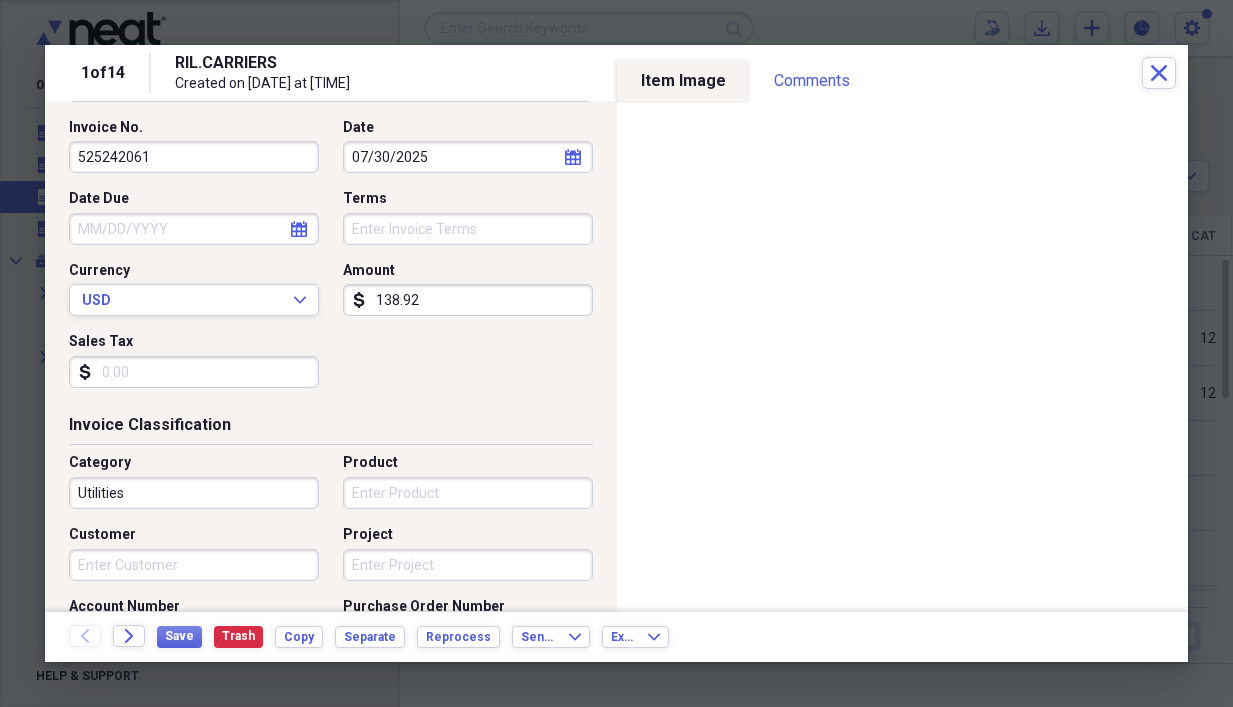 click on "Utilities" at bounding box center [194, 493] 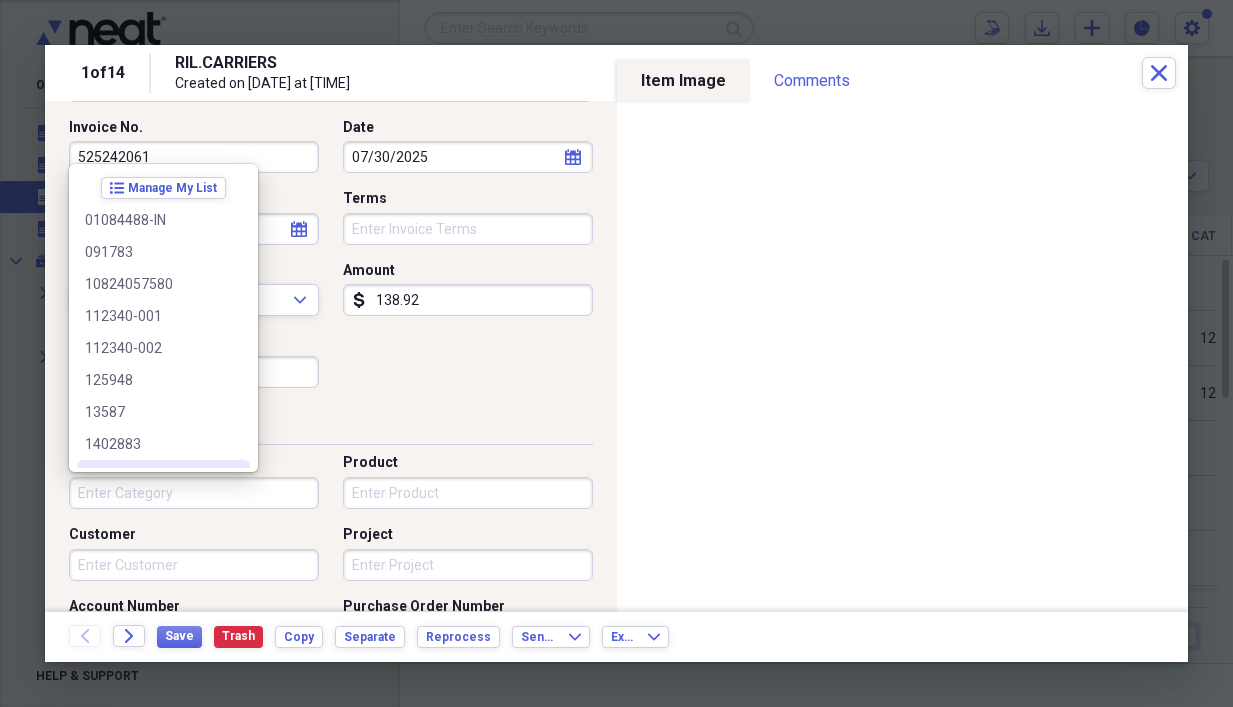 type 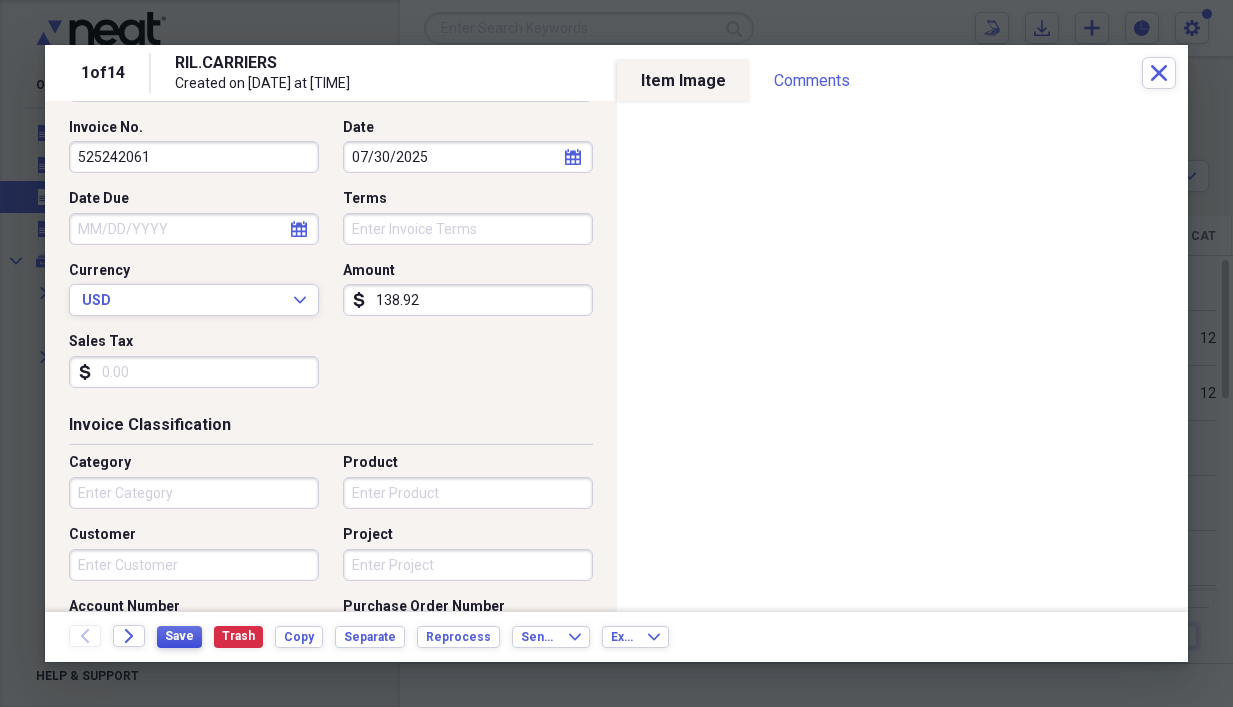 click on "Save" at bounding box center (179, 636) 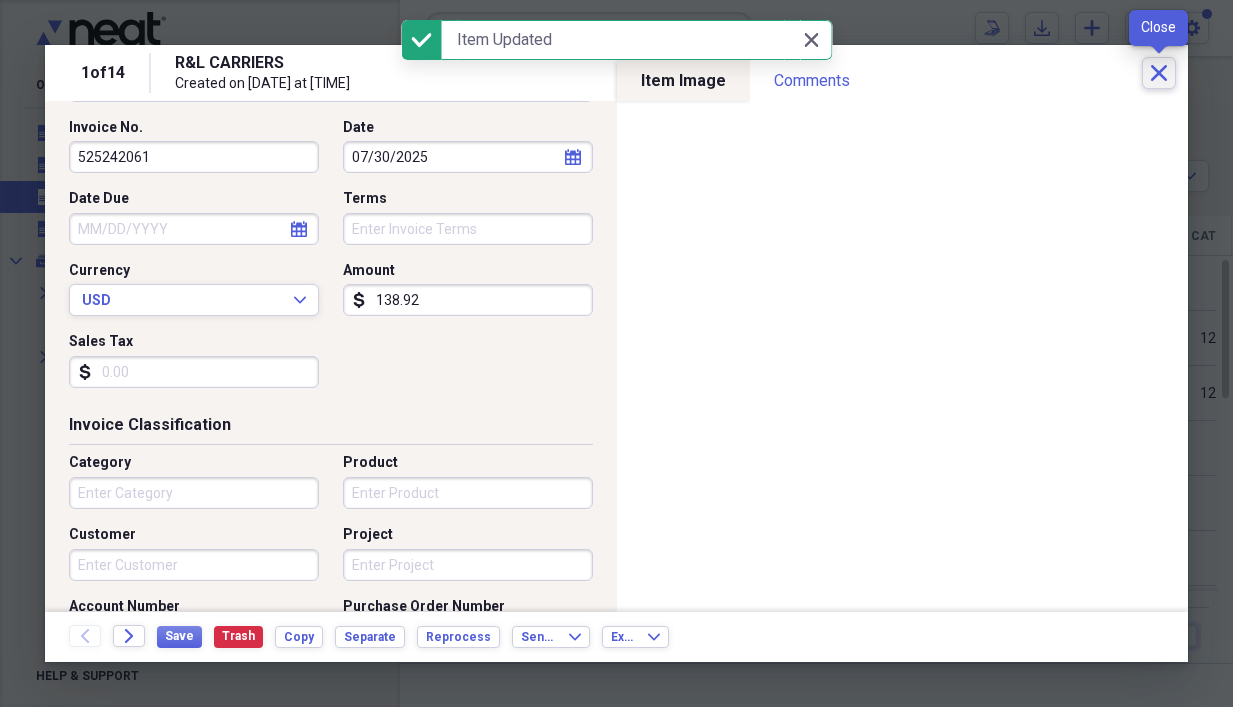 click on "Close" 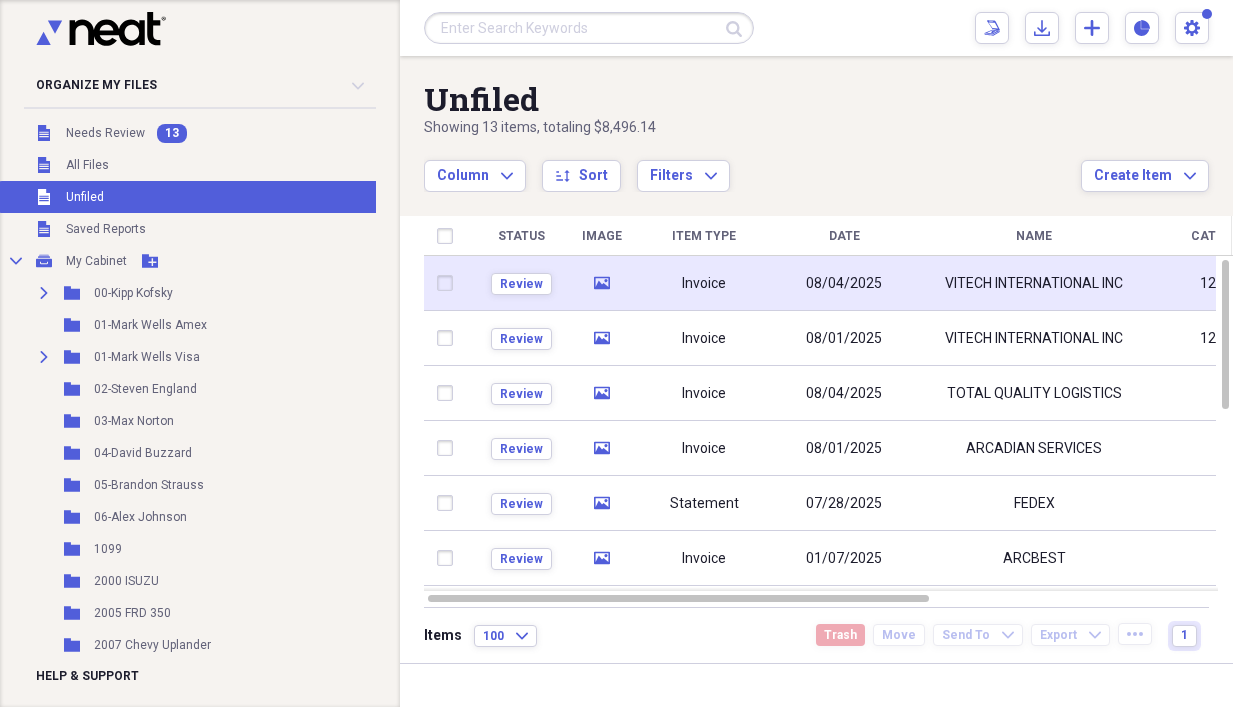 click on "Invoice" at bounding box center [704, 284] 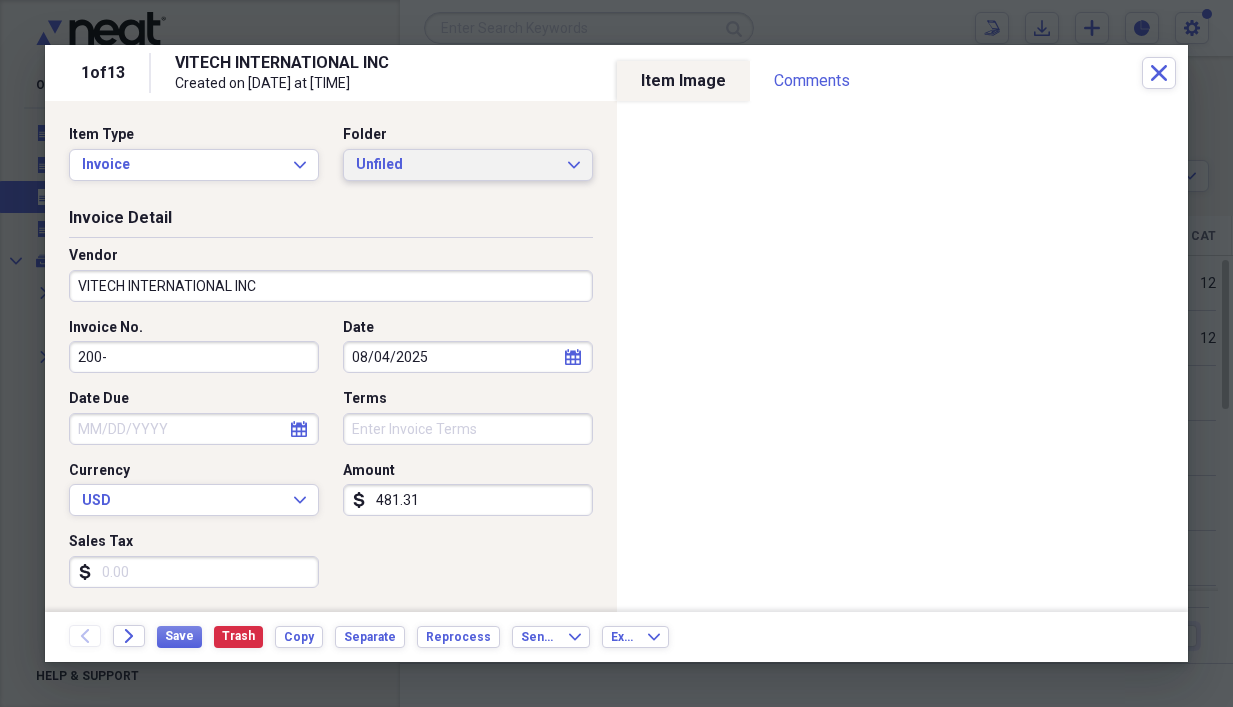click 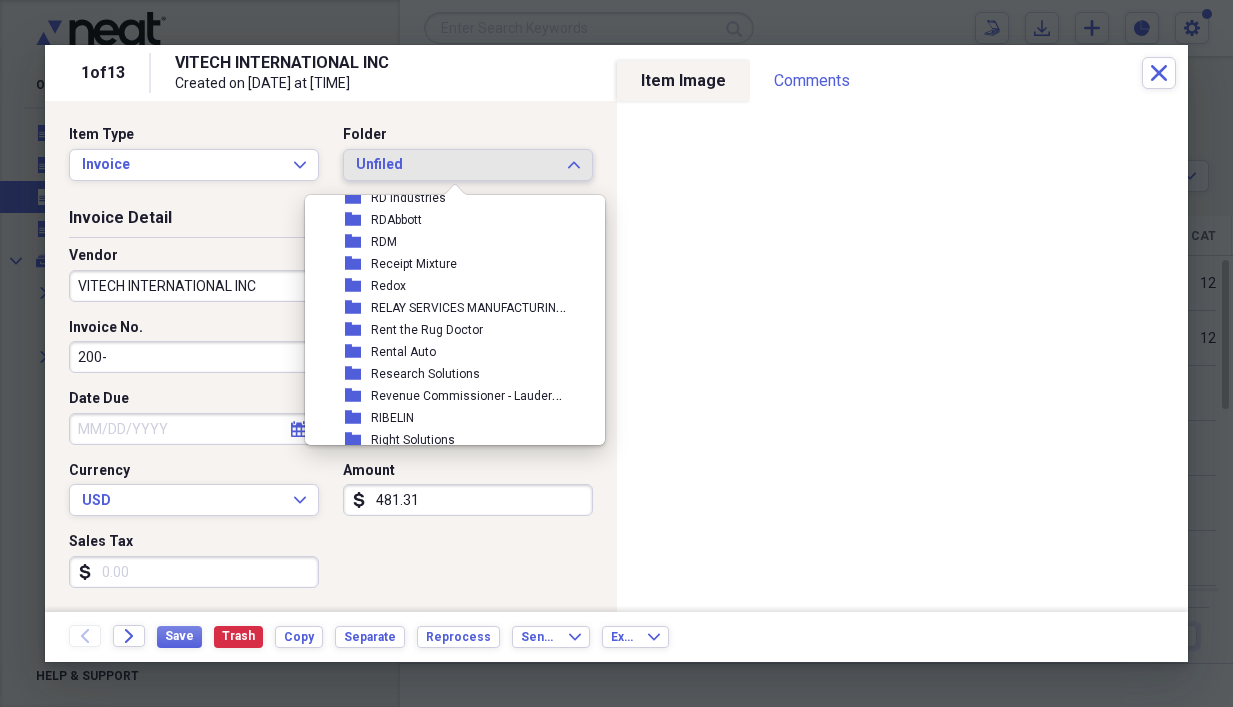 scroll, scrollTop: 13823, scrollLeft: 0, axis: vertical 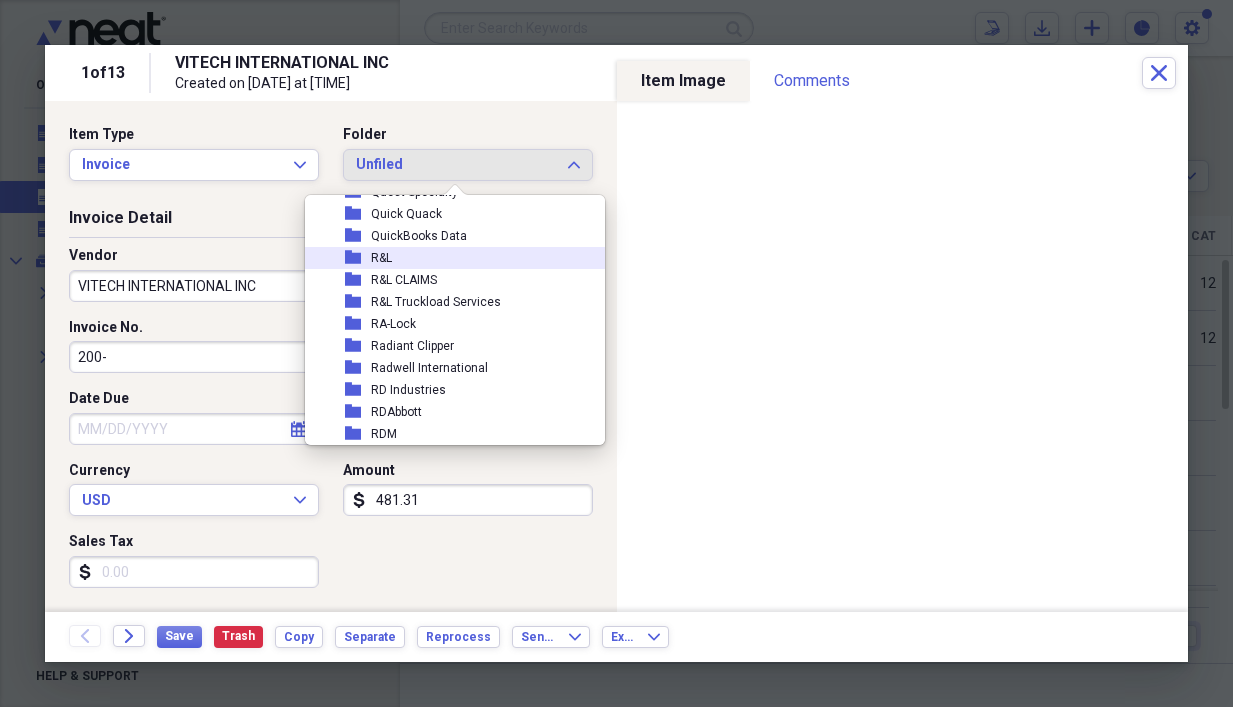 click on "folder R&L" at bounding box center [447, 258] 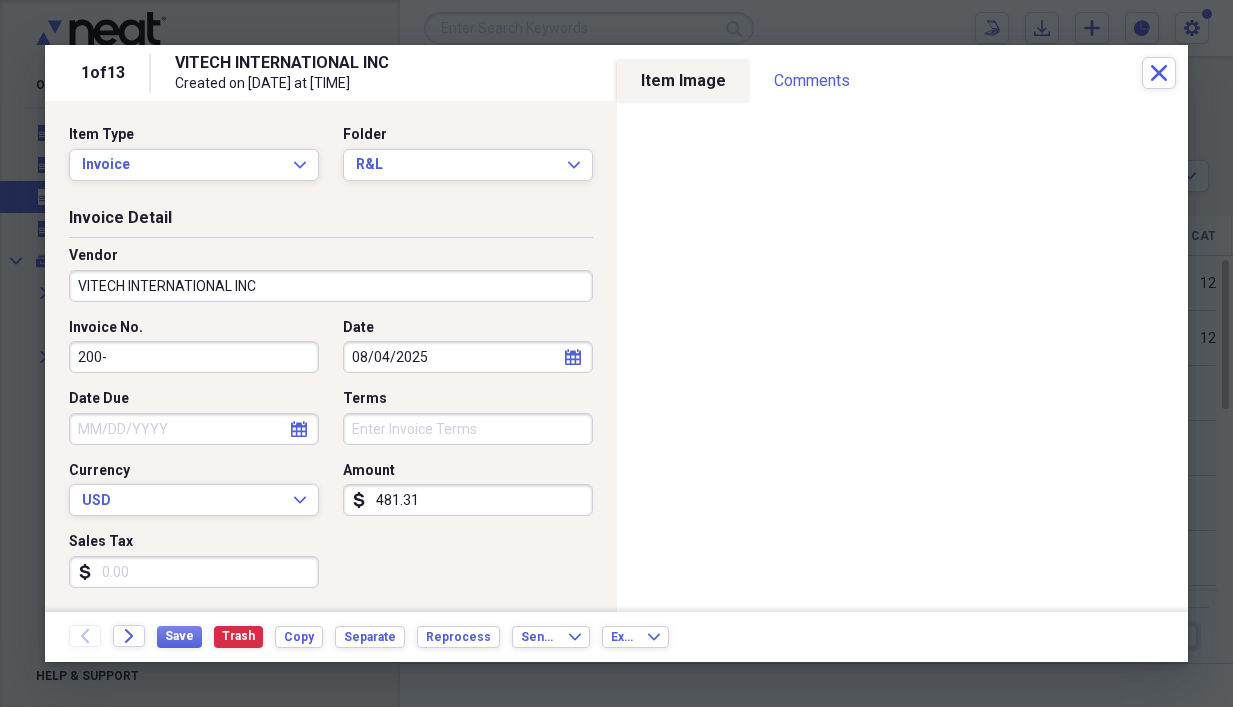 click on "VITECH INTERNATIONAL INC" at bounding box center [331, 286] 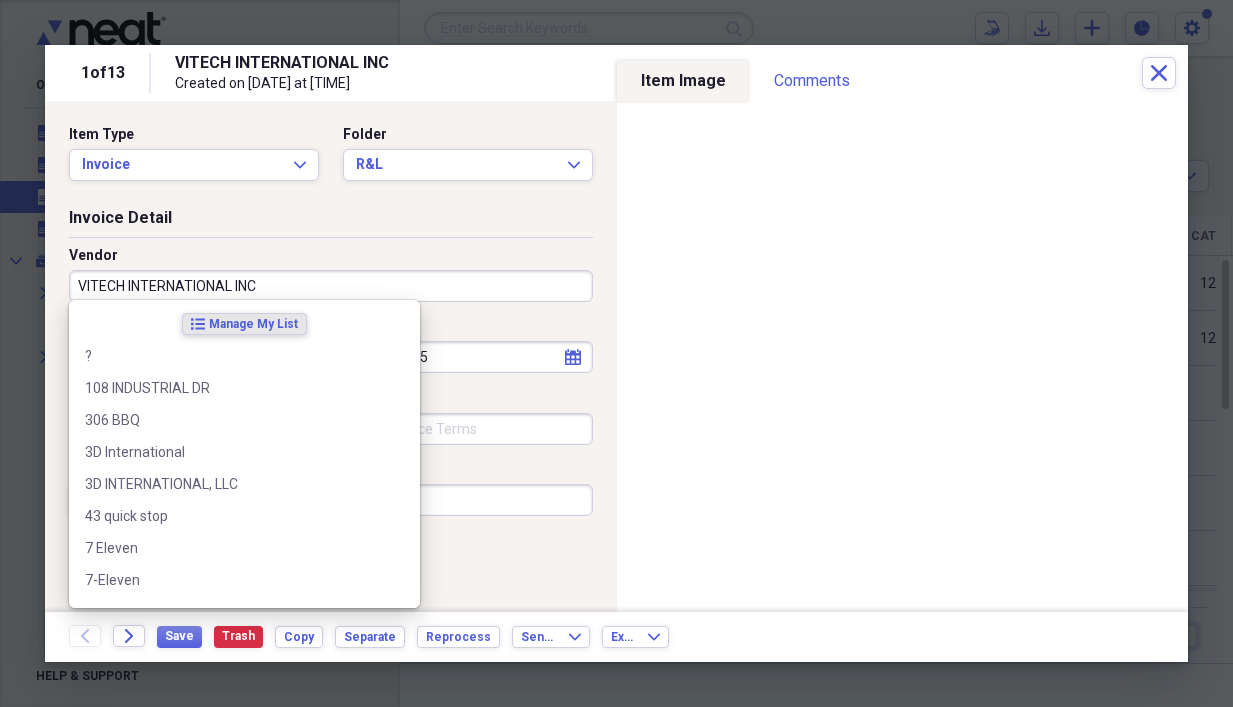 click on "list Manage My List ? 108 INDUSTRIAL DR 306 BBQ 3D International 3D INTERNATIONAL, LLC 43 quick stop 7 Eleven 7-Eleven 72 Quick Stop Abe's Grill Abica Coffee Abuelos Academy Sports Graphene Testing Academy/Bryson Pants Academy/Scotty Pants ACCESS RUDOLF TECHNOLOGIES, LP Ace Cab Ace Hardware Advance Auto Advance Auto Parts ADVANCED DELIVERY SERVICE Advanced AUTO Advanced AUTO Parts Advanced Chemical Concepts Advanced Delivery Service Advanced Information Technologies ADVANCED INFORMATION TECHNOLOGIES, INC Advanced TECHNOLOGIES, INC ADVANCEDCHEMICALCONCEPTS ADVANCEDRUM Advantage Car Rental Advantage Direct ADVANTAGE DIRECT AG Spray Equipment Airport Bar Airspace Lounge Al Taglio [STATE] Department of Labor [STATE] Hose Products [STATE] Public Safety ALABAMA SAFETY PRODUCTS, INC Alabaster Shell AlaComp Aladdin's ALDI Allegiant Air Allianz Aloft Am Trust North america AMAZON Amazon.com AMAZON.COM American Changer Corp American Paper & Twine American Paper & Twine American Paper Twine American Steak Amerigo ATT" at bounding box center [244, 454] 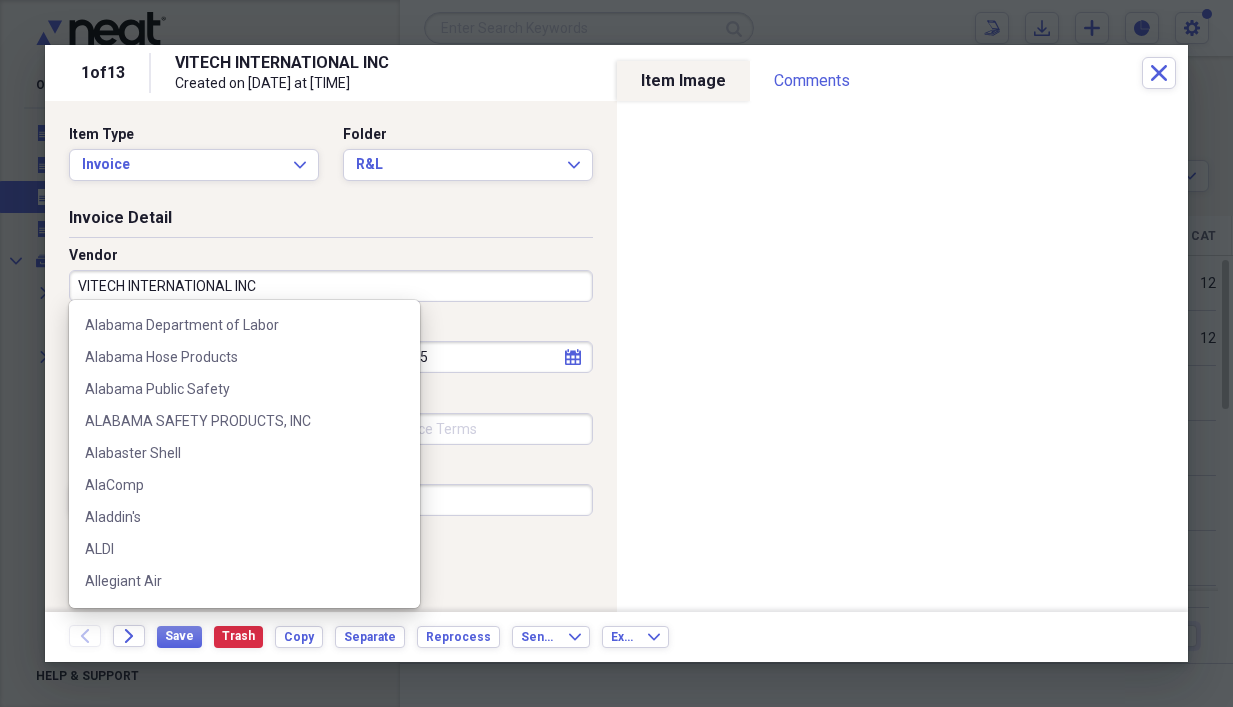 scroll, scrollTop: 1228, scrollLeft: 0, axis: vertical 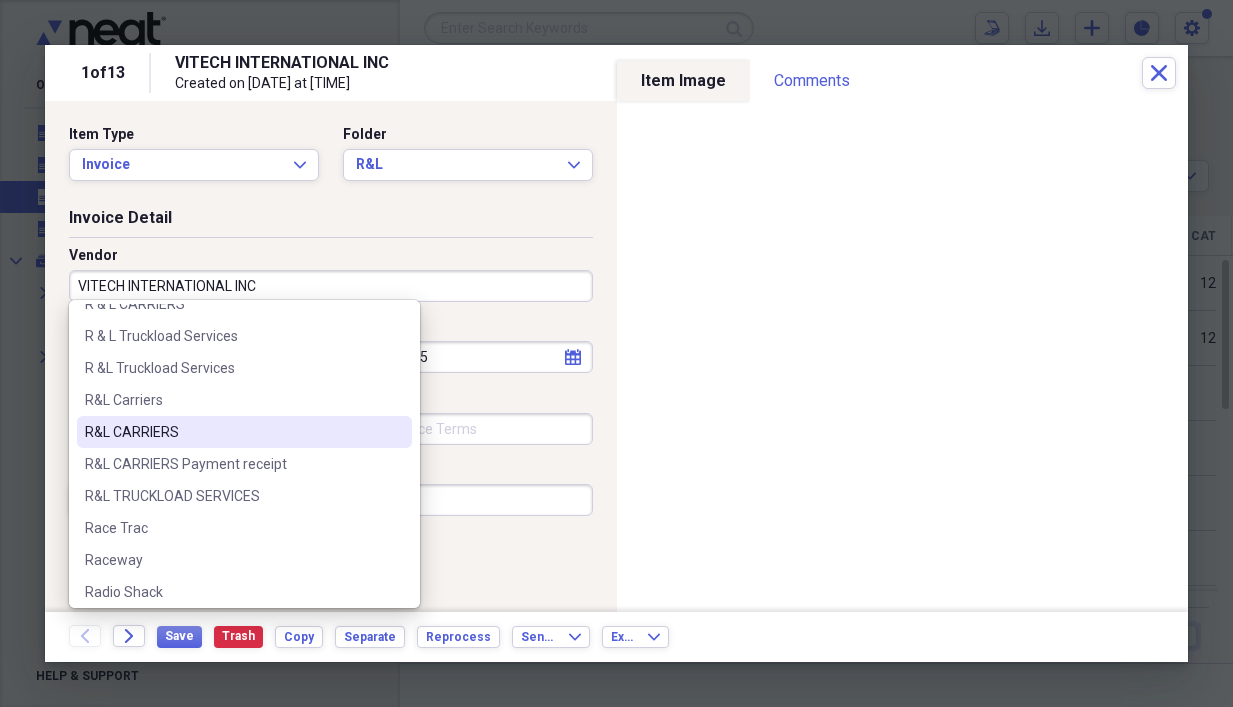 click on "R&L CARRIERS" at bounding box center (244, 432) 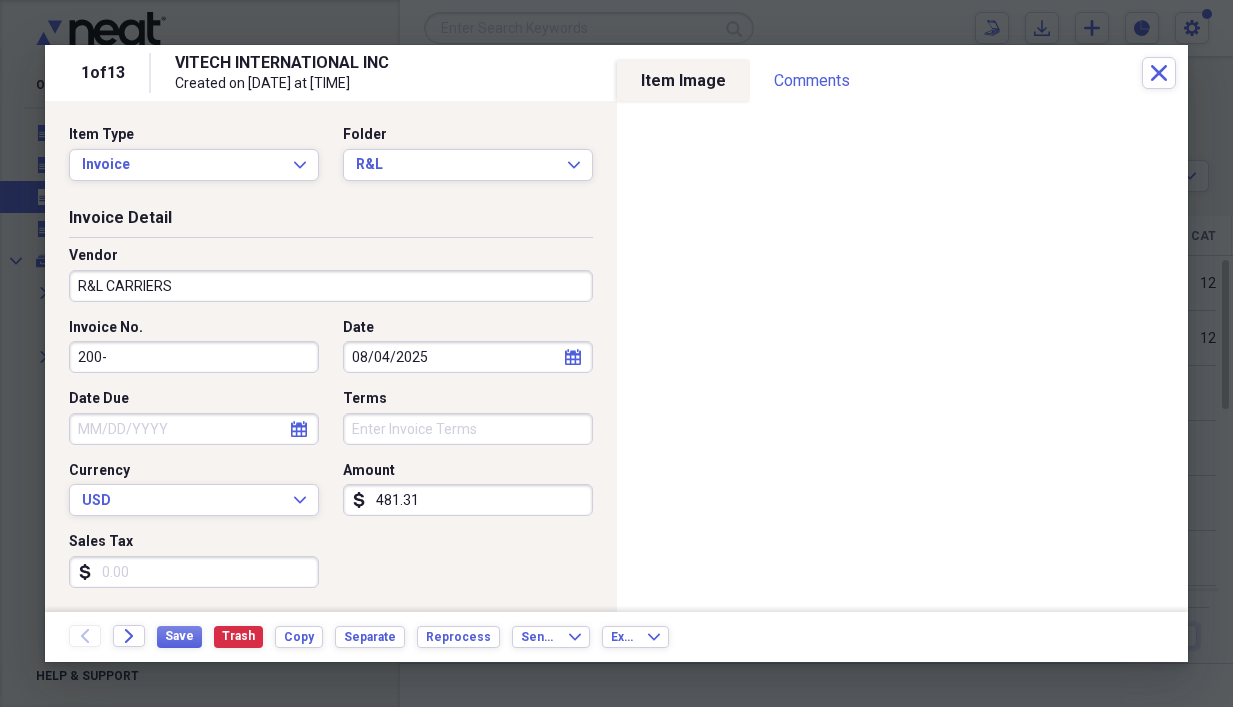 type on "Utilities" 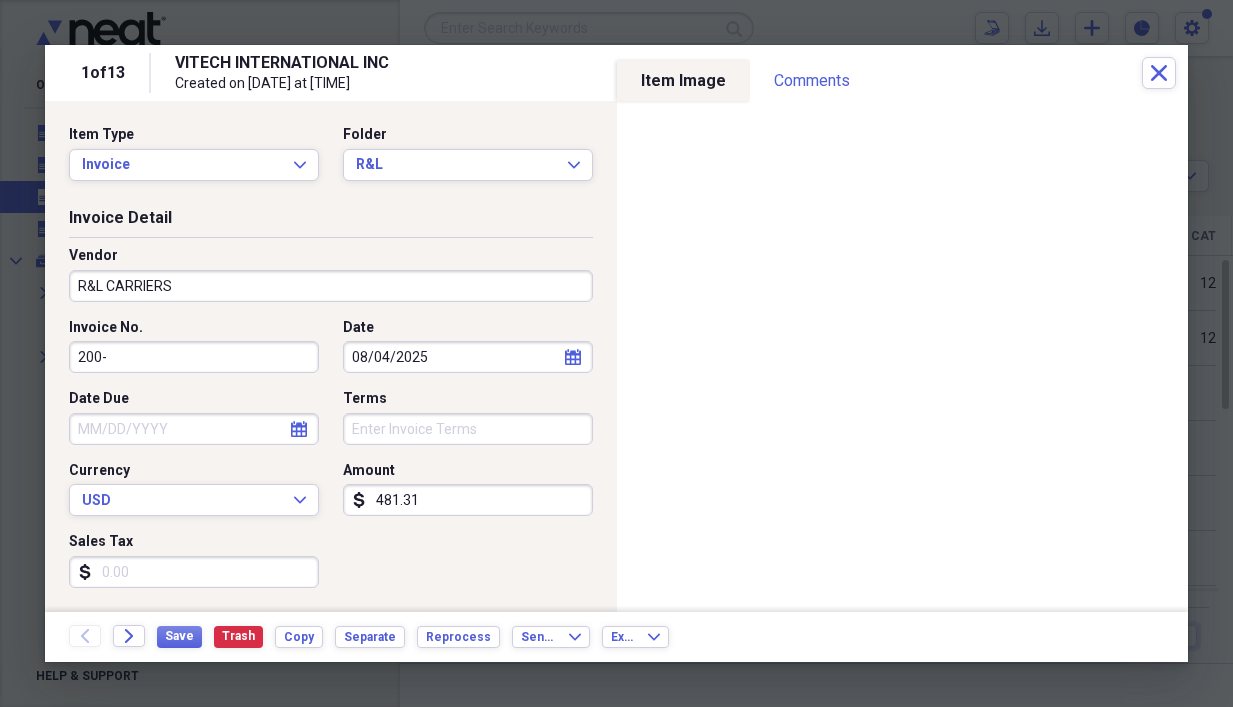 click on "200-" at bounding box center (194, 357) 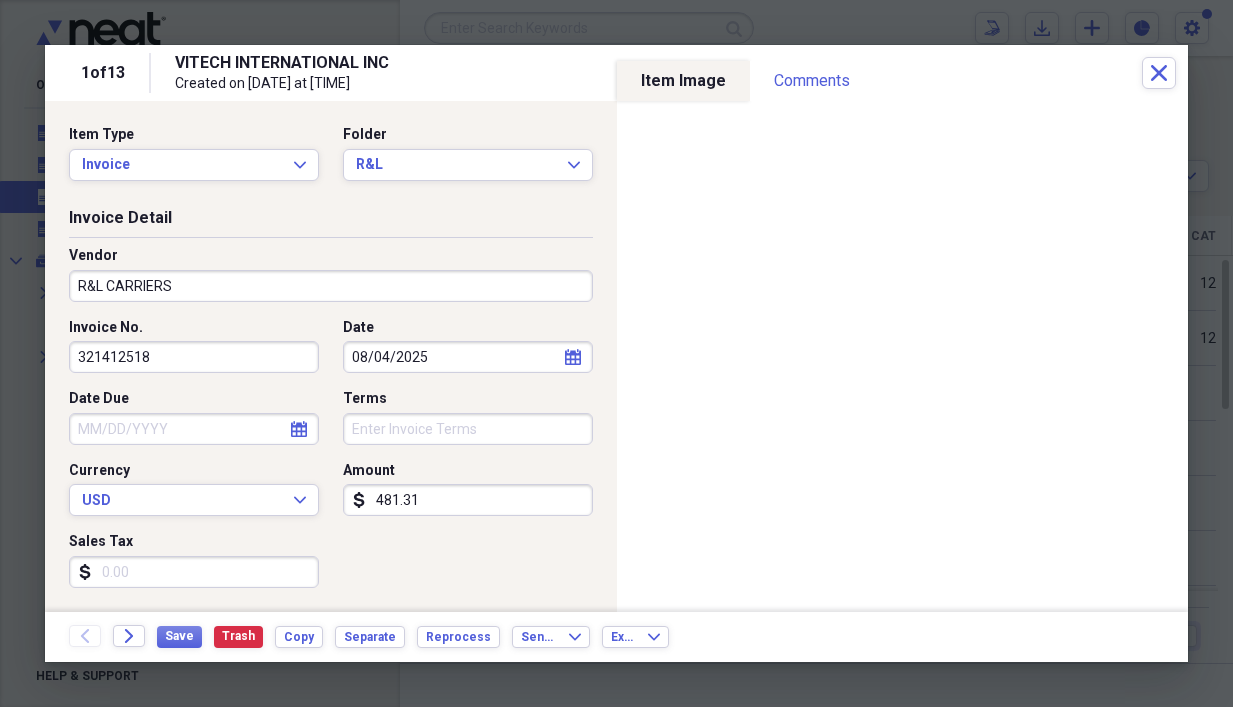 type on "321412518" 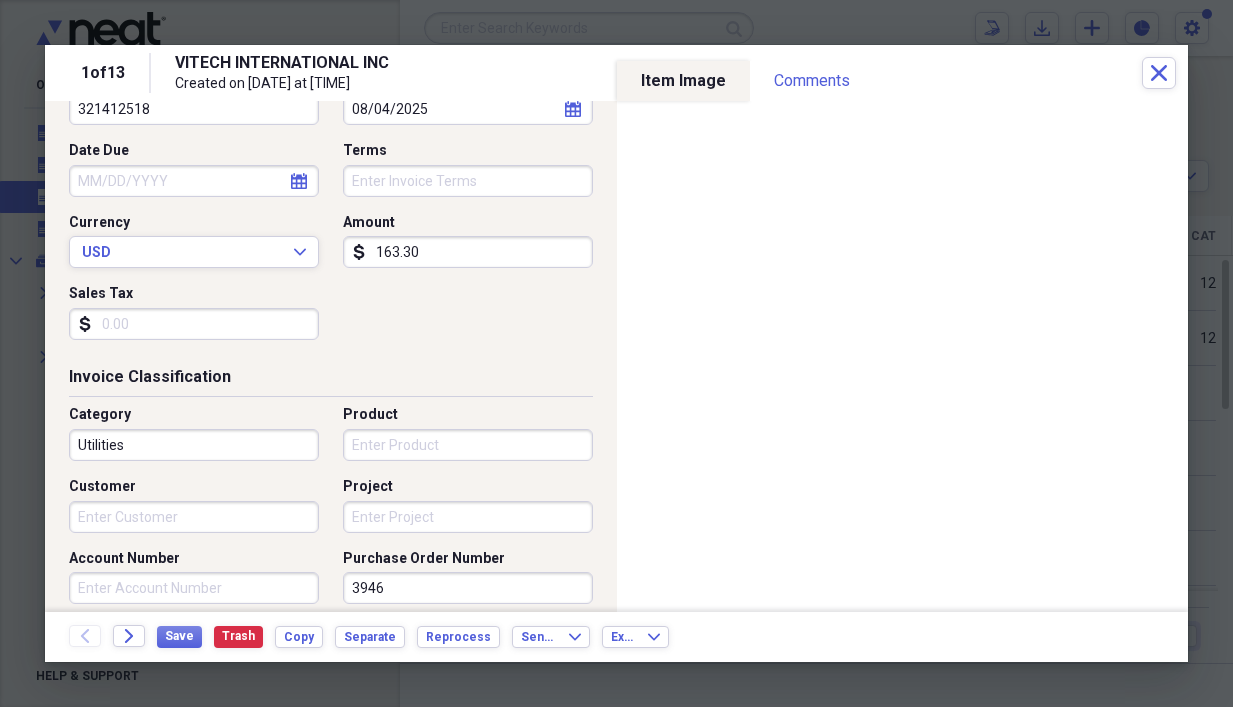 scroll, scrollTop: 300, scrollLeft: 0, axis: vertical 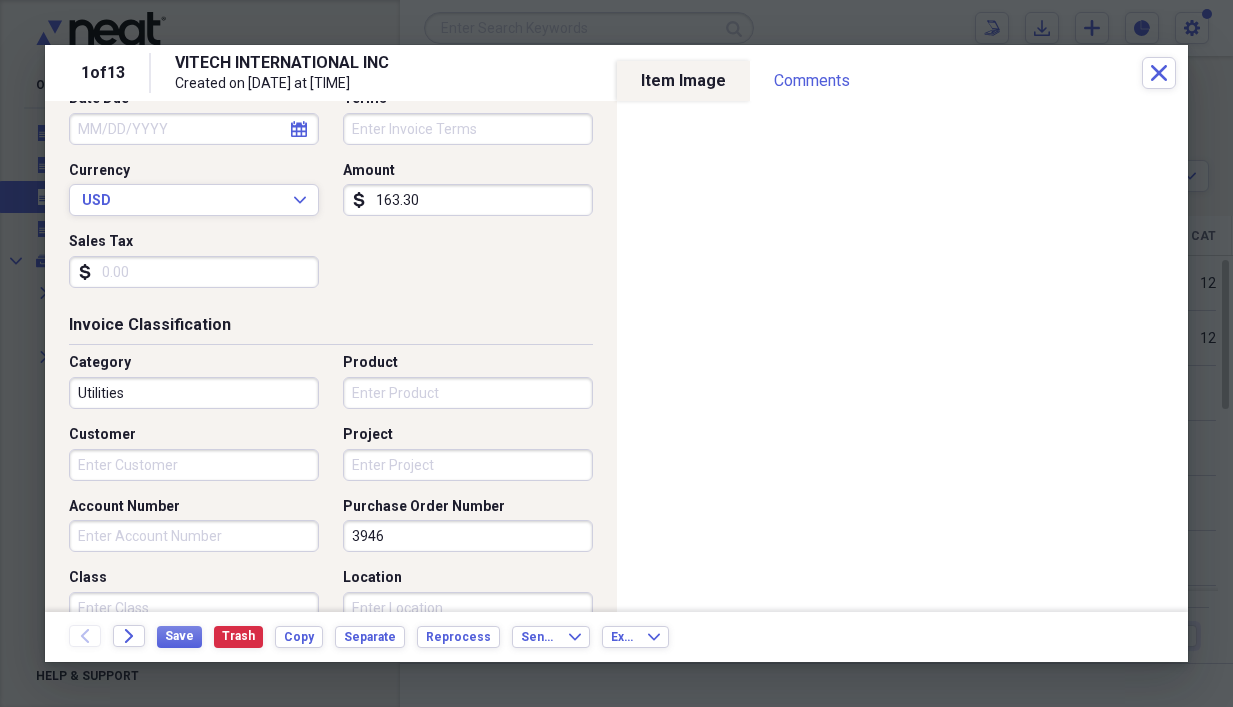type on "163.30" 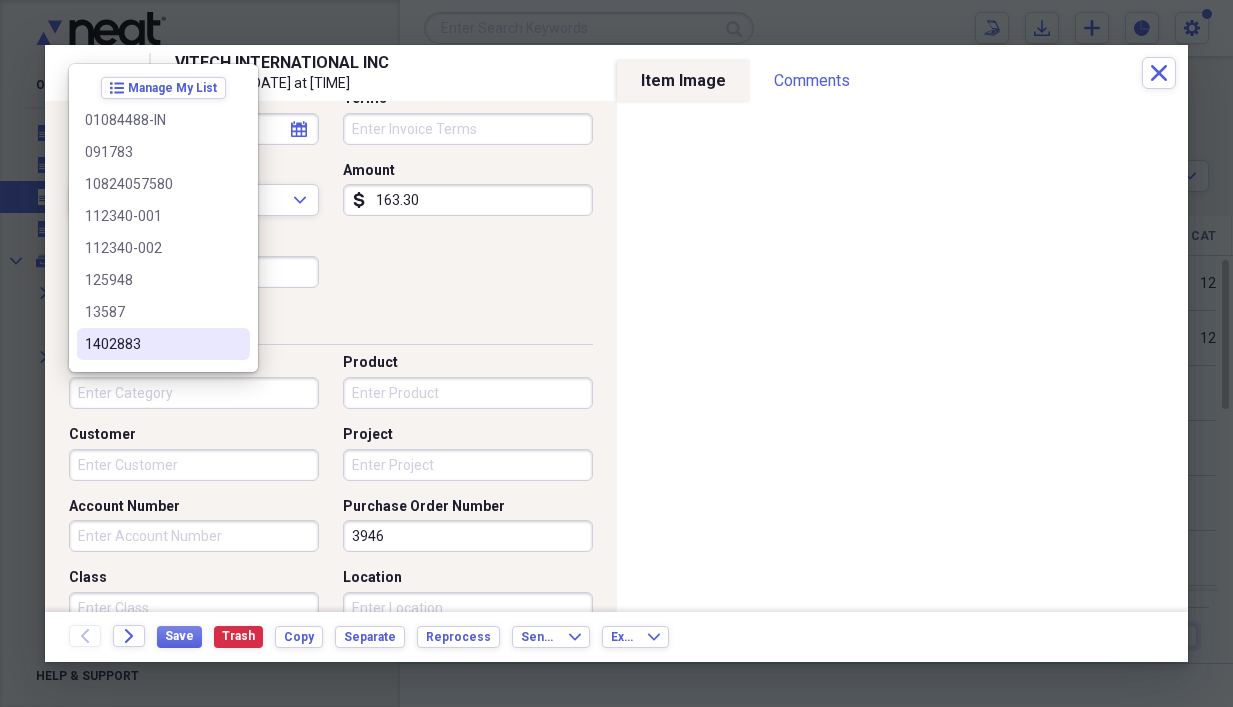type 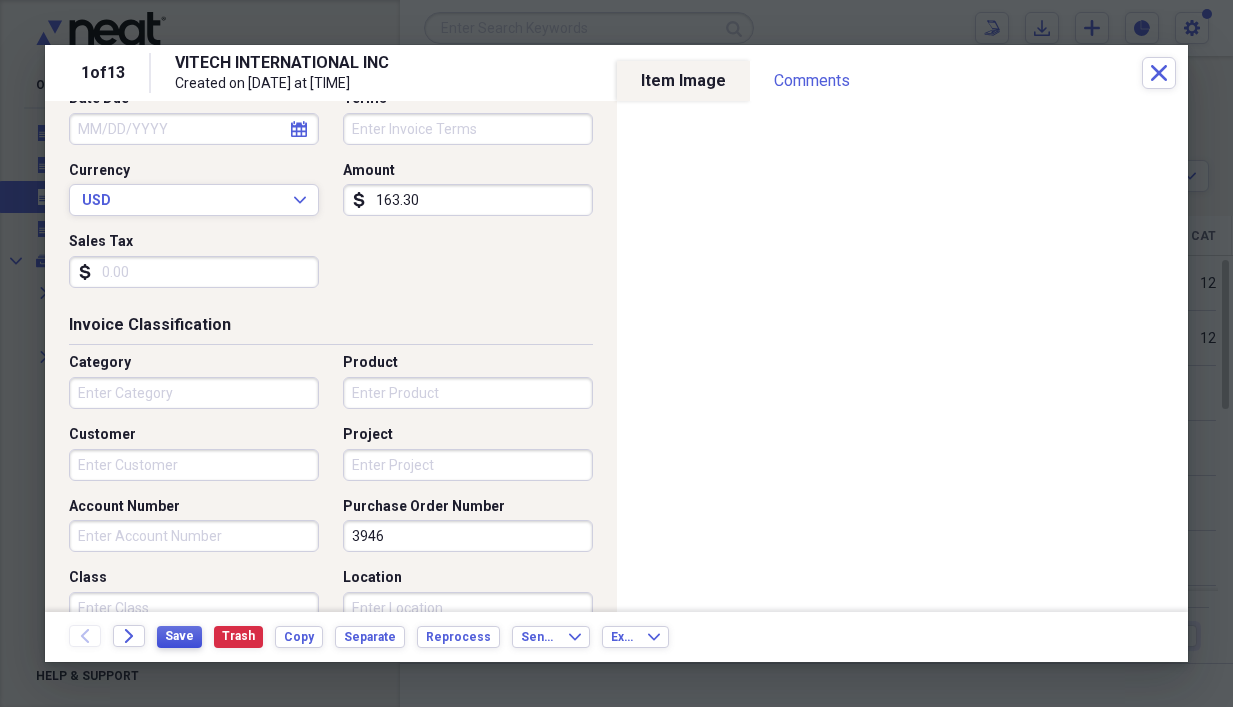 click on "Save" at bounding box center [179, 636] 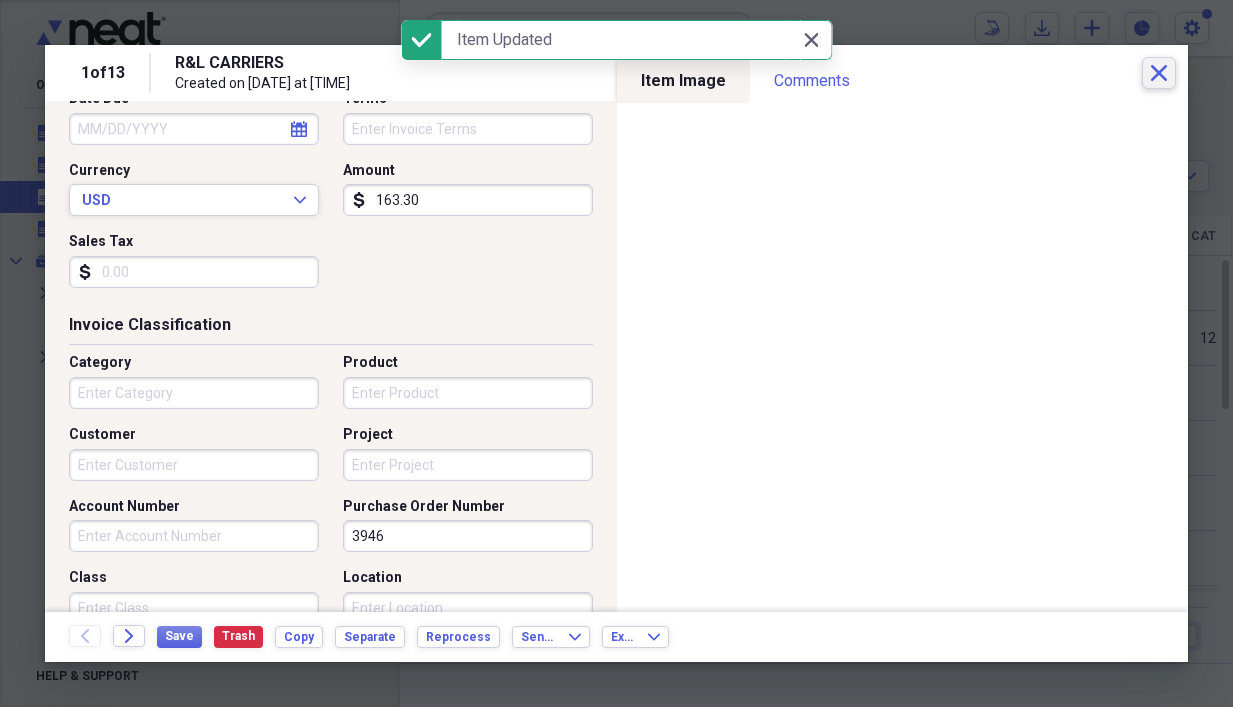 click on "Close" 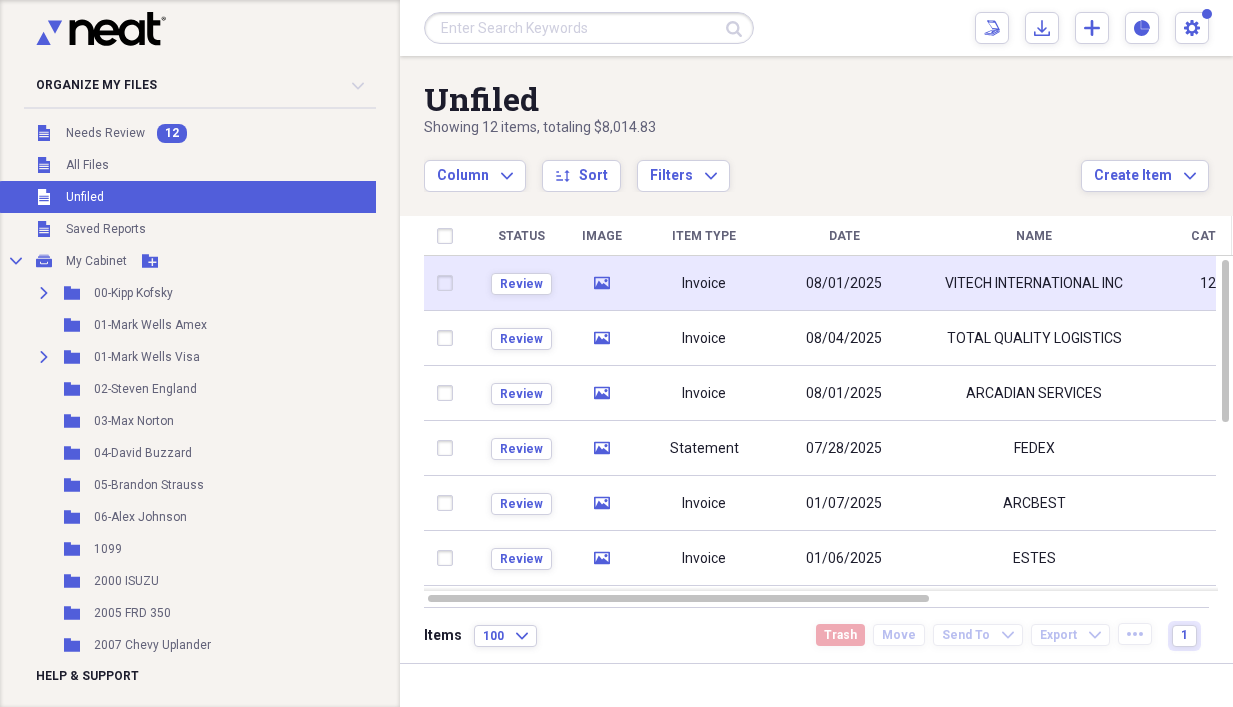 click on "Invoice" at bounding box center (704, 284) 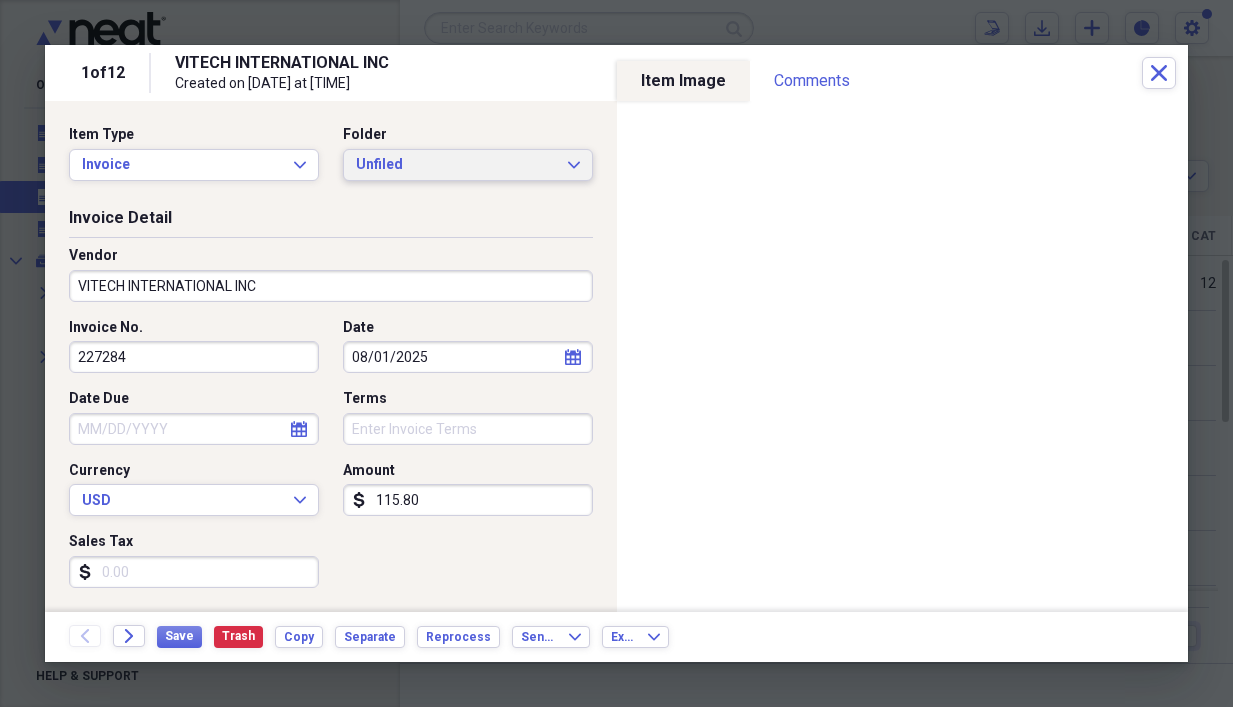 click on "Unfiled Expand" at bounding box center [468, 165] 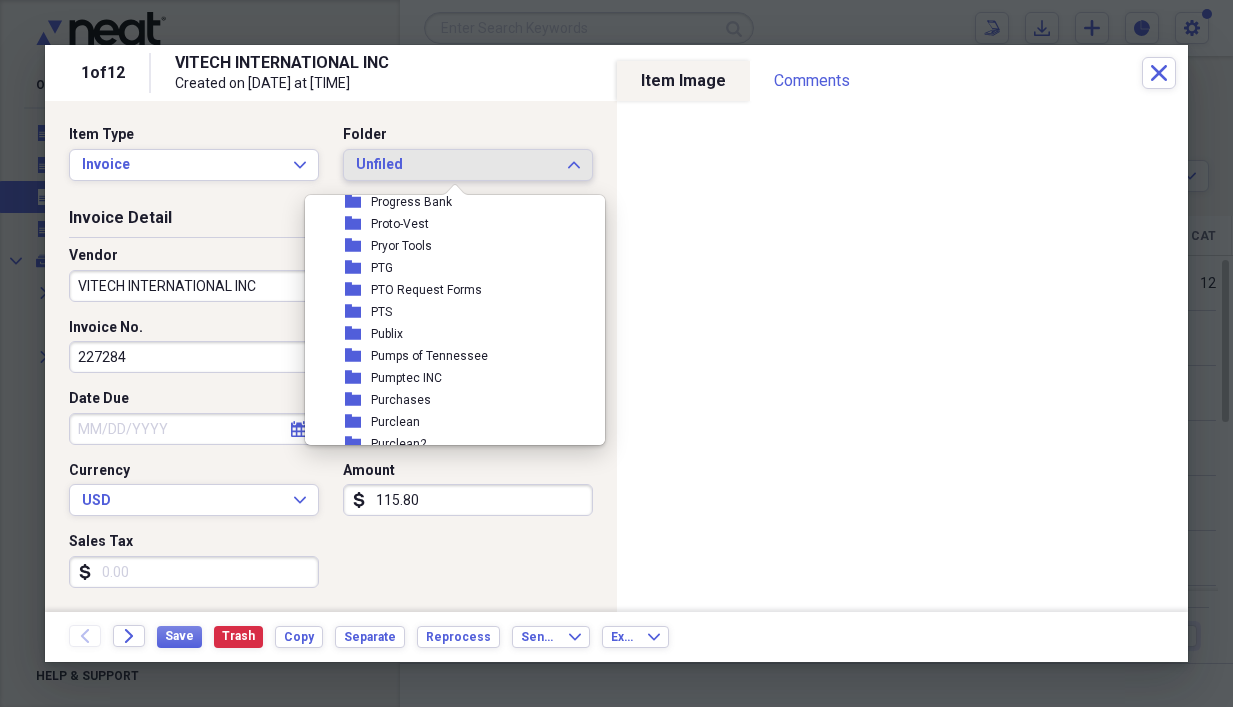 scroll, scrollTop: 13727, scrollLeft: 0, axis: vertical 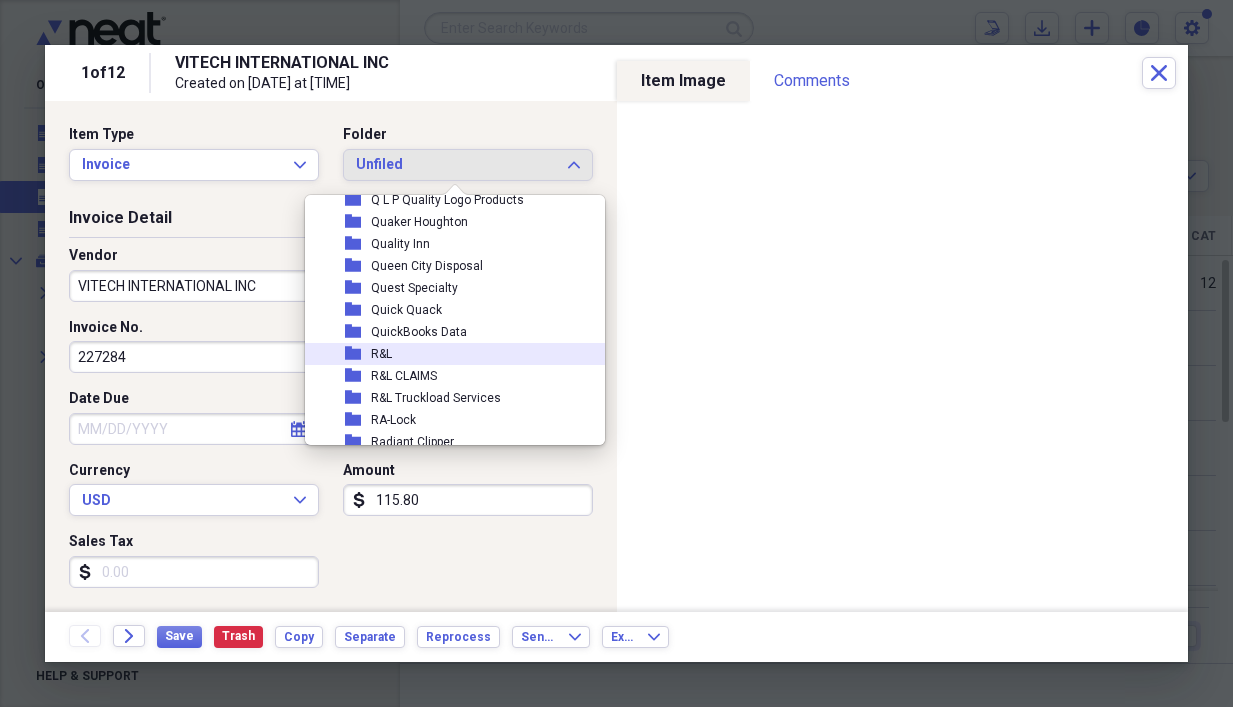click on "folder R&L" at bounding box center [447, 354] 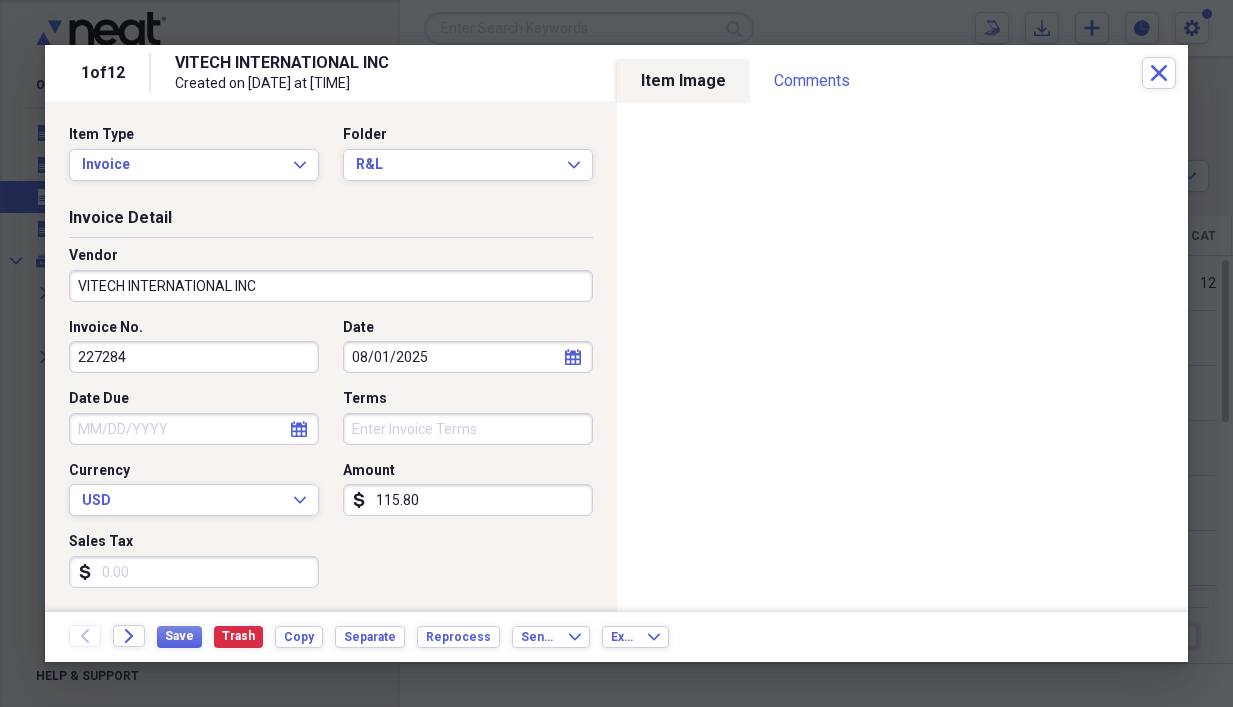 click on "VITECH INTERNATIONAL INC" at bounding box center (331, 286) 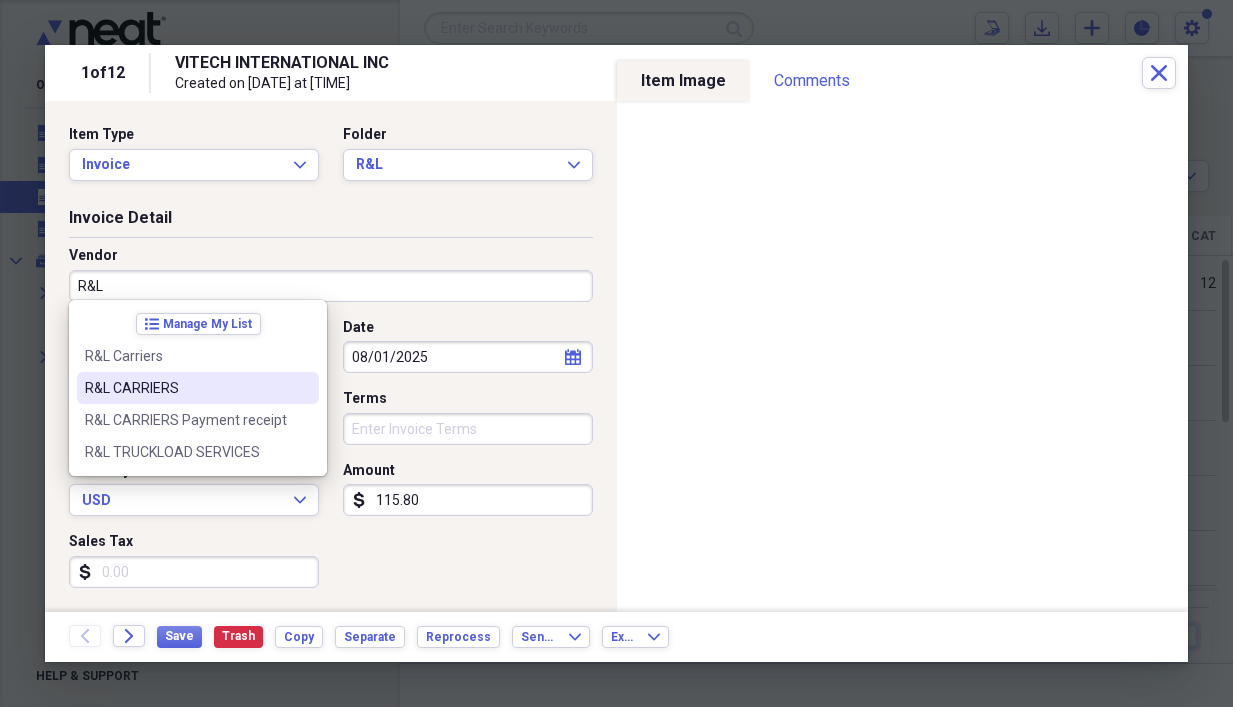click on "R&L CARRIERS" at bounding box center [186, 388] 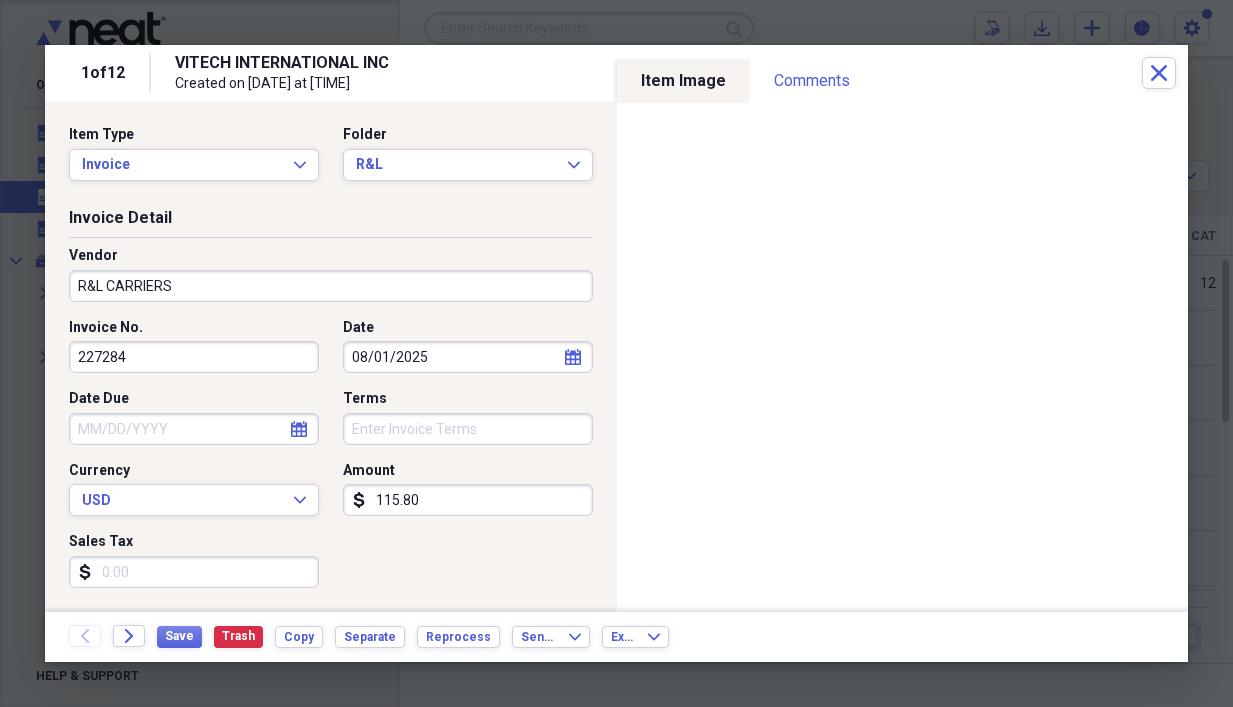 type on "Utilities" 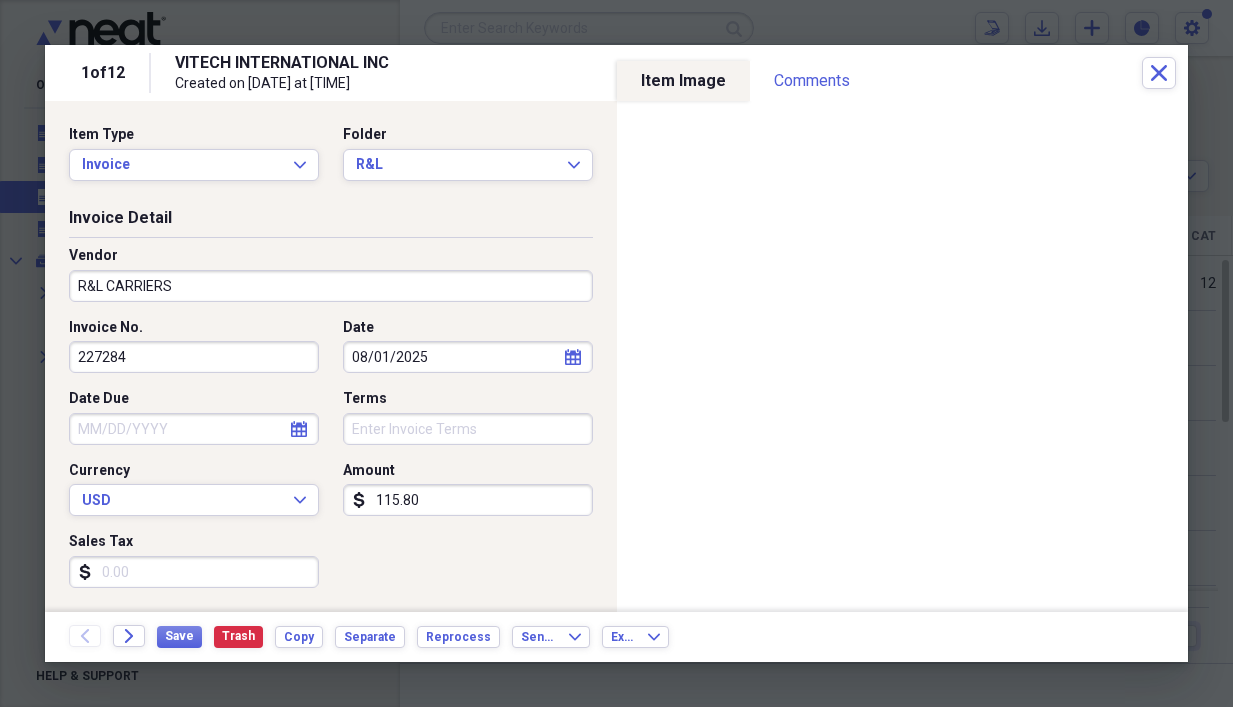 click on "227284" at bounding box center (194, 357) 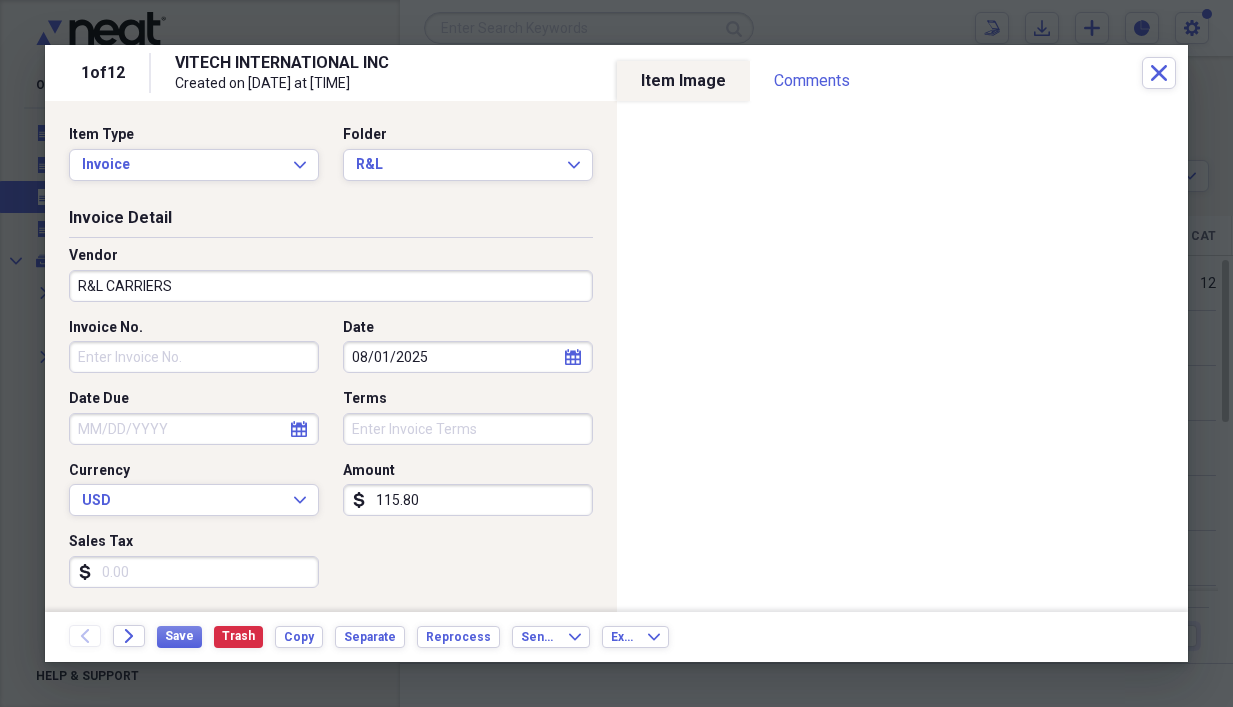 click on "Invoice No." at bounding box center (194, 357) 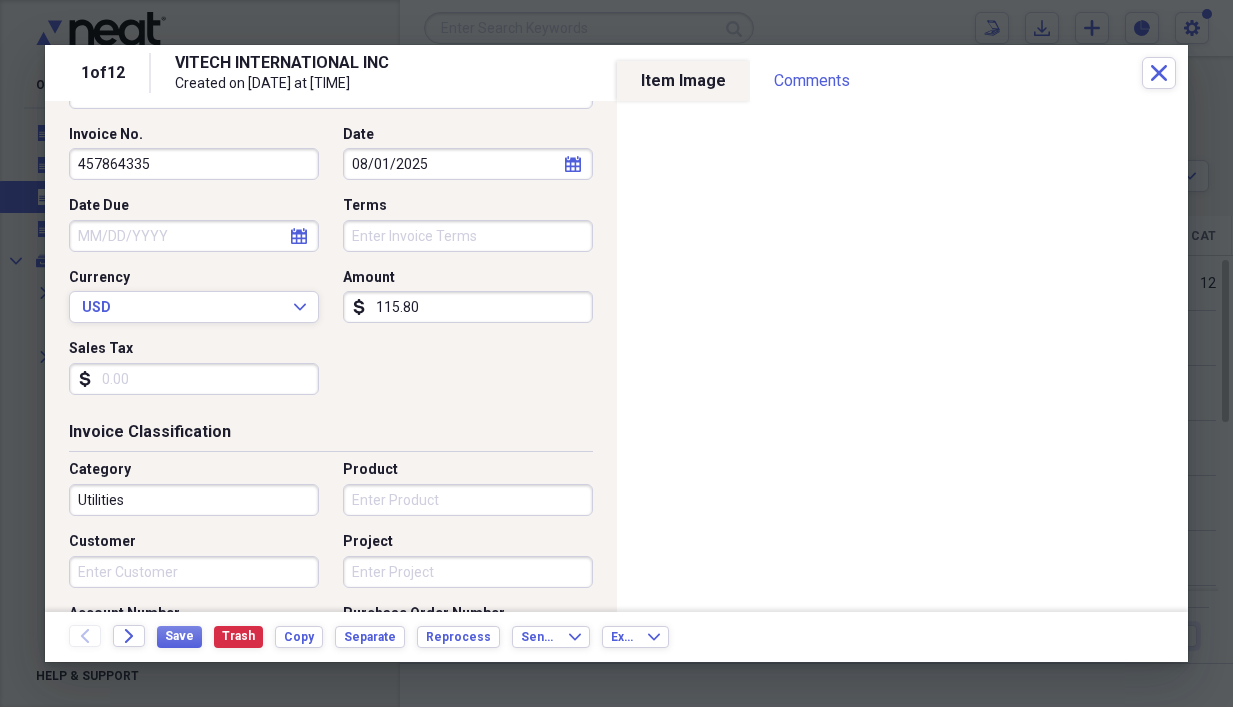 scroll, scrollTop: 200, scrollLeft: 0, axis: vertical 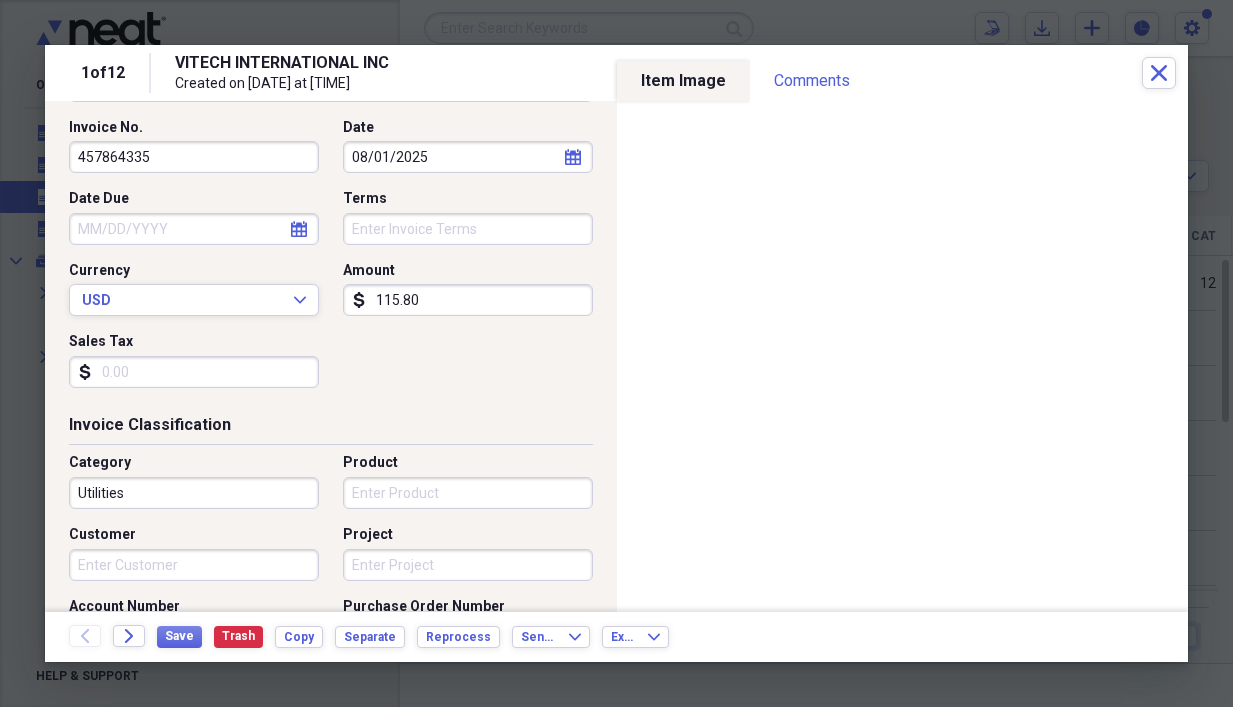 type on "457864335" 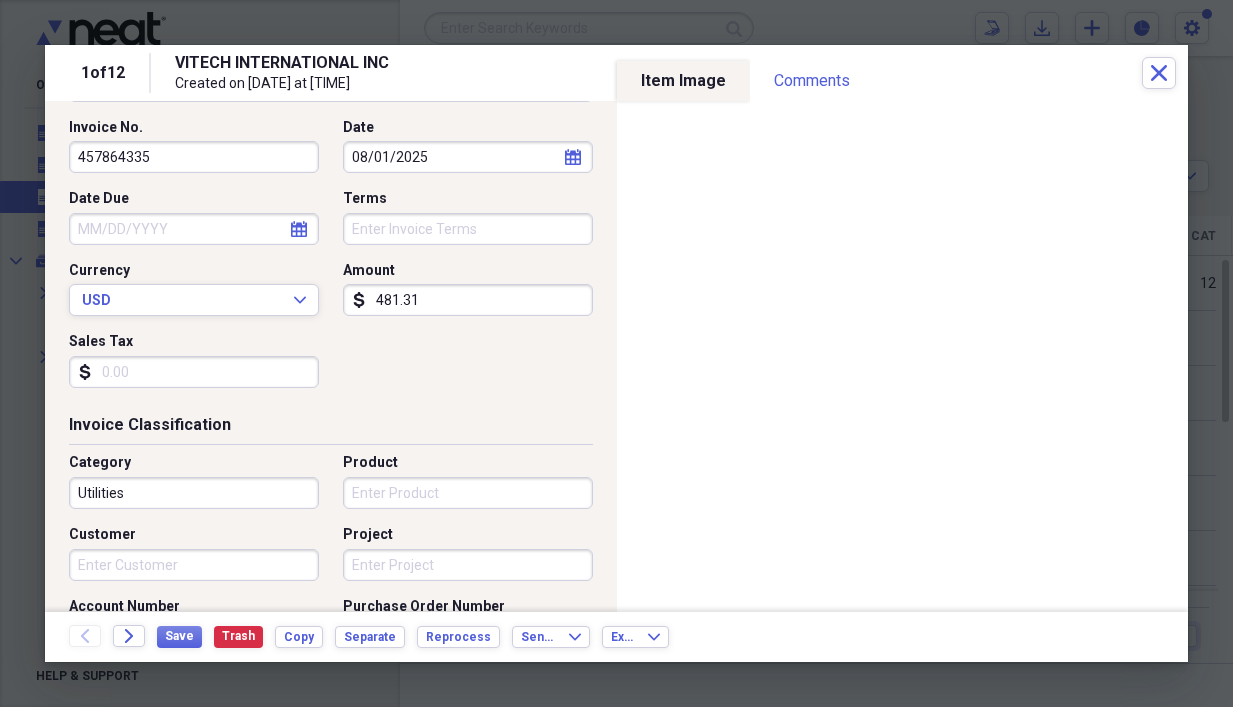 type on "481.31" 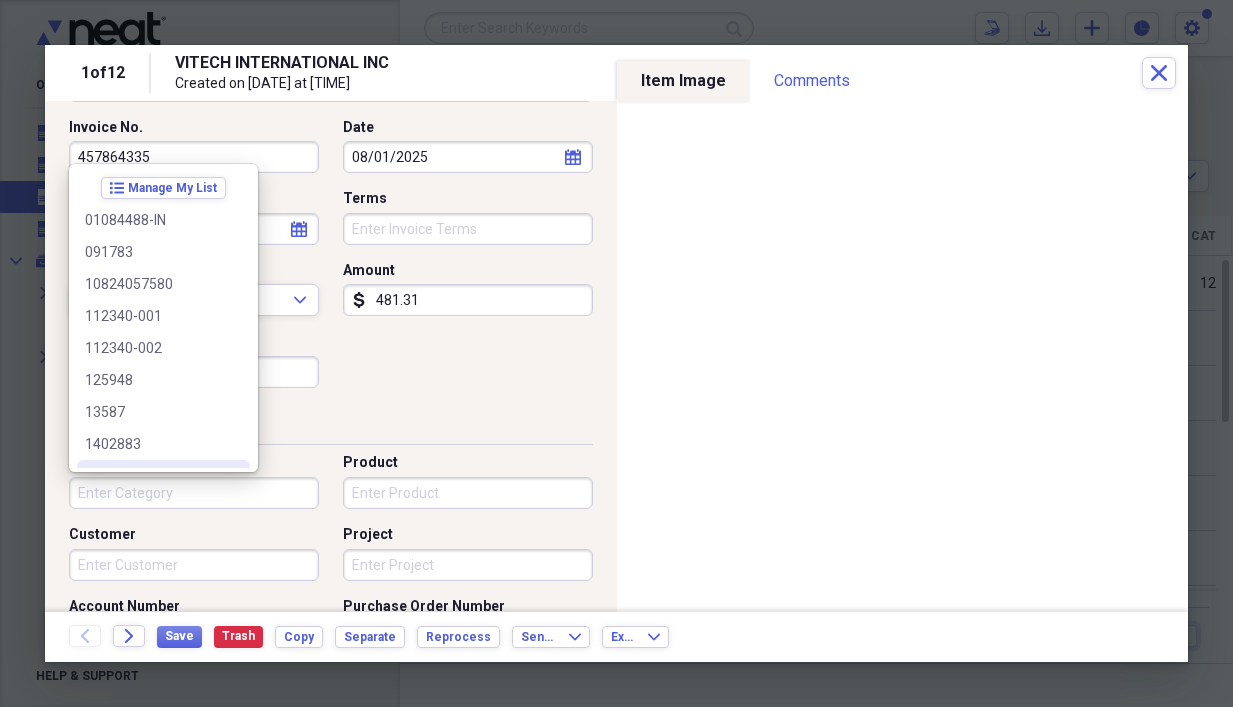 type 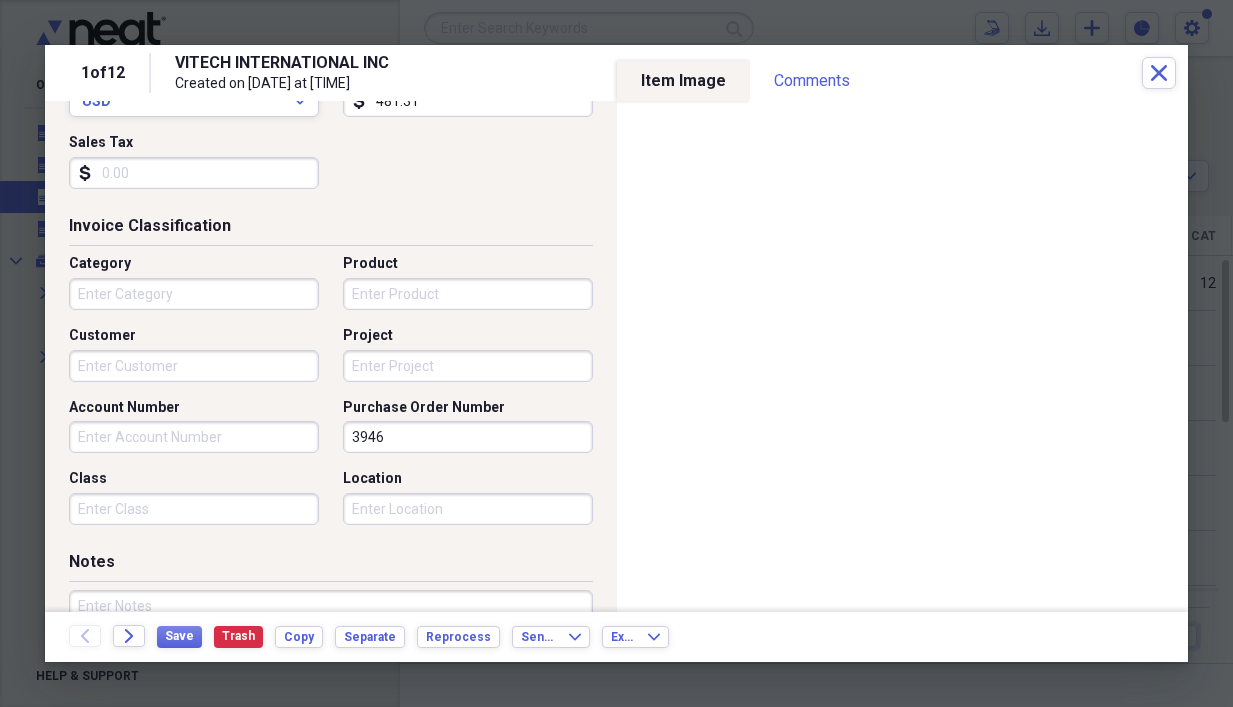 scroll, scrollTop: 400, scrollLeft: 0, axis: vertical 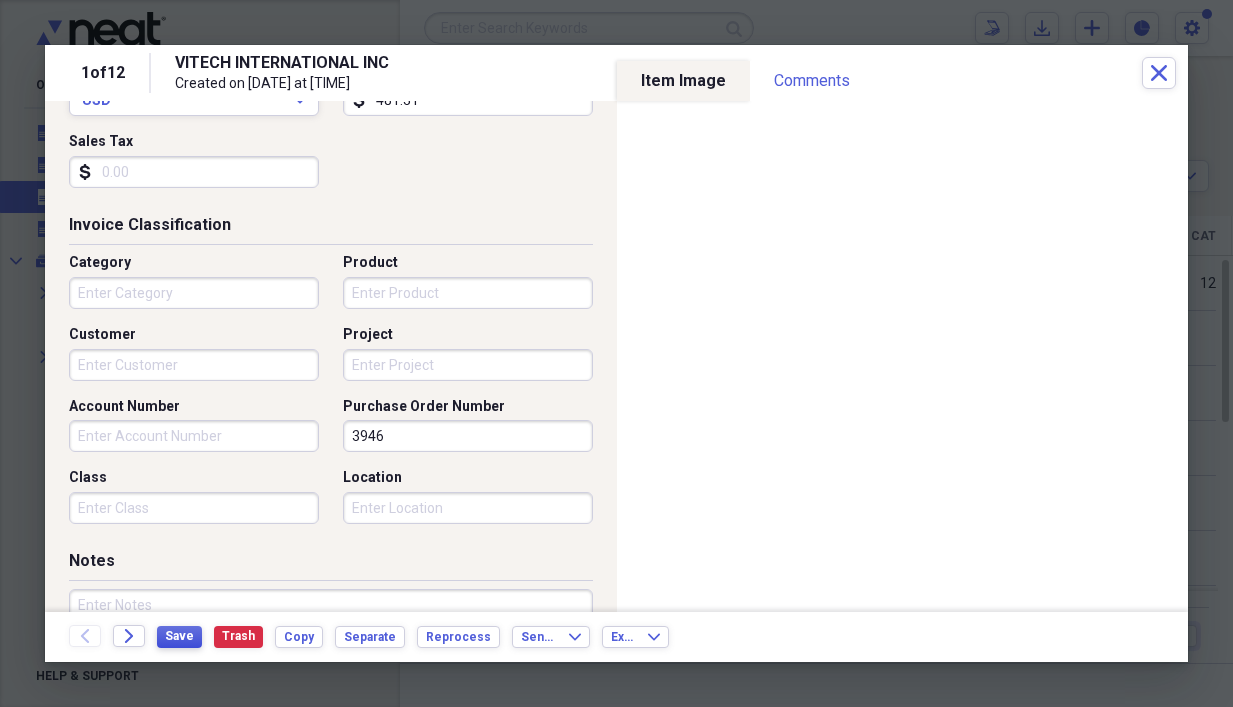 click on "Save" at bounding box center (179, 636) 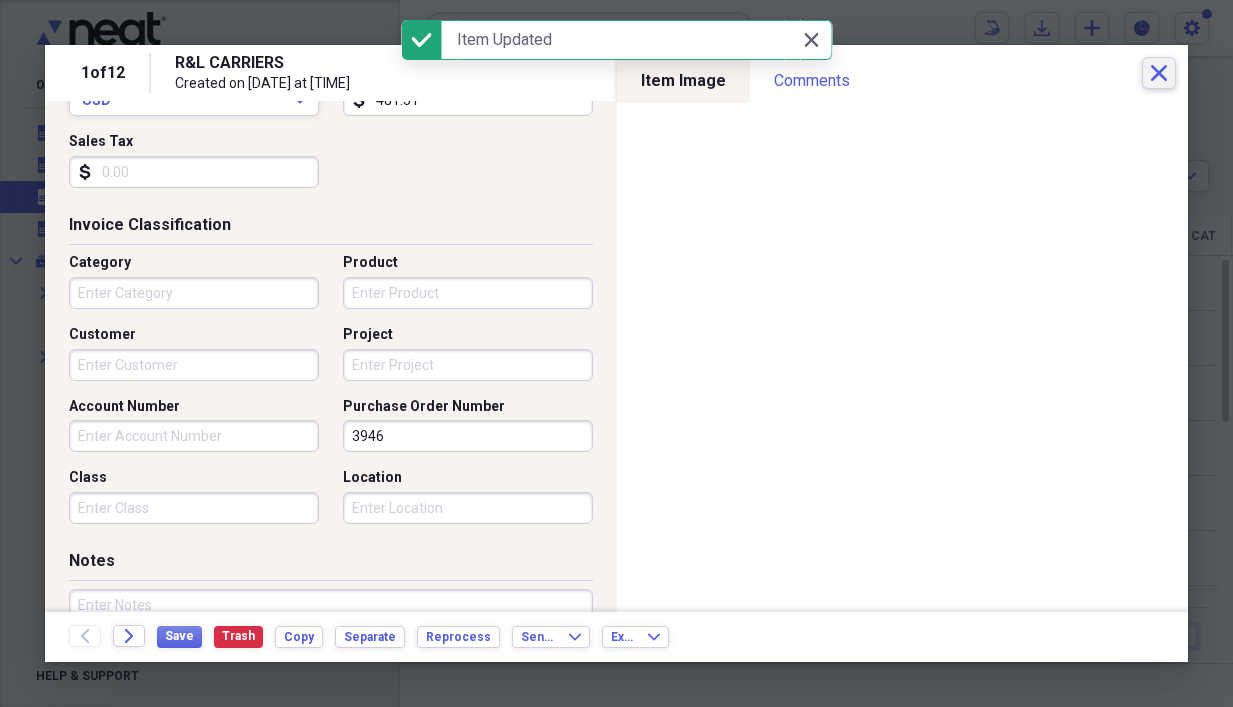 click 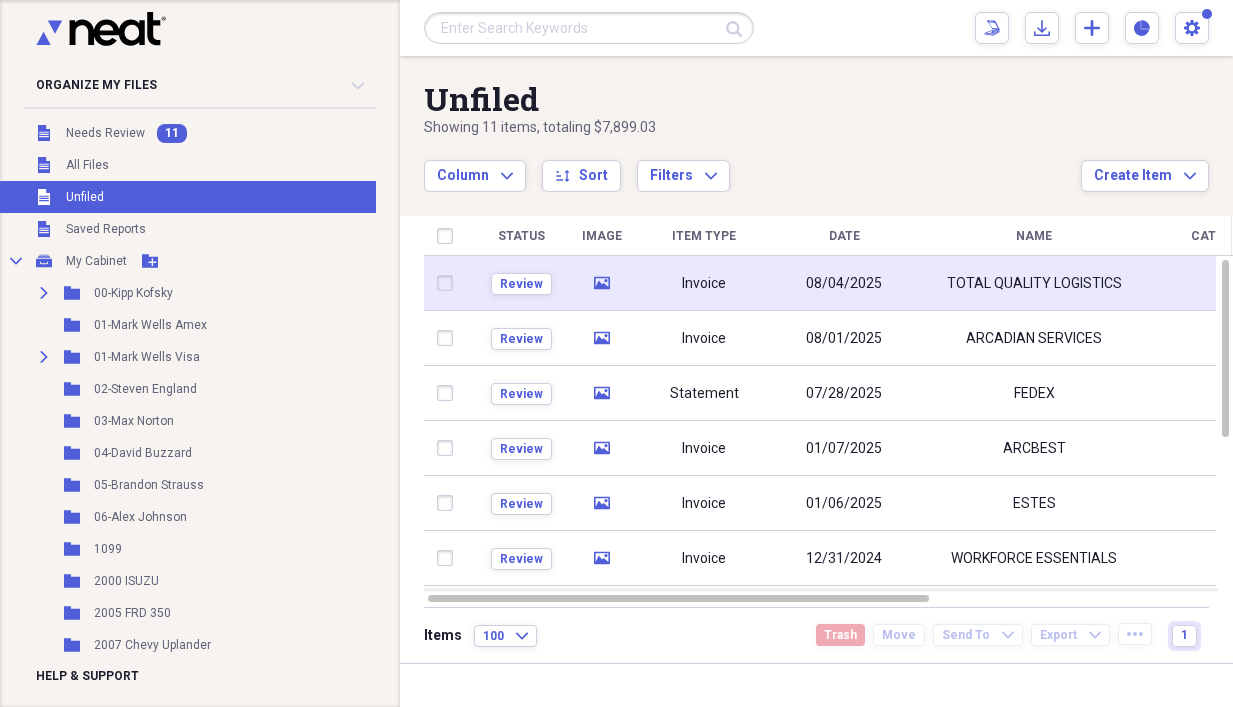 click on "Invoice" at bounding box center (704, 284) 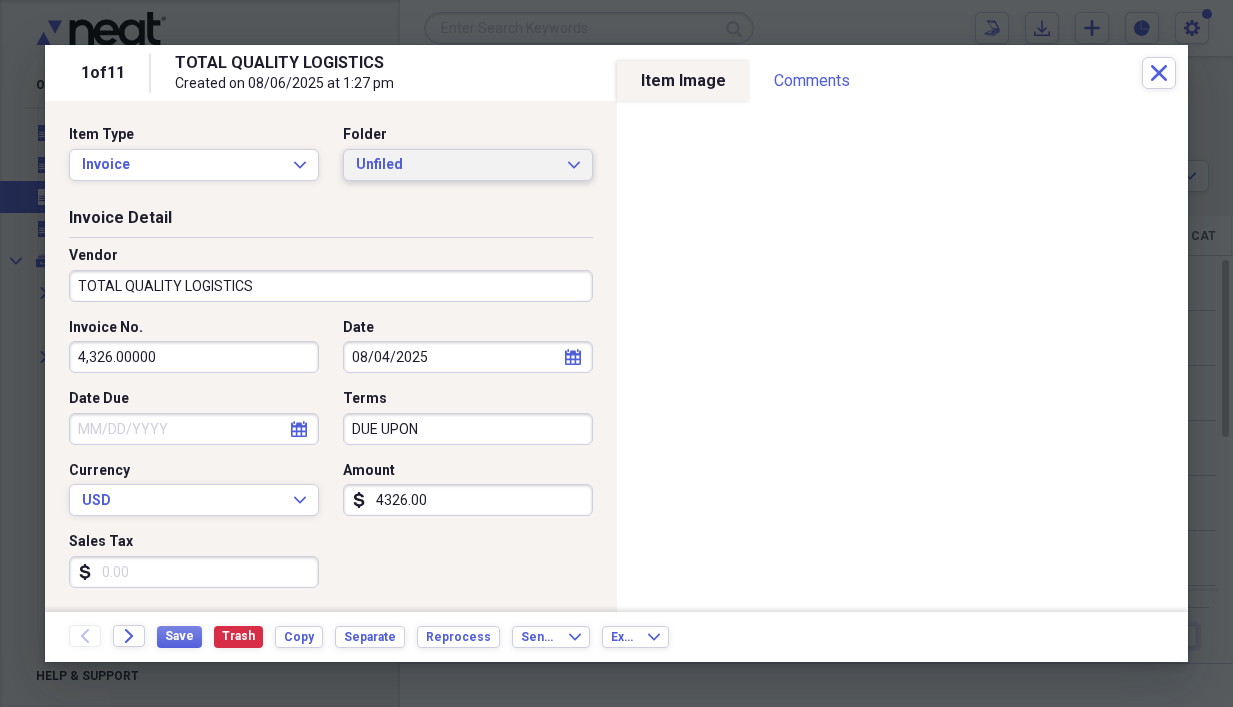 click on "Unfiled Expand" at bounding box center (468, 165) 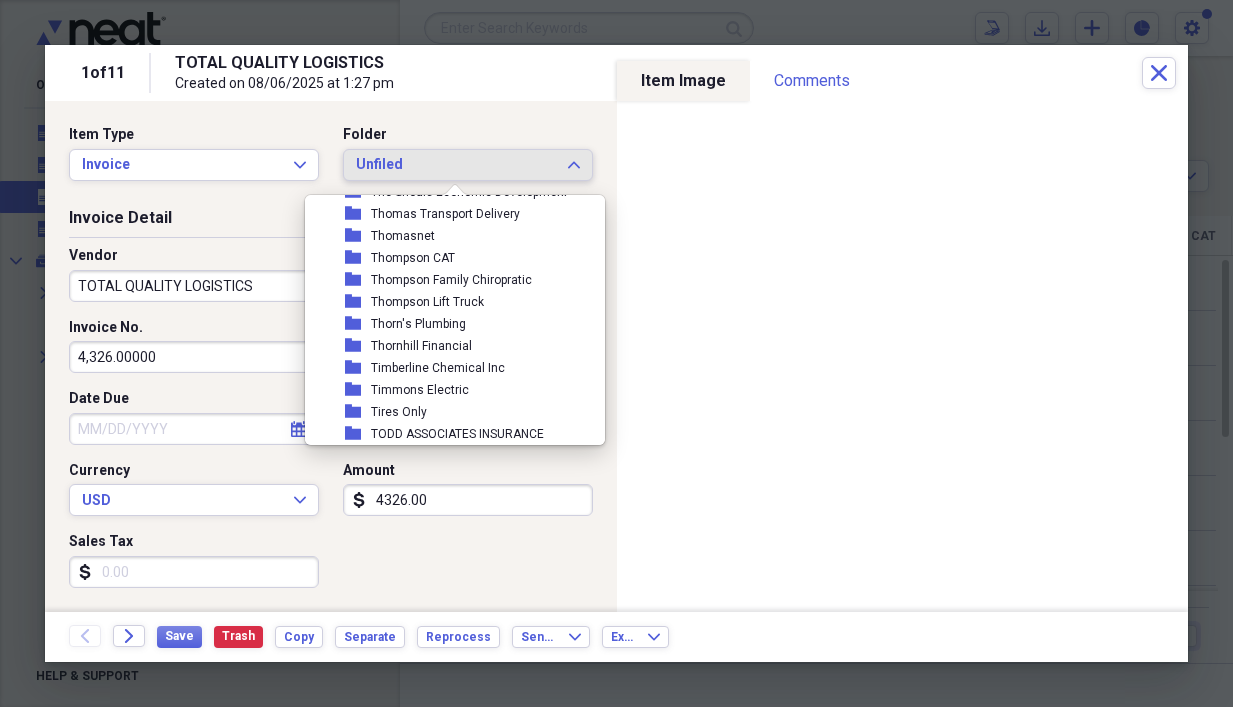 scroll, scrollTop: 17375, scrollLeft: 0, axis: vertical 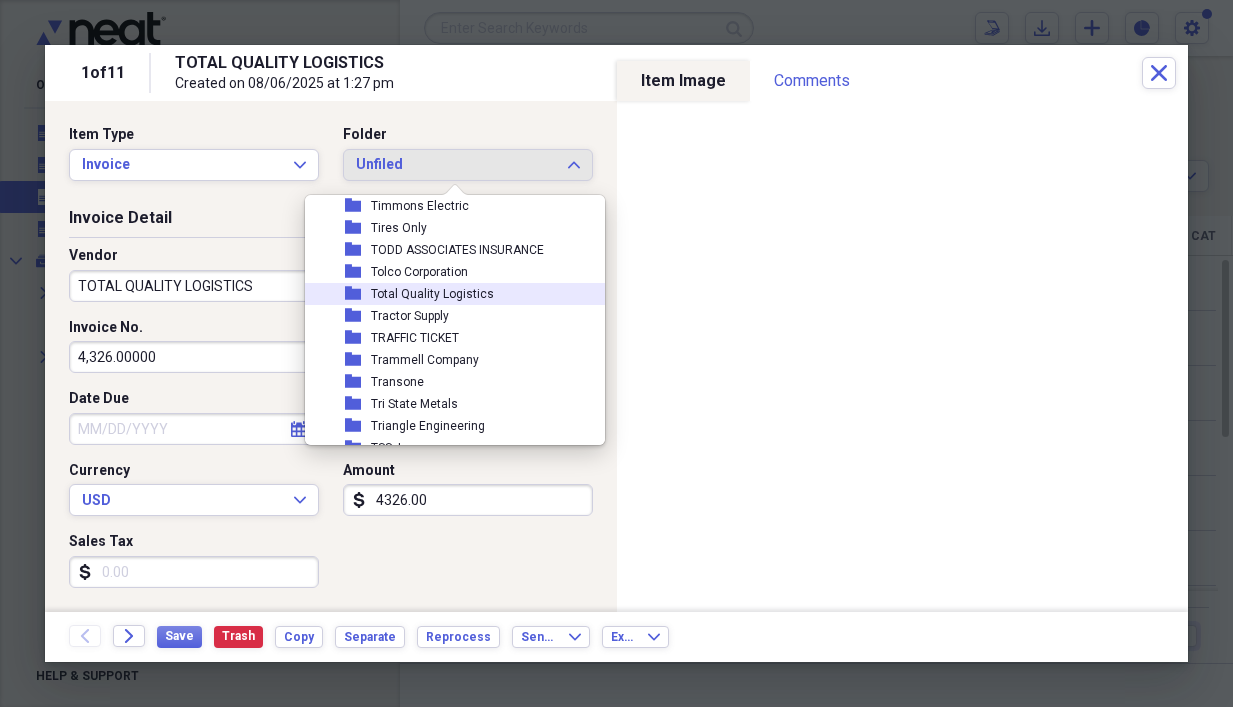 click on "Total Quality Logistics" at bounding box center (432, 294) 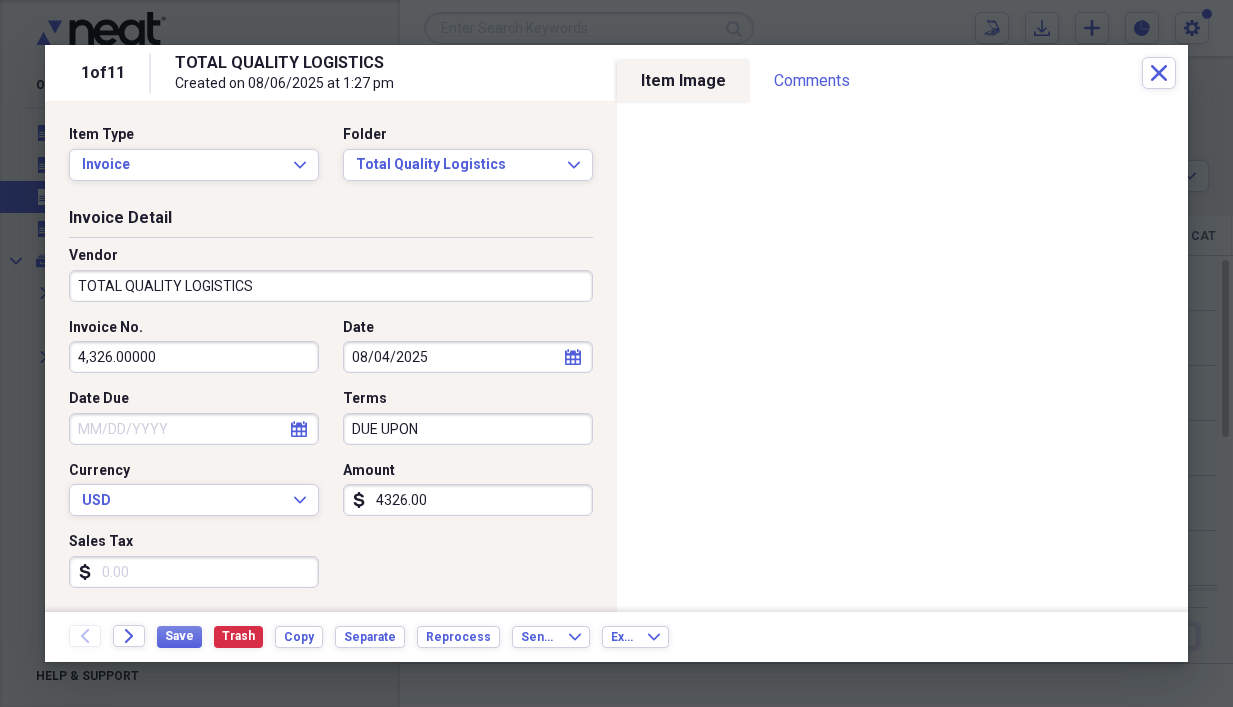 click on "4,326.00000" at bounding box center (194, 357) 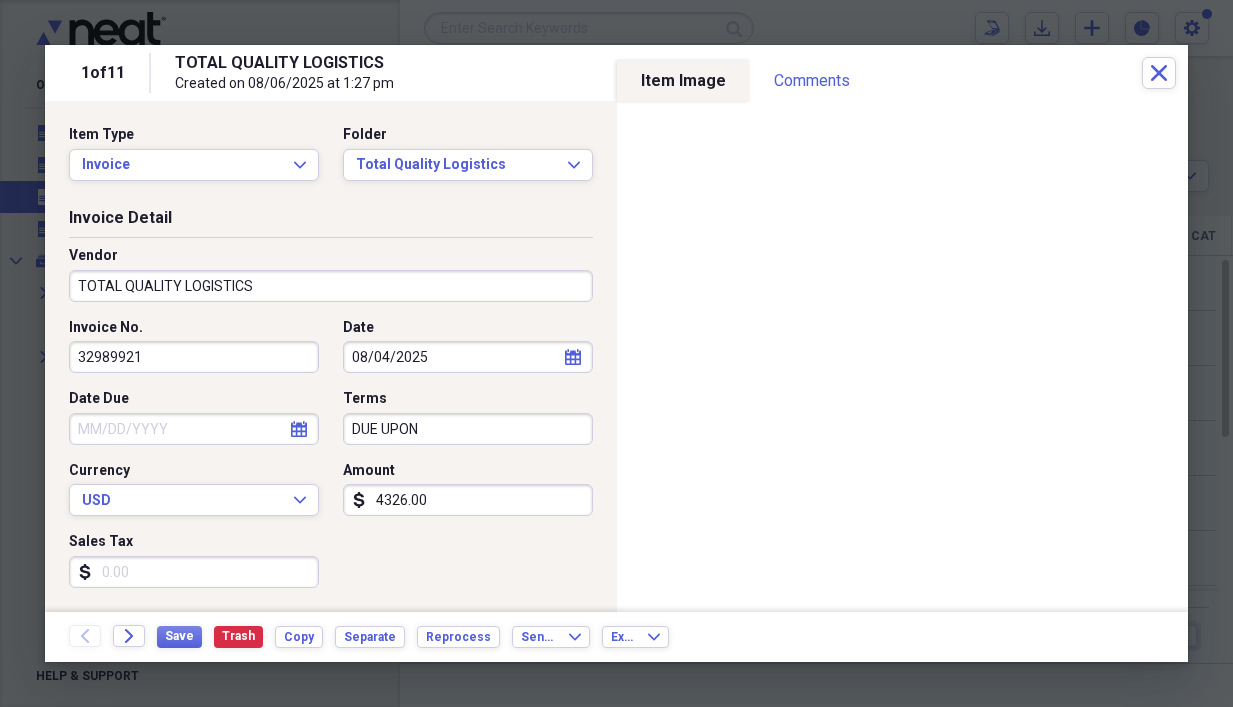 type on "32989921" 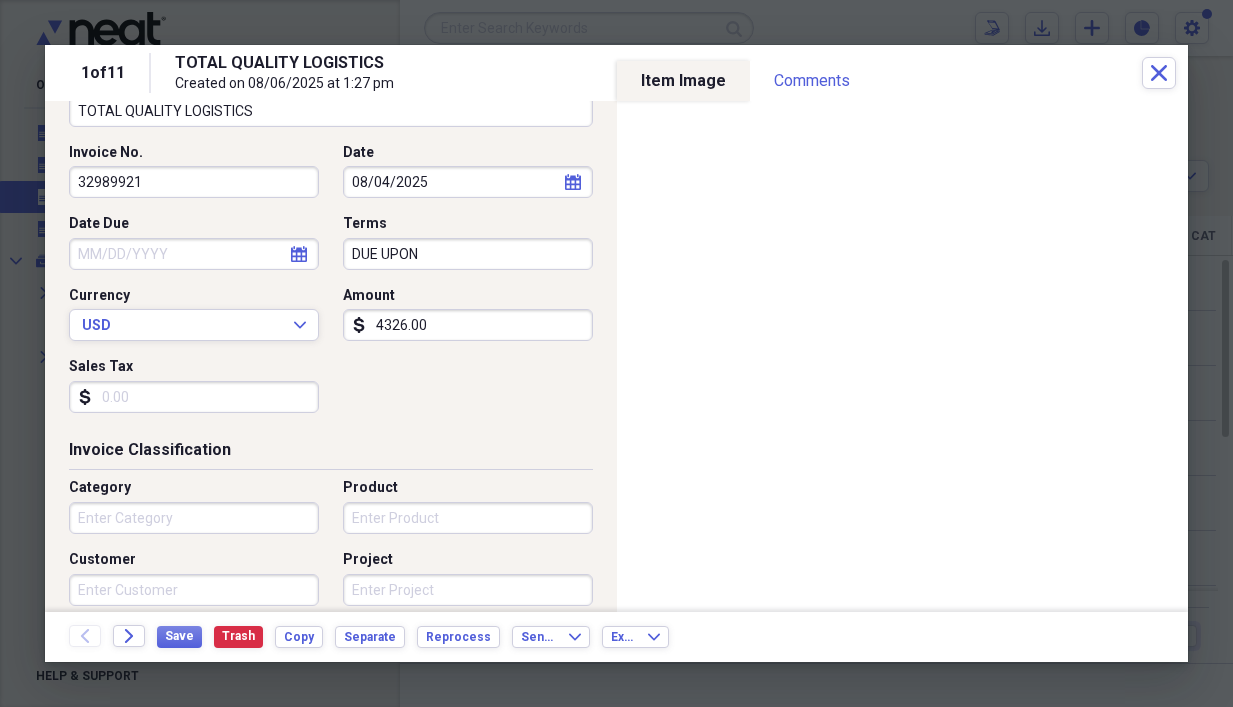 scroll, scrollTop: 200, scrollLeft: 0, axis: vertical 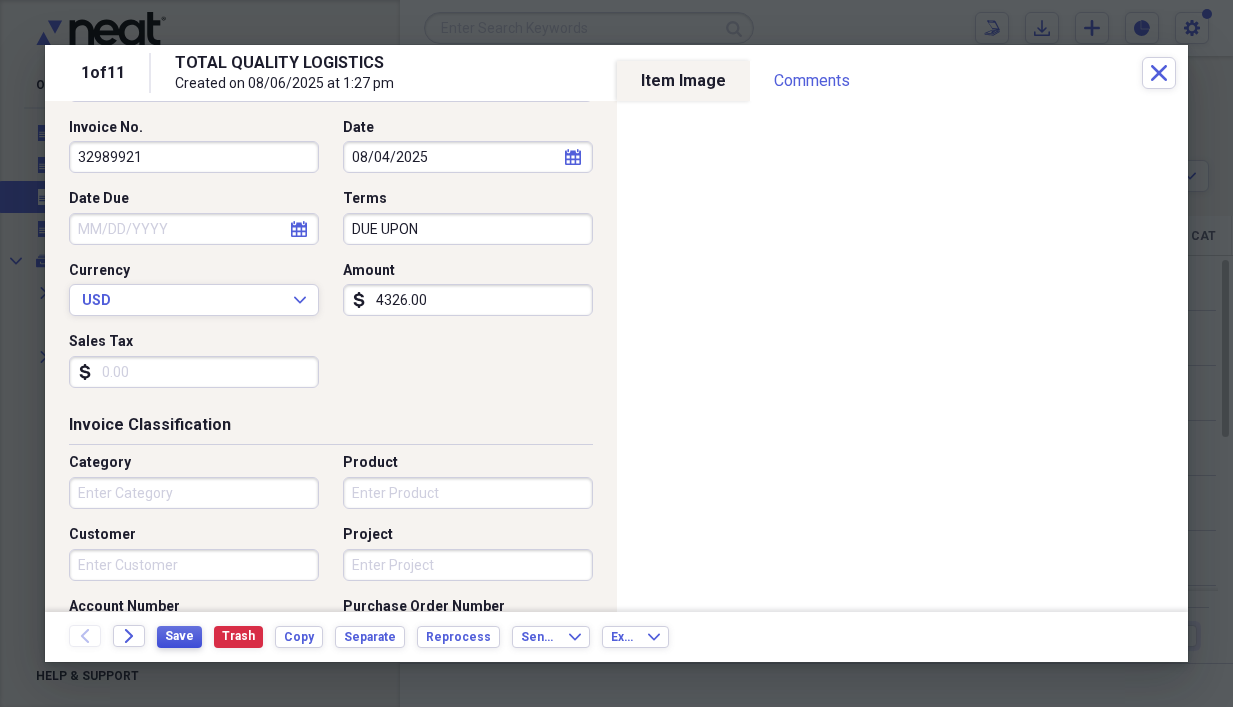 click on "Save" at bounding box center [179, 636] 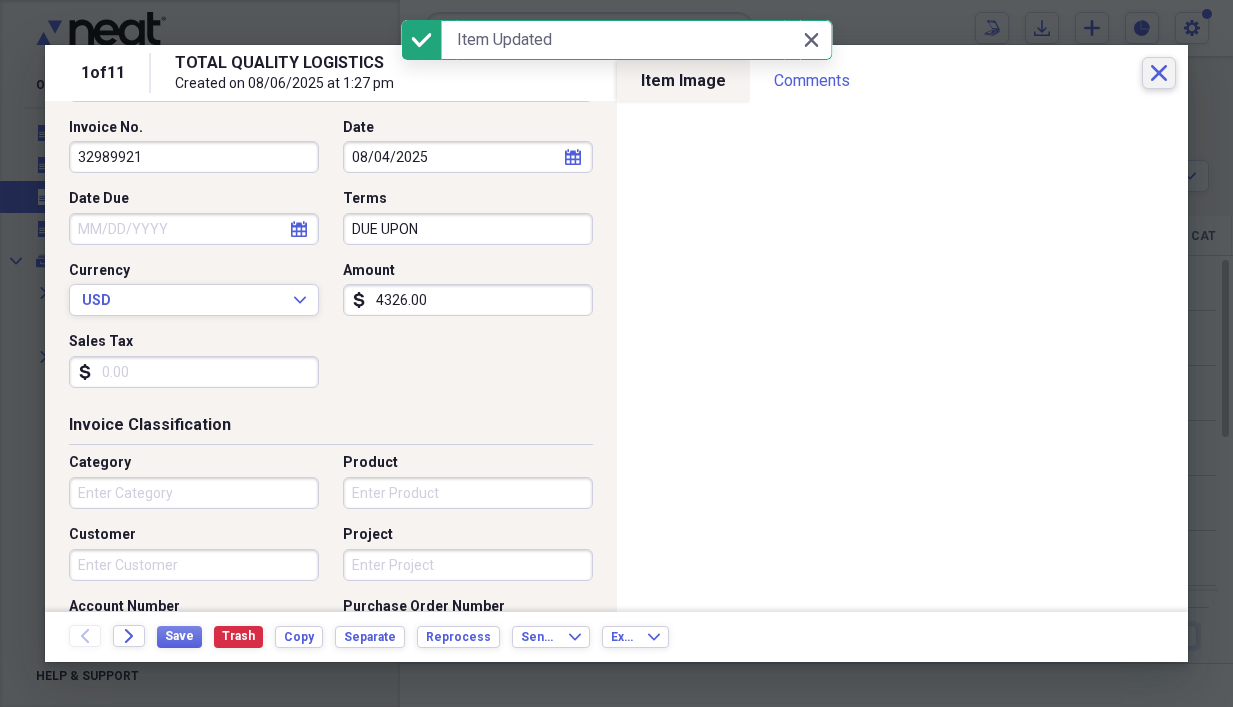 click 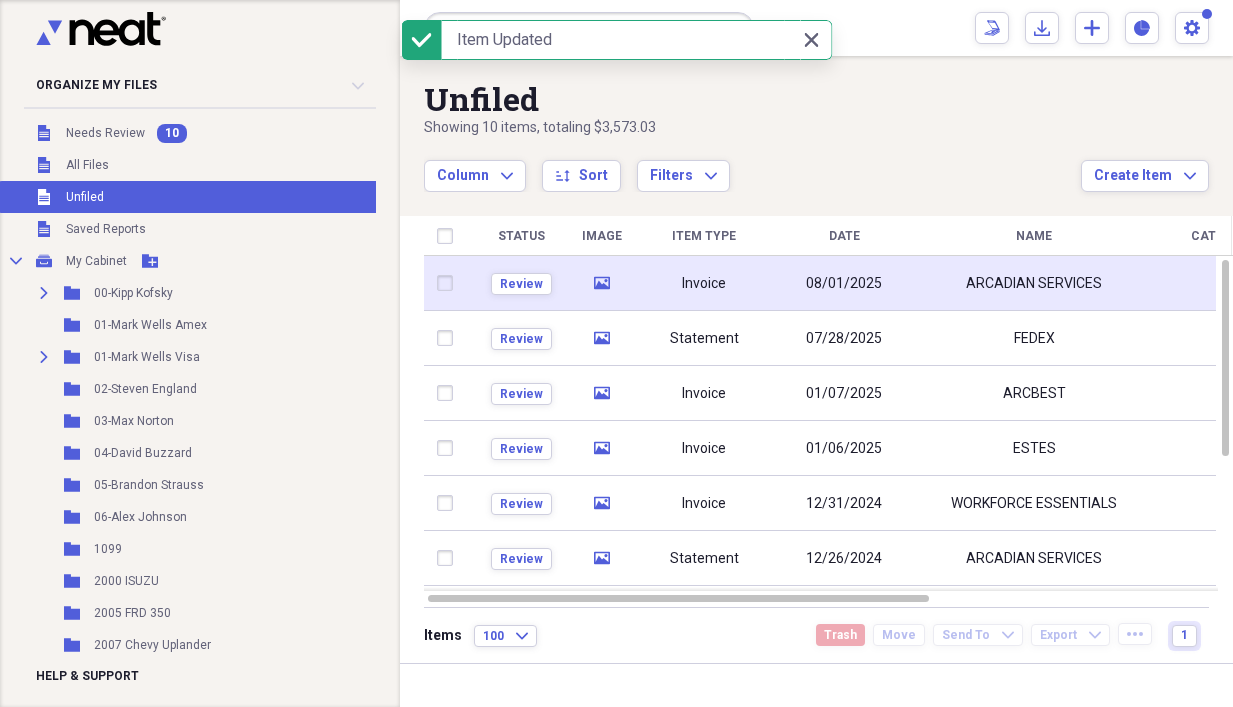 click on "08/01/2025" at bounding box center (844, 284) 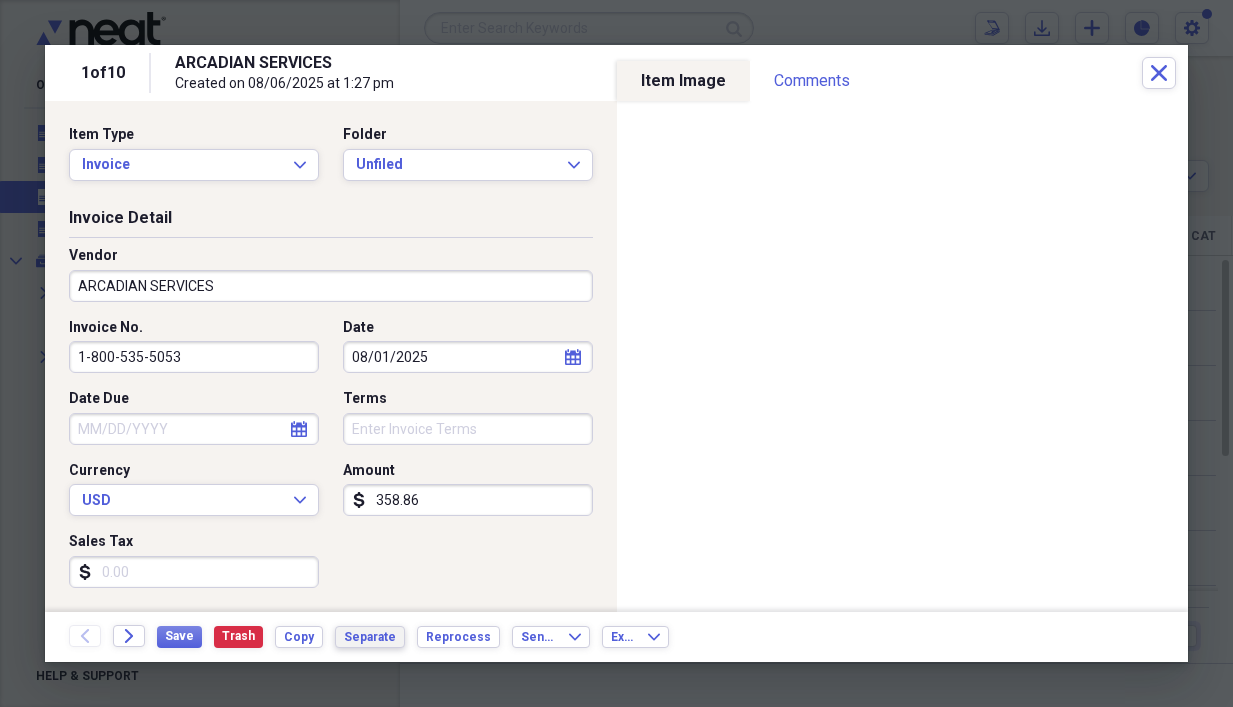click on "Separate" at bounding box center (370, 637) 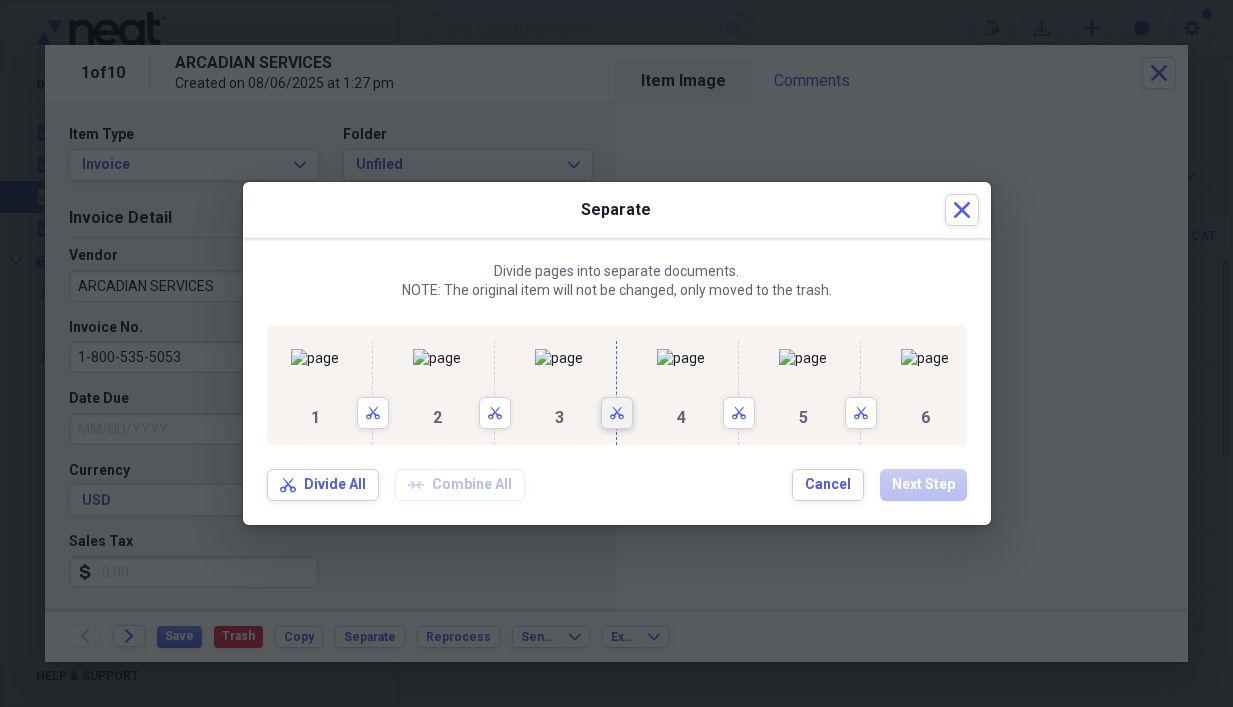 click on "Scissors" at bounding box center [617, 413] 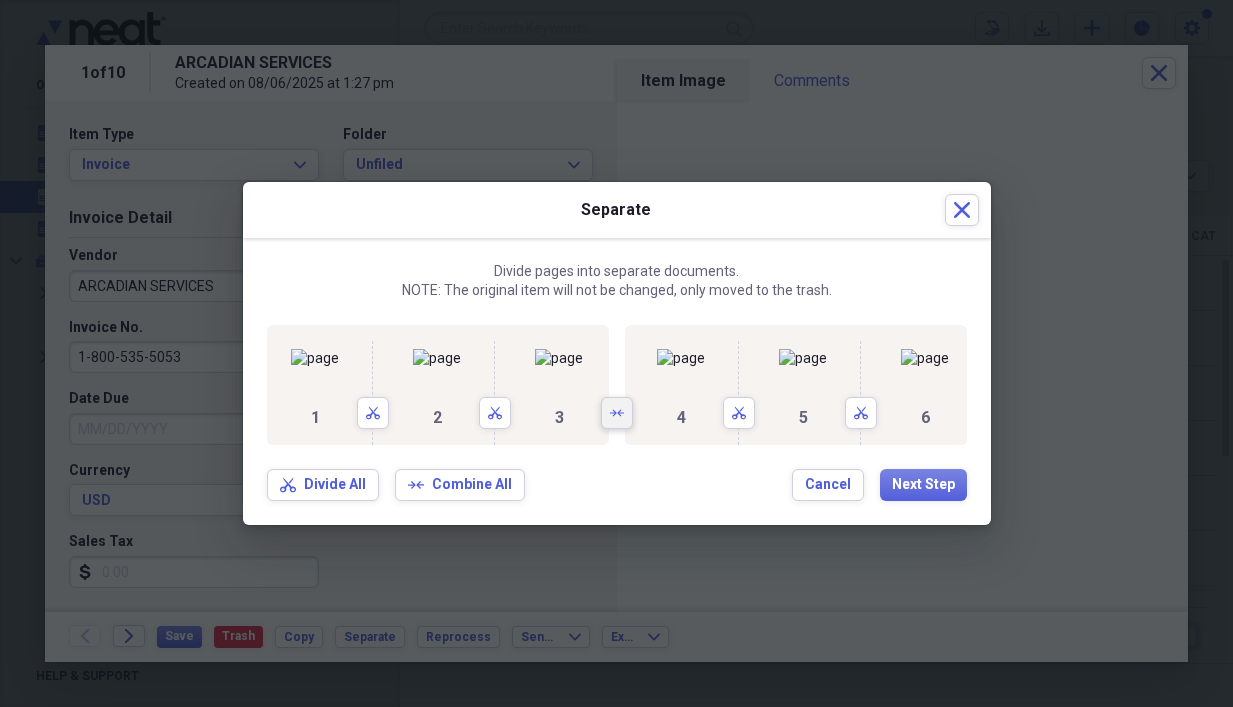 scroll, scrollTop: 0, scrollLeft: 327, axis: horizontal 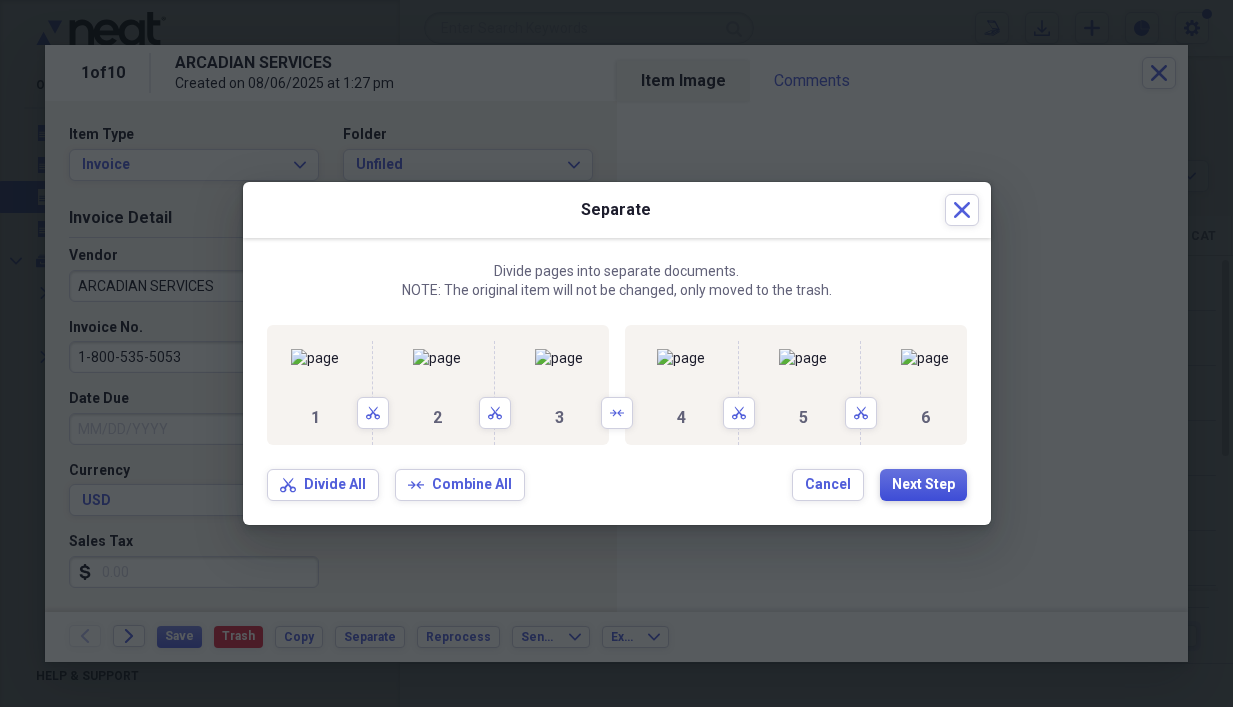 click on "Next Step" at bounding box center (923, 485) 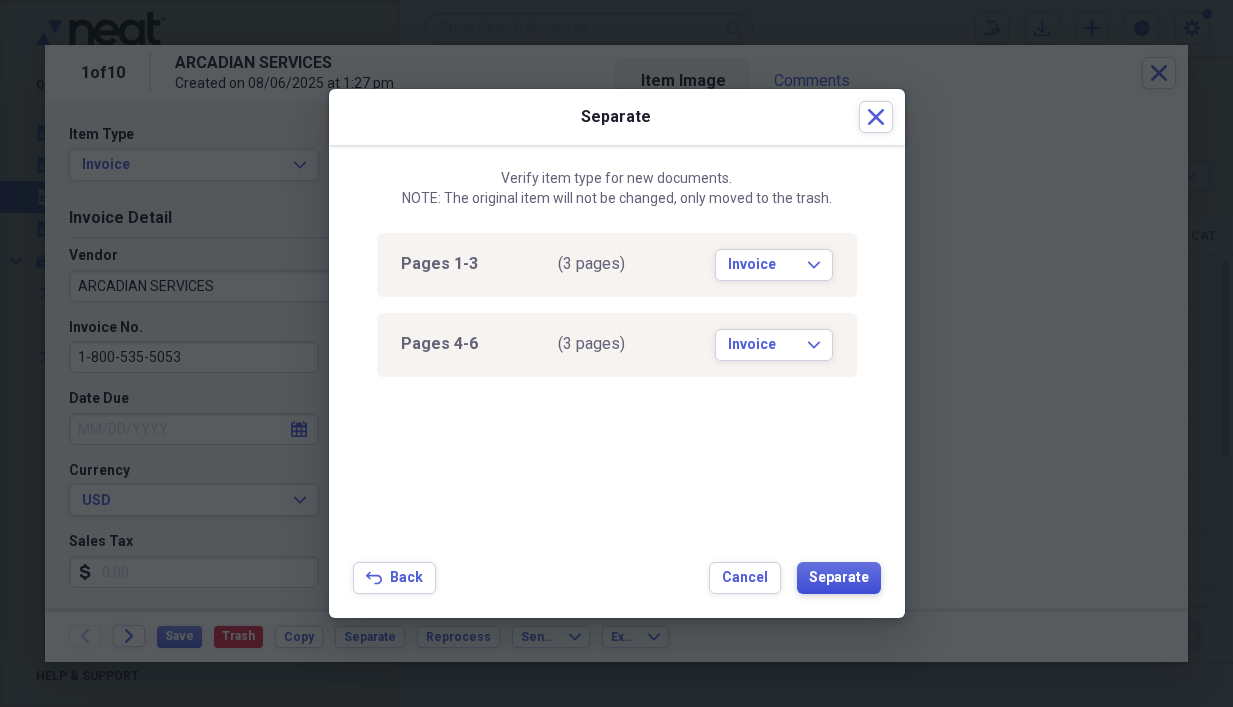 click on "Separate" at bounding box center [839, 578] 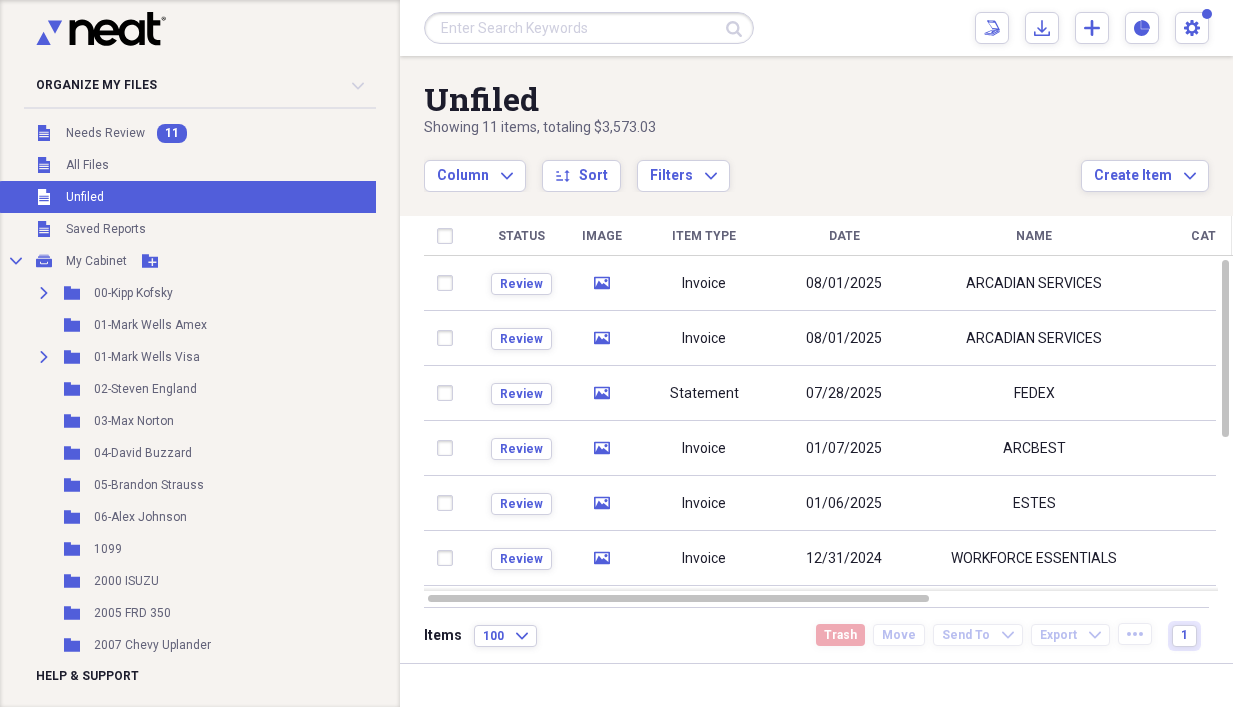 scroll, scrollTop: 0, scrollLeft: 0, axis: both 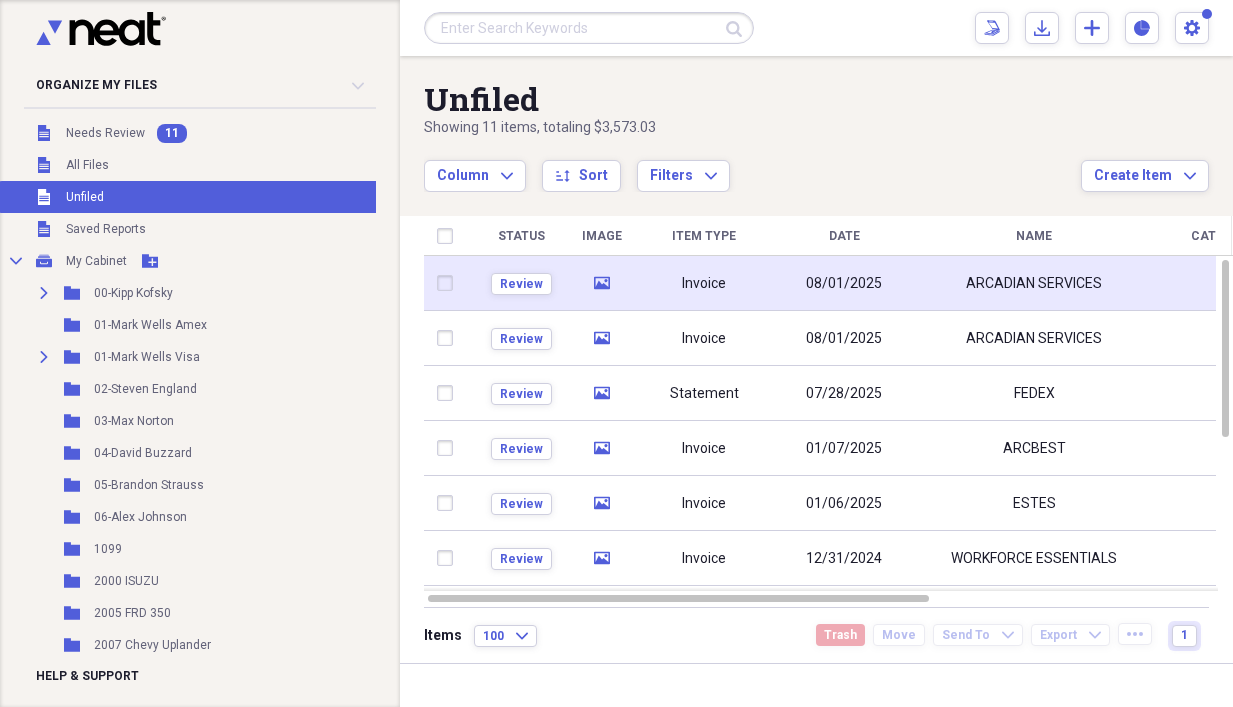 click on "Invoice" at bounding box center [704, 284] 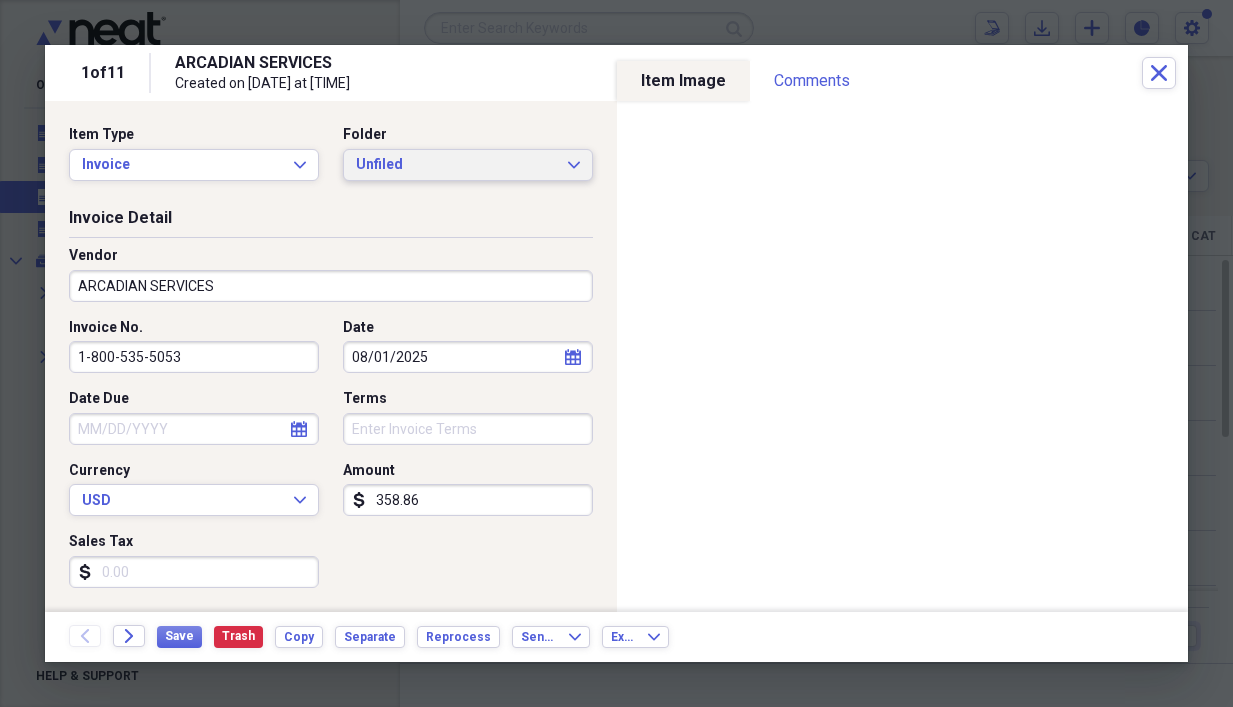click on "Expand" 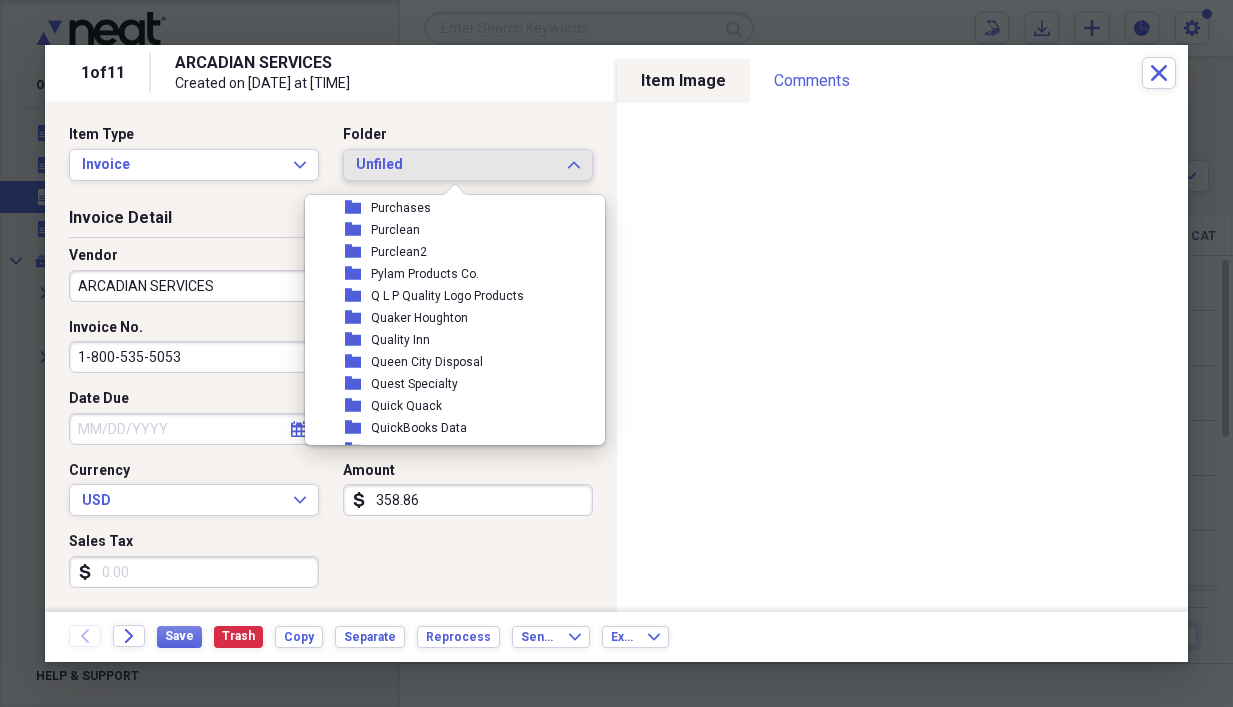 scroll, scrollTop: 13439, scrollLeft: 0, axis: vertical 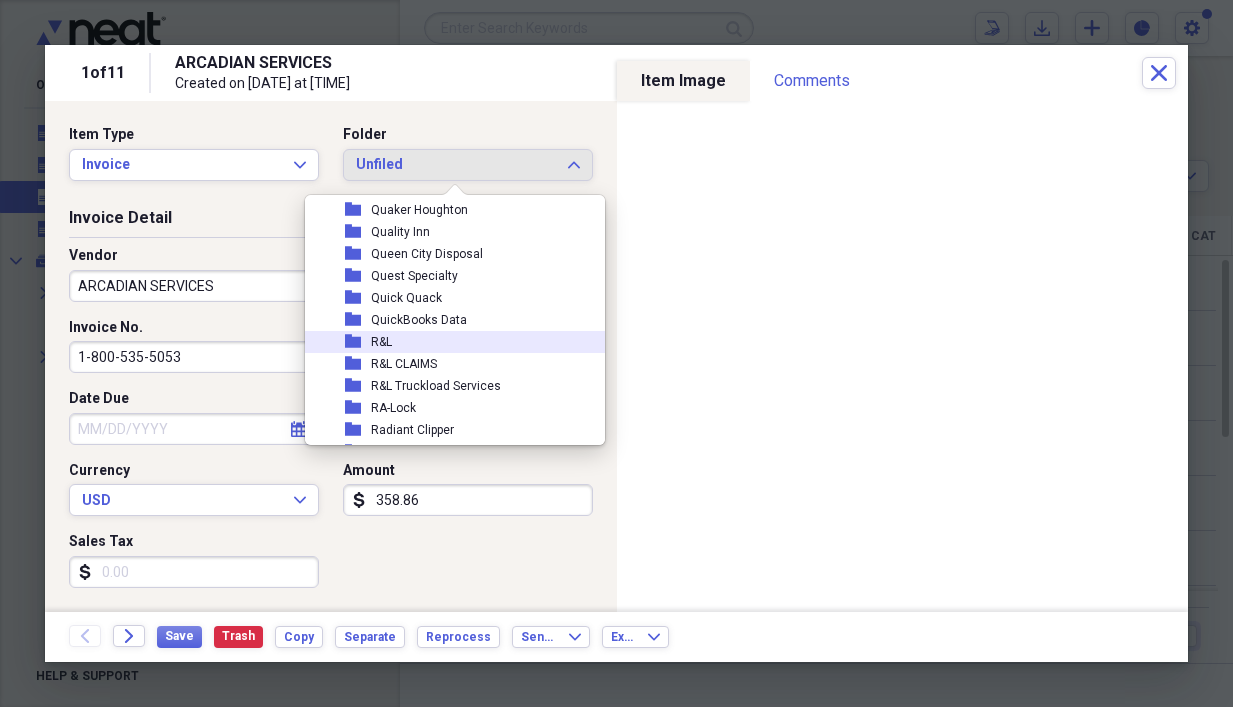 click on "R&L" at bounding box center [381, 342] 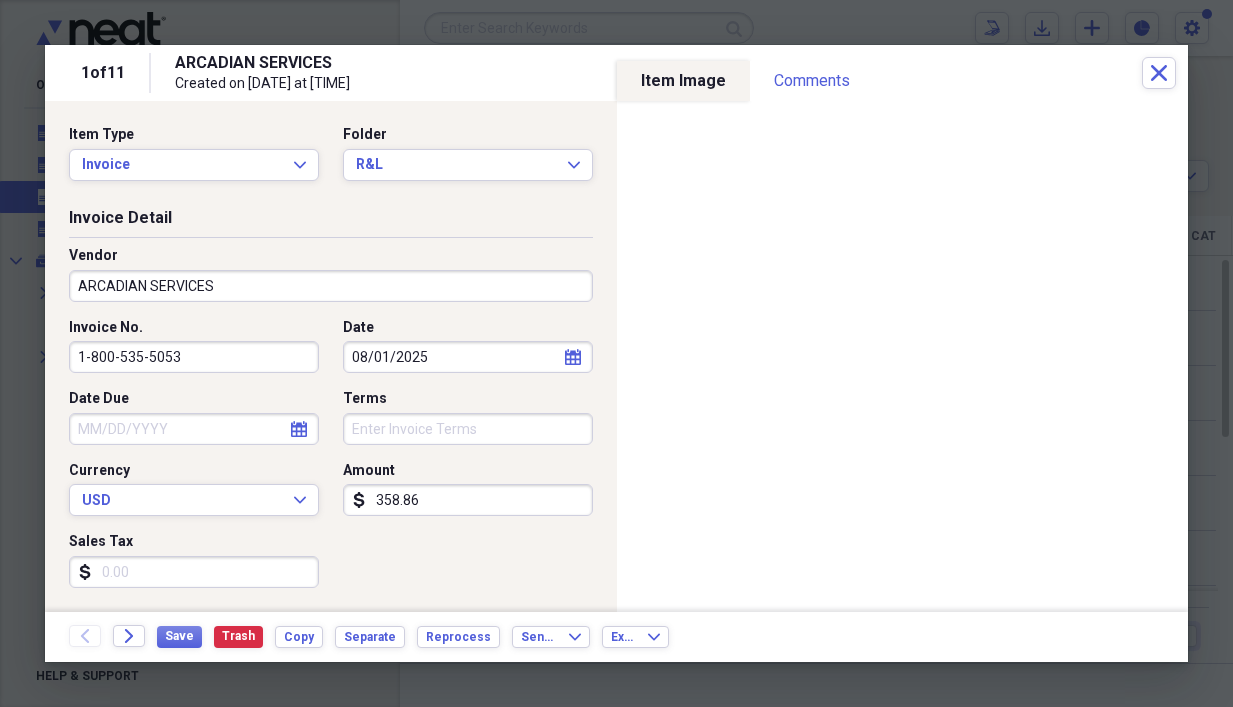 click on "ARCADIAN SERVICES" at bounding box center (331, 286) 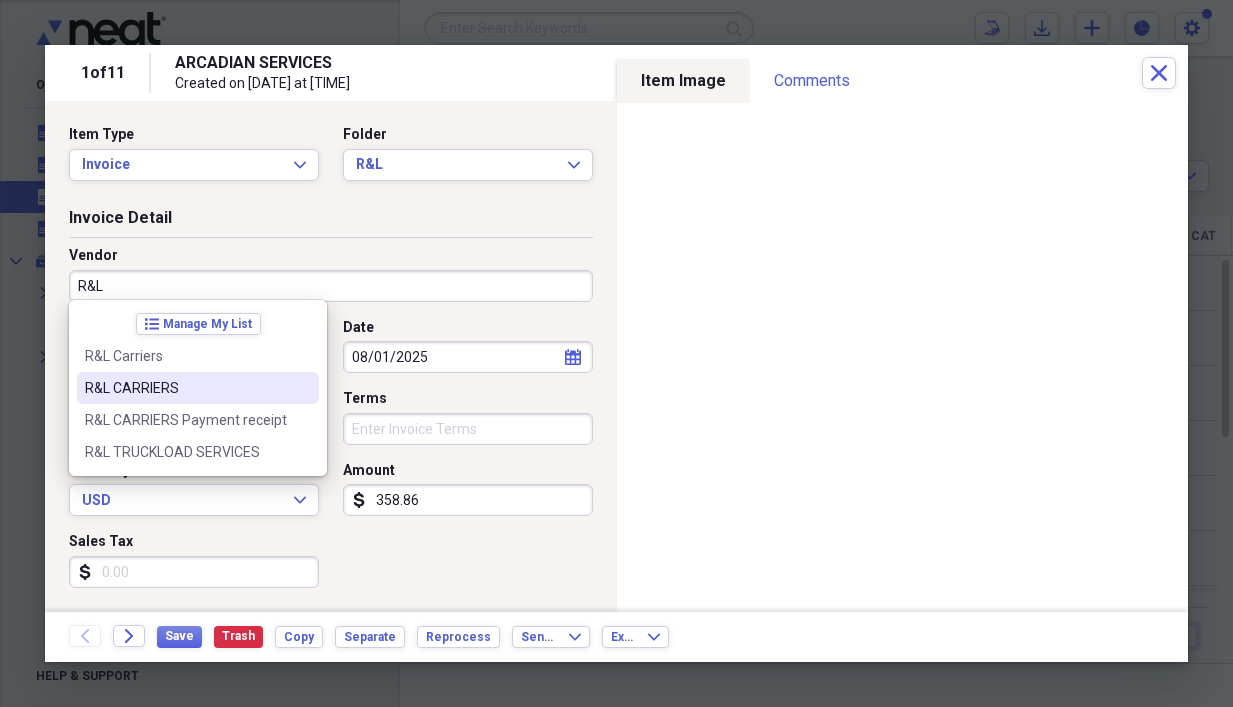 click on "R&L CARRIERS" at bounding box center (186, 388) 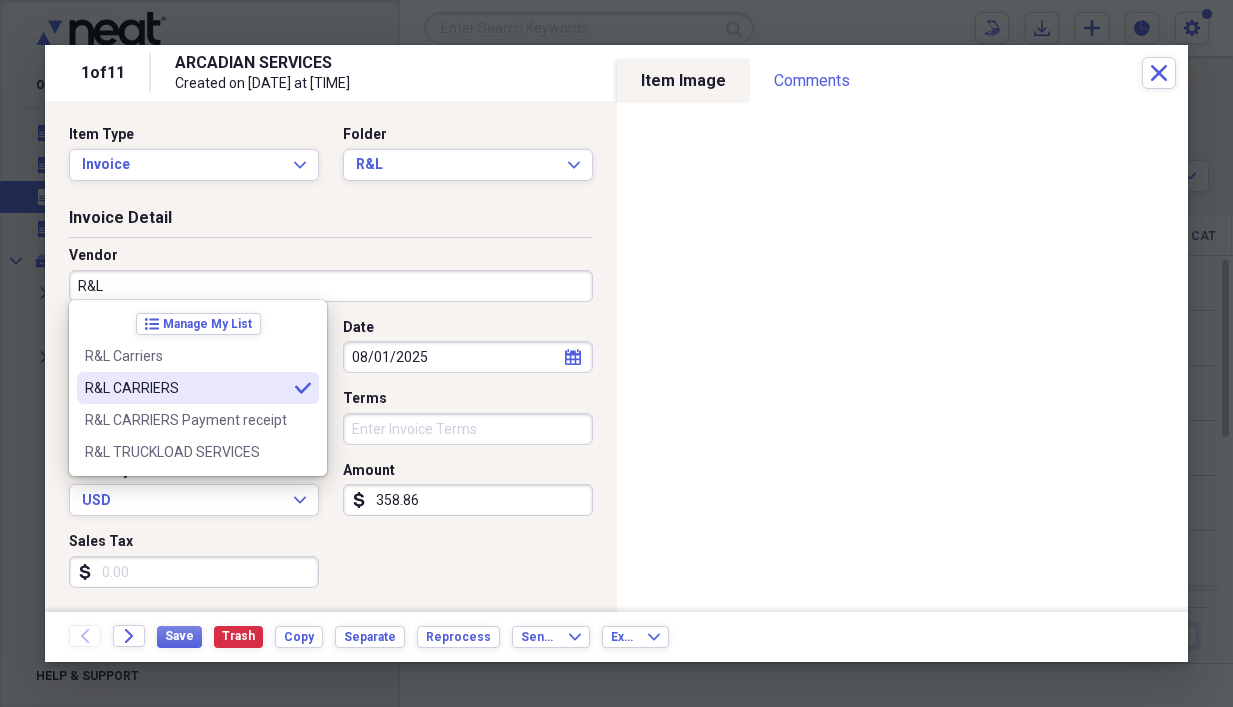 type on "R&L CARRIERS" 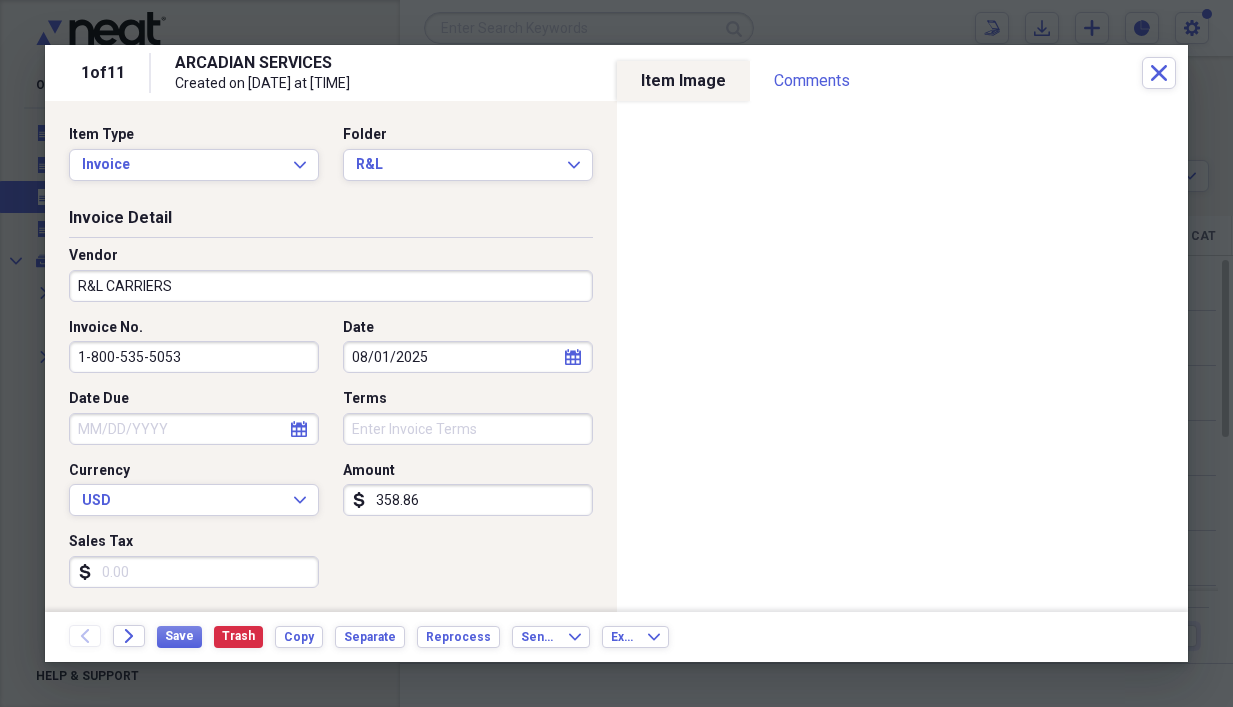 type on "Utilities" 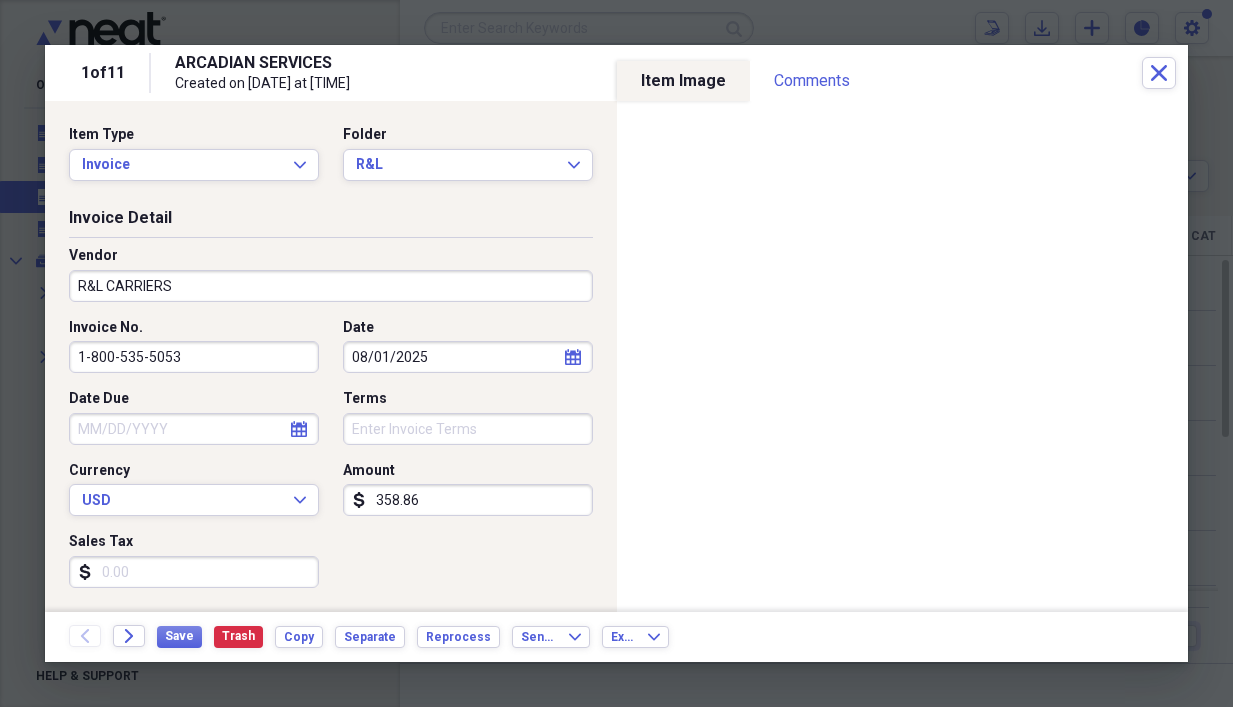 click on "1-800-535-5053" at bounding box center [194, 357] 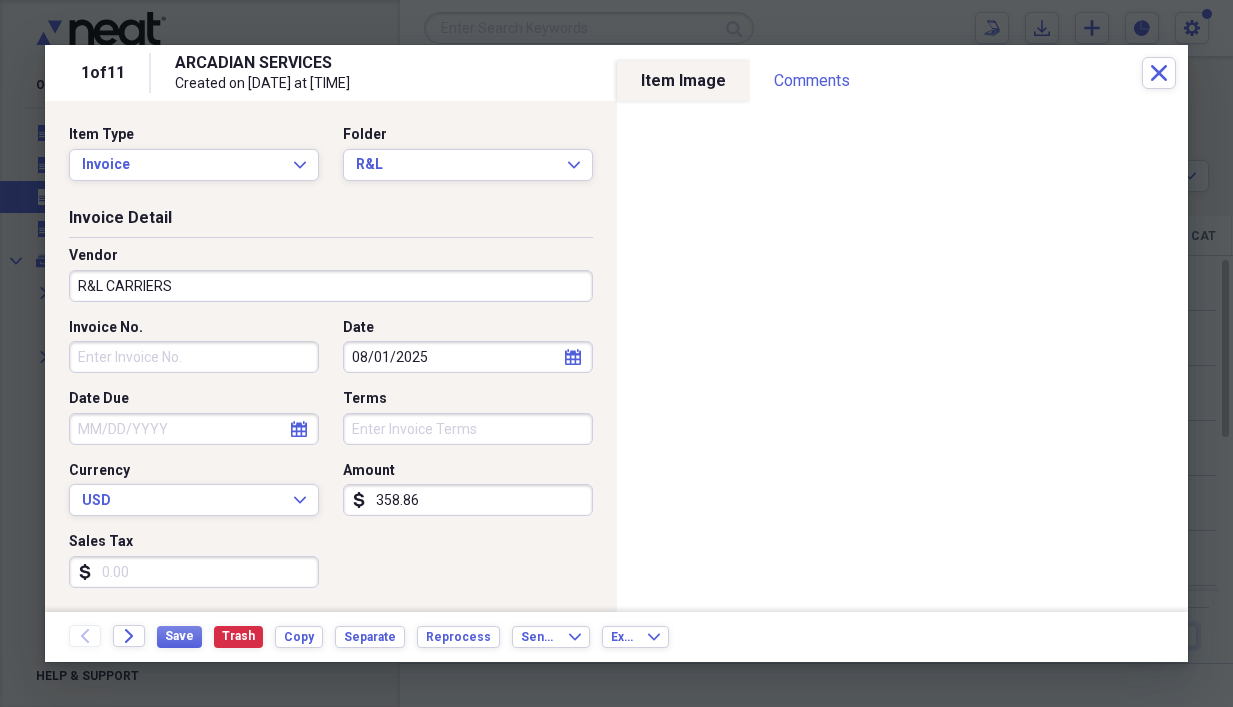click on "Invoice No." at bounding box center [194, 357] 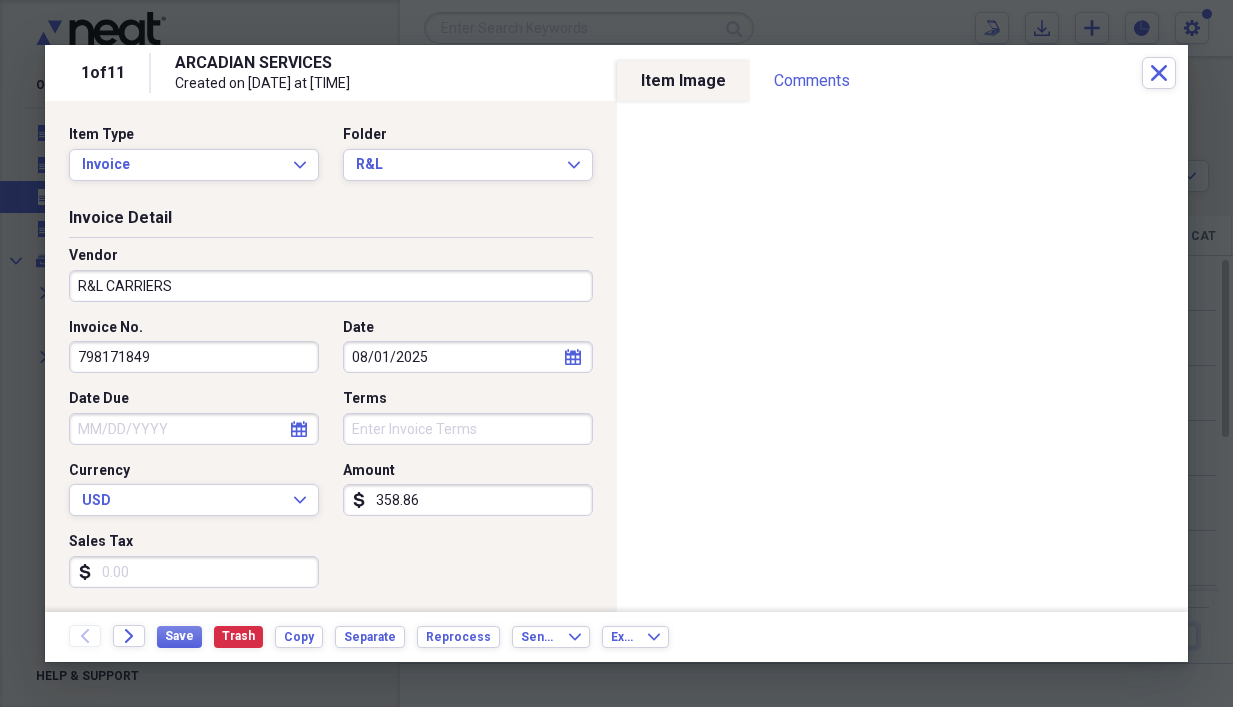 type on "798171849" 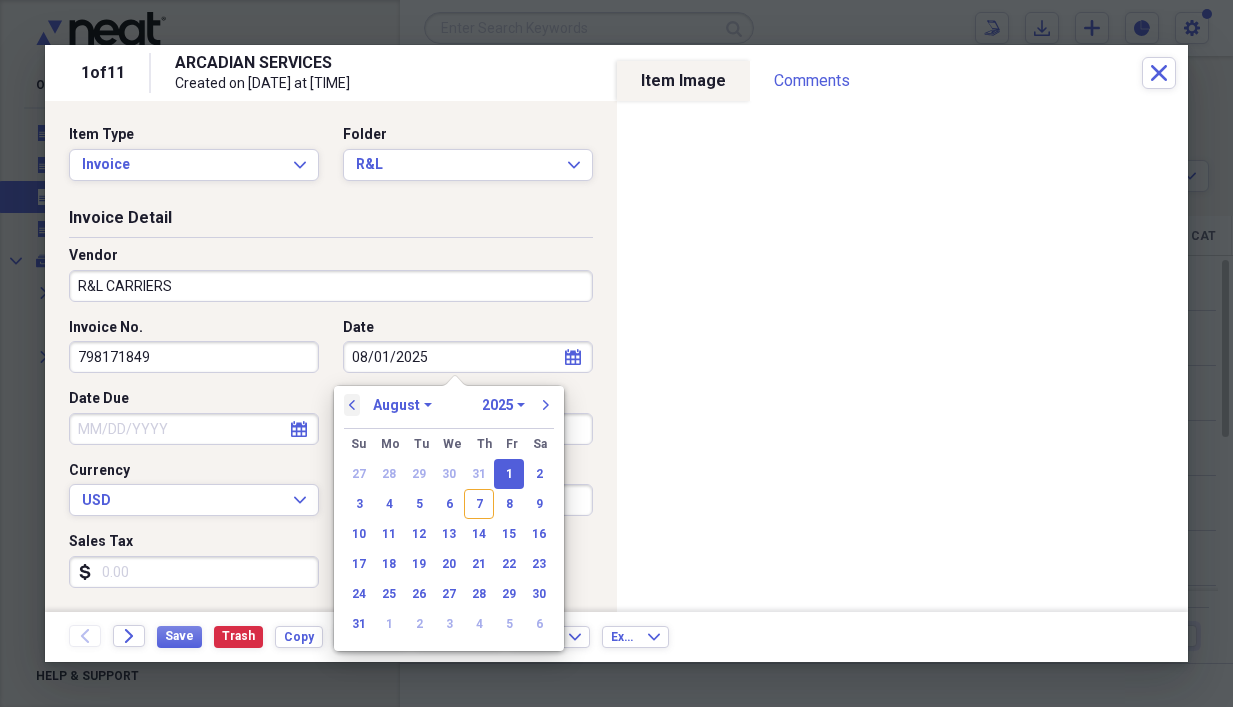 click on "previous" at bounding box center [352, 405] 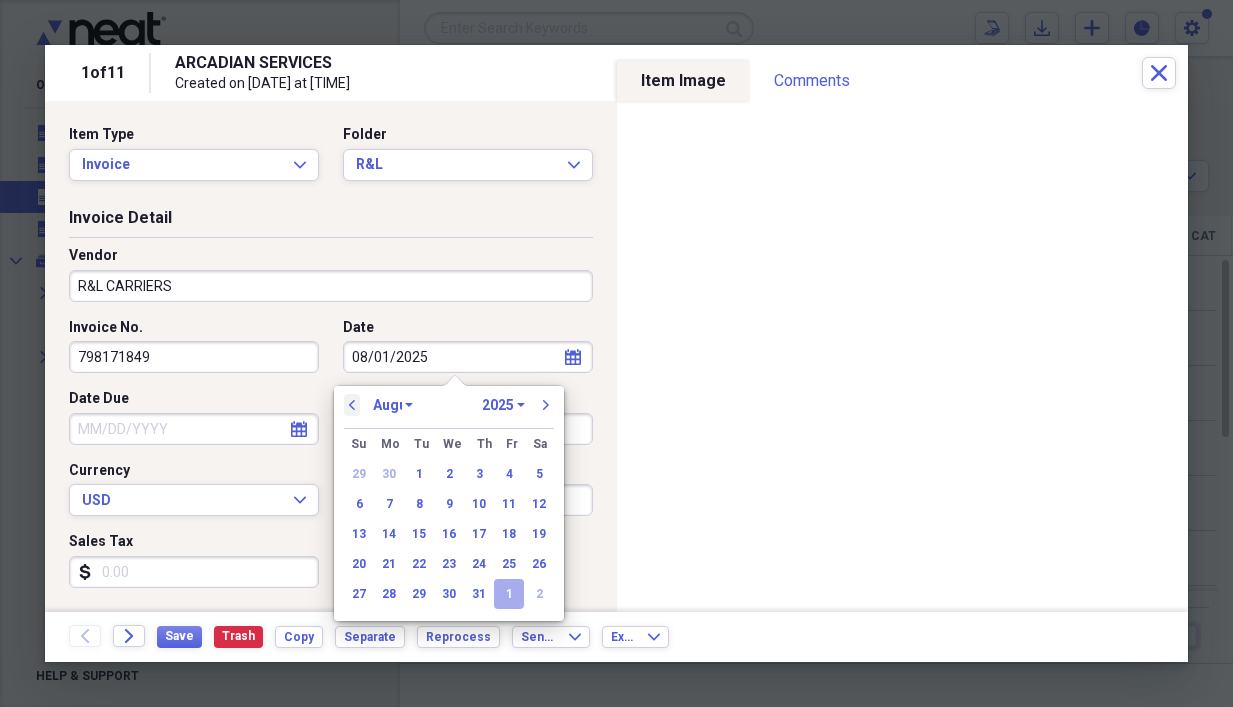 select on "6" 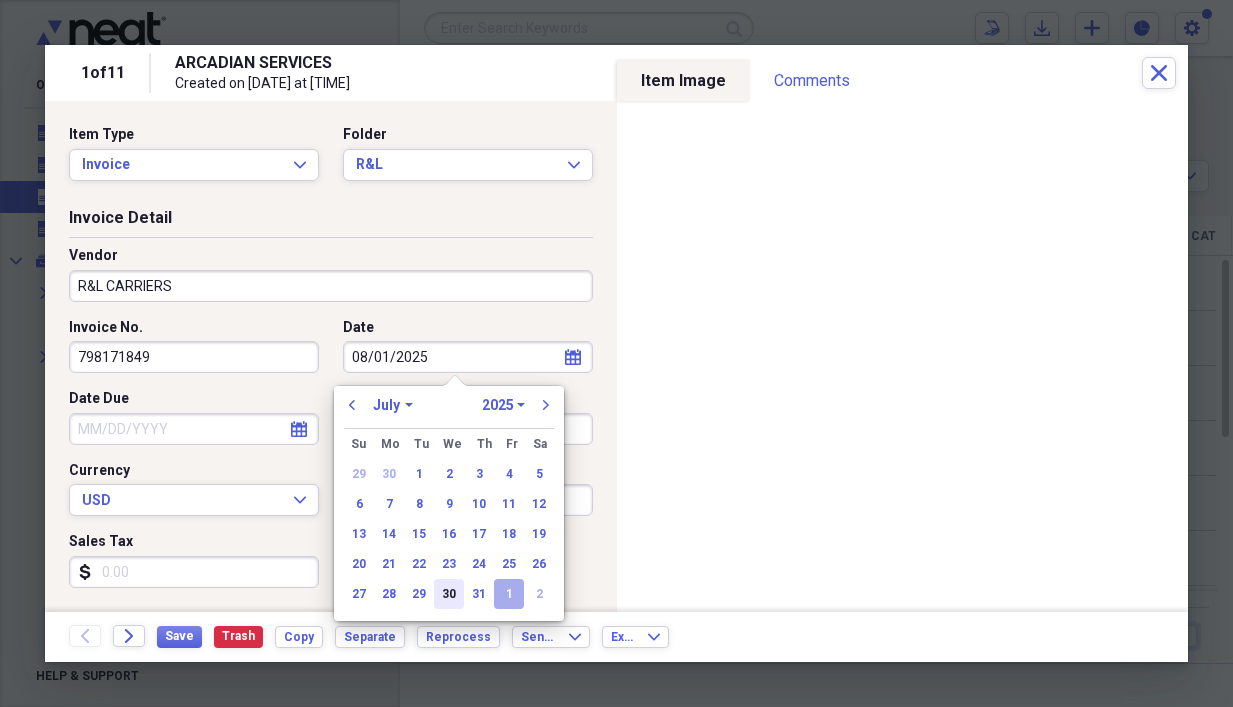 click on "30" at bounding box center (449, 594) 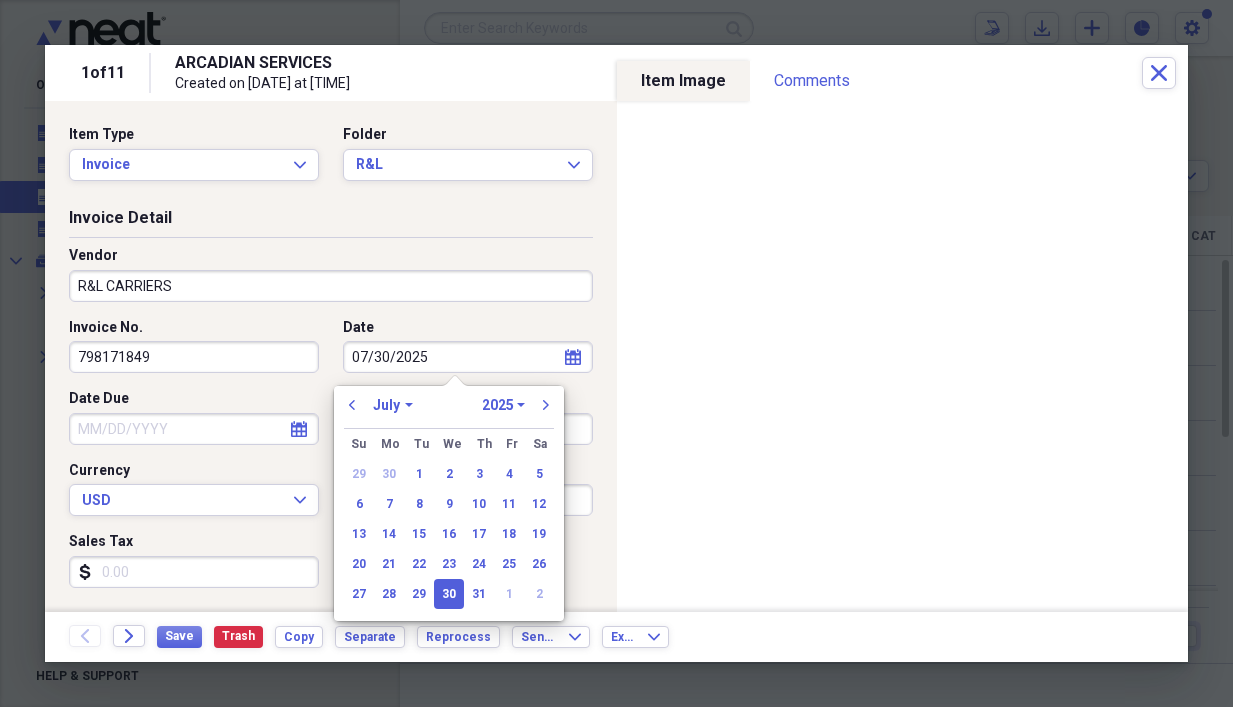 type on "07/30/2025" 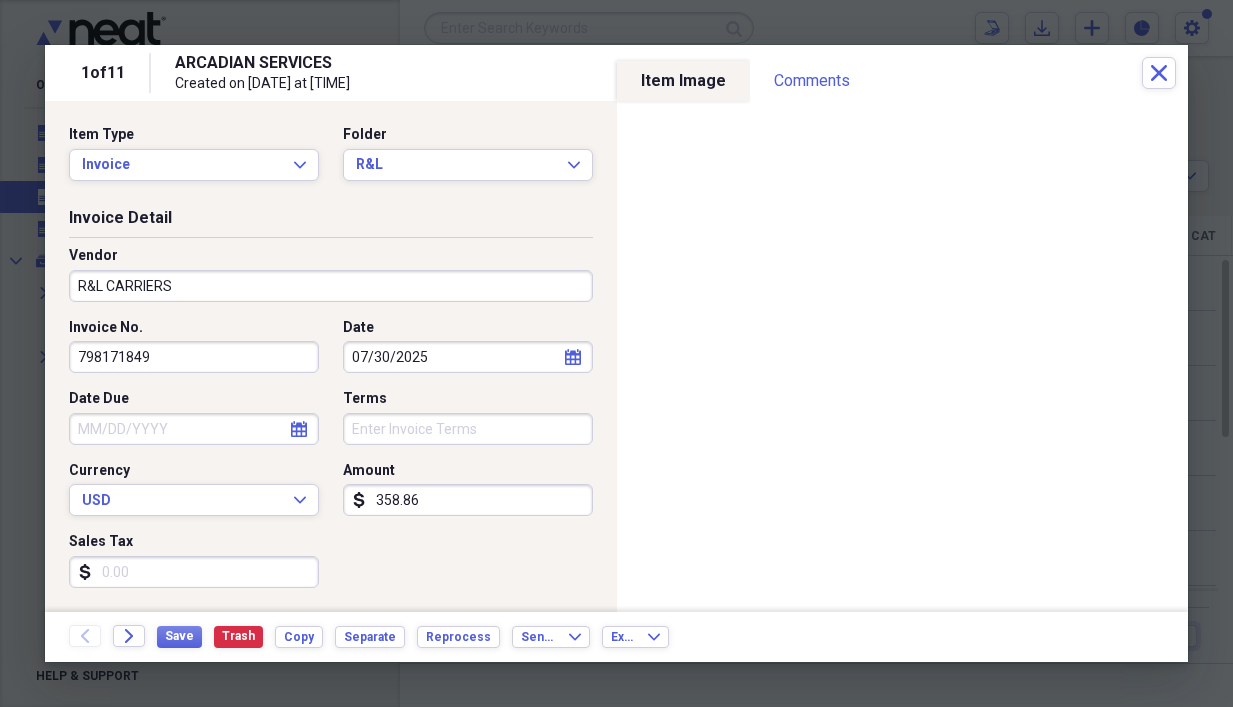 click on "358.86" at bounding box center (468, 500) 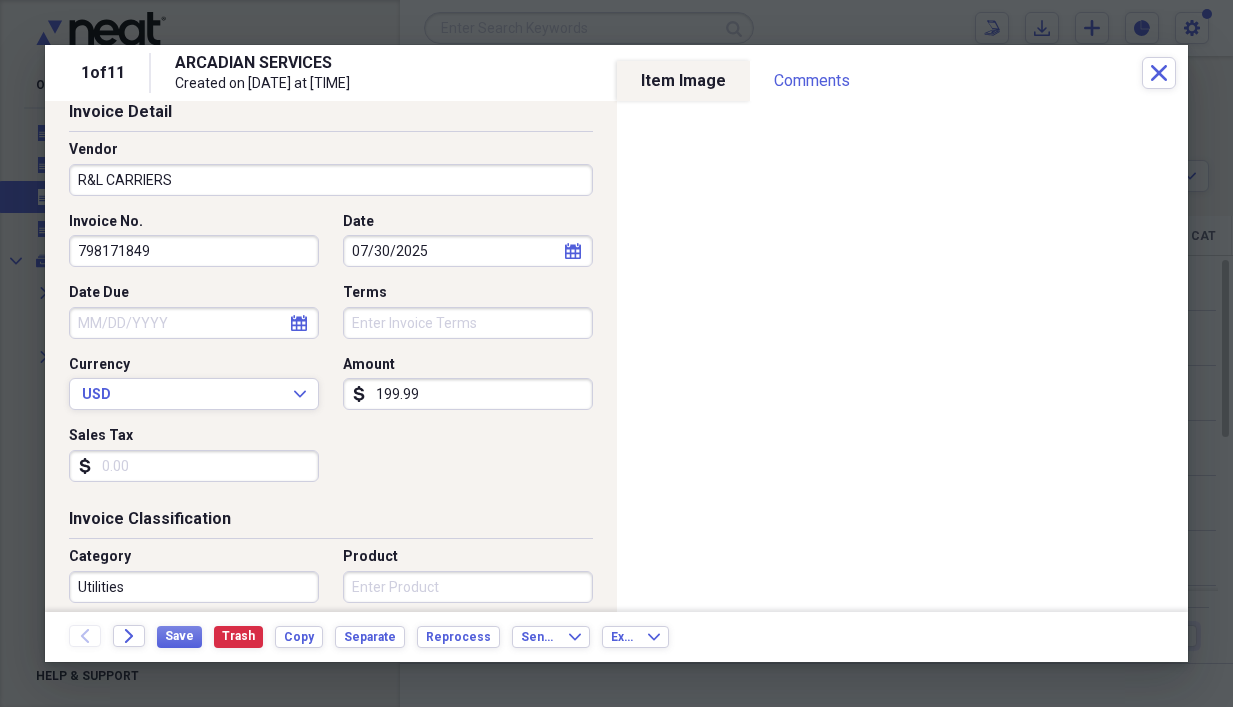 scroll, scrollTop: 300, scrollLeft: 0, axis: vertical 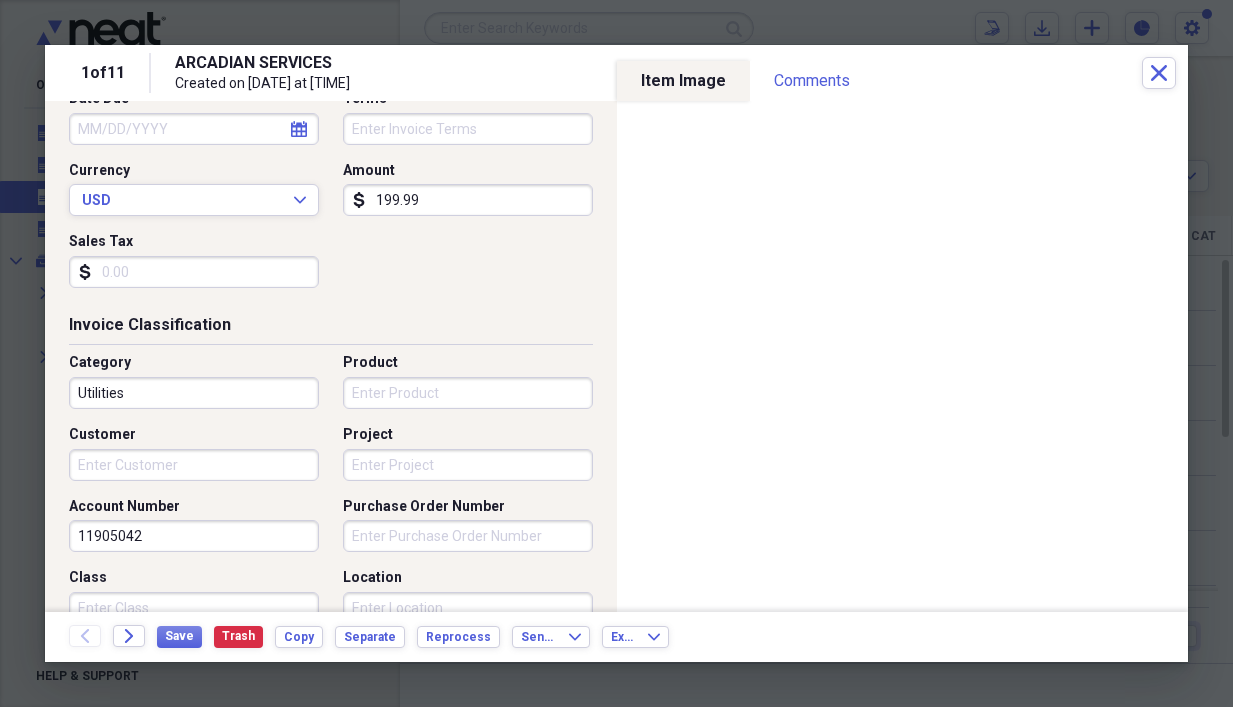 type on "199.99" 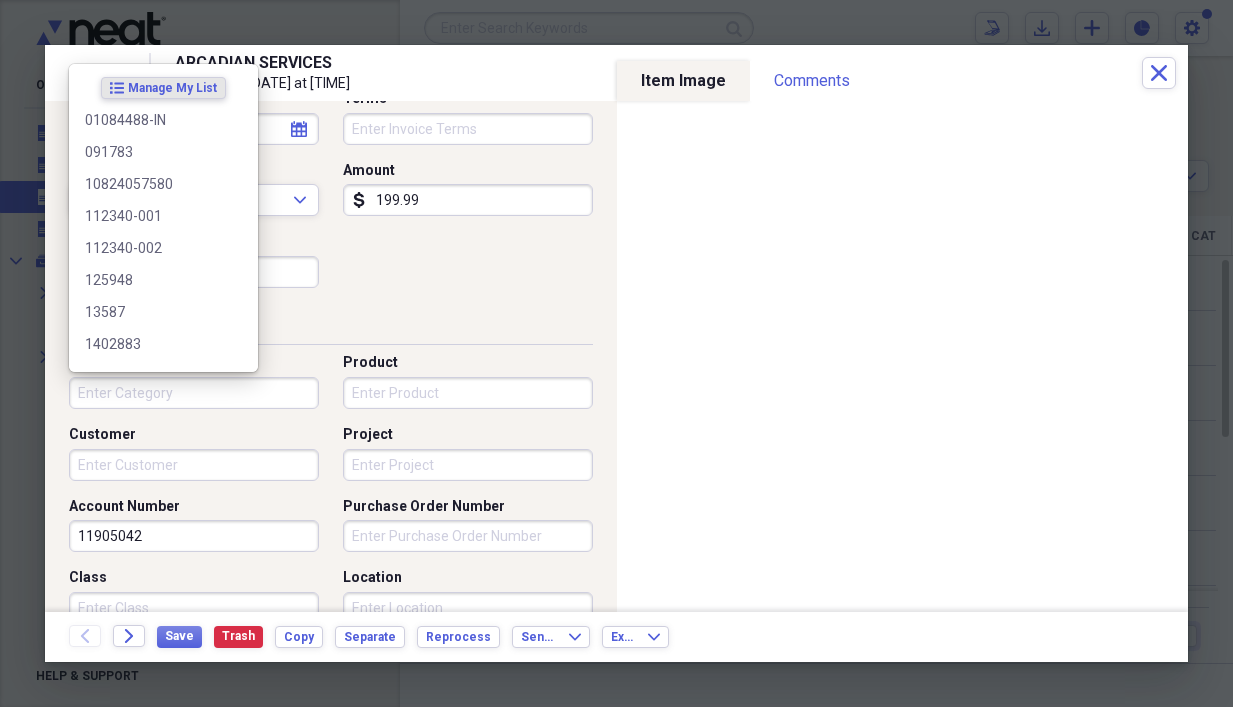 type 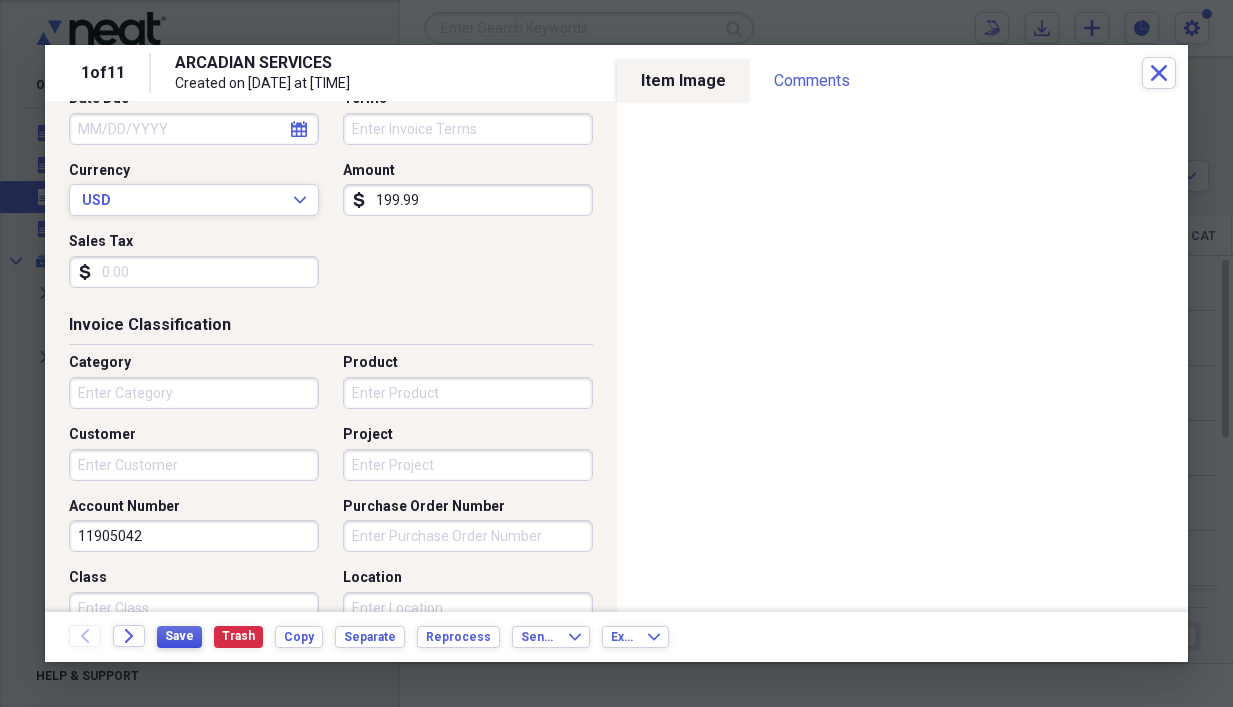 drag, startPoint x: 183, startPoint y: 632, endPoint x: 307, endPoint y: 535, distance: 157.43253 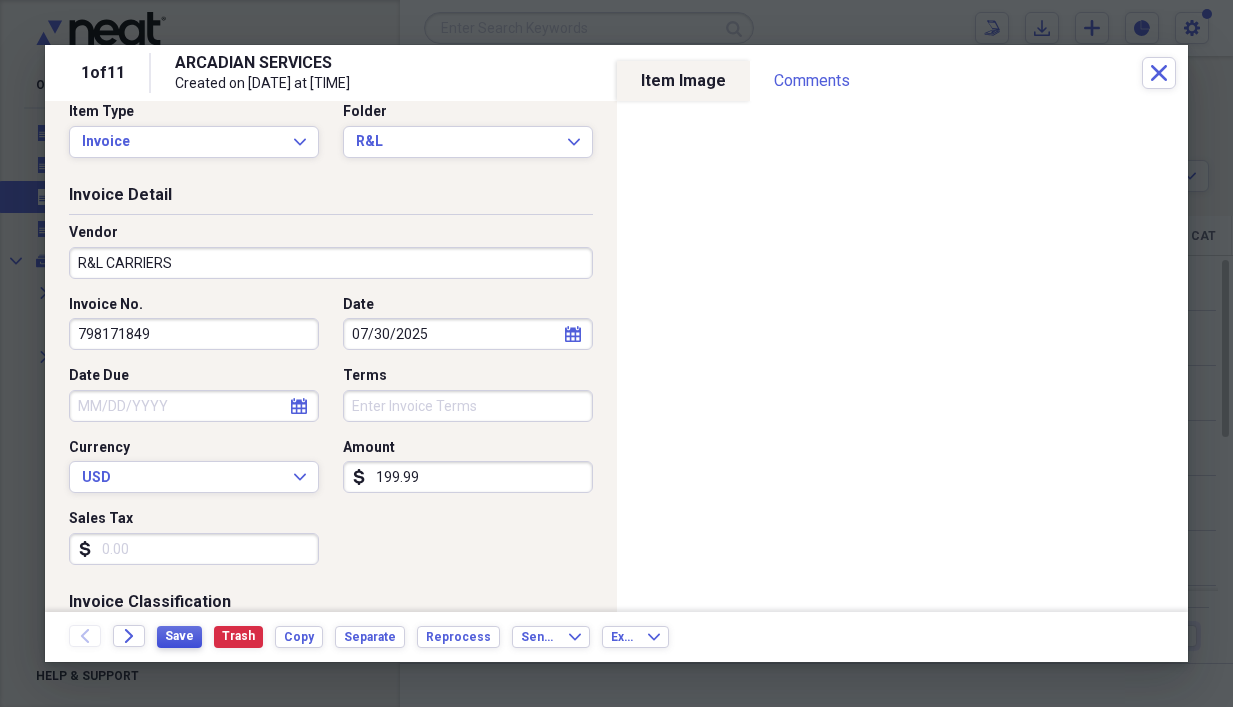 scroll, scrollTop: 0, scrollLeft: 0, axis: both 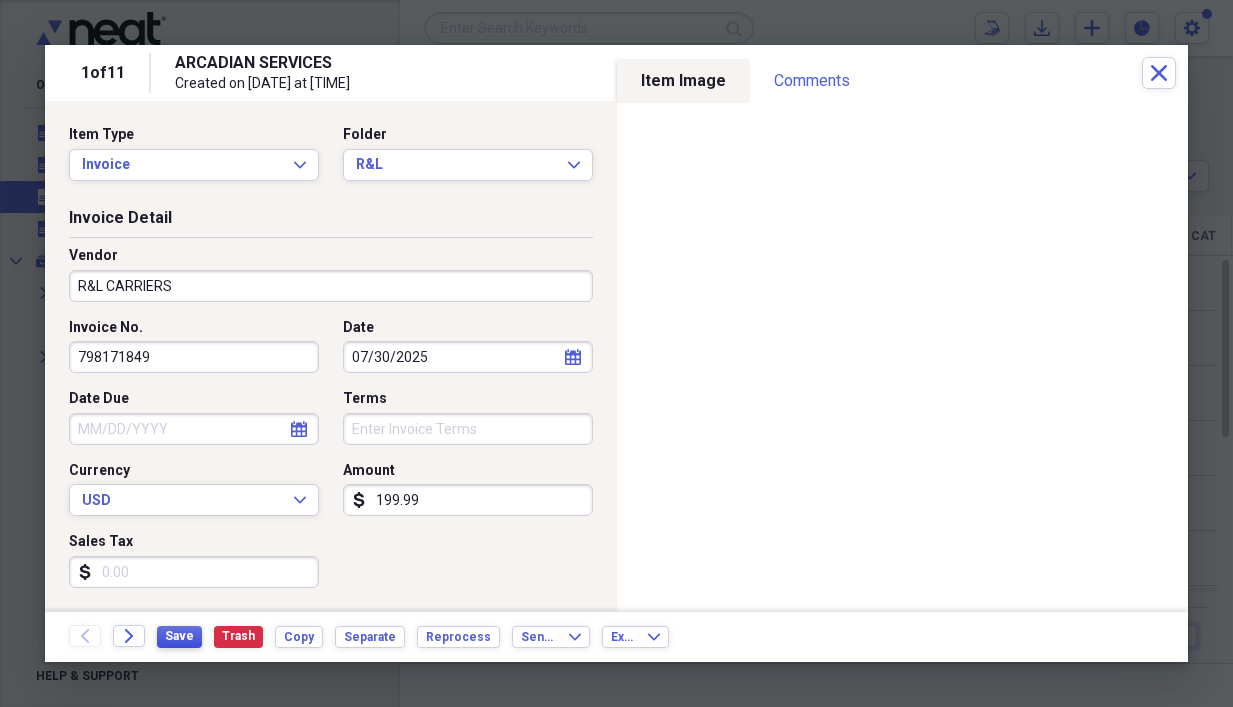 click on "Save" at bounding box center (179, 637) 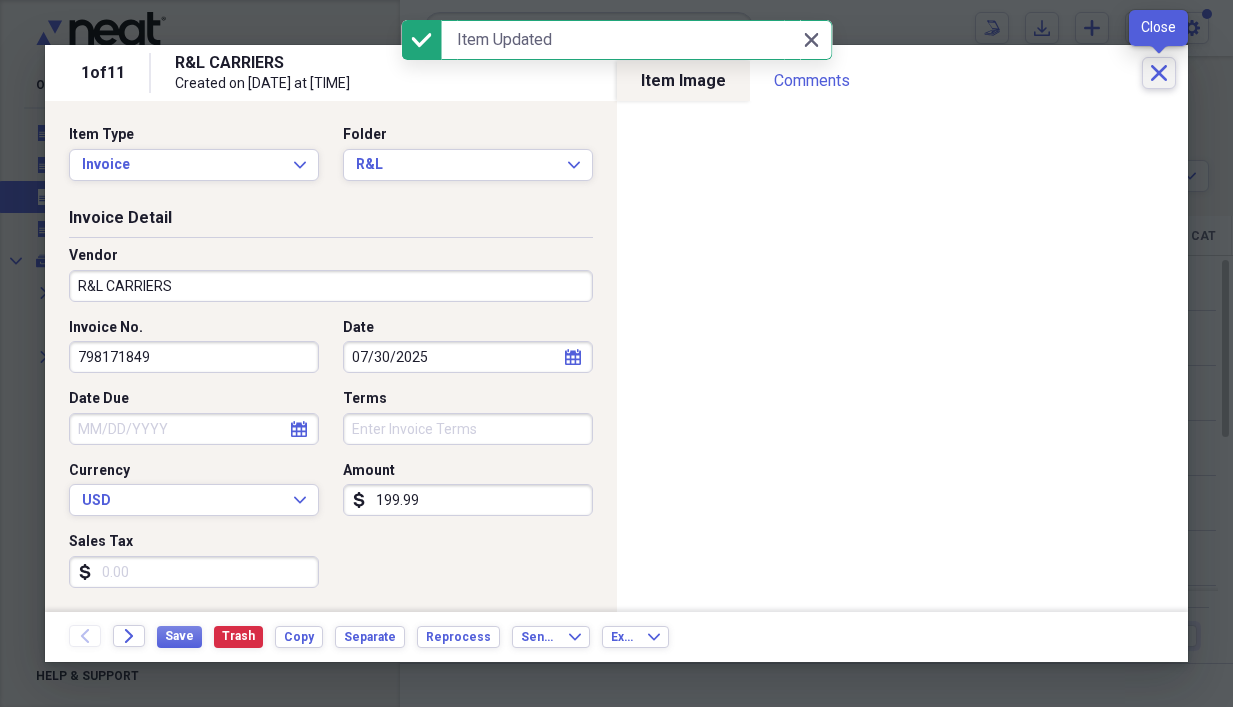 click 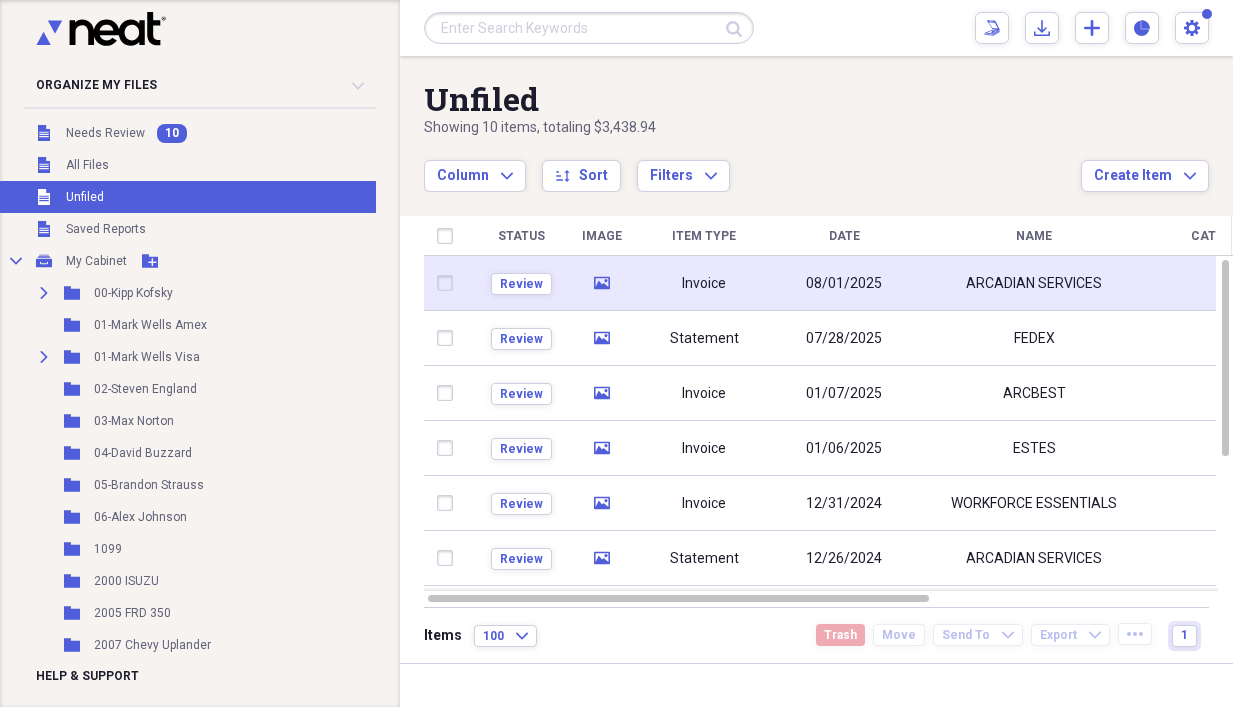 click on "Invoice" at bounding box center [704, 283] 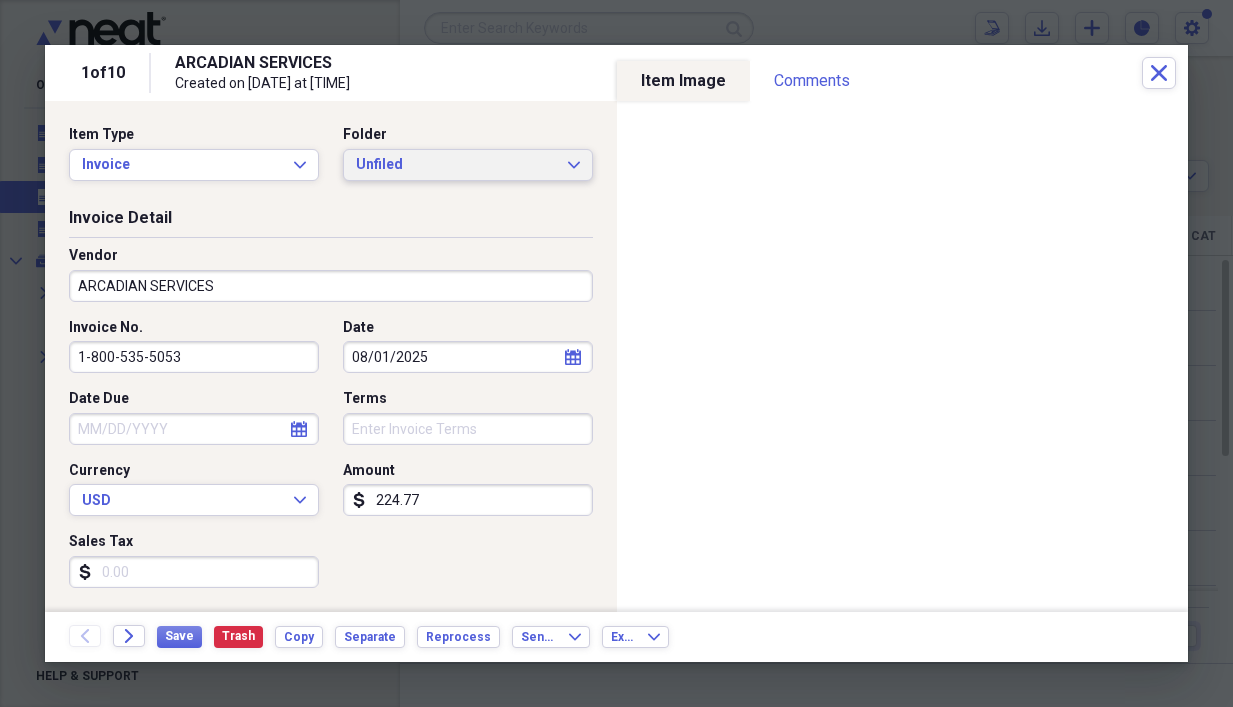 click on "Expand" 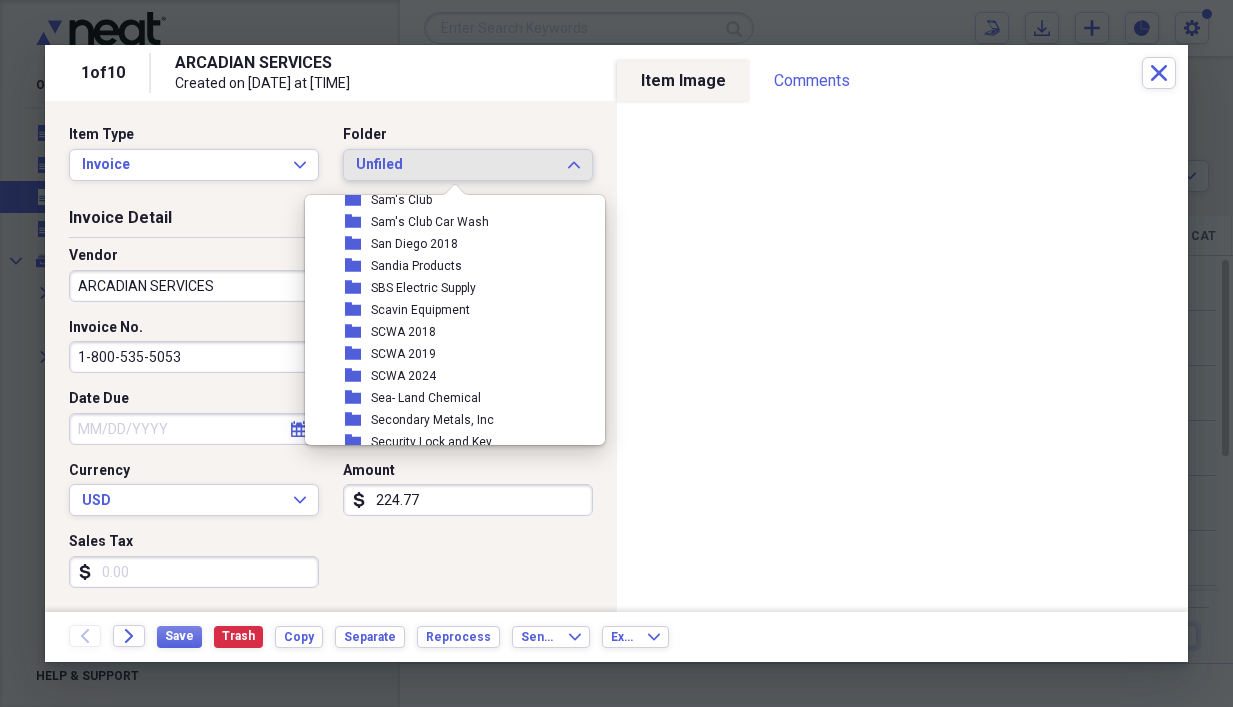 scroll, scrollTop: 13823, scrollLeft: 0, axis: vertical 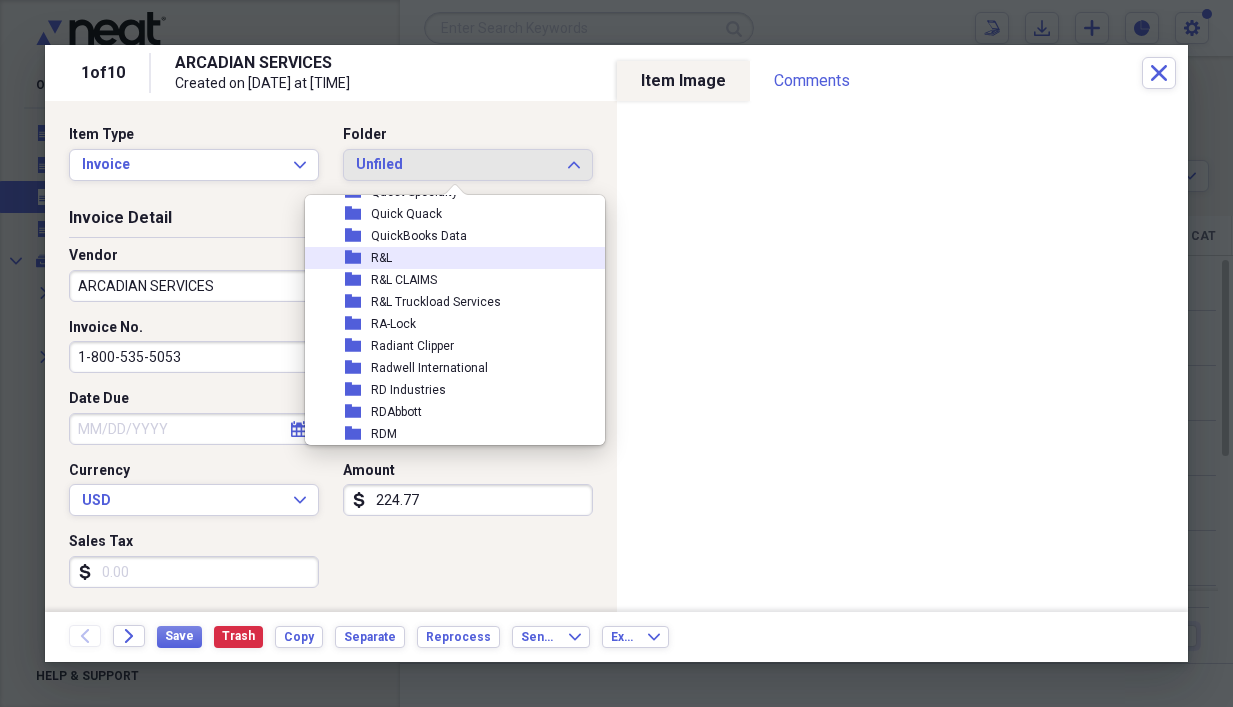 drag, startPoint x: 388, startPoint y: 257, endPoint x: 241, endPoint y: 275, distance: 148.09795 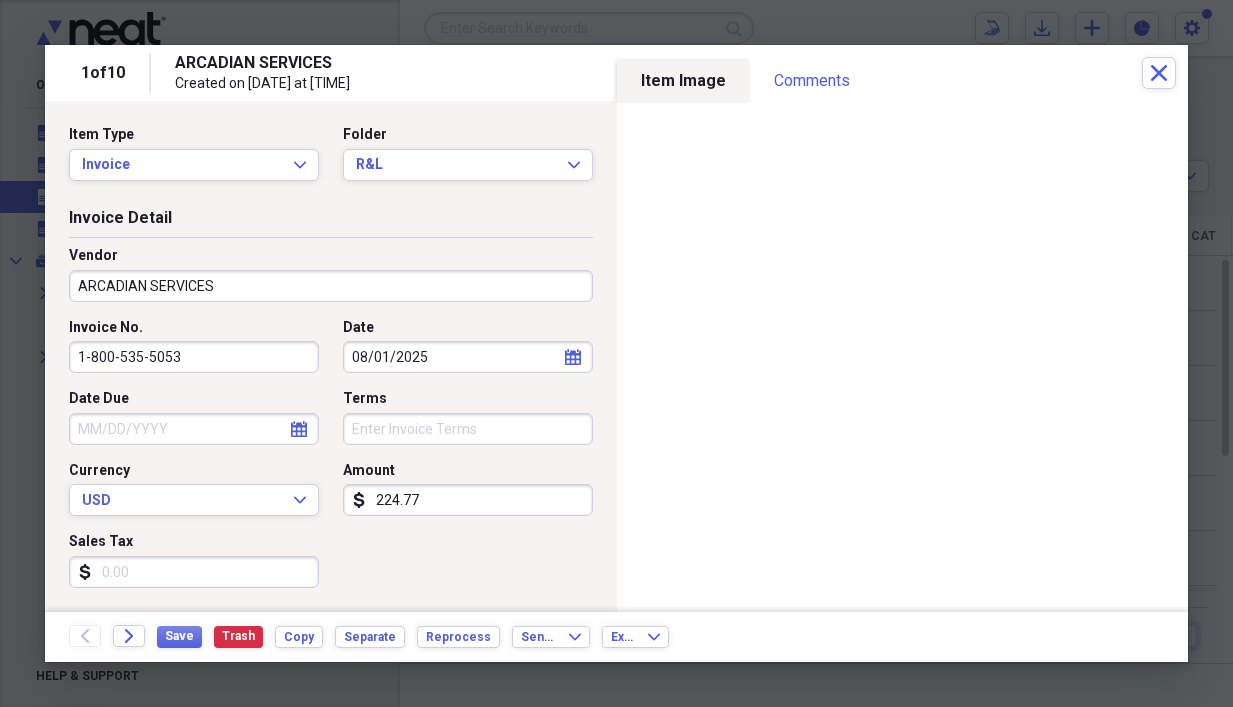 click on "ARCADIAN SERVICES" at bounding box center [331, 286] 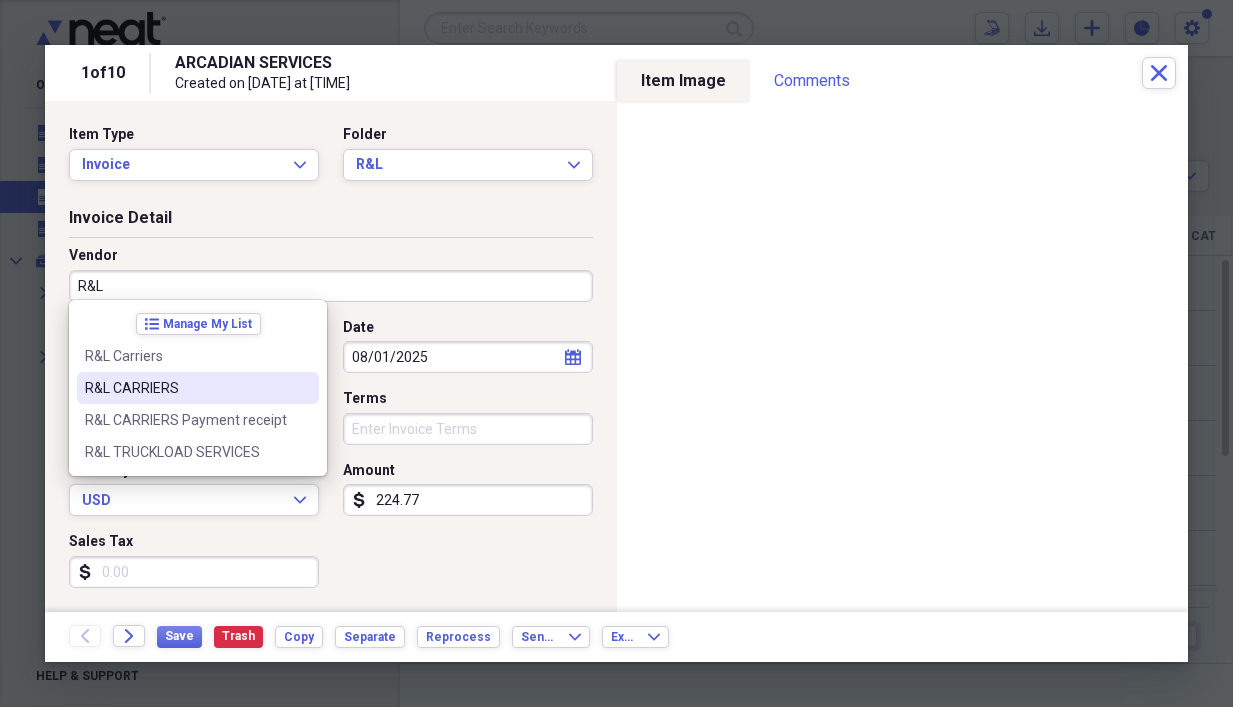 click on "R&L CARRIERS" at bounding box center [186, 388] 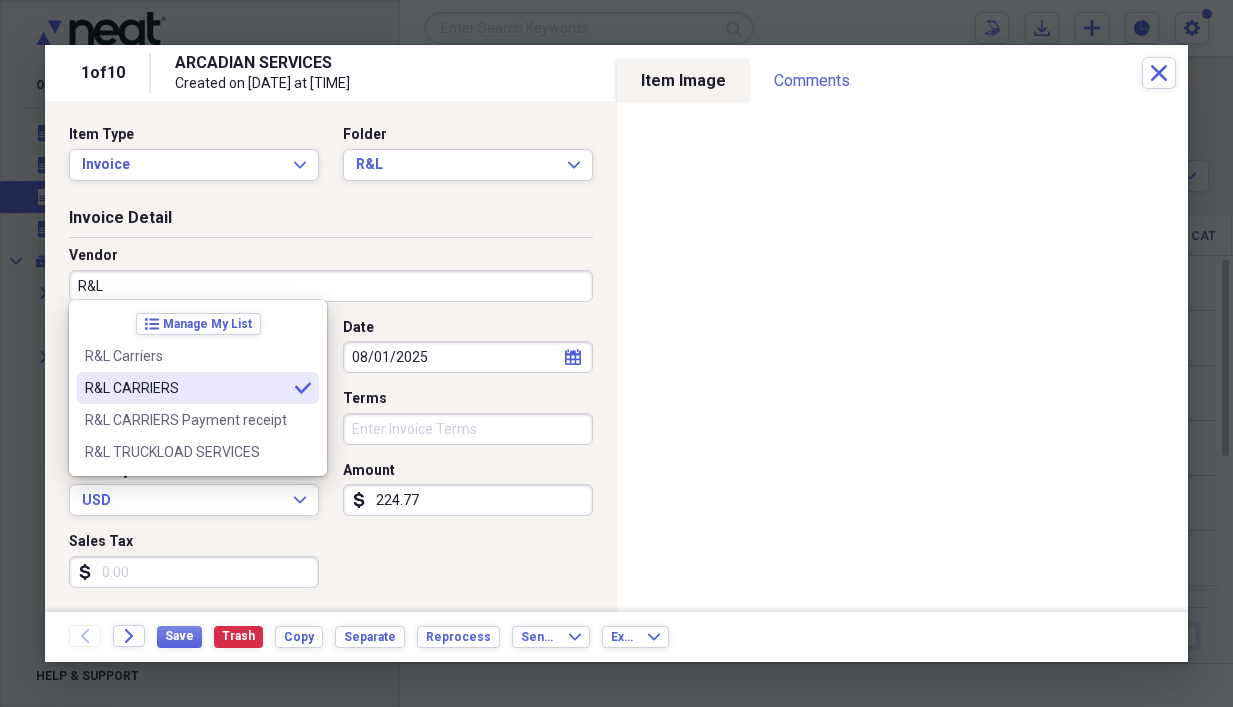 type on "R&L CARRIERS" 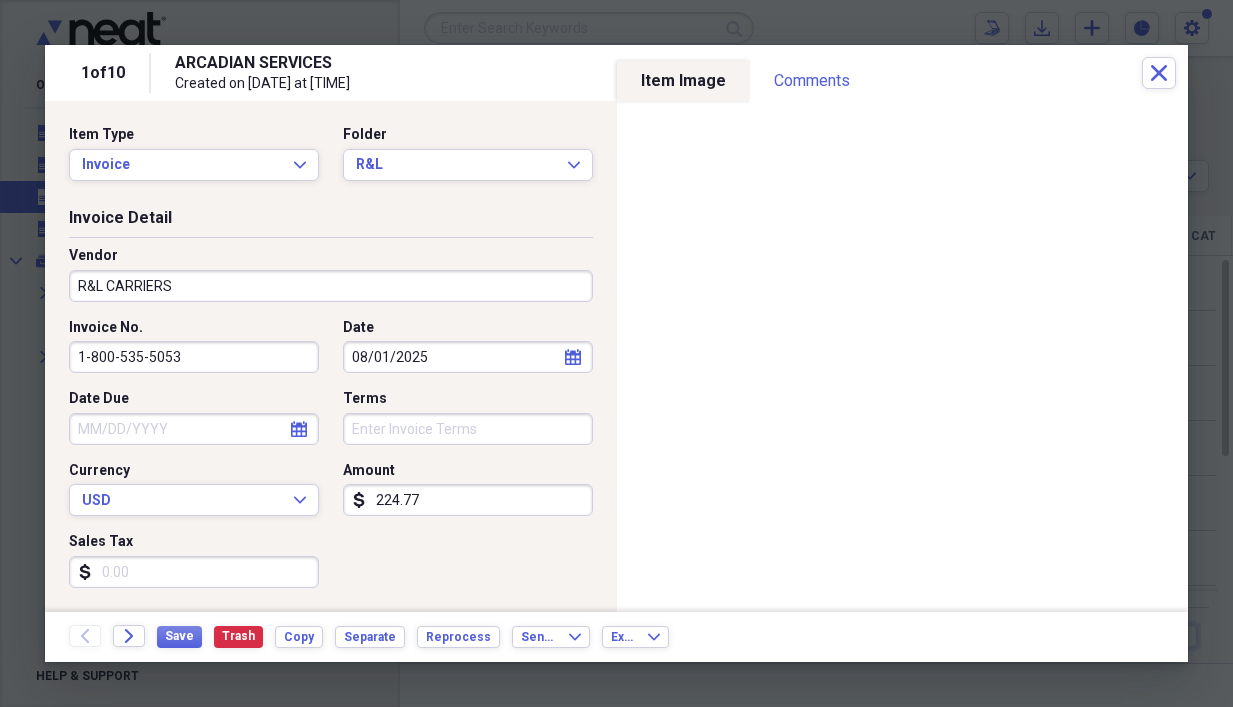 type on "Utilities" 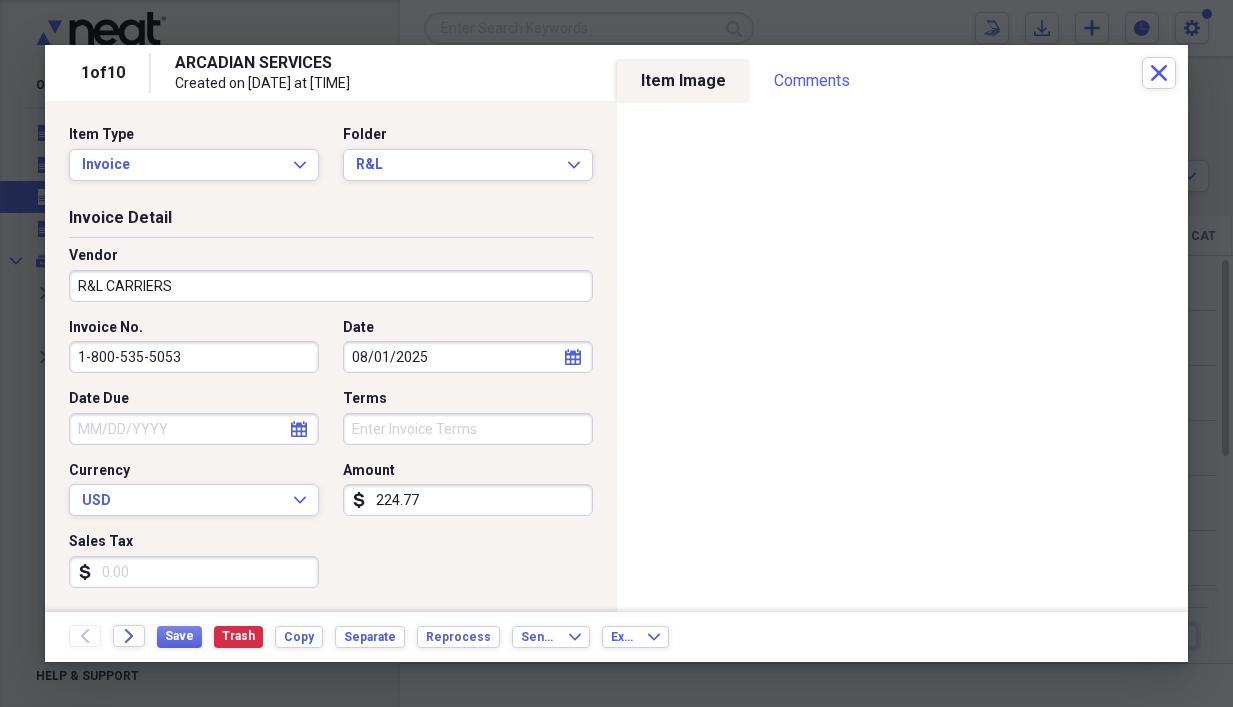 click on "1-800-535-5053" at bounding box center (194, 357) 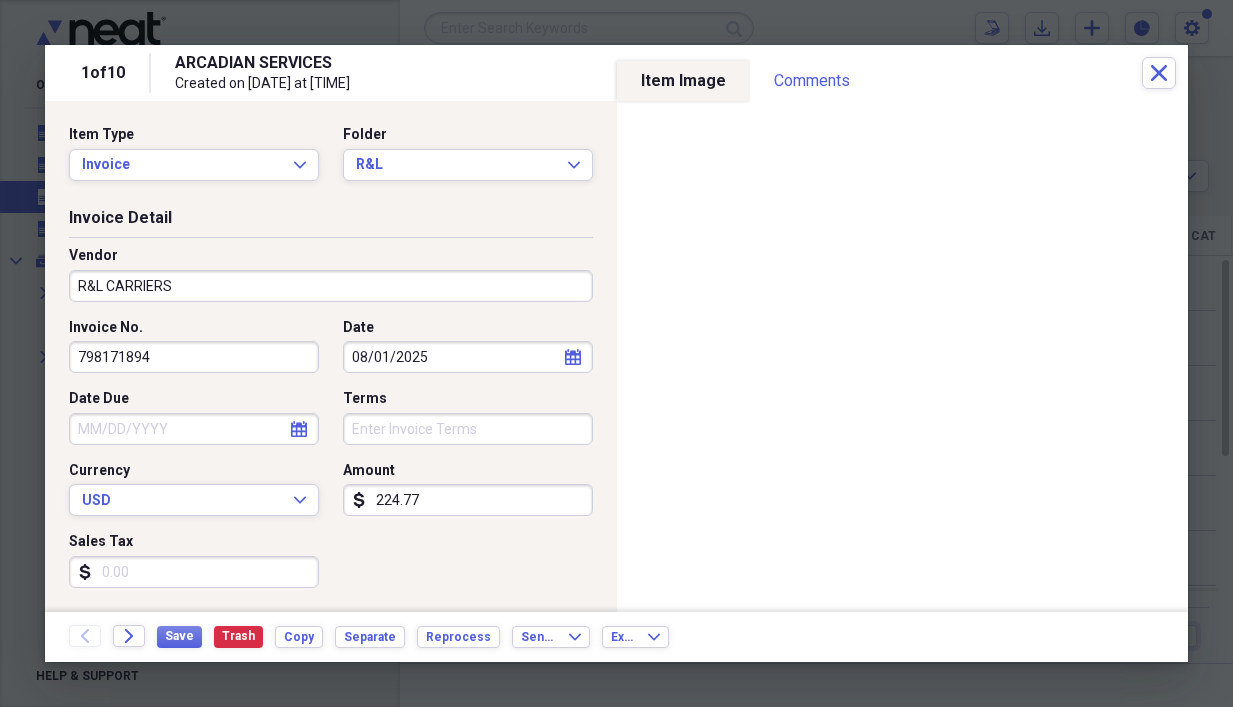 scroll, scrollTop: 400, scrollLeft: 0, axis: vertical 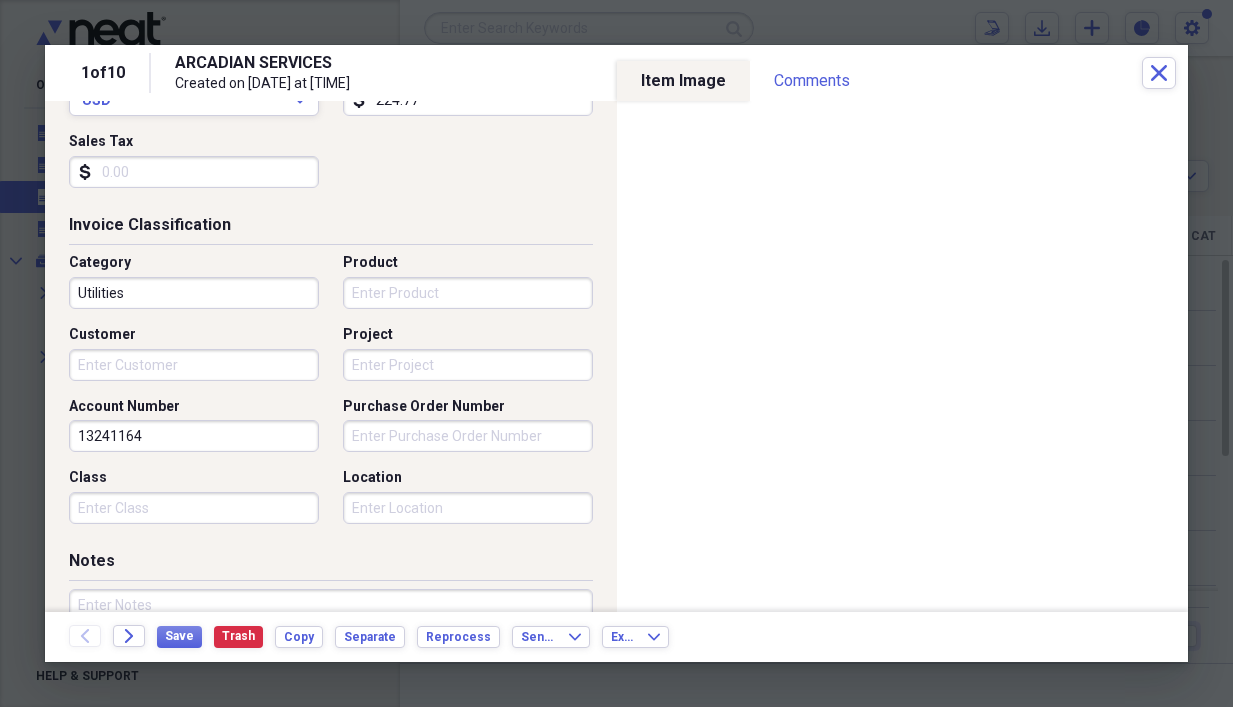 type on "798171894" 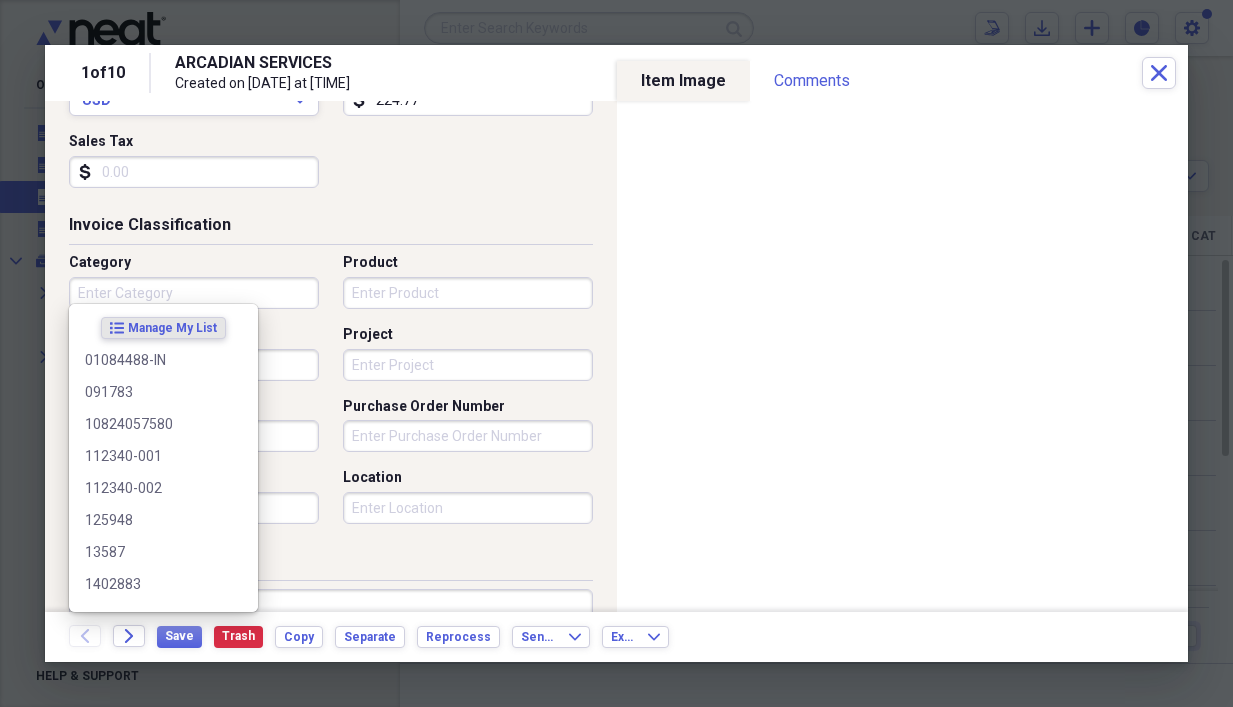 type 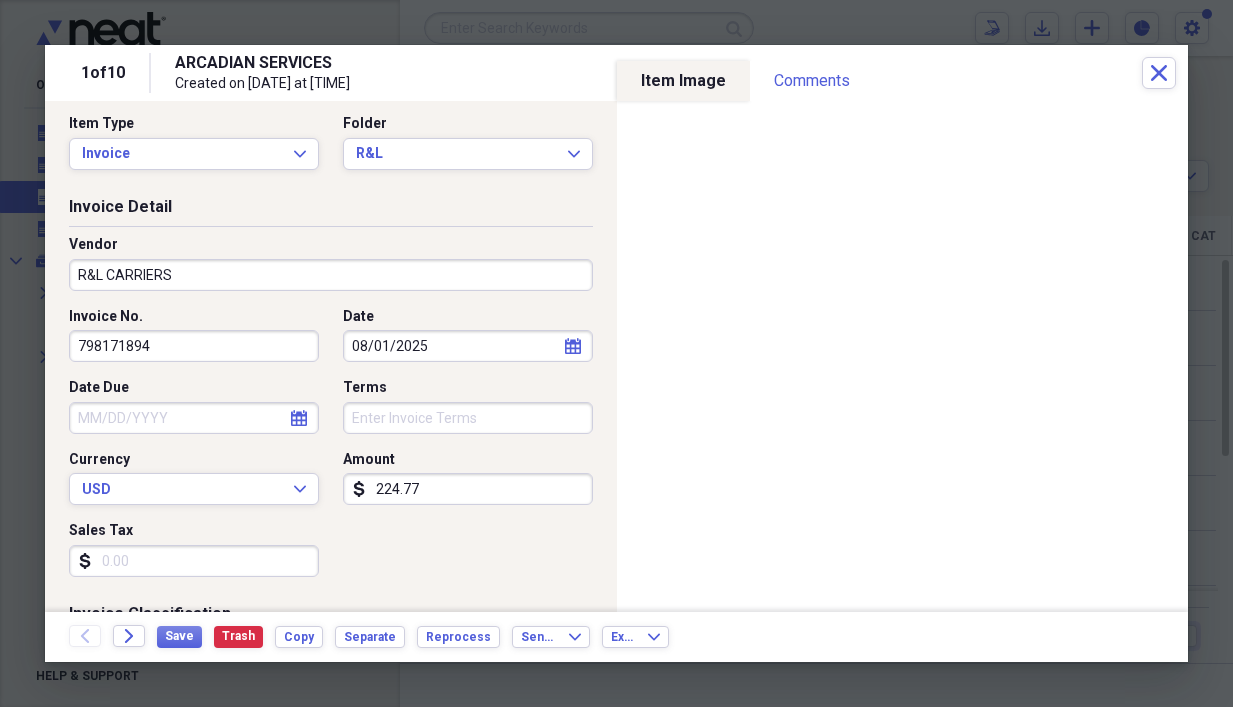 scroll, scrollTop: 0, scrollLeft: 0, axis: both 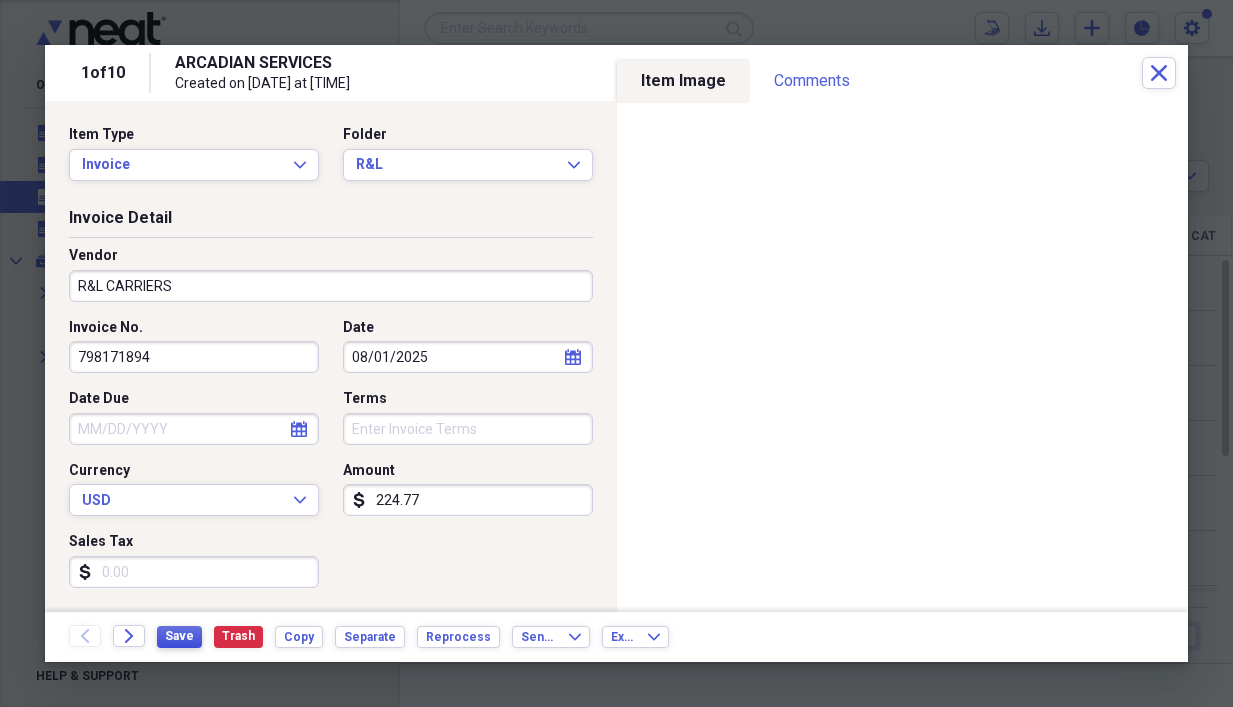 click on "Save" at bounding box center (179, 636) 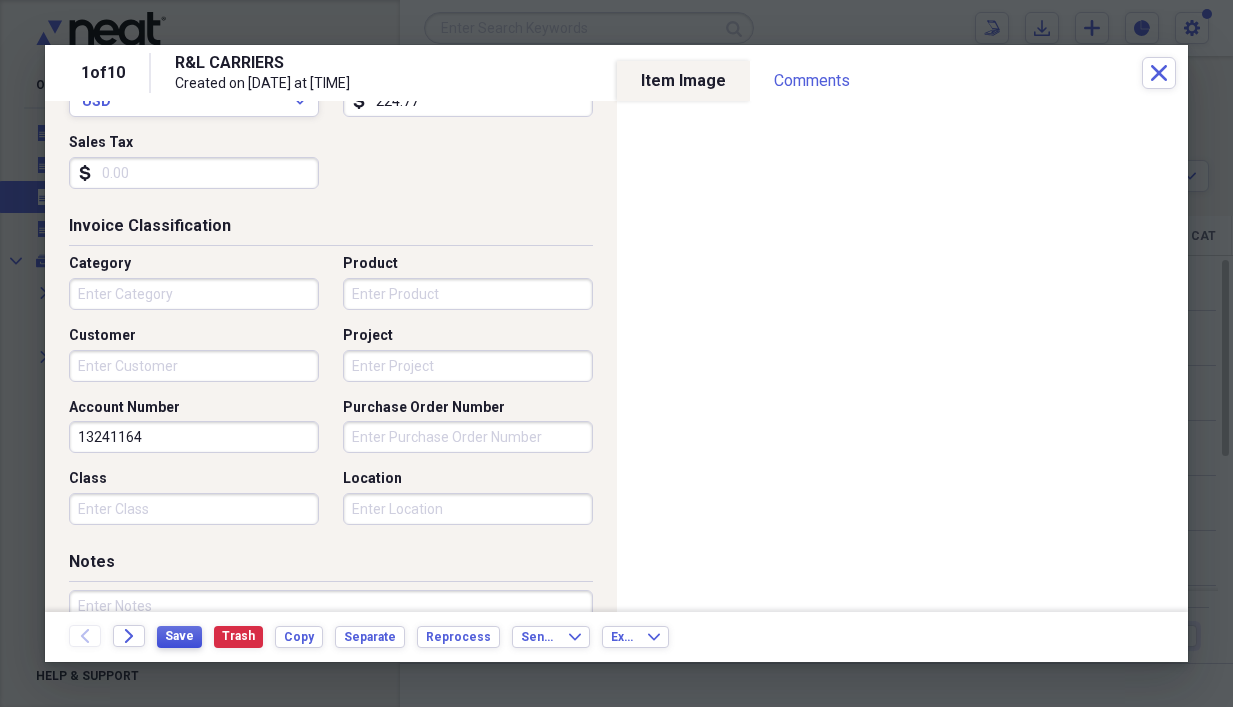 scroll, scrollTop: 400, scrollLeft: 0, axis: vertical 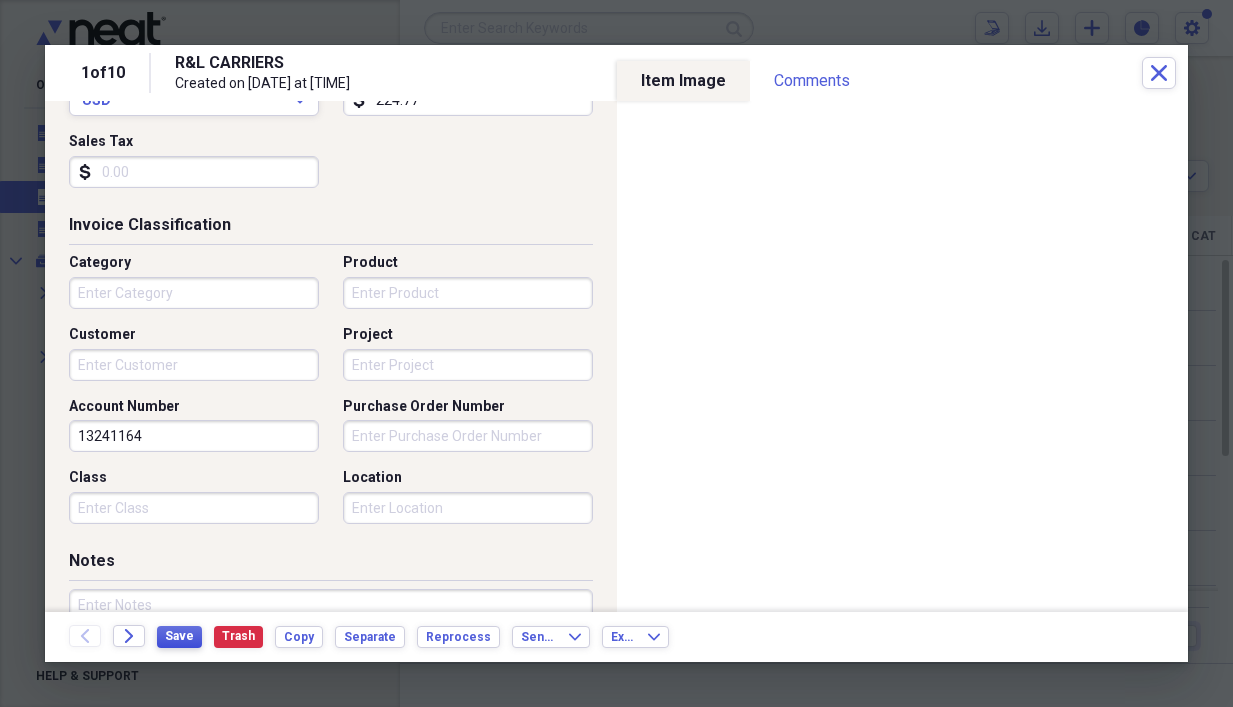 click on "Save" at bounding box center [179, 636] 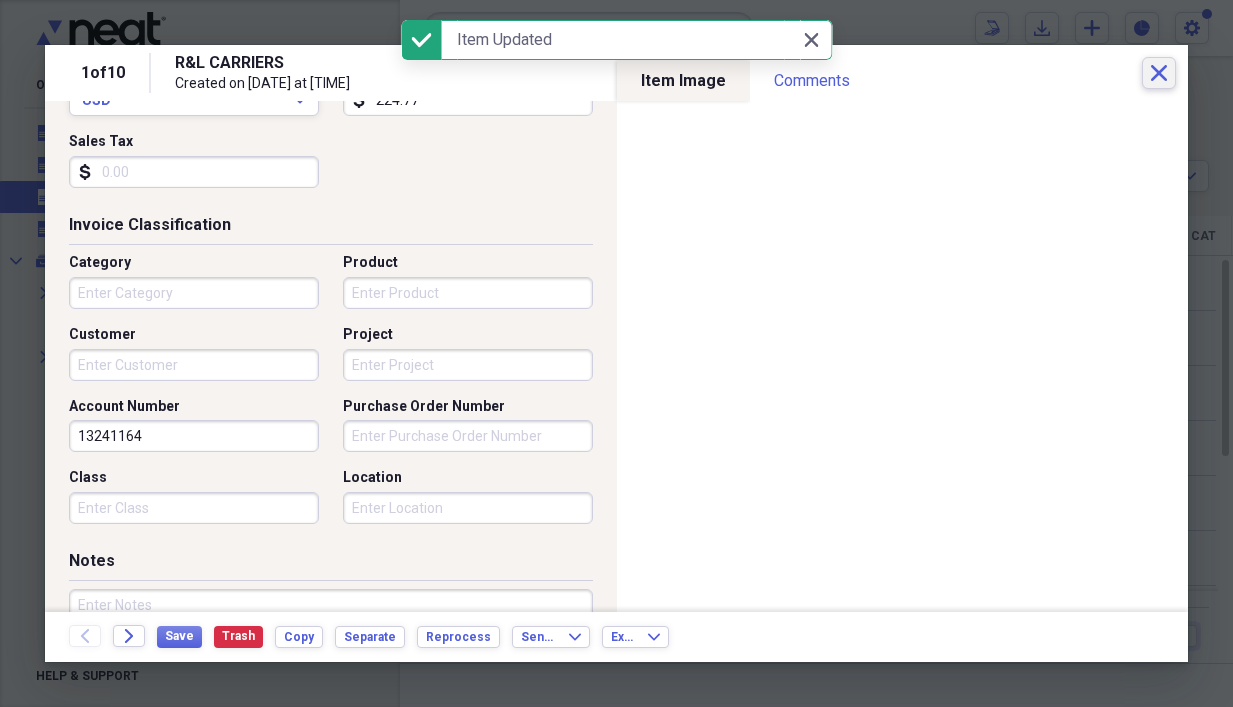 click 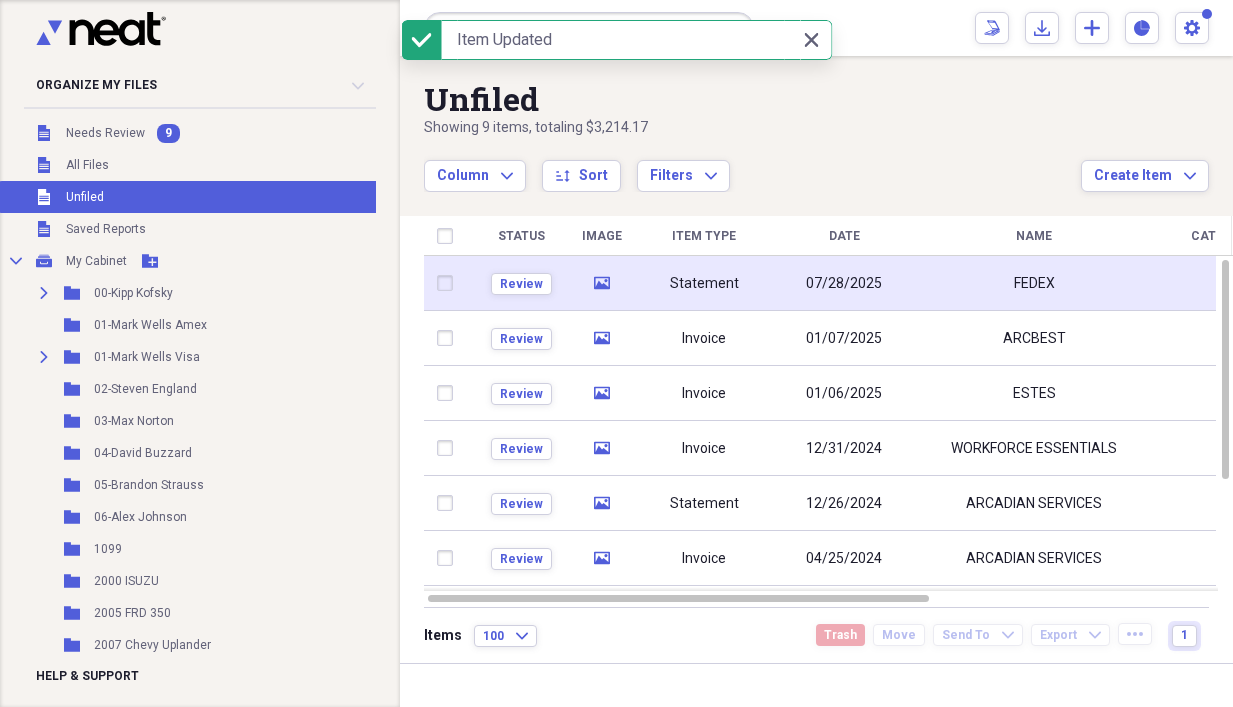 click on "Statement" at bounding box center (704, 284) 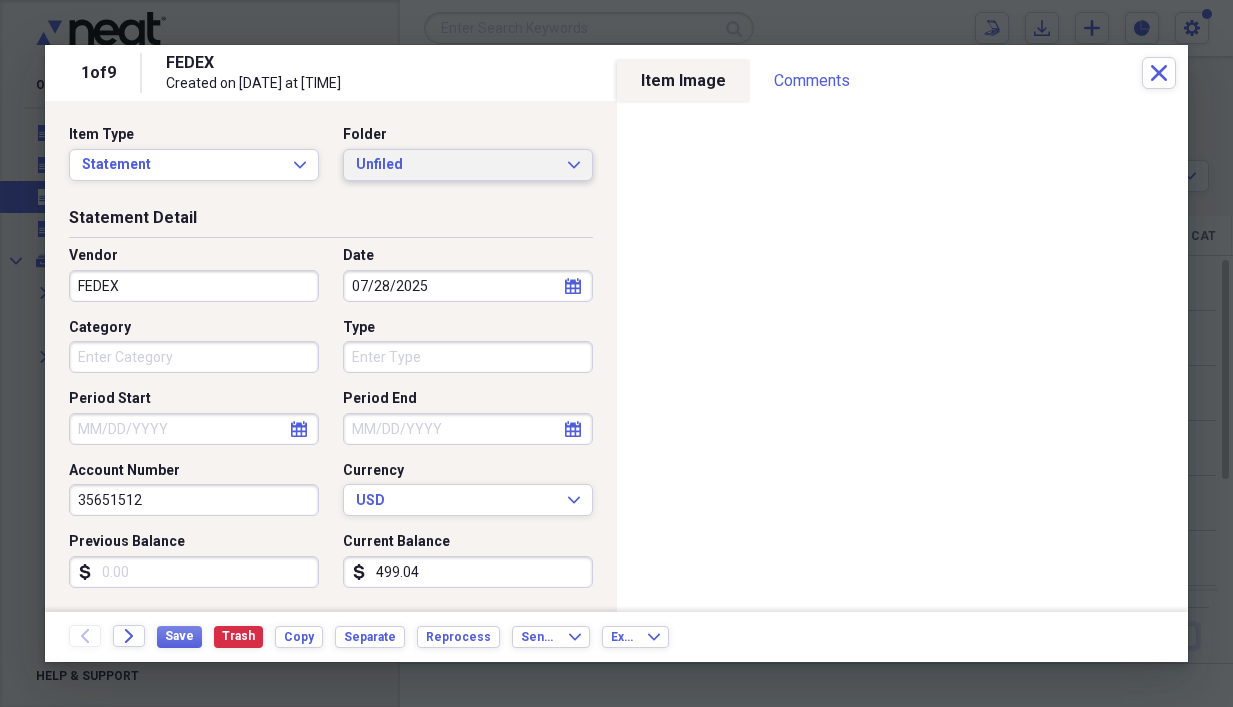 click on "Expand" 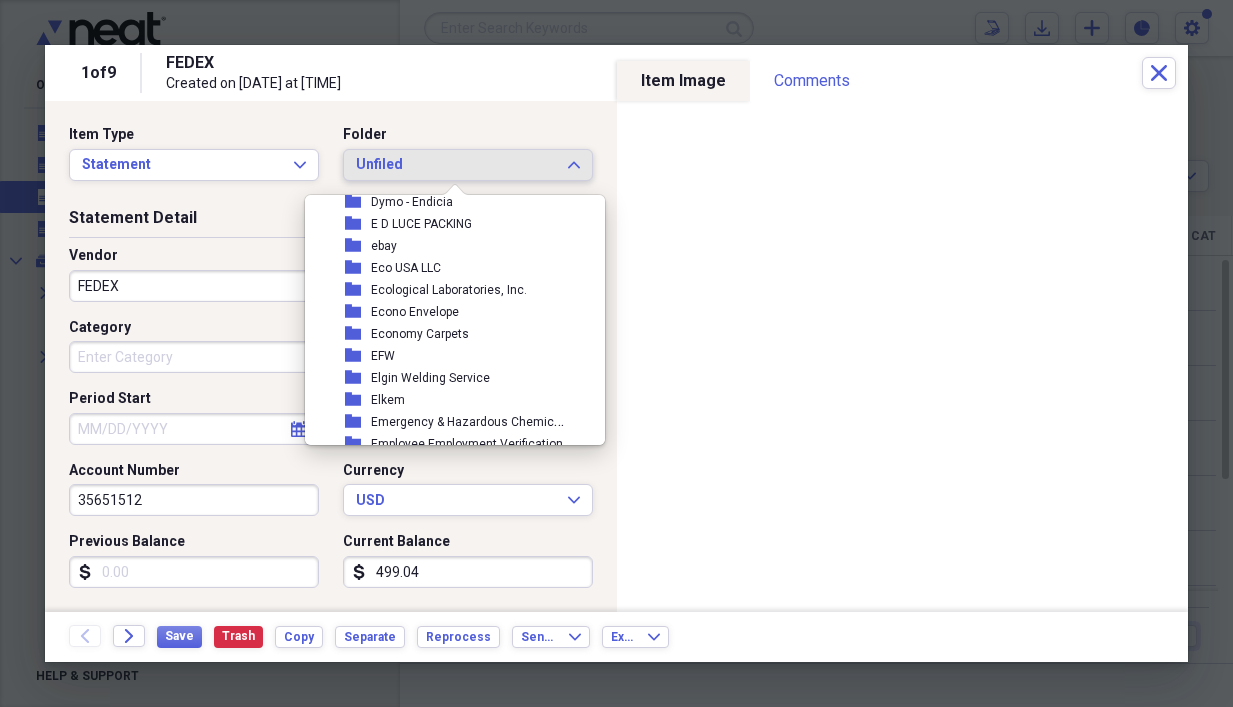 scroll, scrollTop: 6815, scrollLeft: 0, axis: vertical 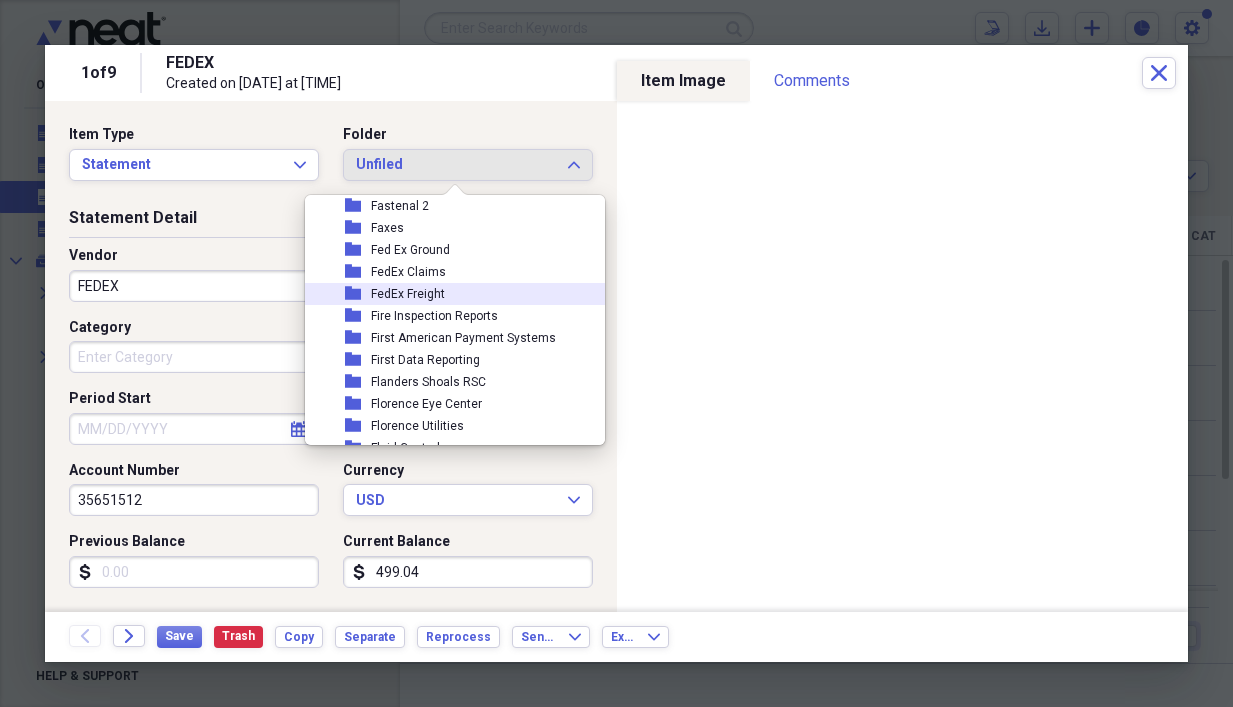 click on "FedEx Freight" at bounding box center [408, 294] 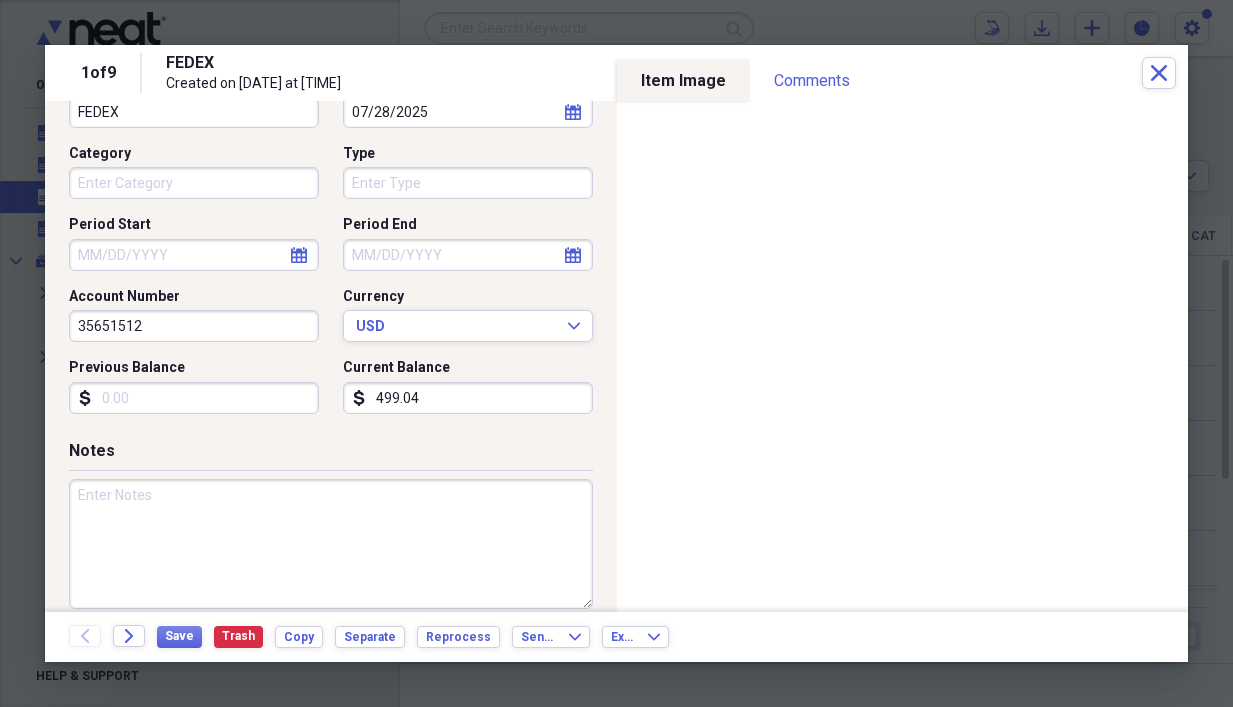 scroll, scrollTop: 193, scrollLeft: 0, axis: vertical 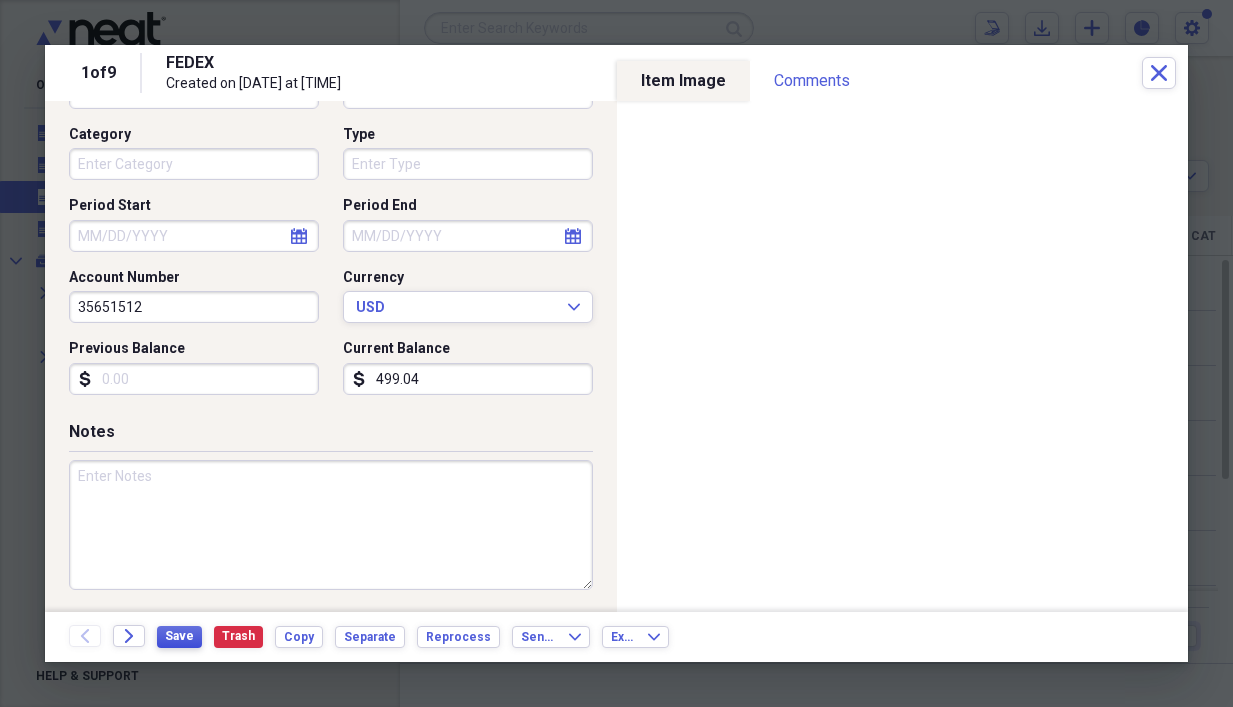 click on "Save" at bounding box center (179, 636) 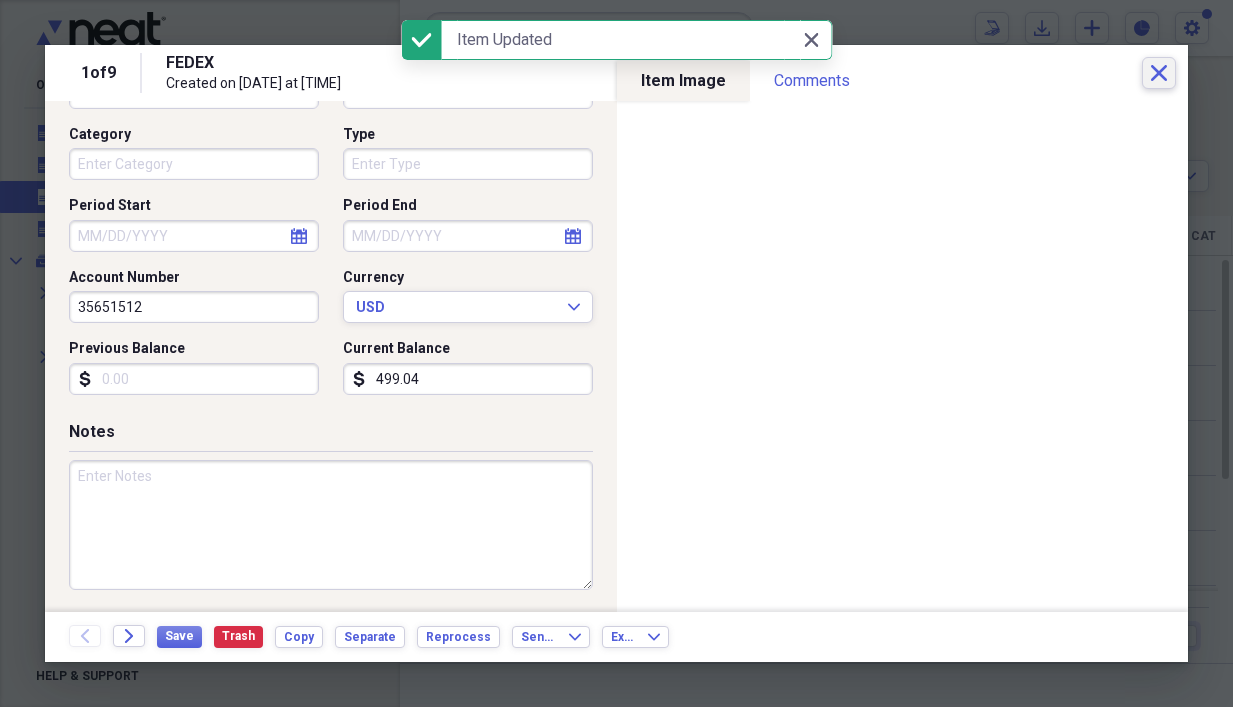 click 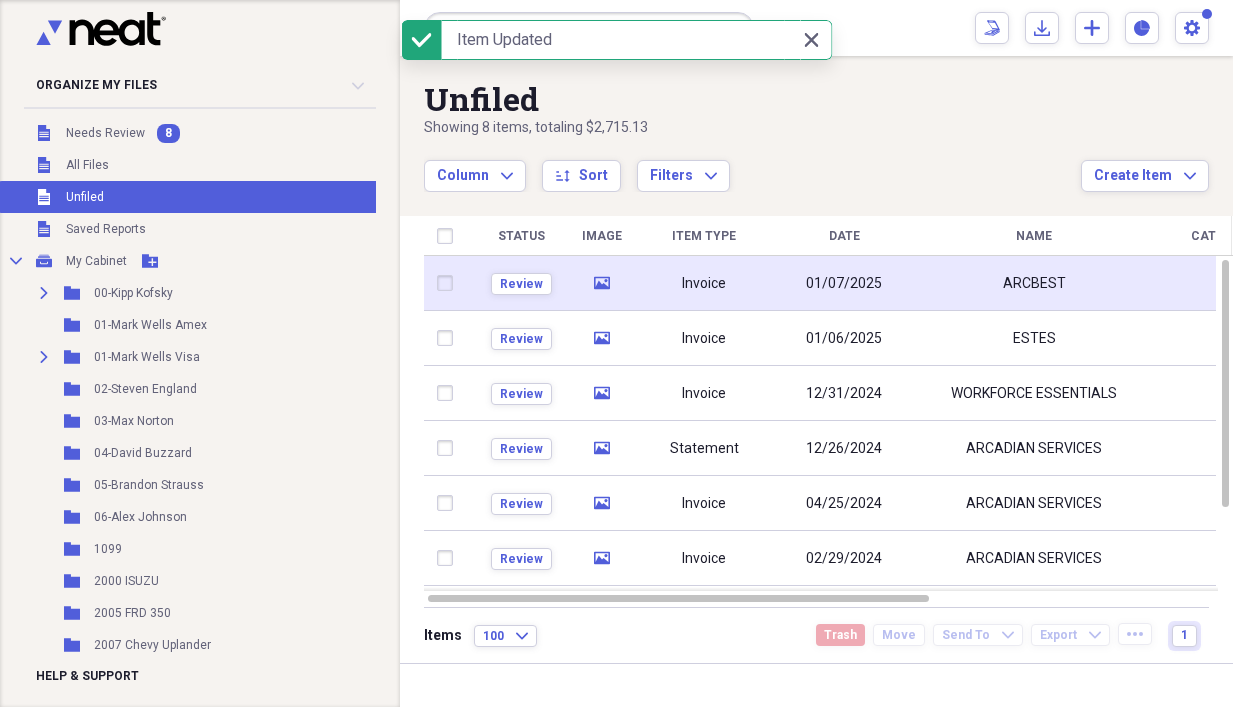 click on "01/07/2025" at bounding box center (844, 283) 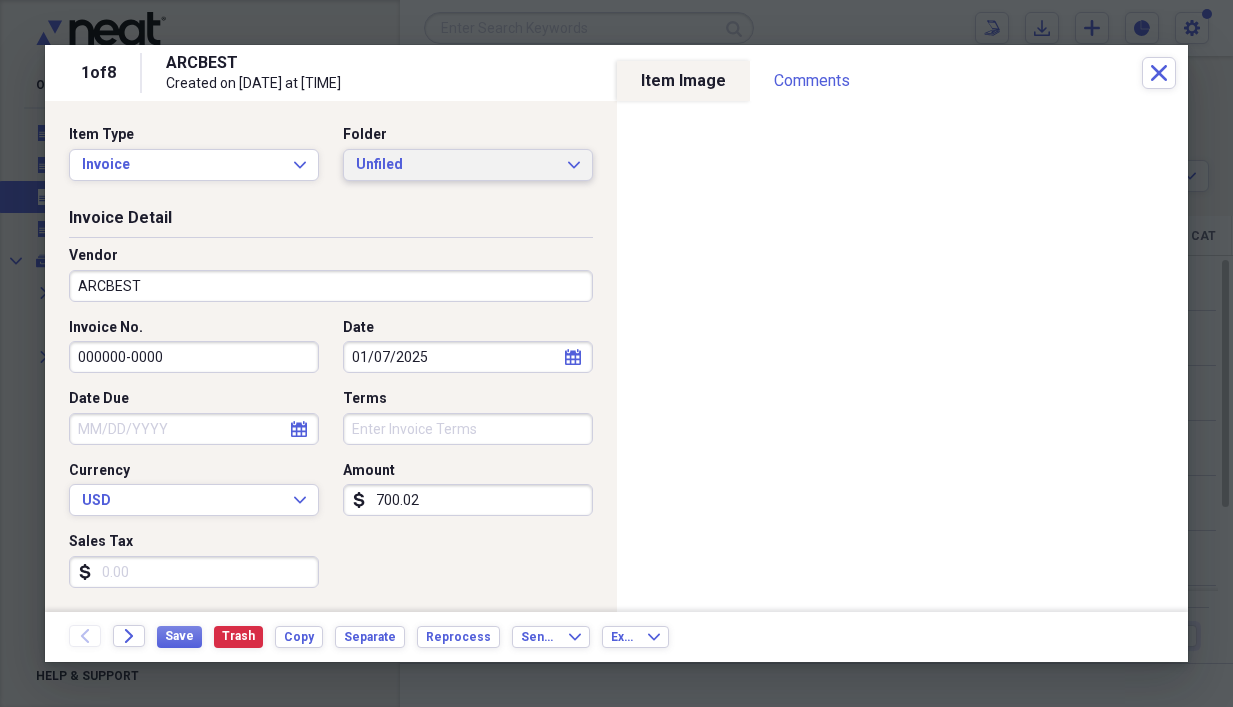 click on "Expand" 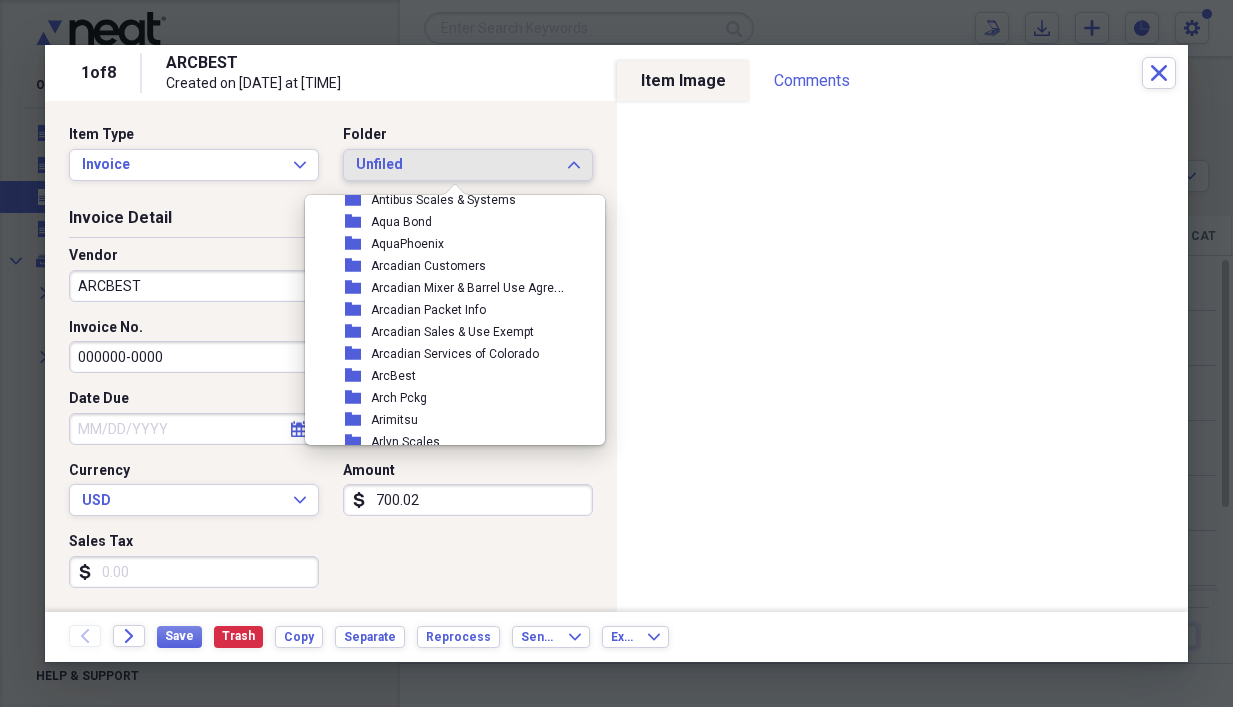 scroll, scrollTop: 1607, scrollLeft: 0, axis: vertical 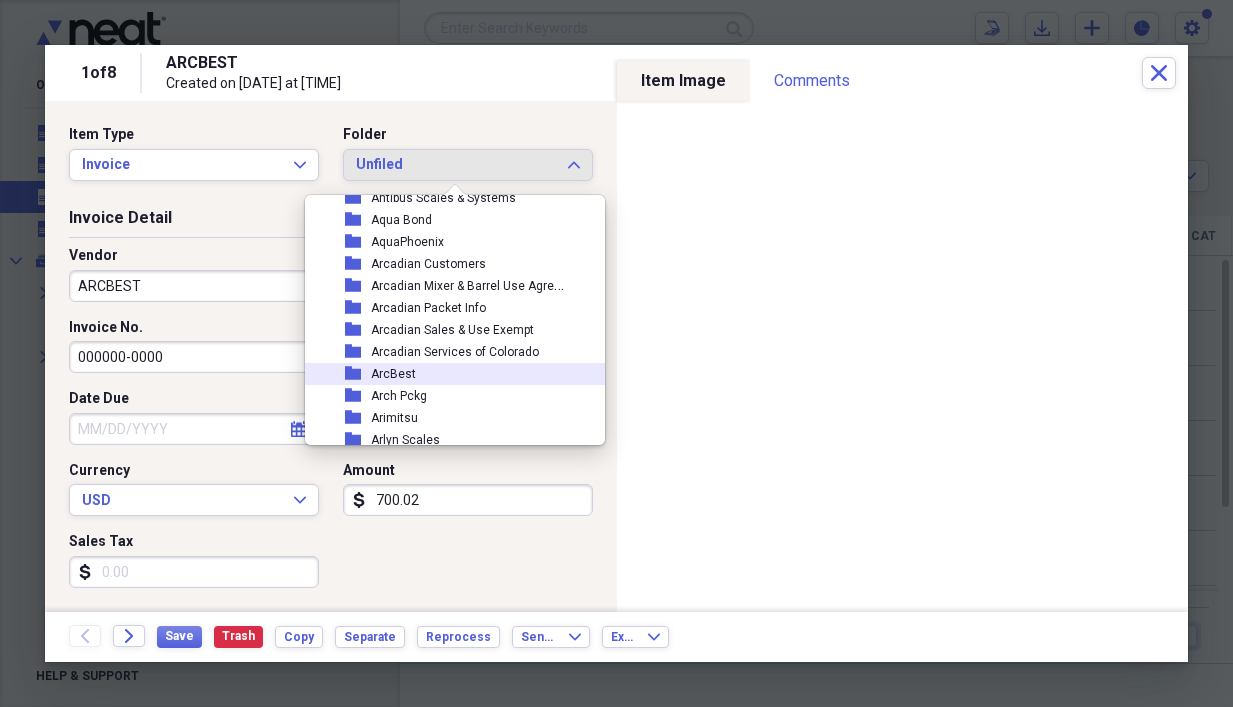 click on "ArcBest" at bounding box center (393, 374) 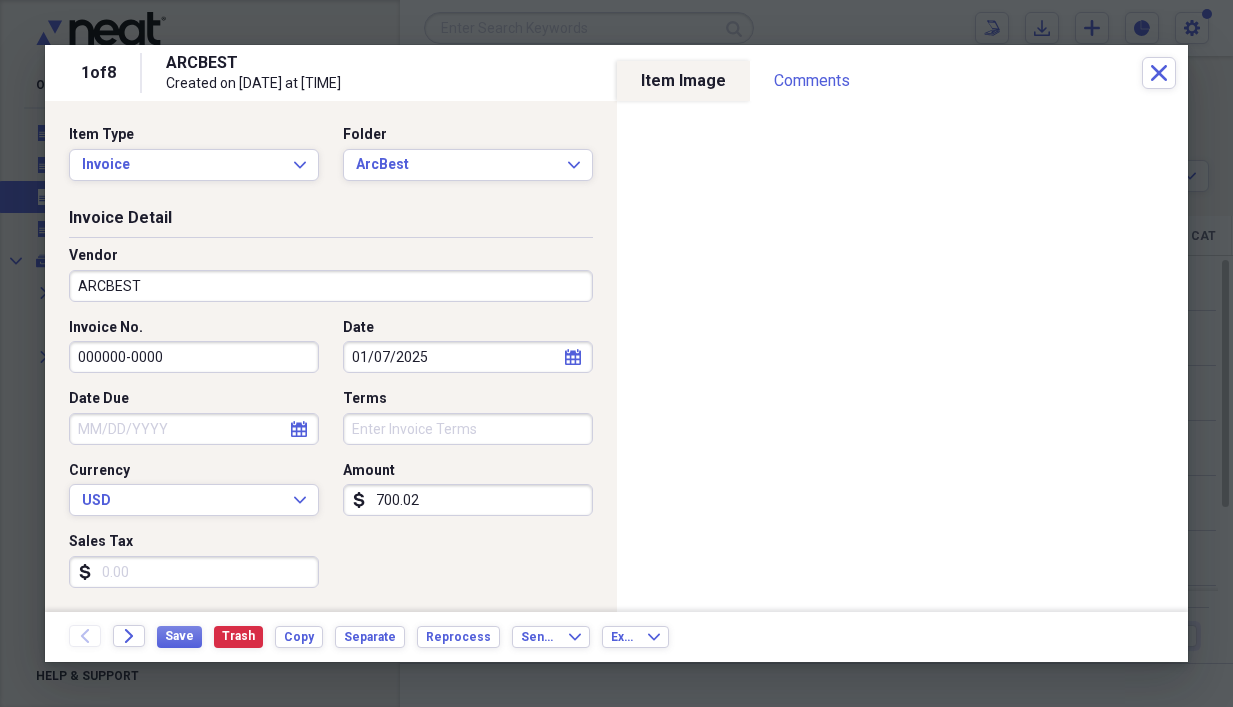 click on "000000-0000" at bounding box center [194, 357] 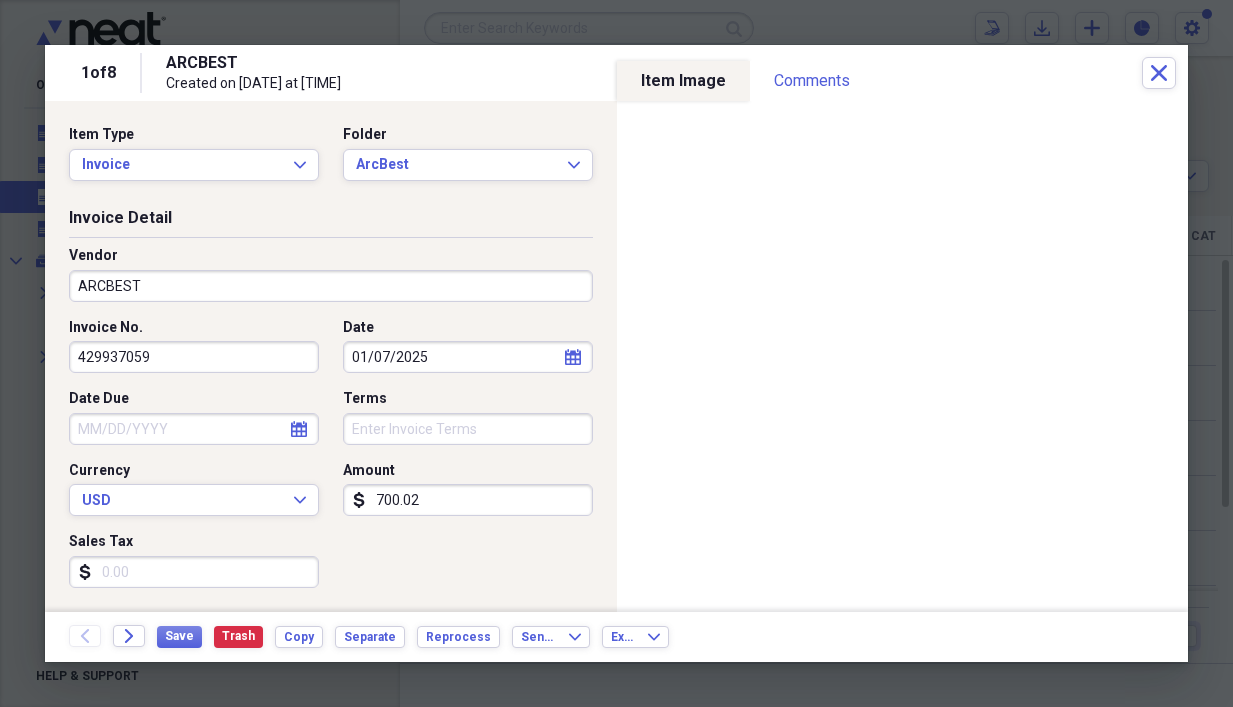 type on "429937059" 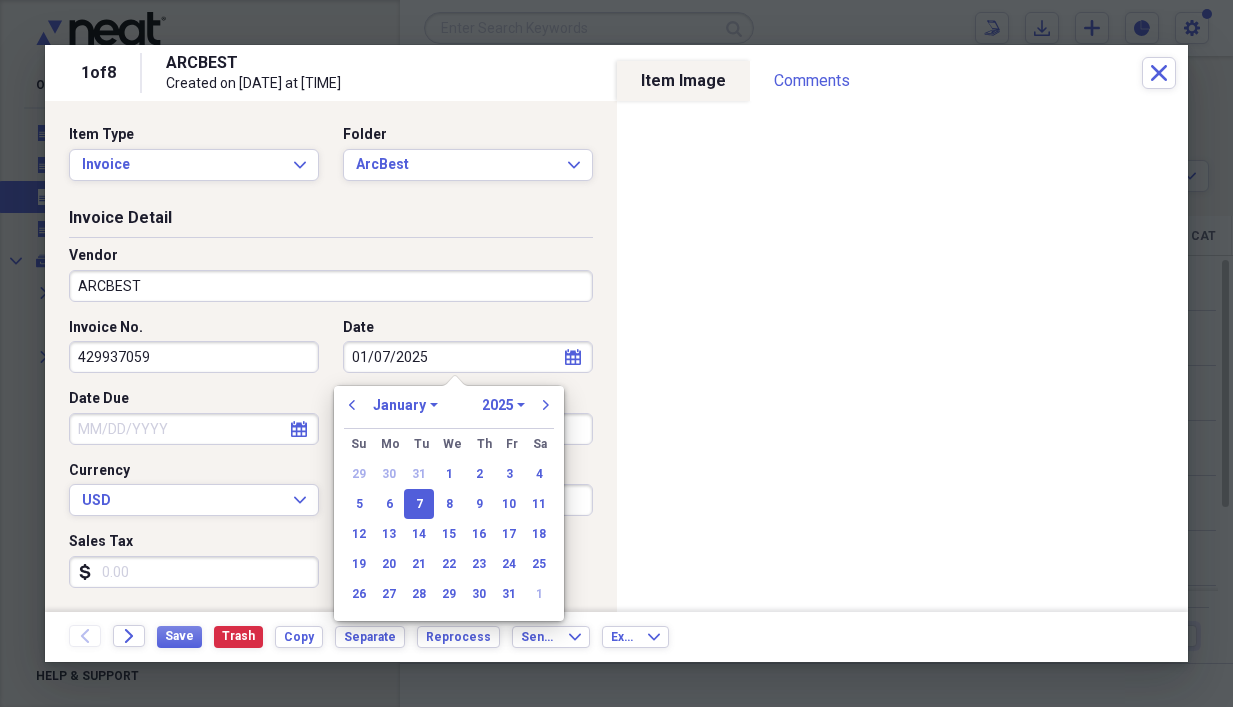 drag, startPoint x: 439, startPoint y: 357, endPoint x: 268, endPoint y: 370, distance: 171.49344 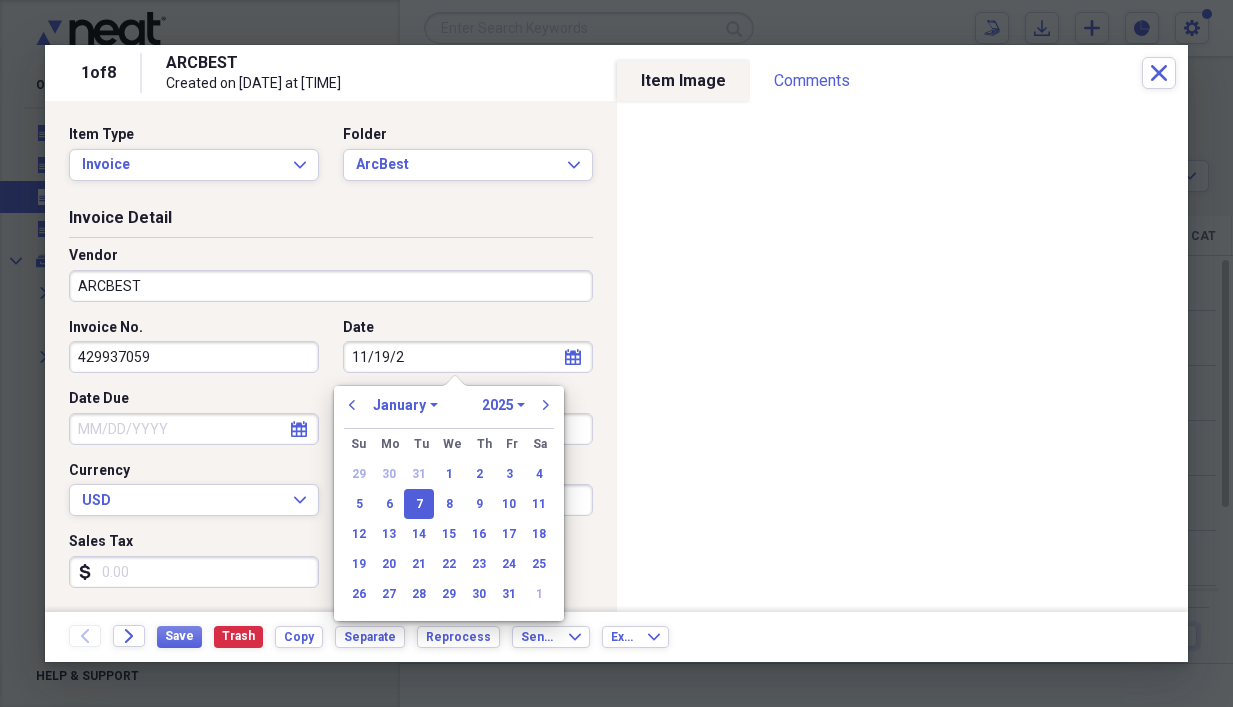 type on "11/19/20" 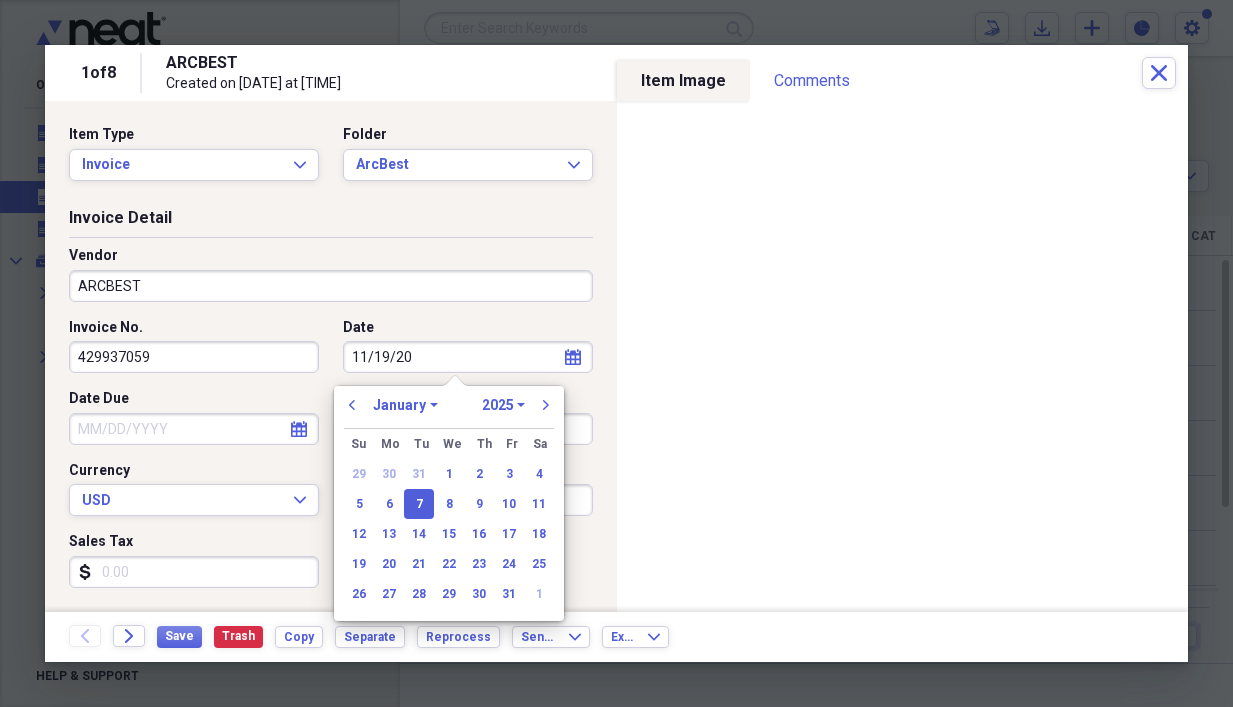 select on "10" 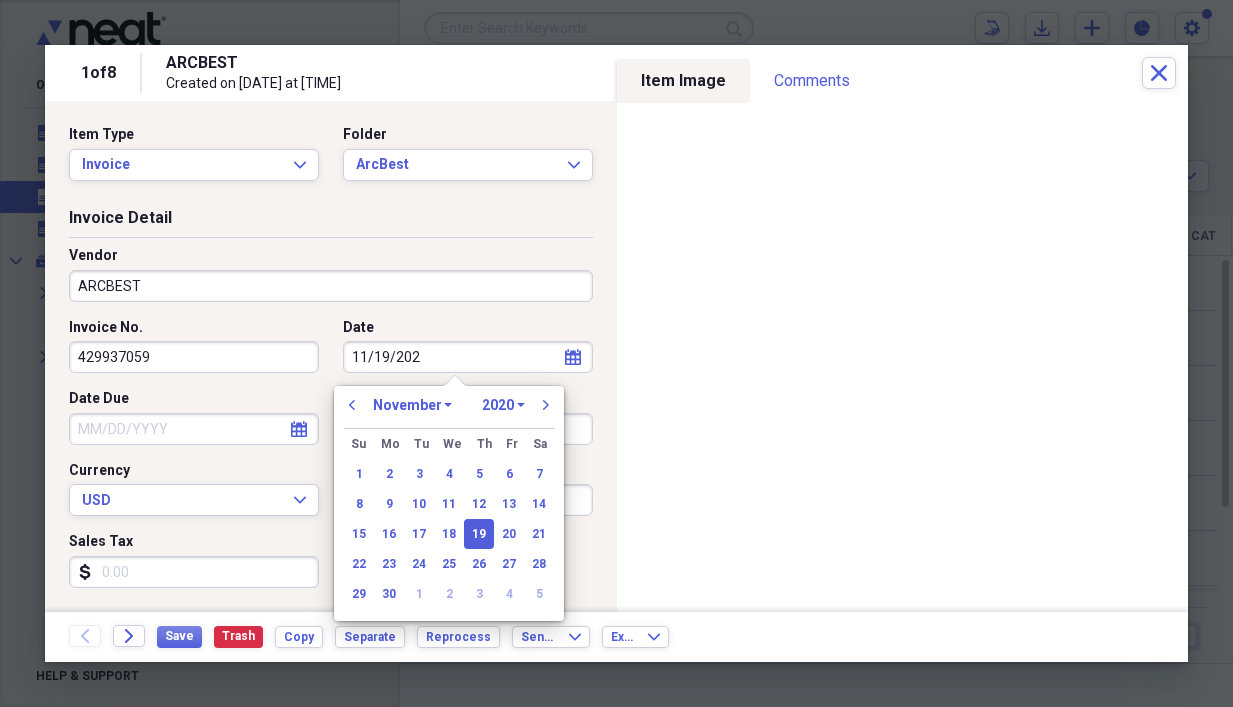 type on "11/19/2024" 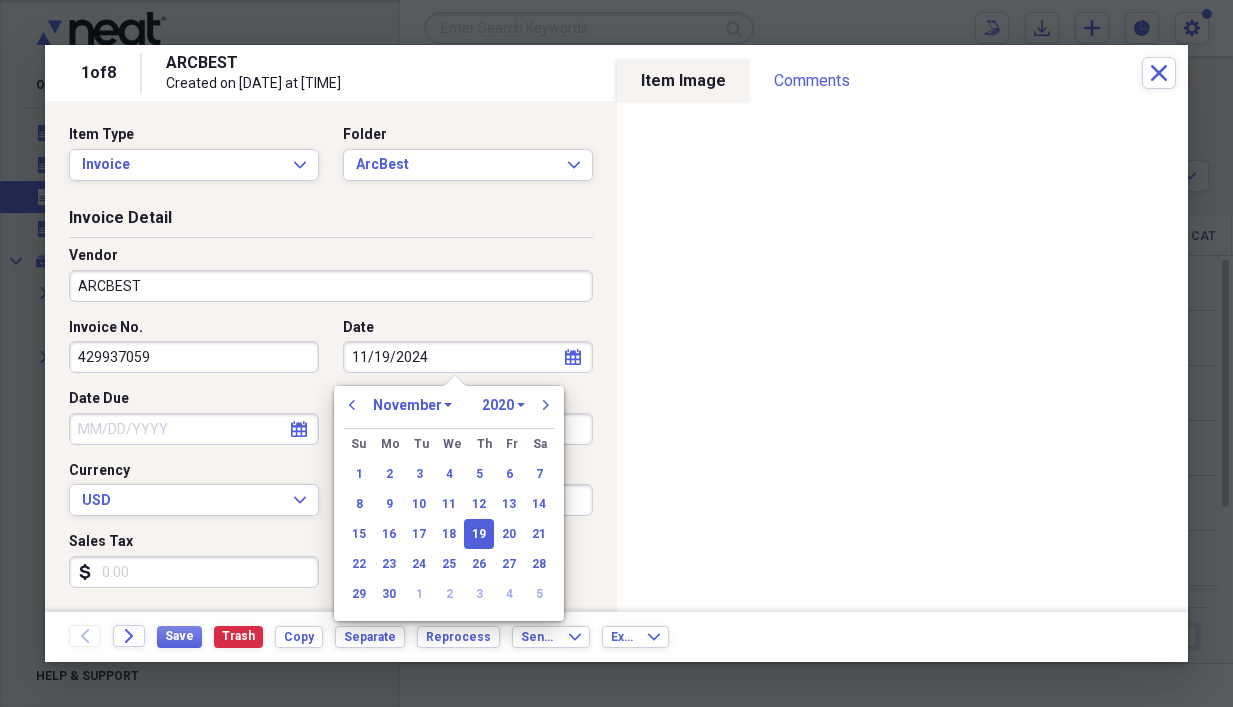 select on "2024" 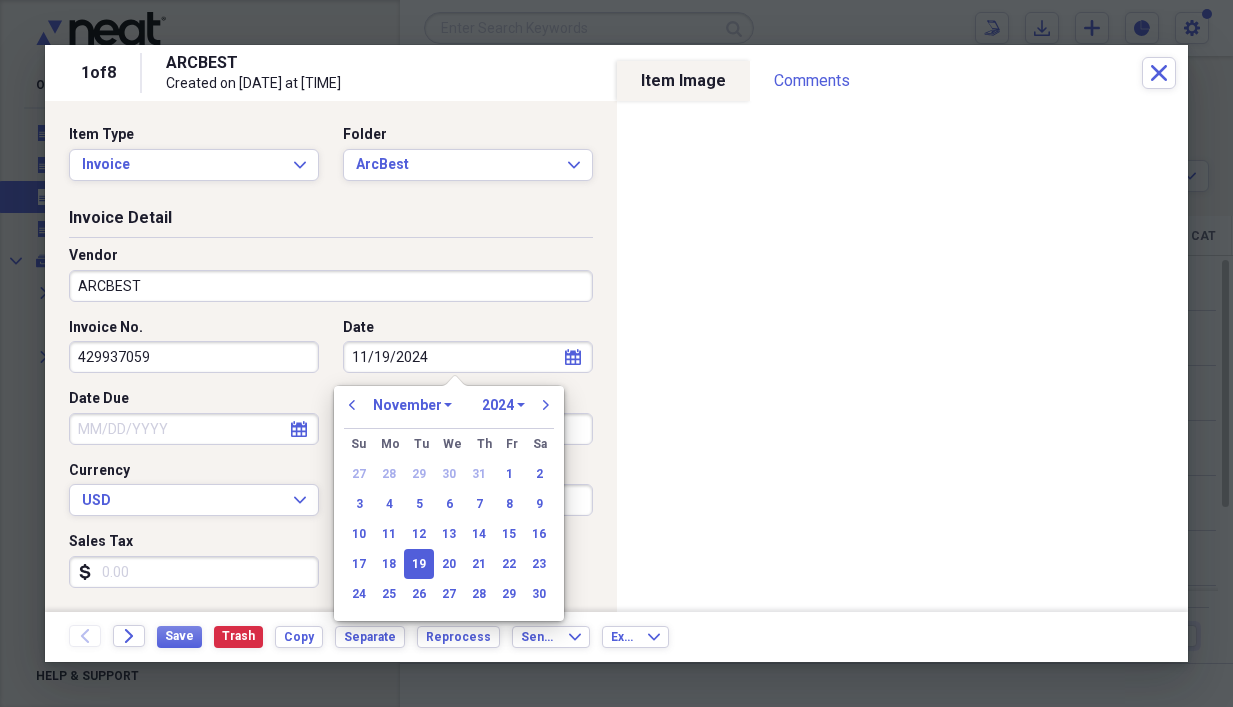 type on "11/19/2024" 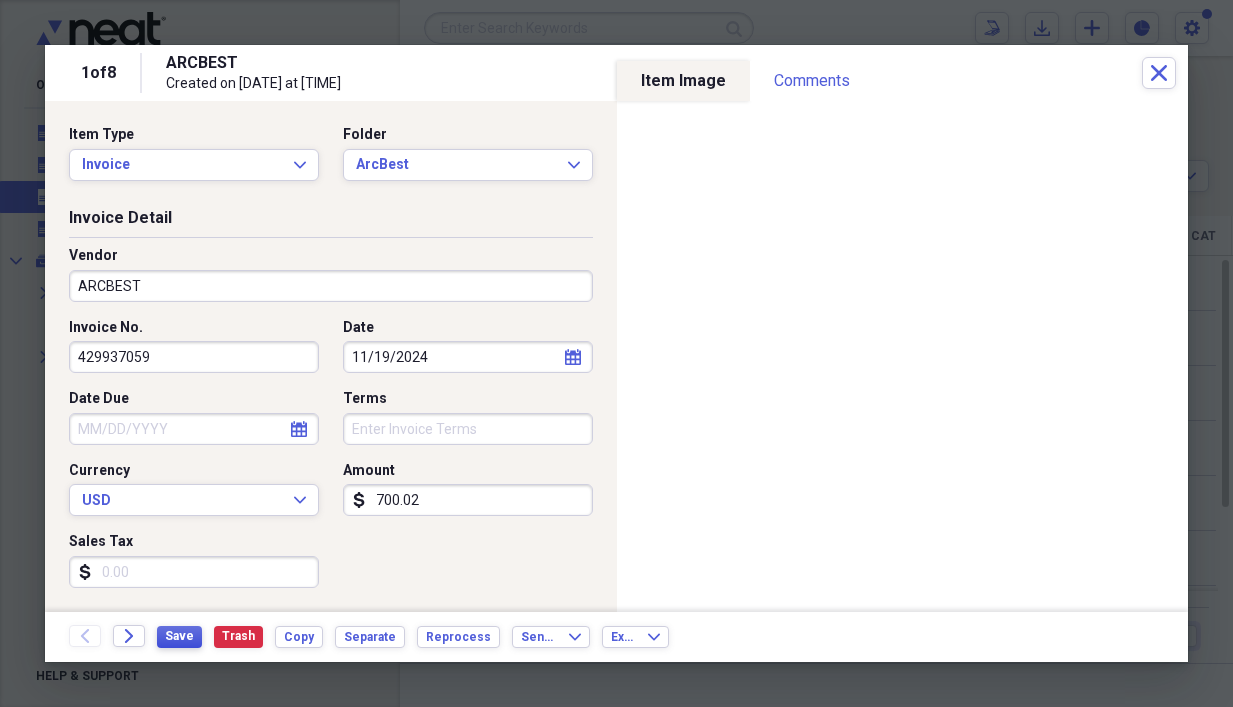 click on "Save" at bounding box center [179, 636] 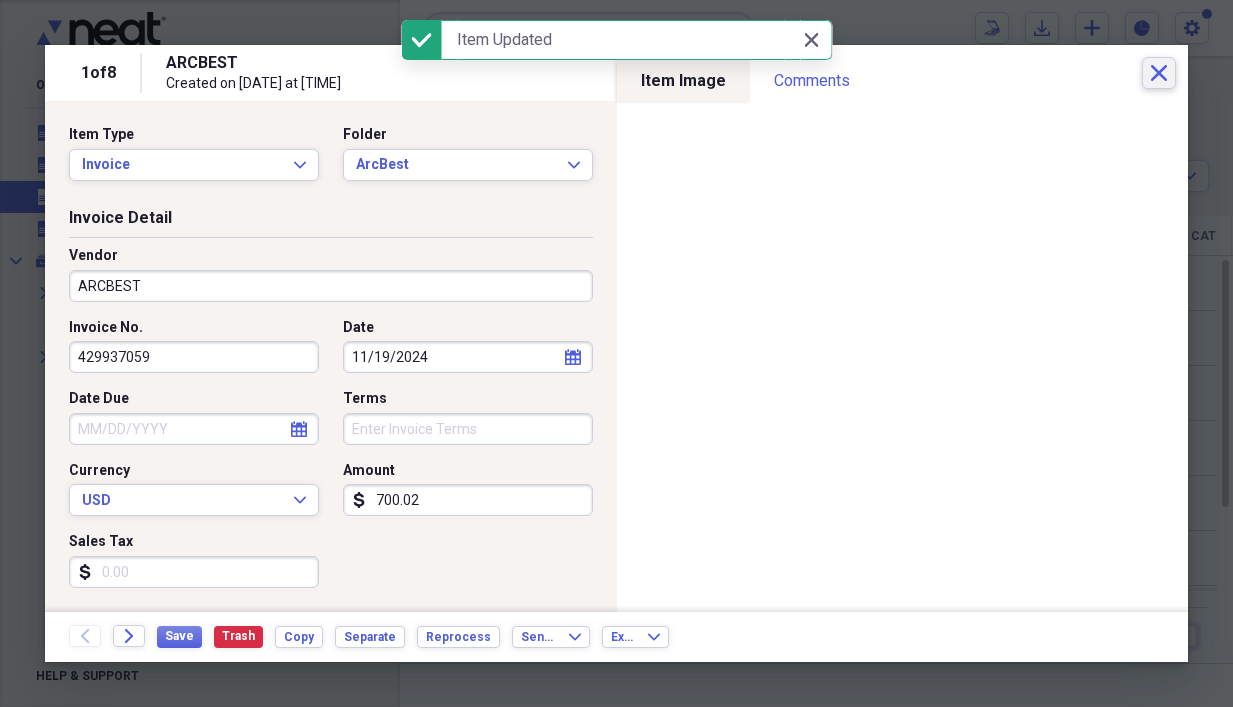 click on "Close" 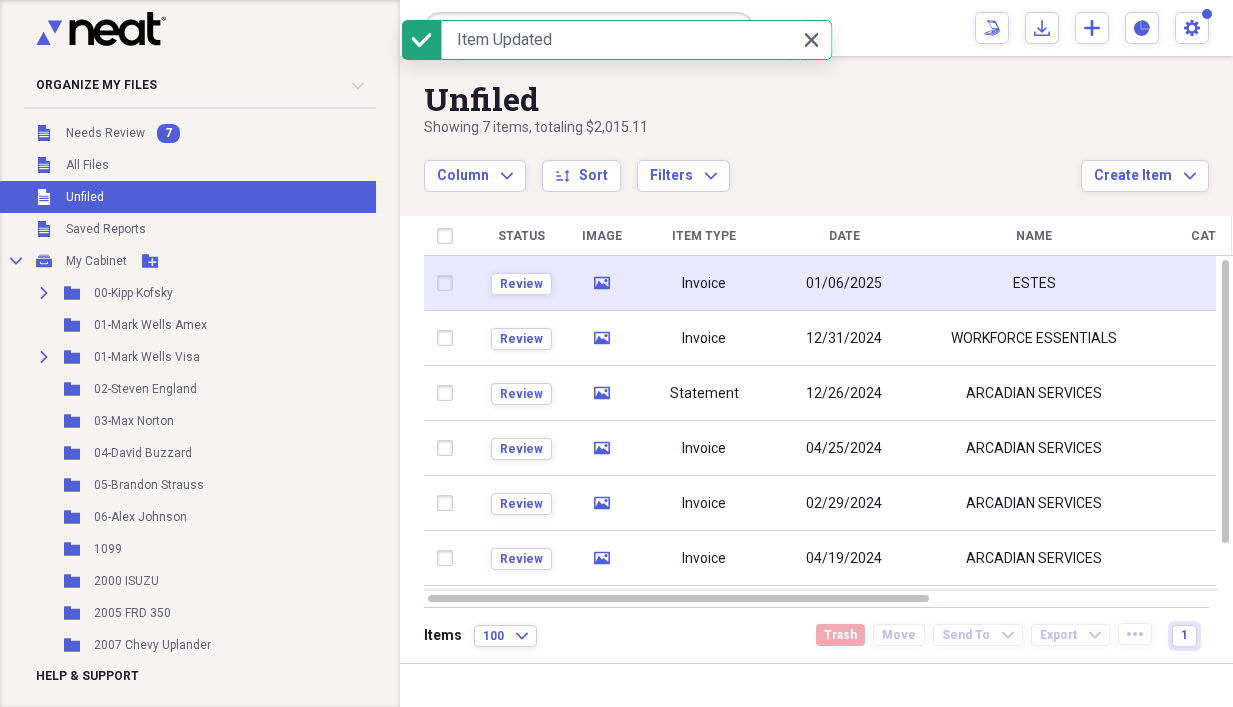 click on "Invoice" at bounding box center (704, 284) 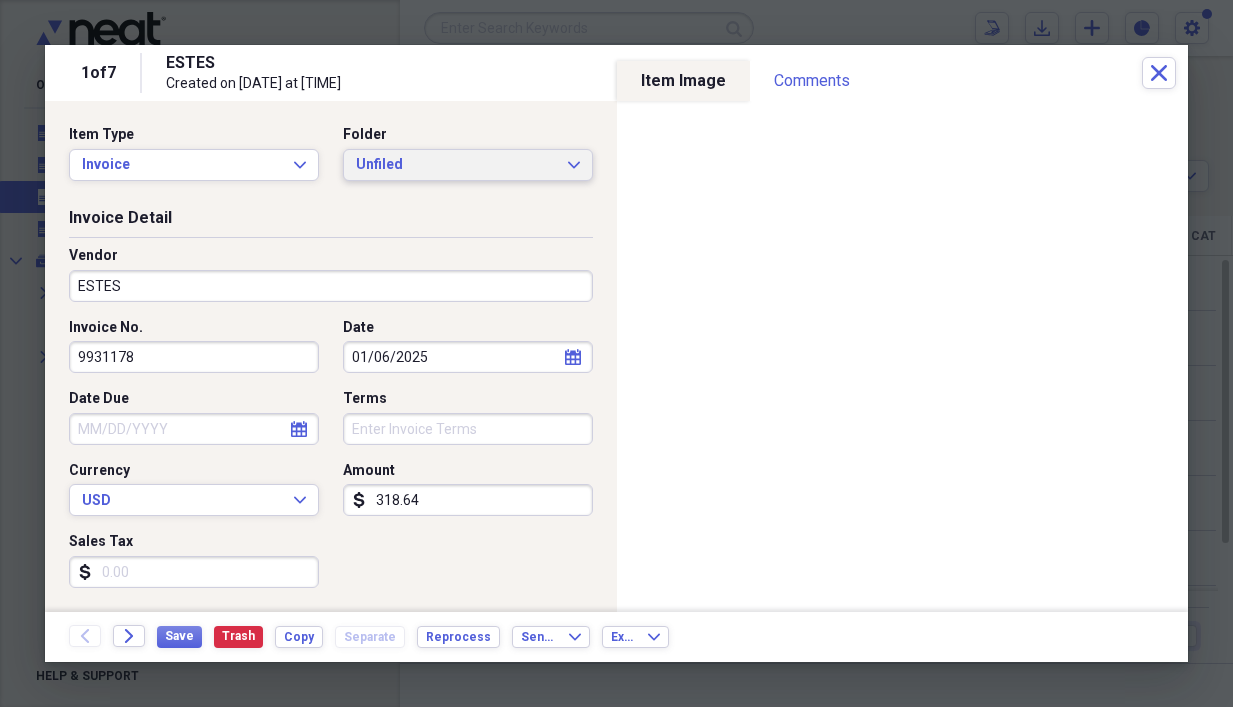 click 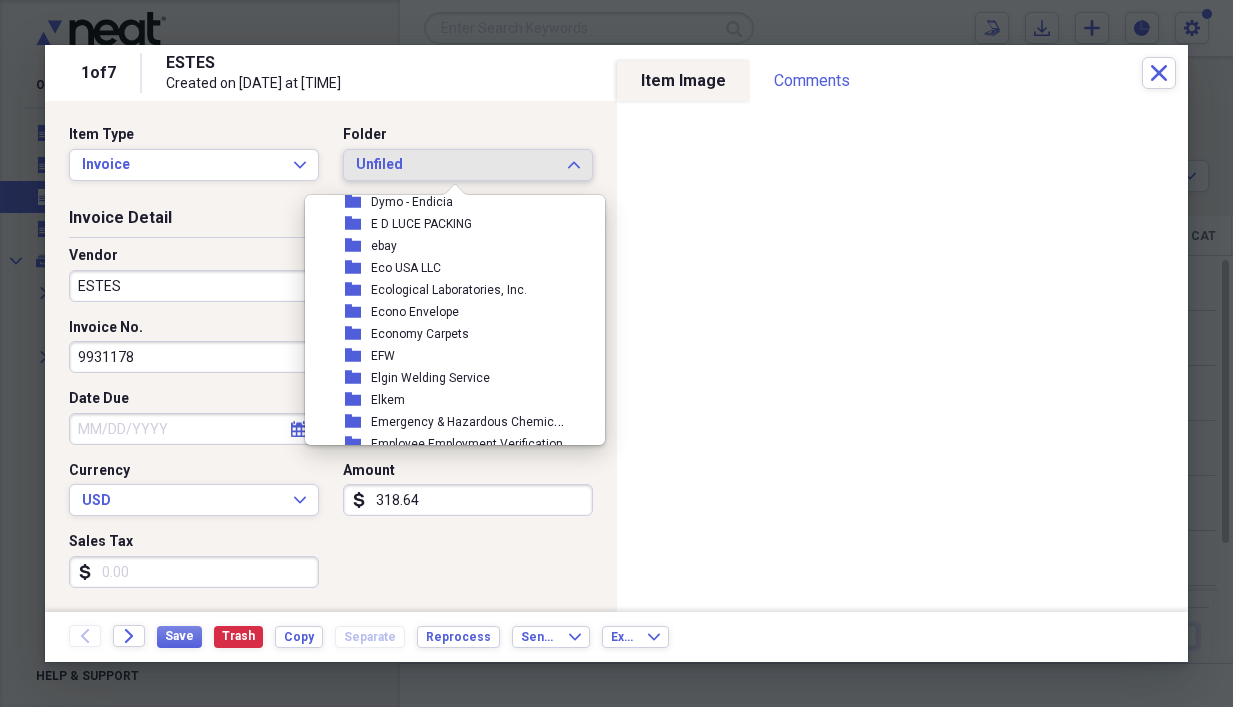 scroll, scrollTop: 6239, scrollLeft: 0, axis: vertical 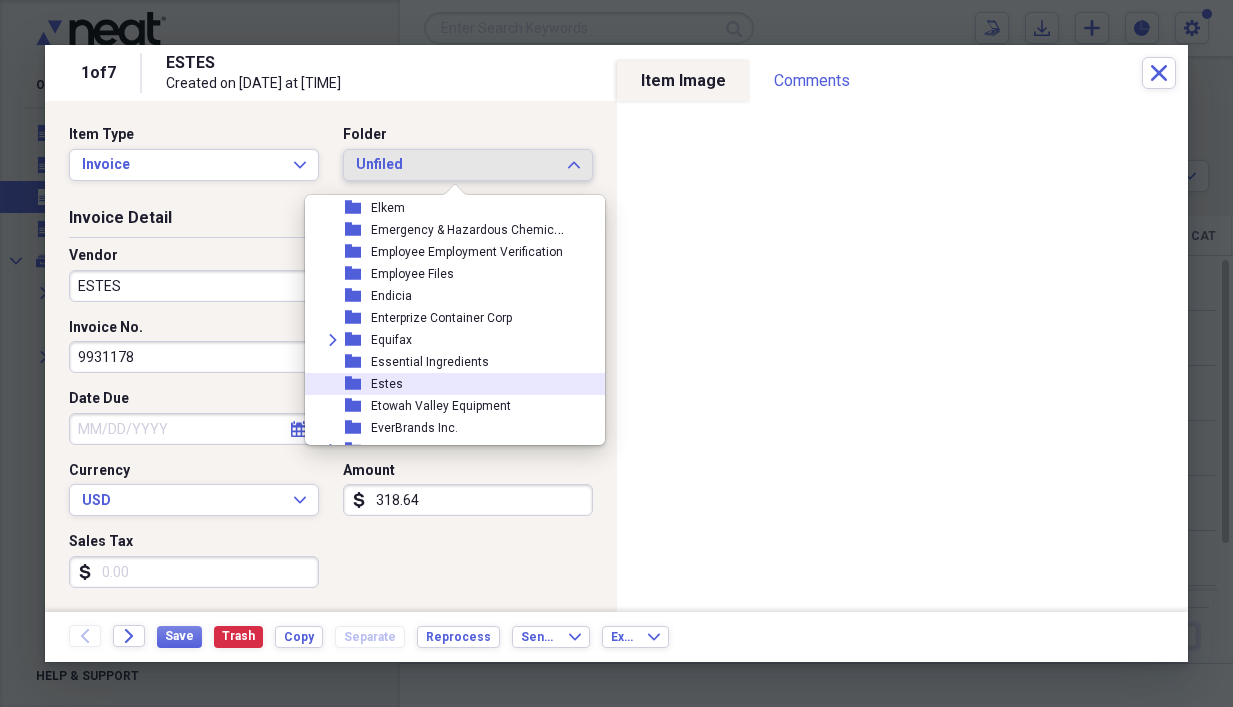 click on "Estes" at bounding box center (387, 384) 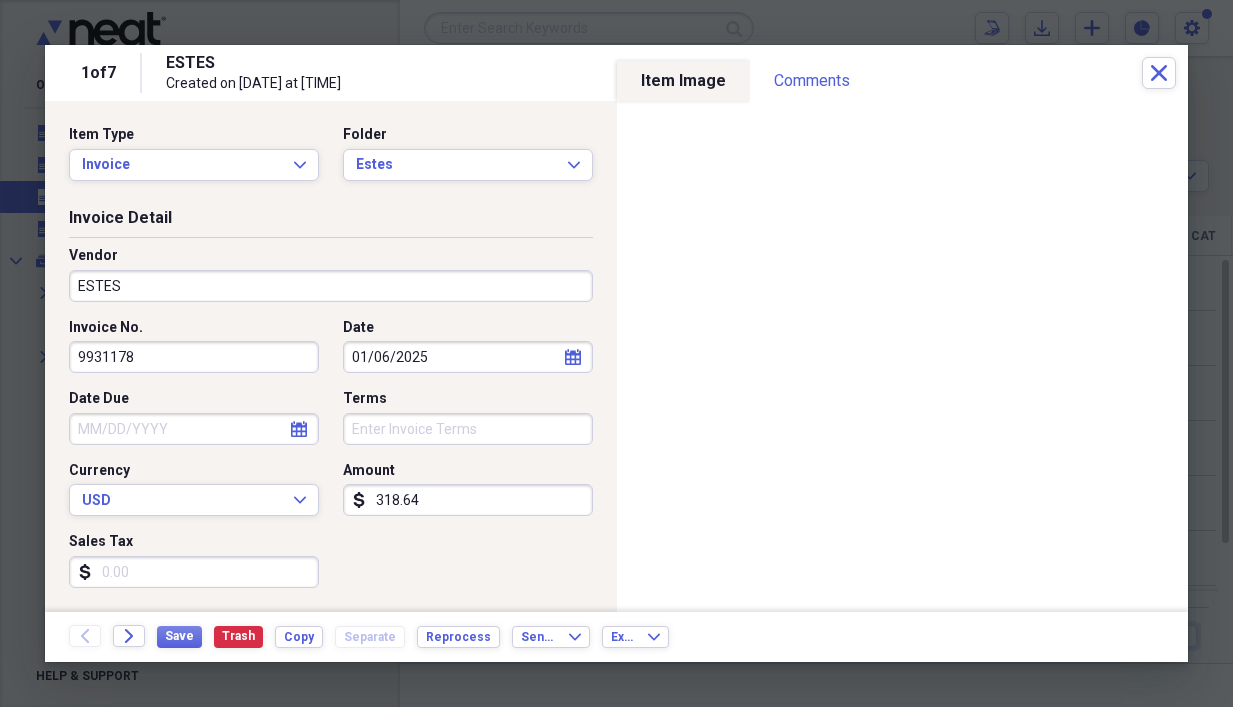 click on "9931178" at bounding box center [194, 357] 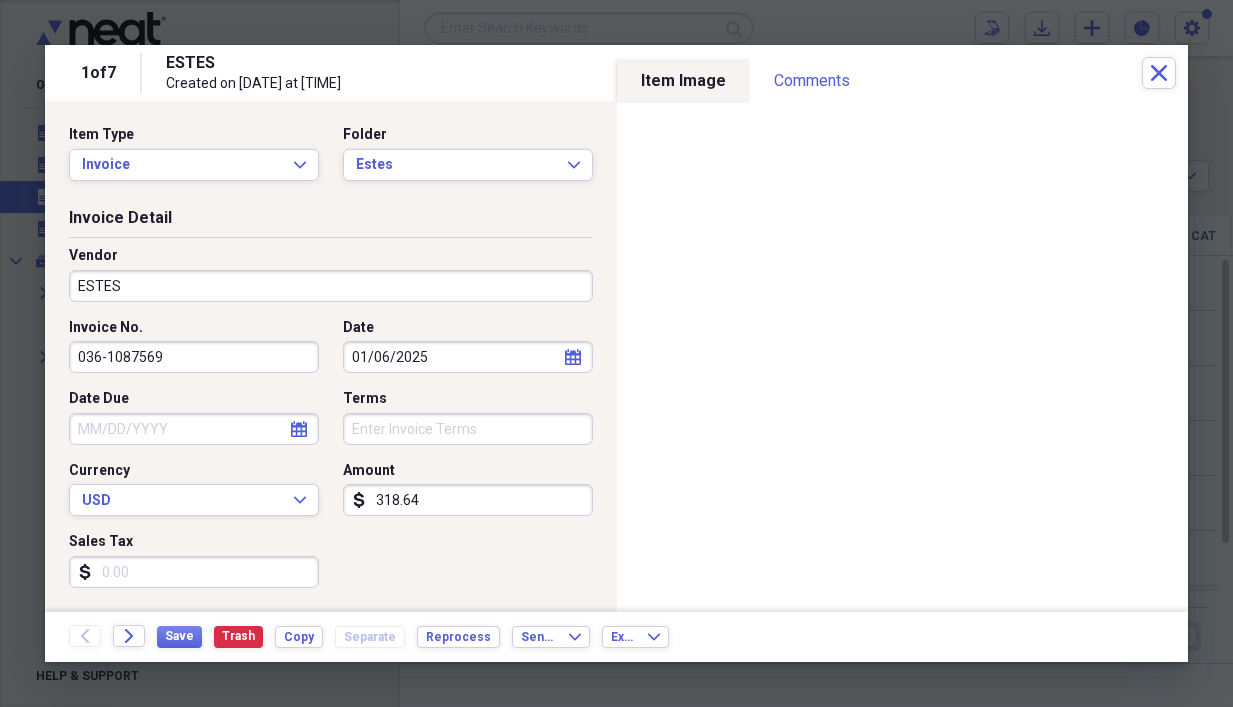 type on "036-1087569" 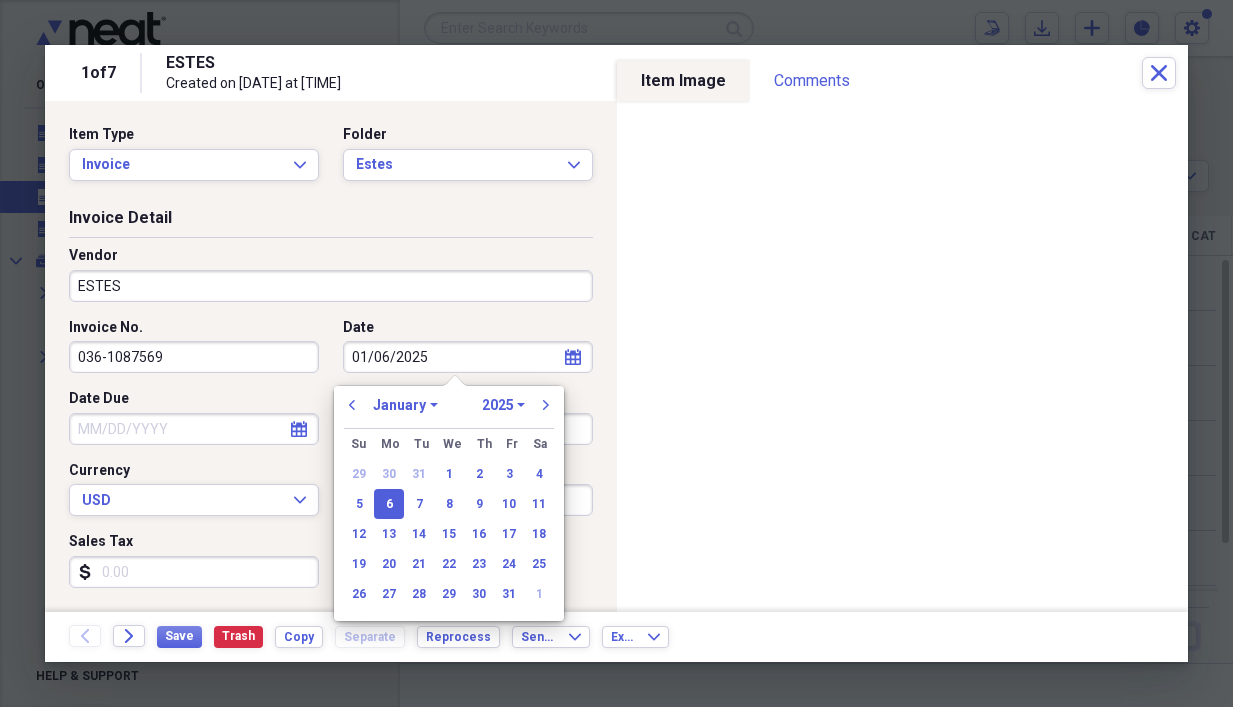 drag, startPoint x: 458, startPoint y: 354, endPoint x: 317, endPoint y: 357, distance: 141.0319 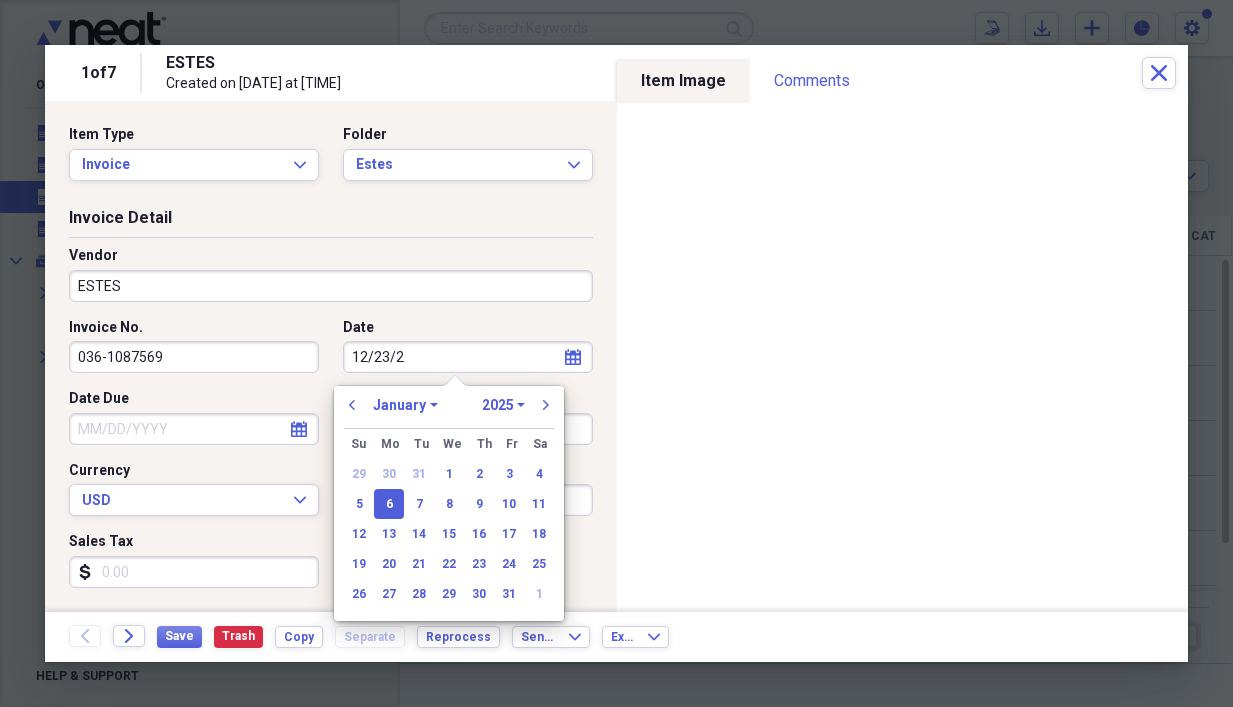 type on "12/23/20" 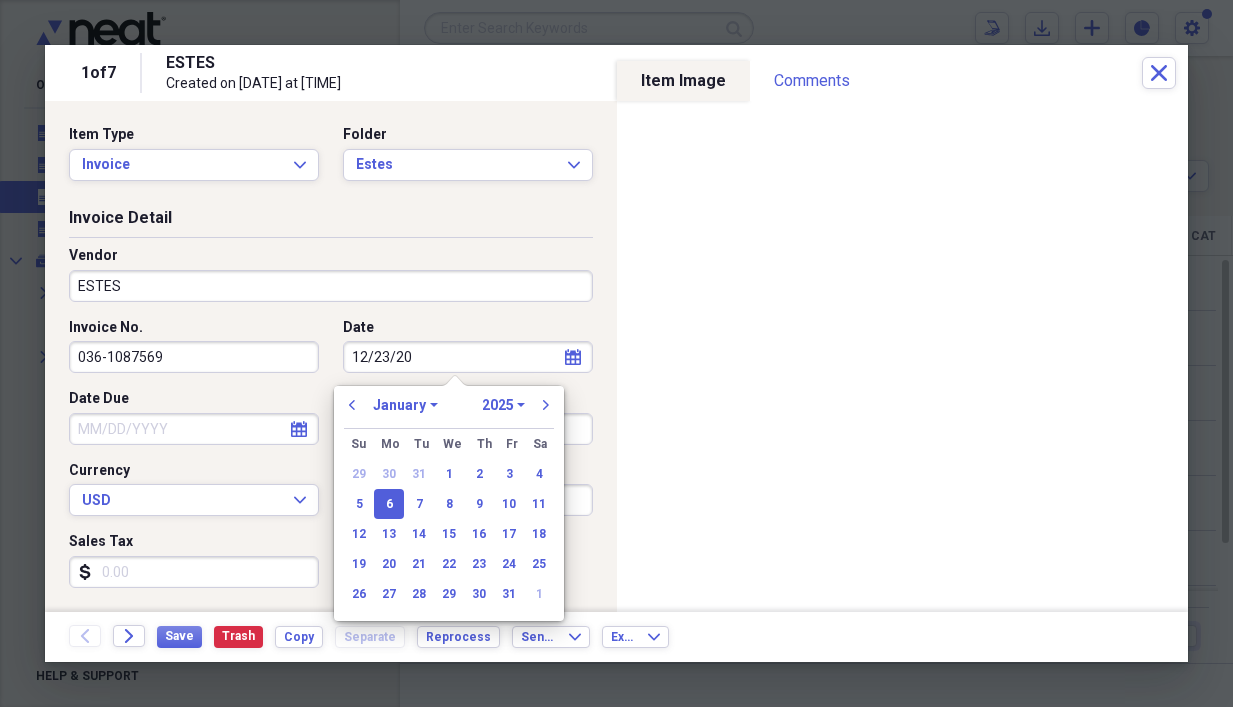 select on "11" 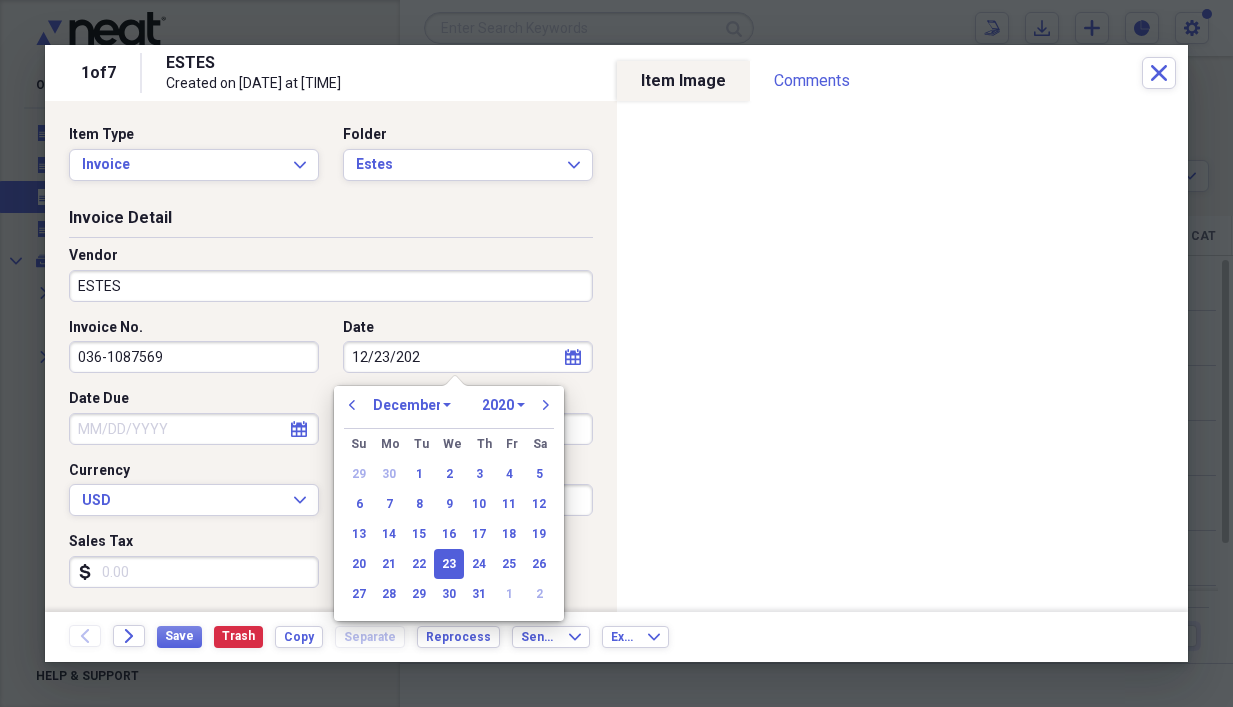 type on "12/23/2024" 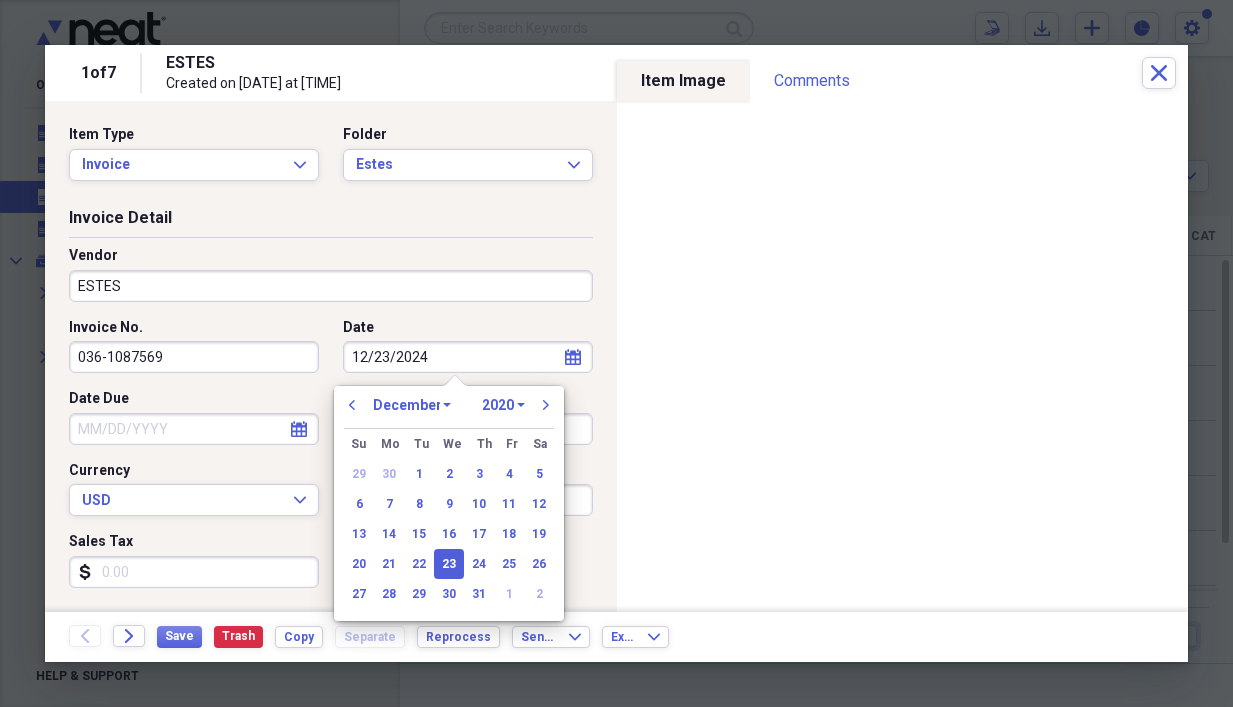 select on "2024" 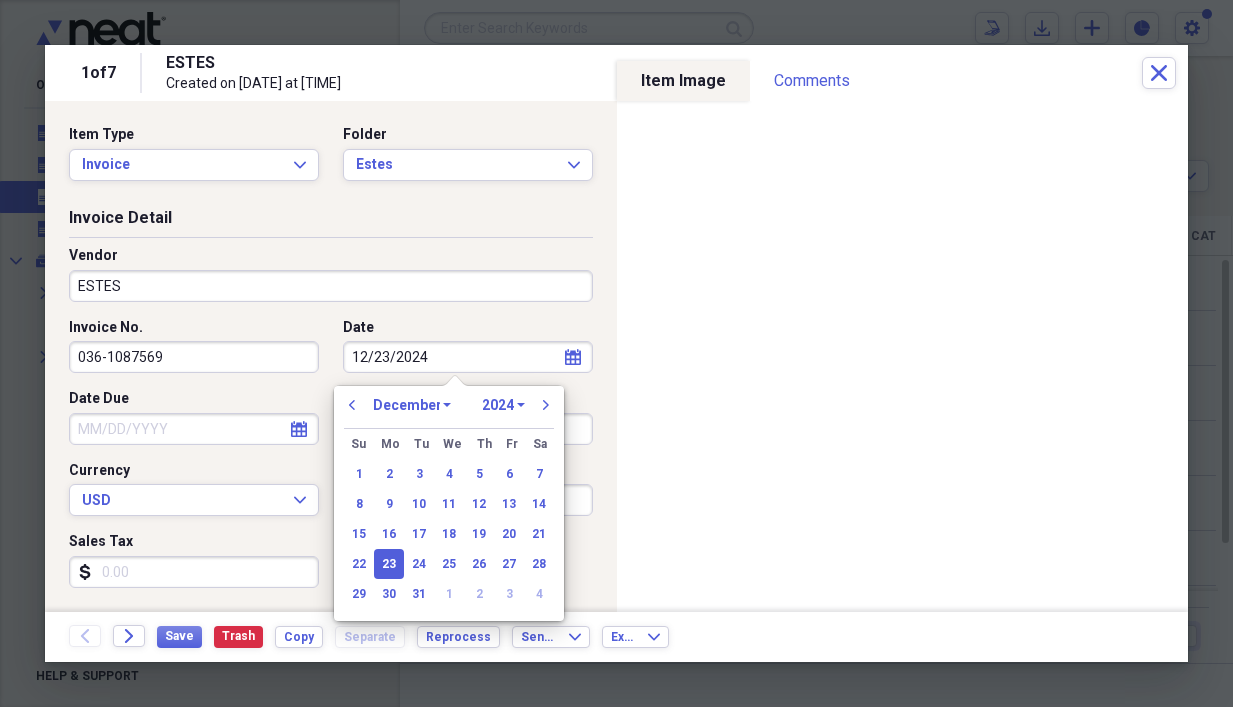 type on "12/23/2024" 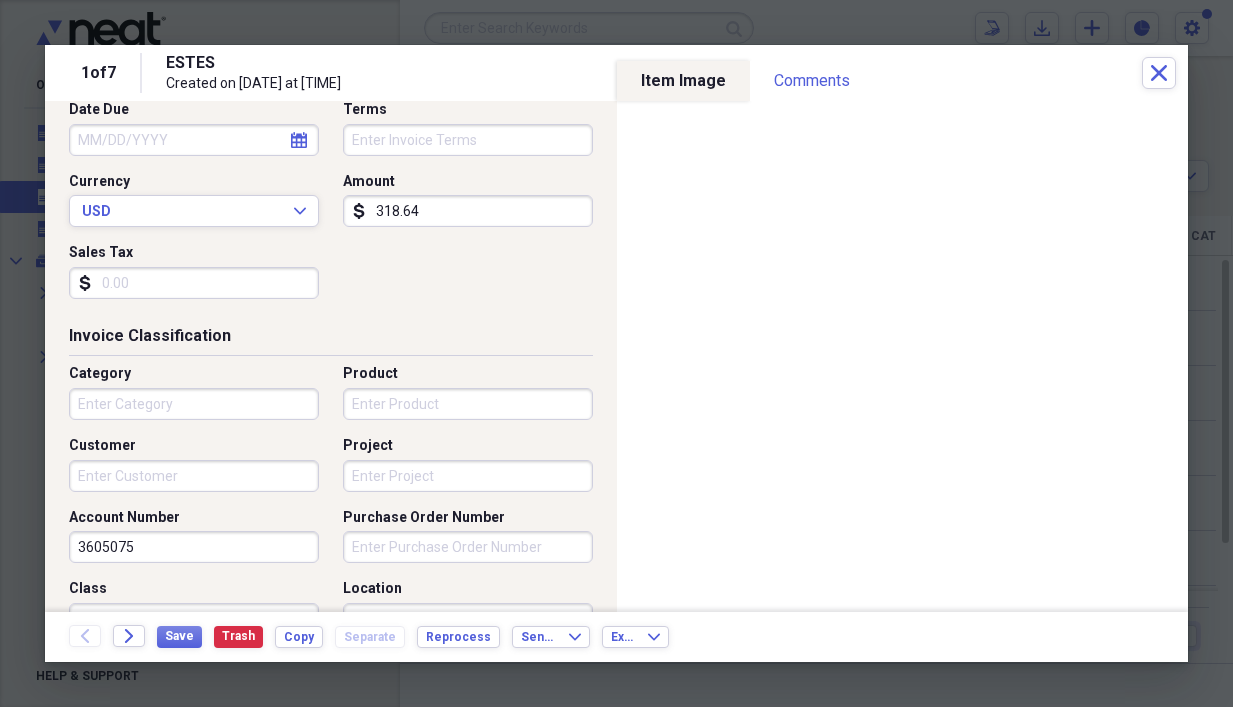 scroll, scrollTop: 300, scrollLeft: 0, axis: vertical 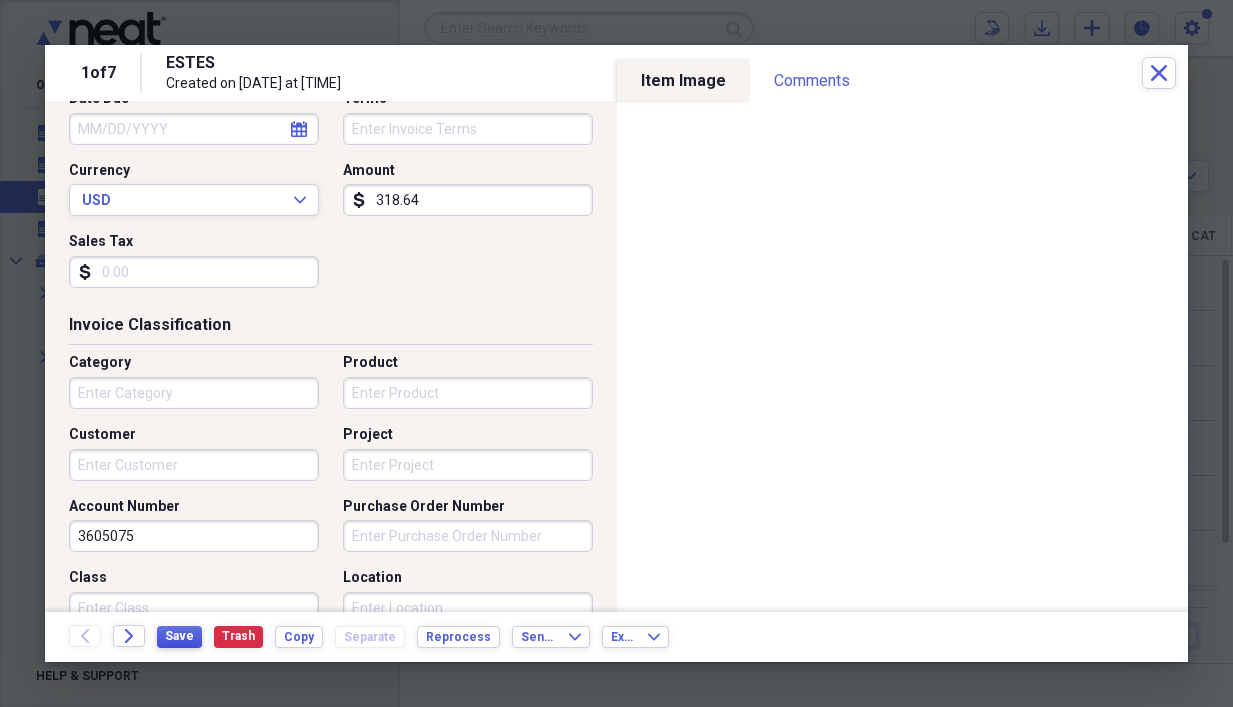 click on "Save" at bounding box center [179, 636] 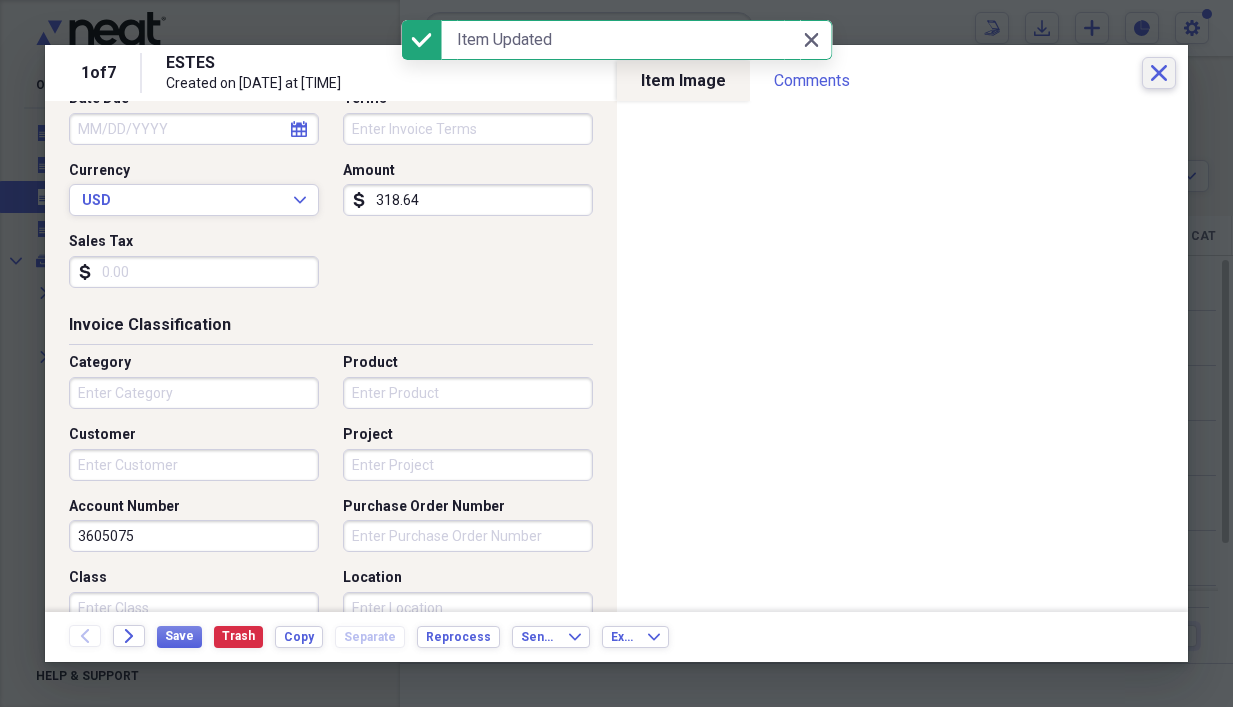 click 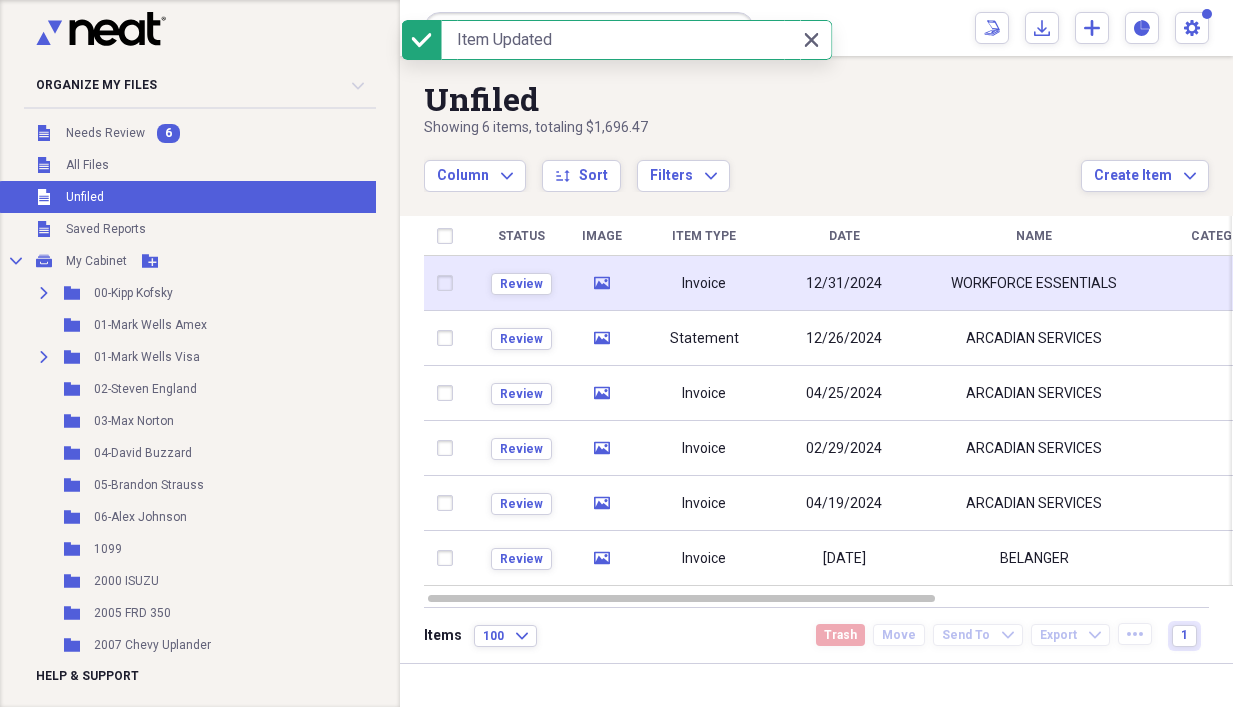 click on "Invoice" at bounding box center (704, 284) 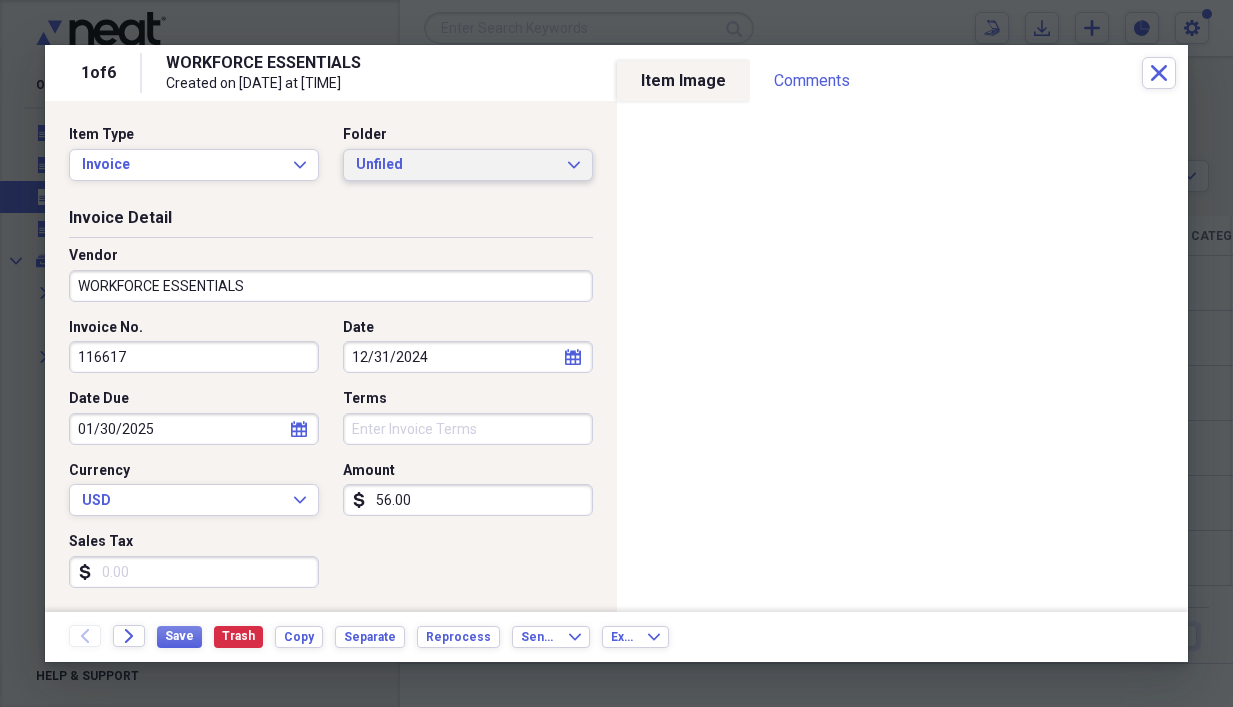 click on "Expand" 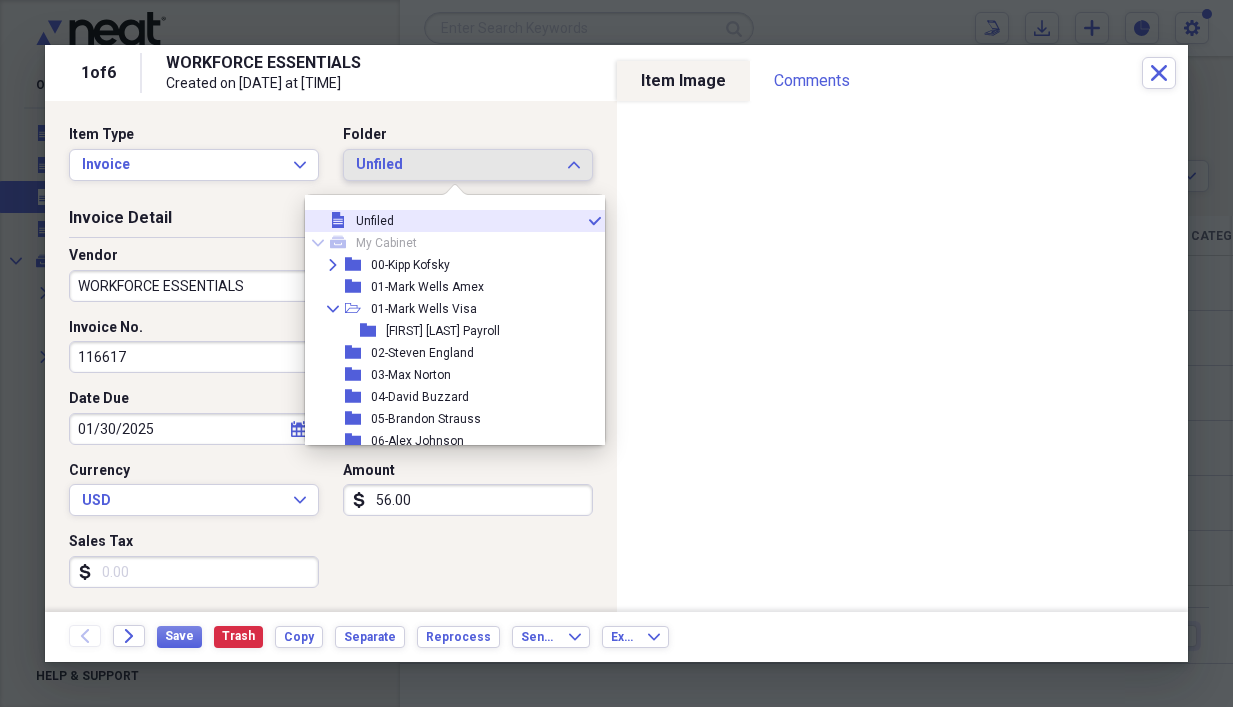 scroll, scrollTop: 9983, scrollLeft: 0, axis: vertical 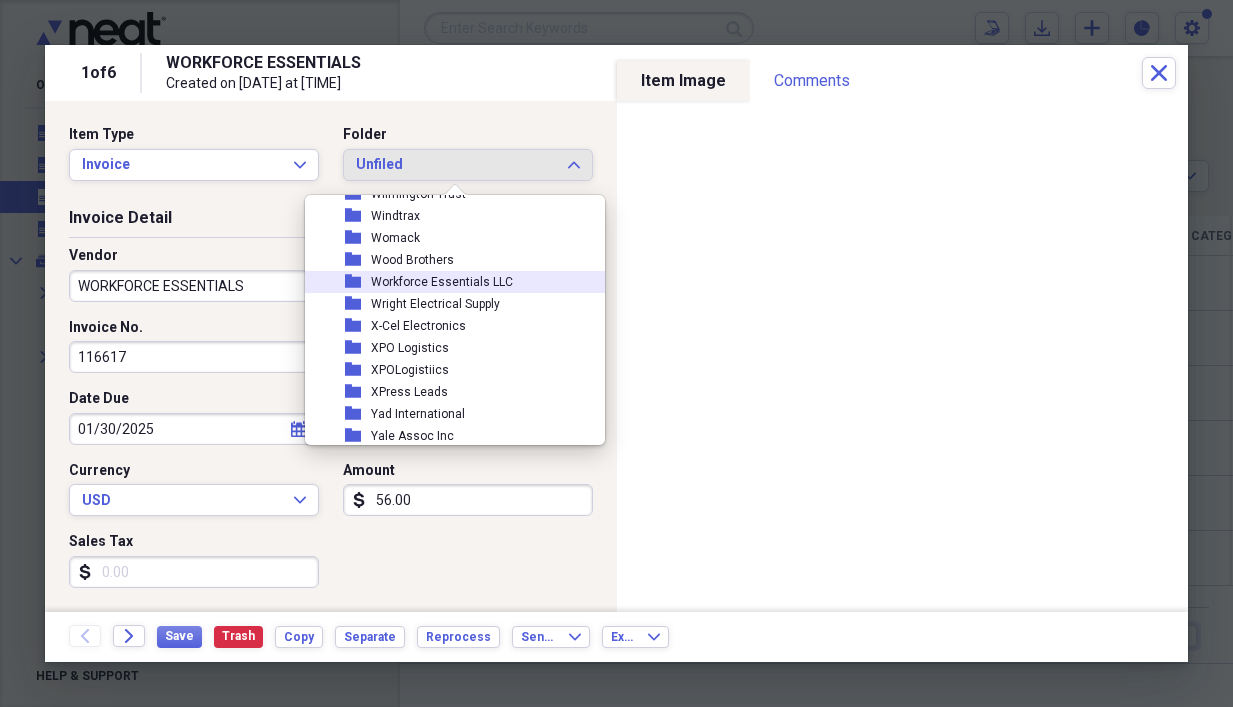 click on "Workforce Essentials LLC" at bounding box center (442, 282) 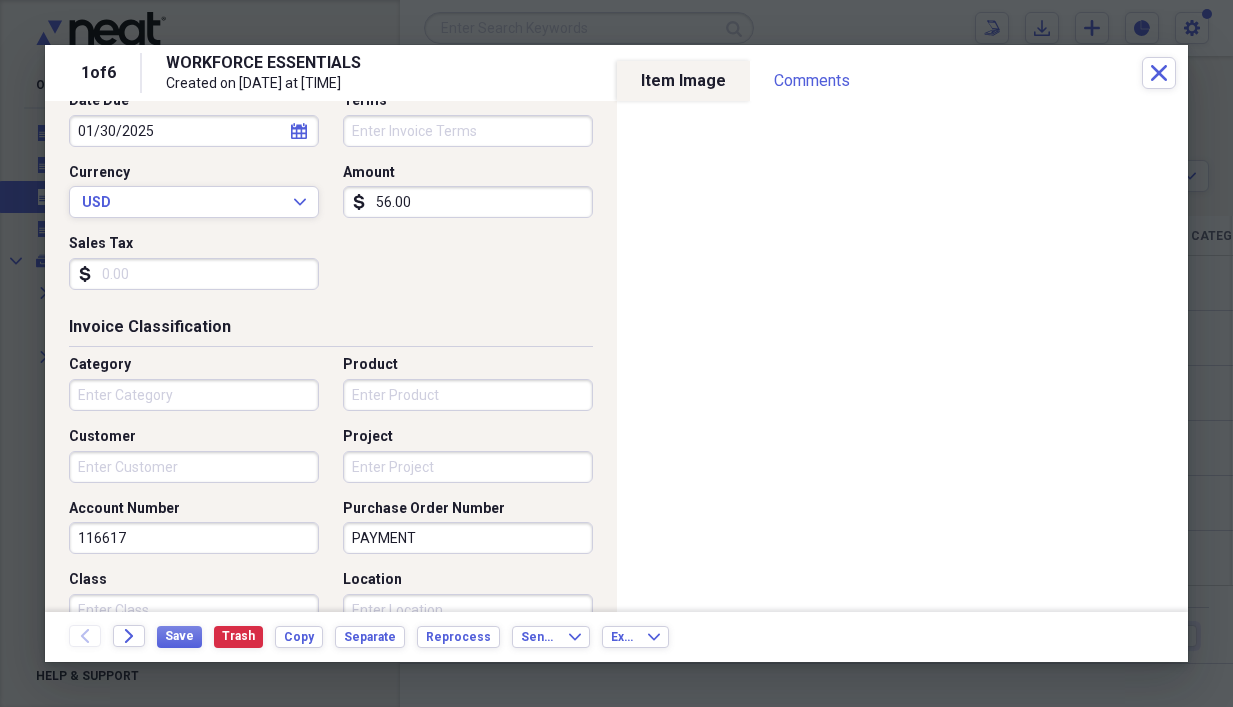scroll, scrollTop: 300, scrollLeft: 0, axis: vertical 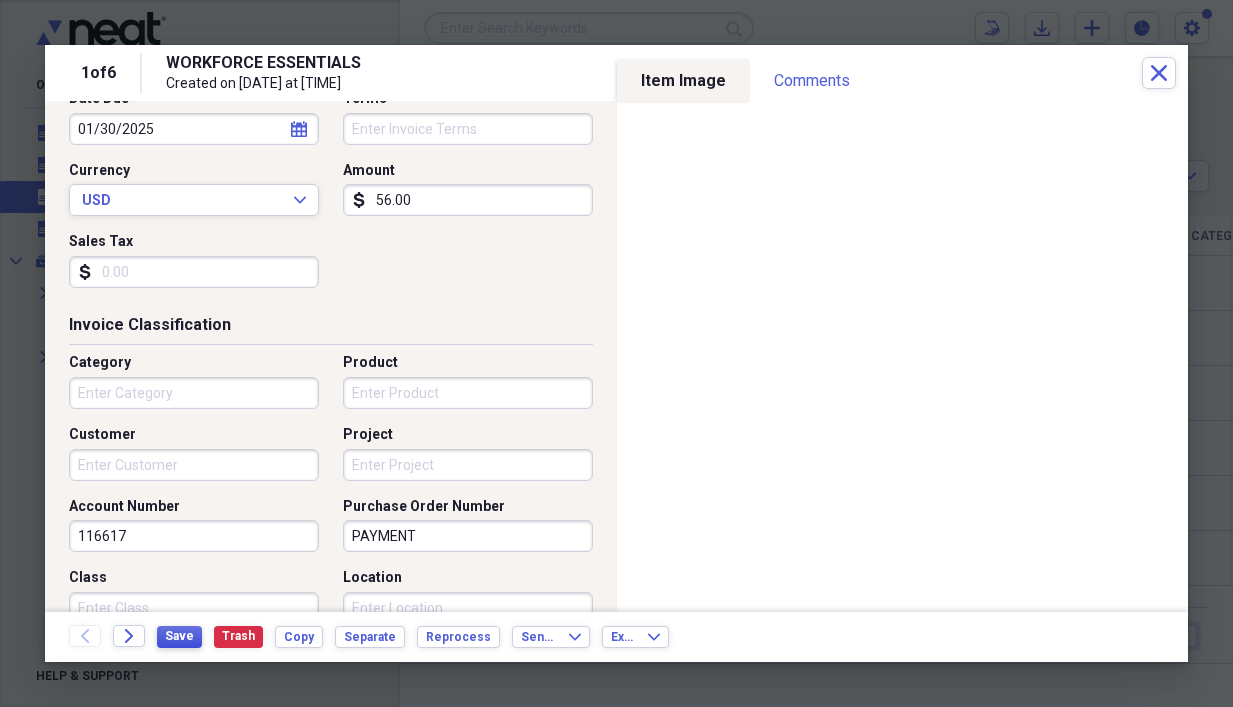 click on "Save" at bounding box center [179, 636] 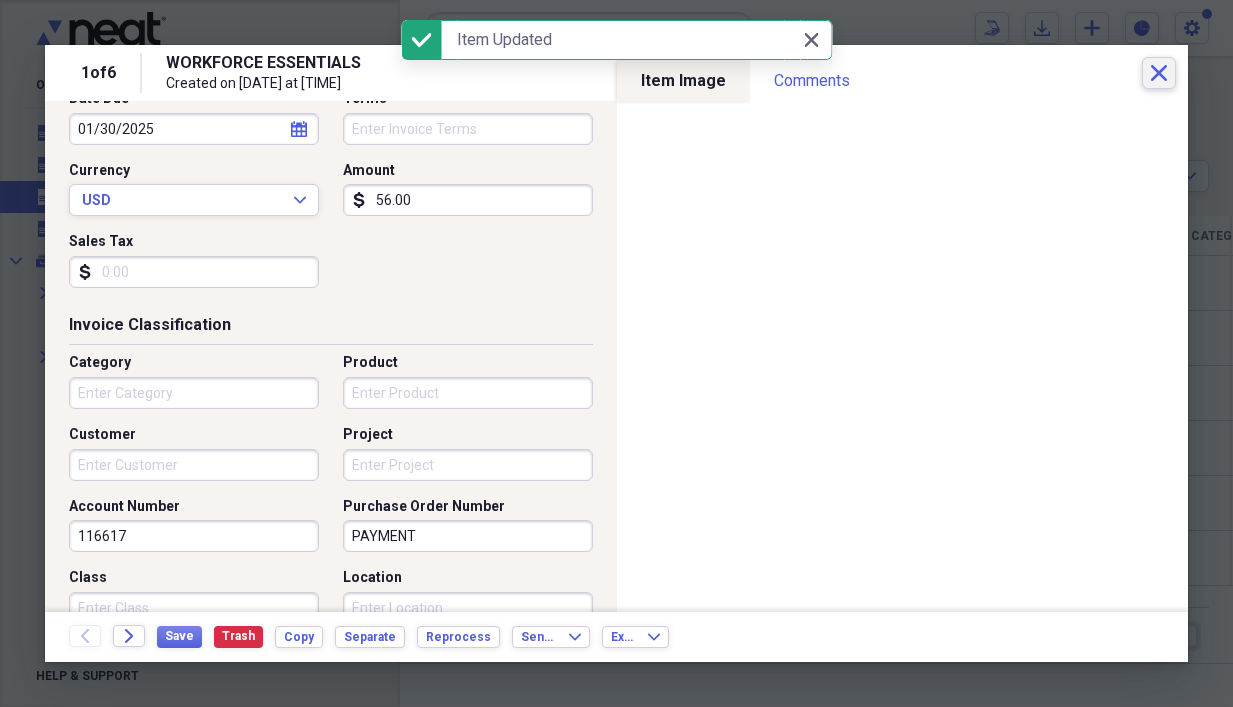 click on "Close" 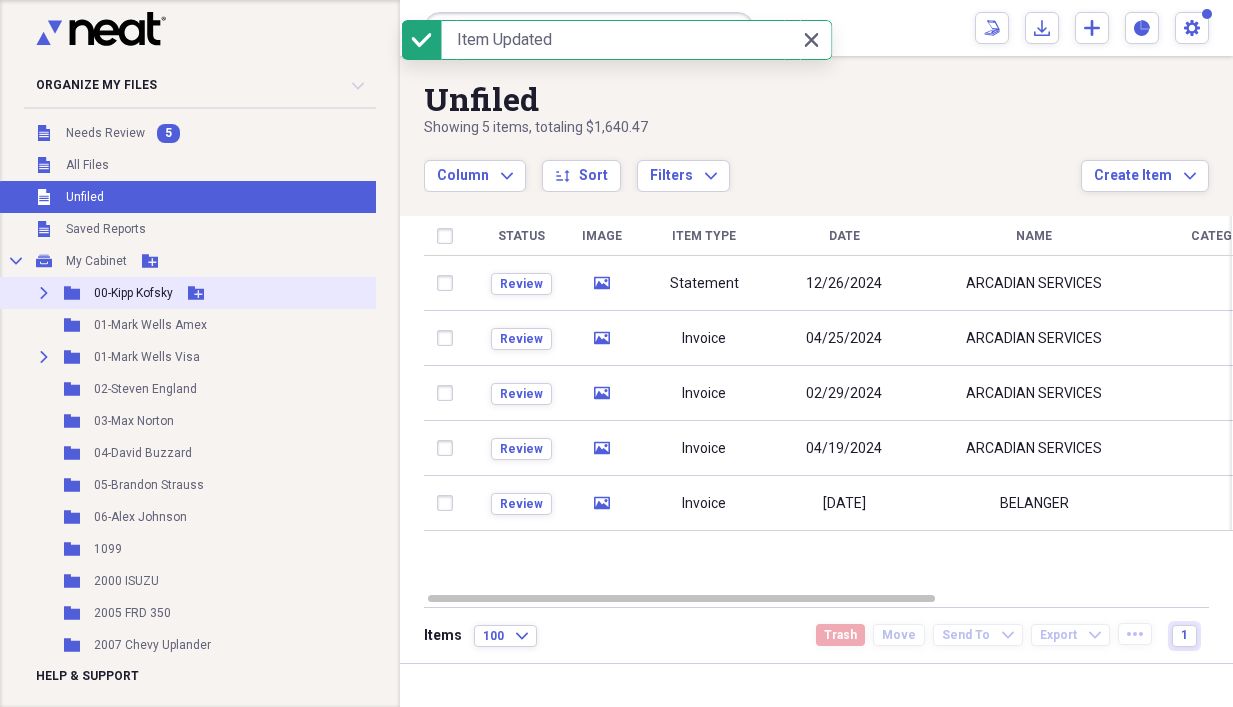 click on "Statement" at bounding box center [704, 284] 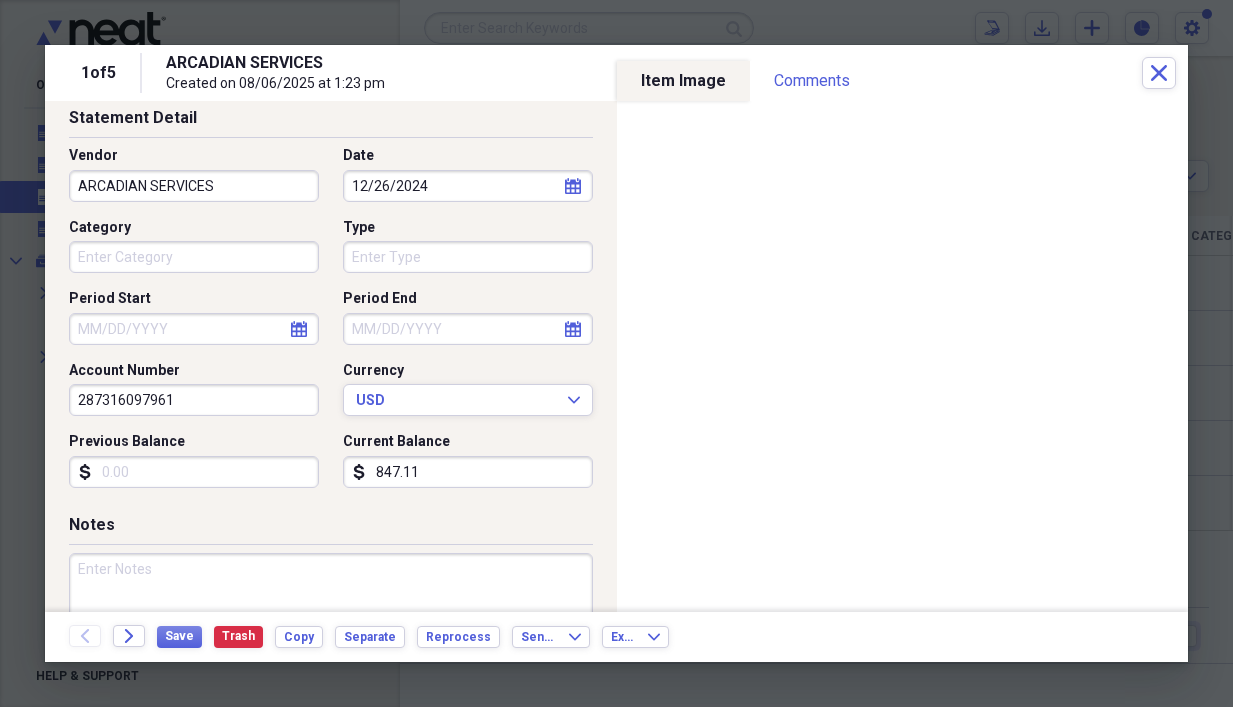click on "12/26/2024" at bounding box center [468, 186] 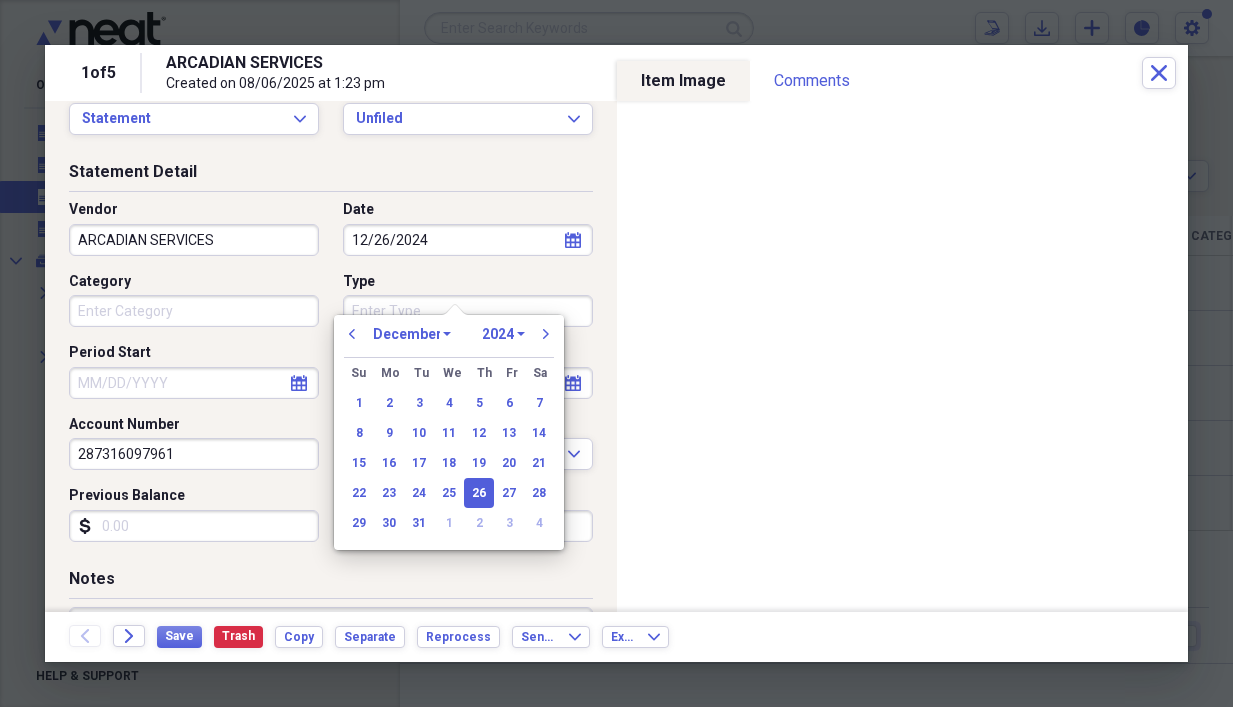scroll, scrollTop: 0, scrollLeft: 0, axis: both 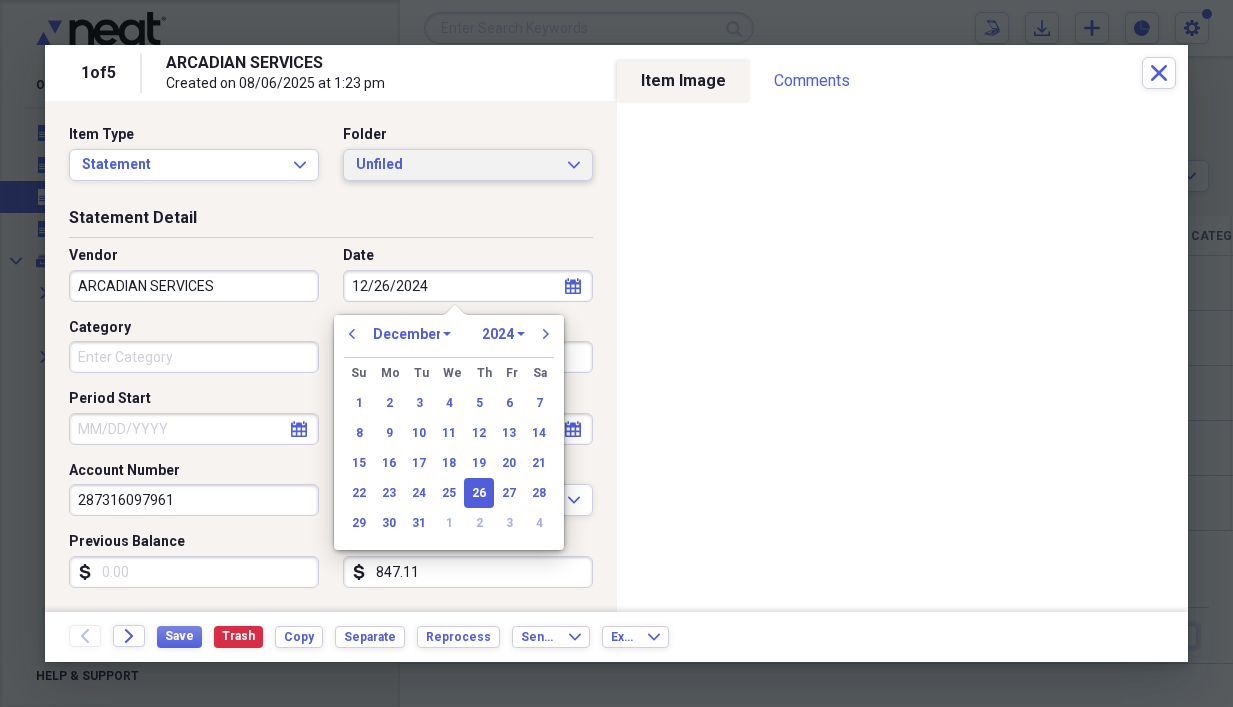 click on "Expand" 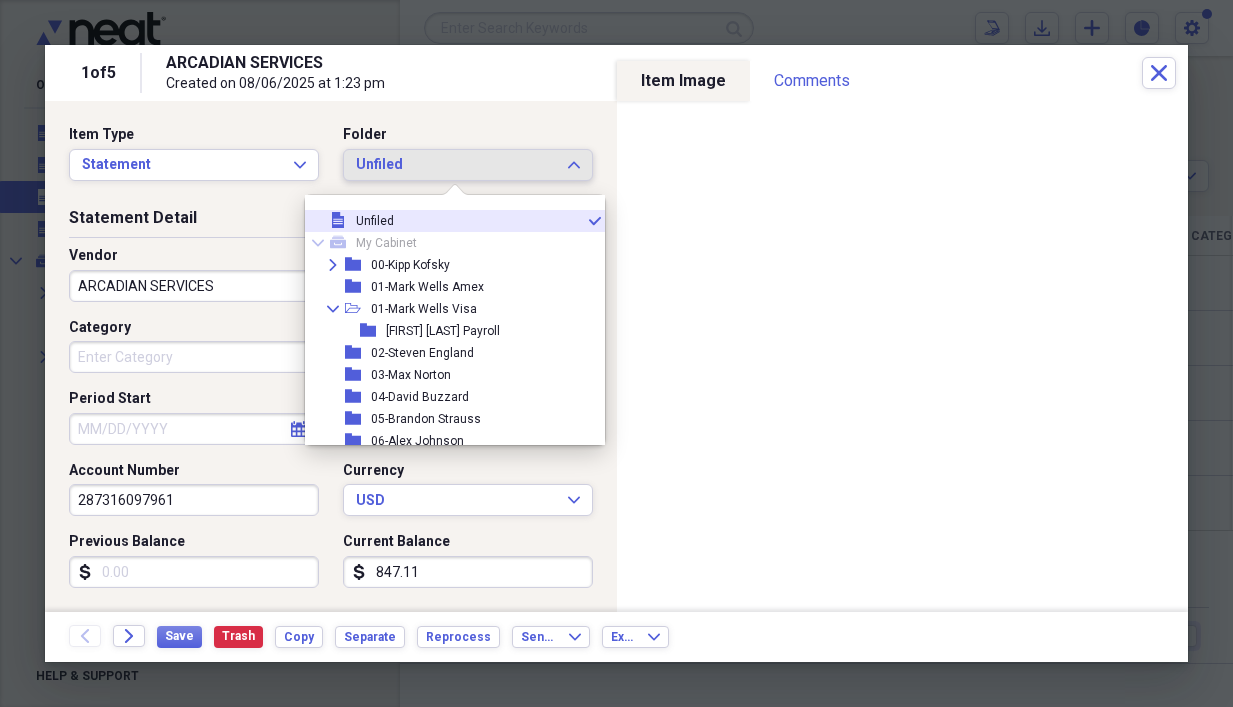 scroll, scrollTop: 1823, scrollLeft: 0, axis: vertical 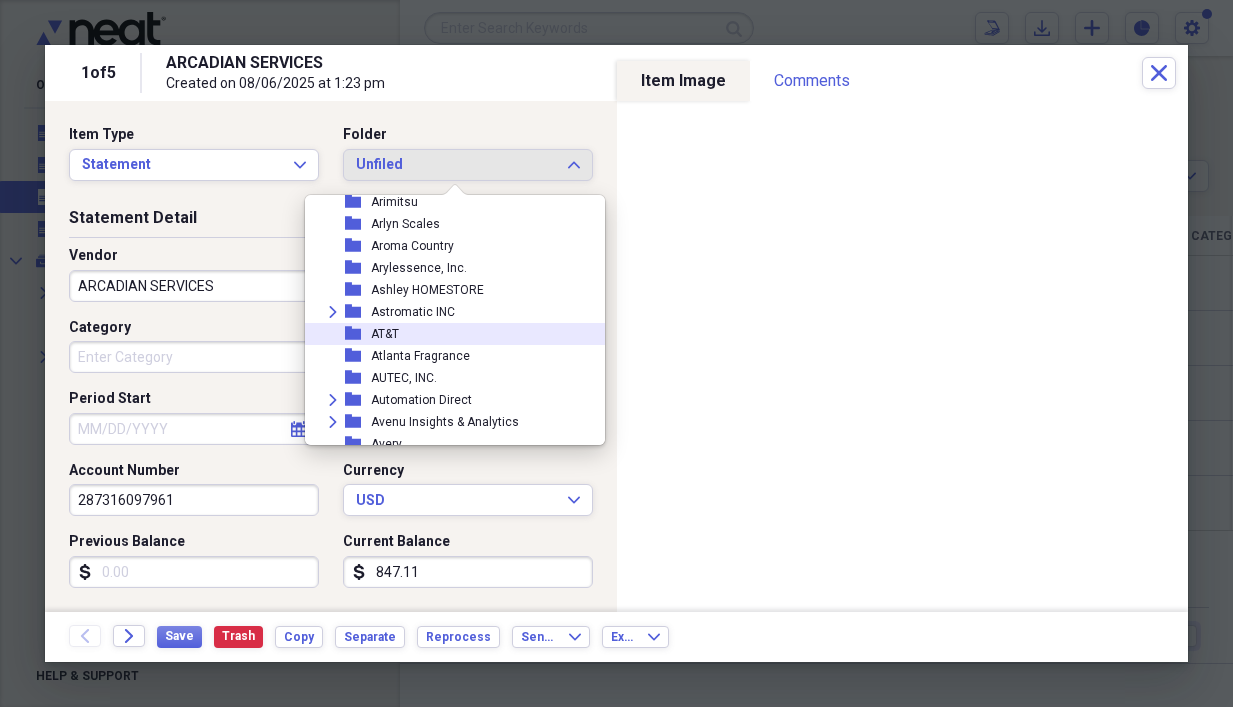 click on "folder AT&T" at bounding box center (447, 334) 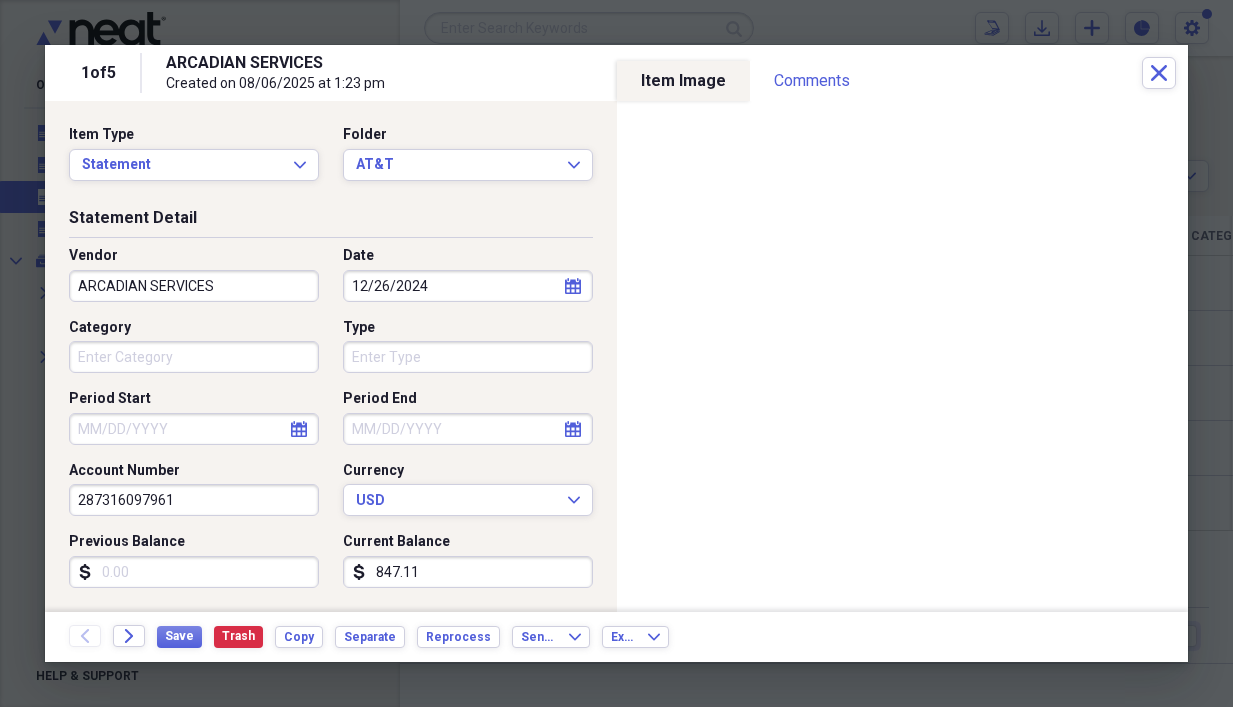 click on "ARCADIAN SERVICES" at bounding box center [194, 286] 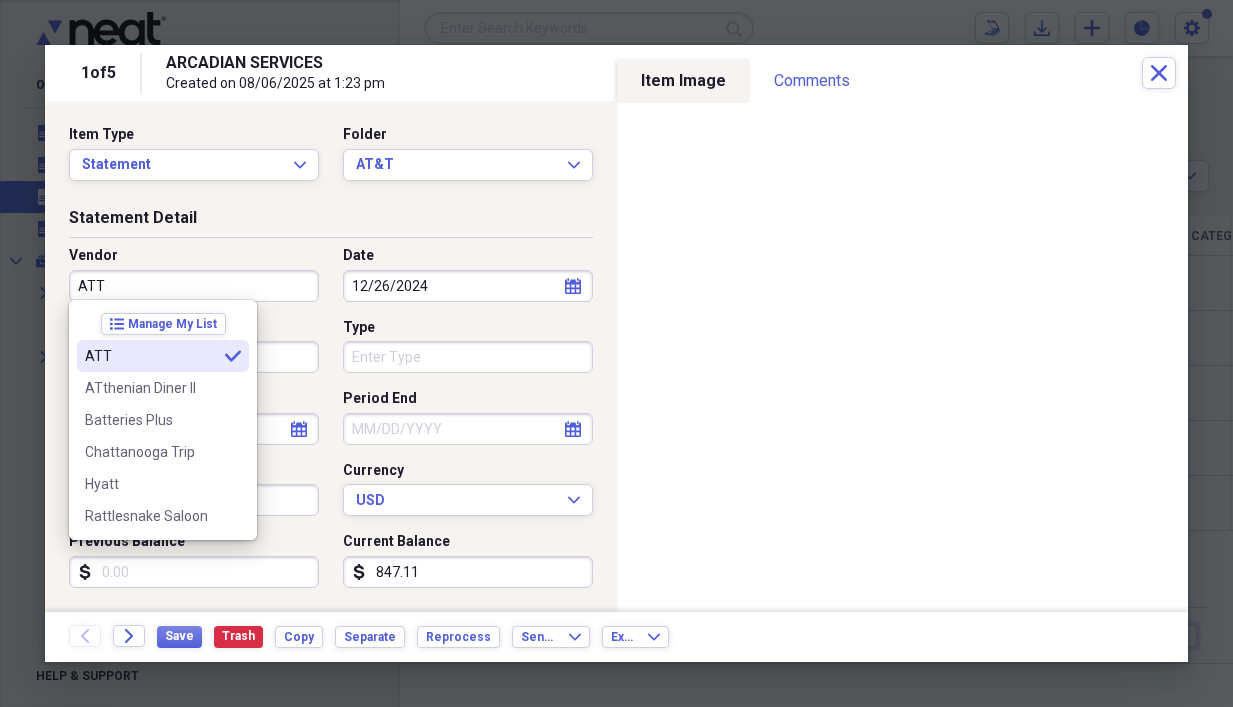 type on "ATT" 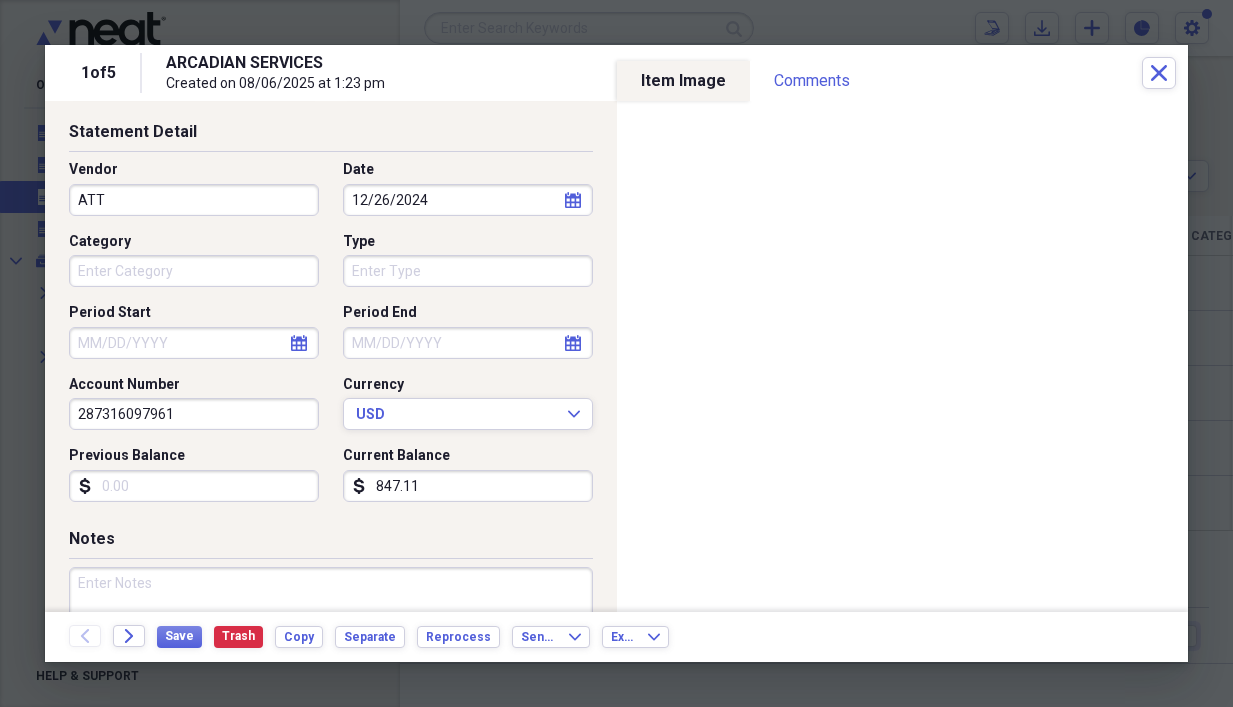 scroll, scrollTop: 193, scrollLeft: 0, axis: vertical 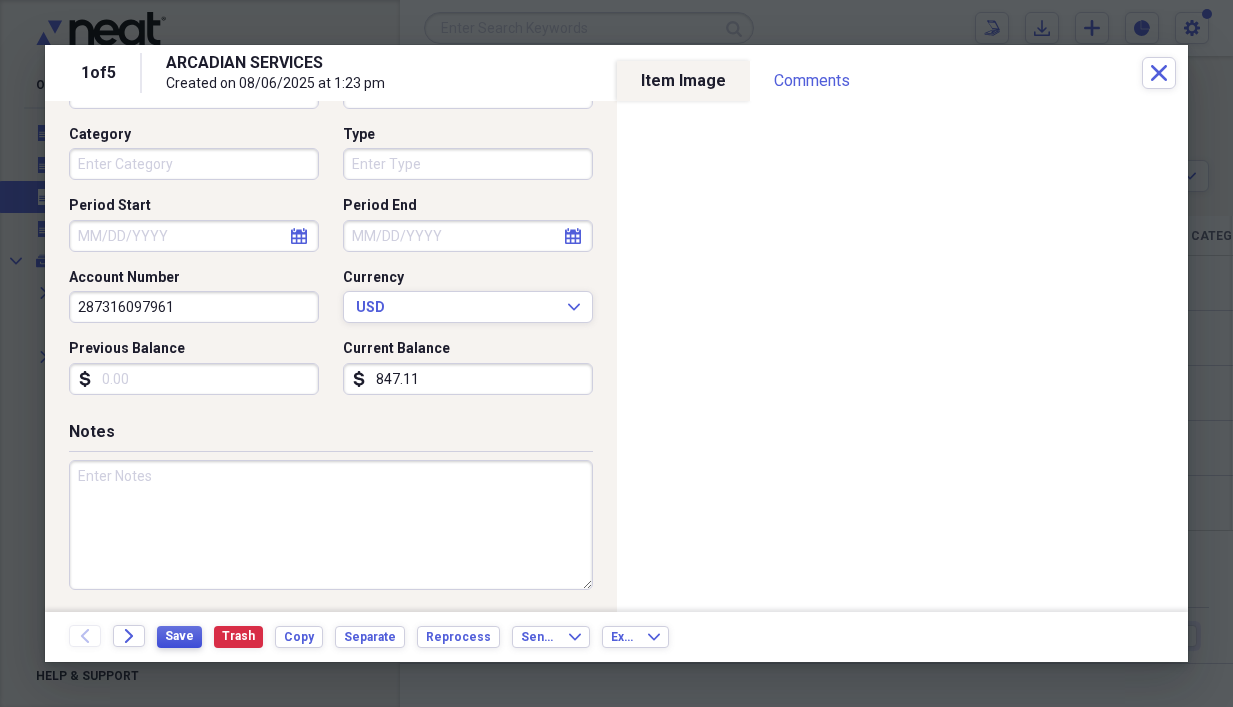 click on "Save" at bounding box center (179, 636) 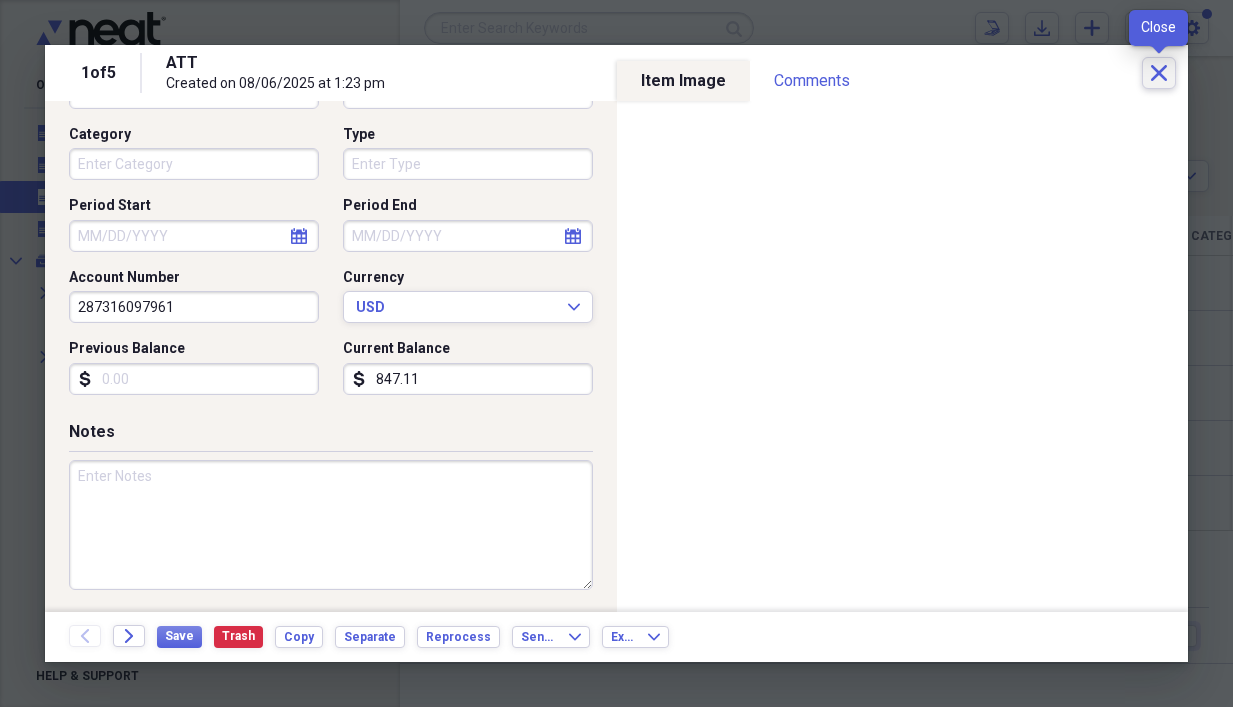click 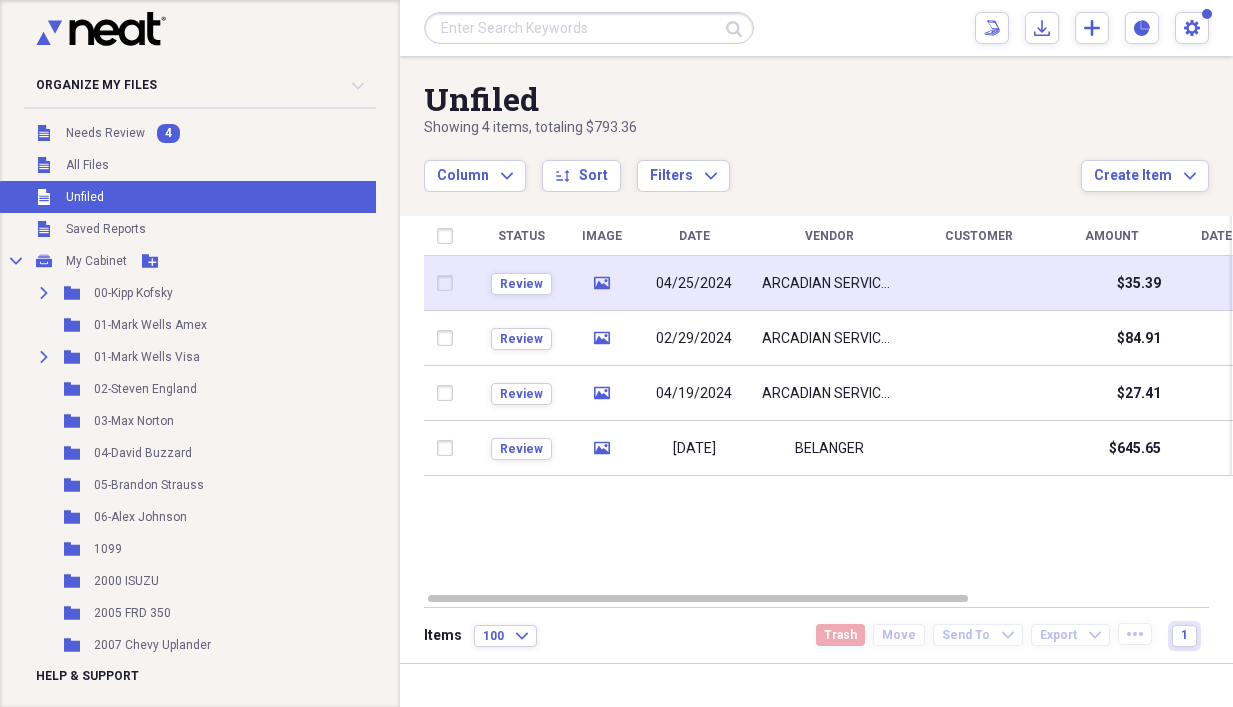 click on "04/25/2024" at bounding box center [694, 284] 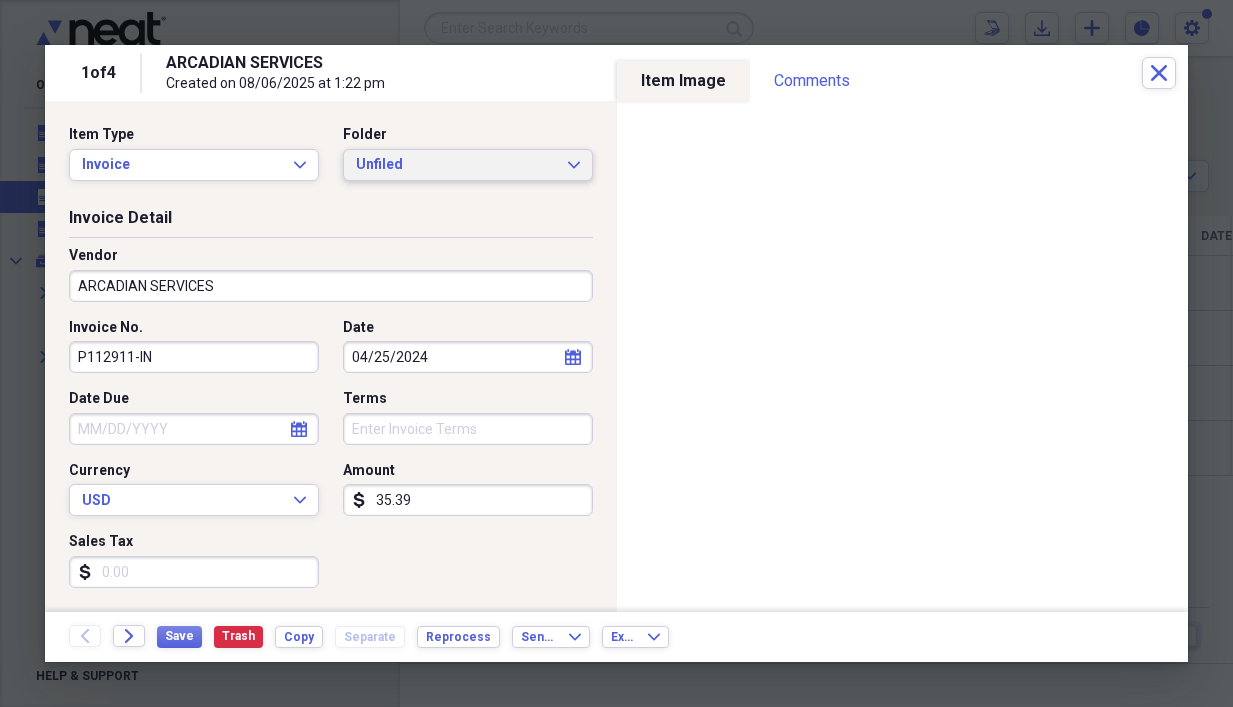 click on "Expand" 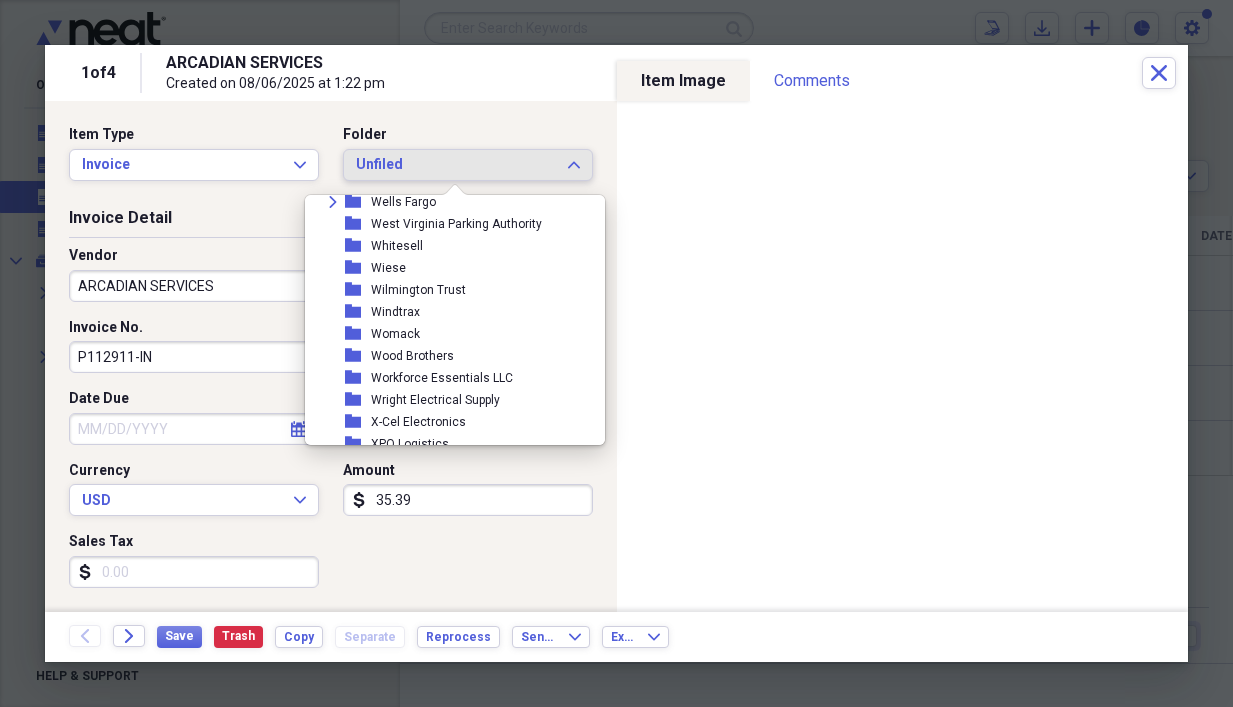 scroll, scrollTop: 19007, scrollLeft: 0, axis: vertical 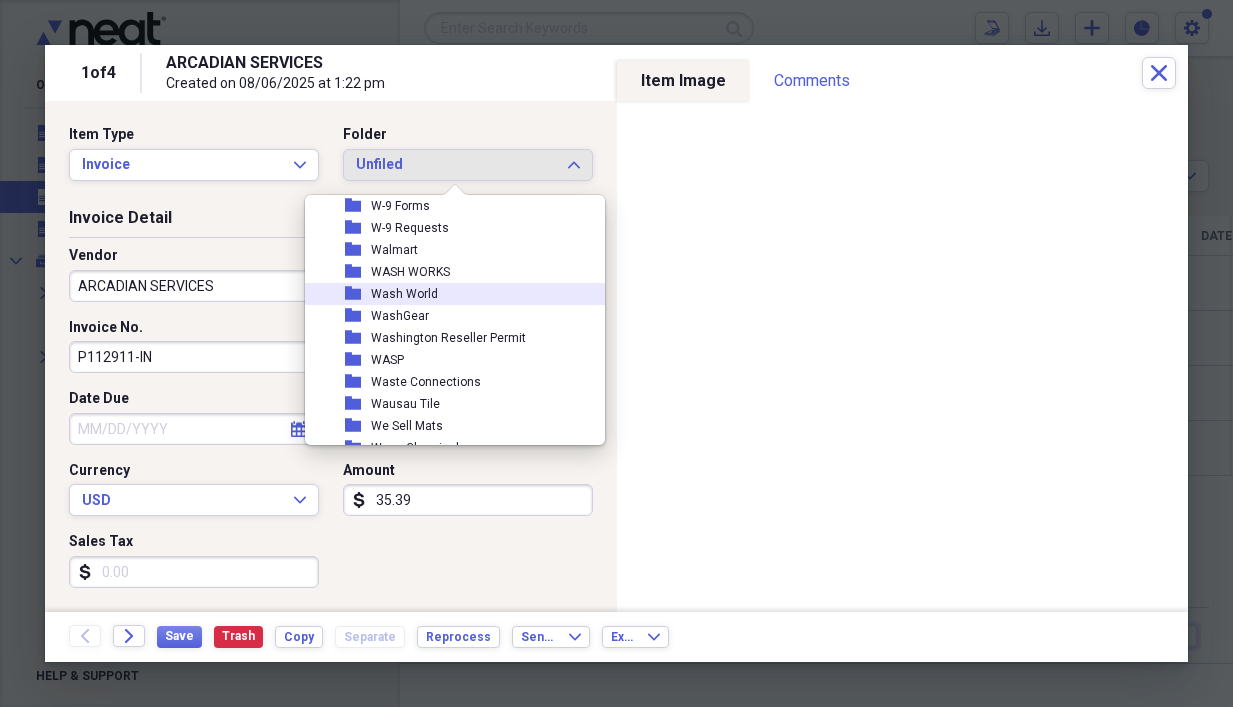 click on "Wash World" at bounding box center [404, 294] 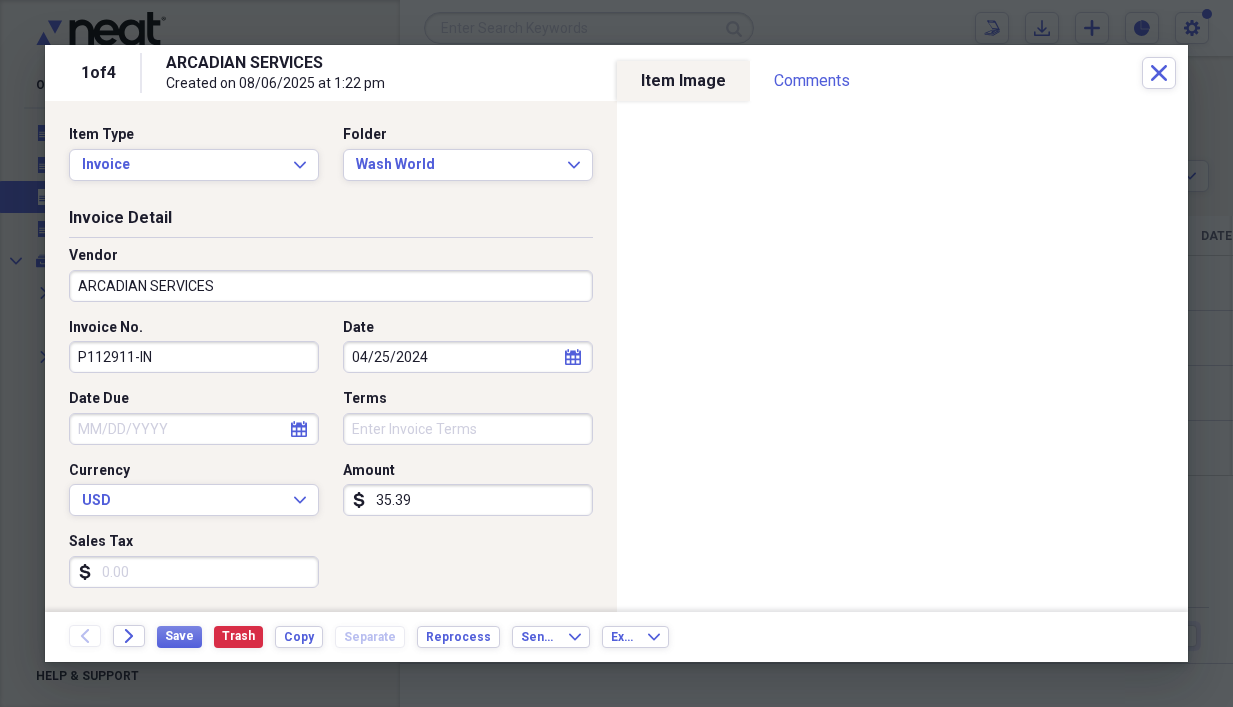 click on "ARCADIAN SERVICES" at bounding box center [331, 286] 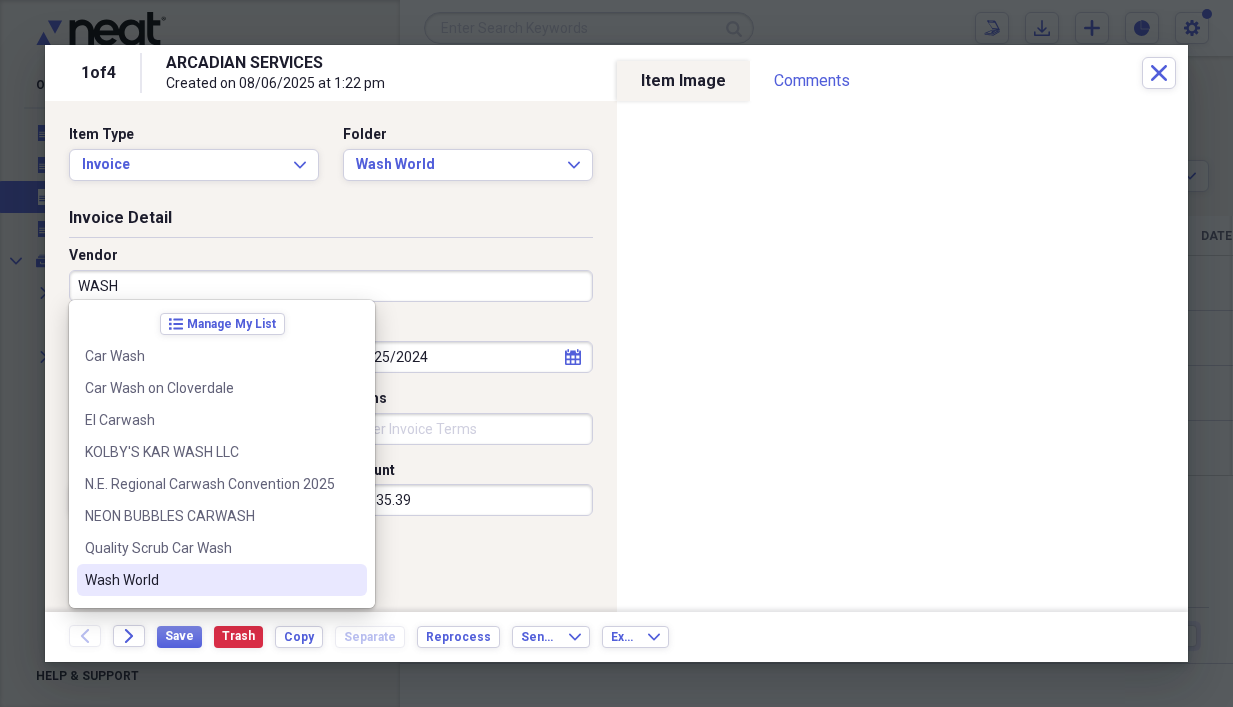 click on "Wash World" at bounding box center [210, 580] 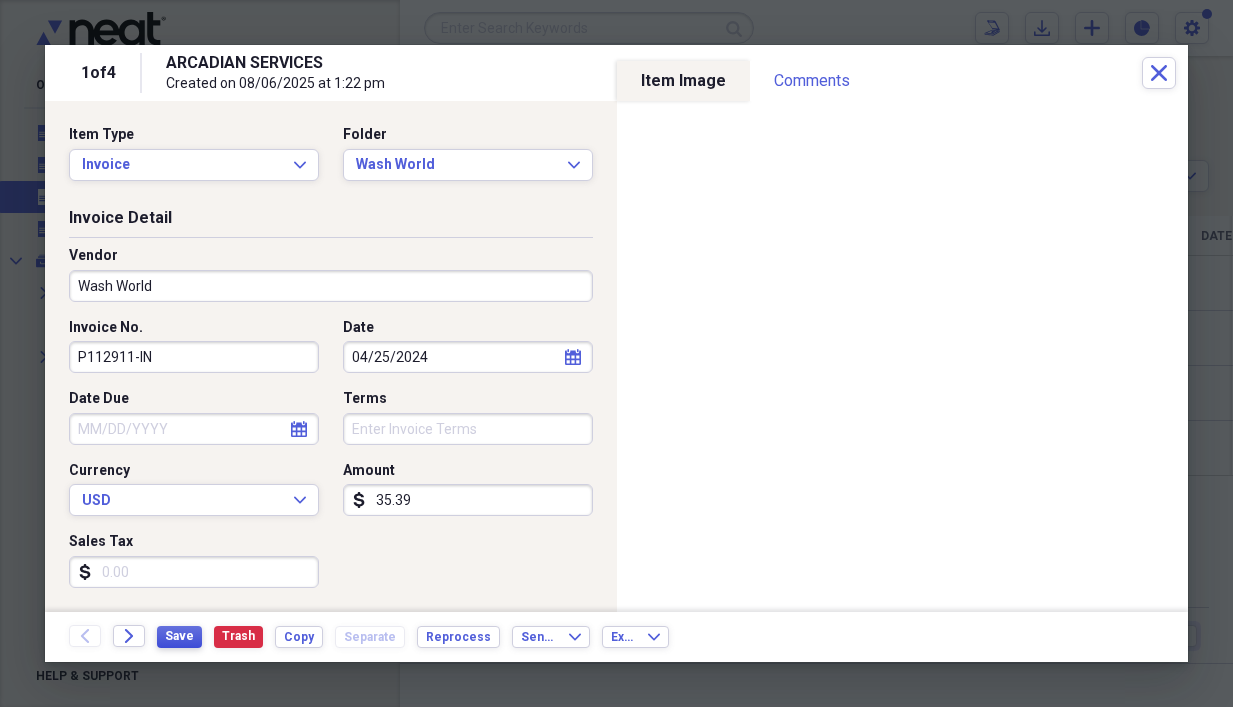 click on "Save" at bounding box center [179, 636] 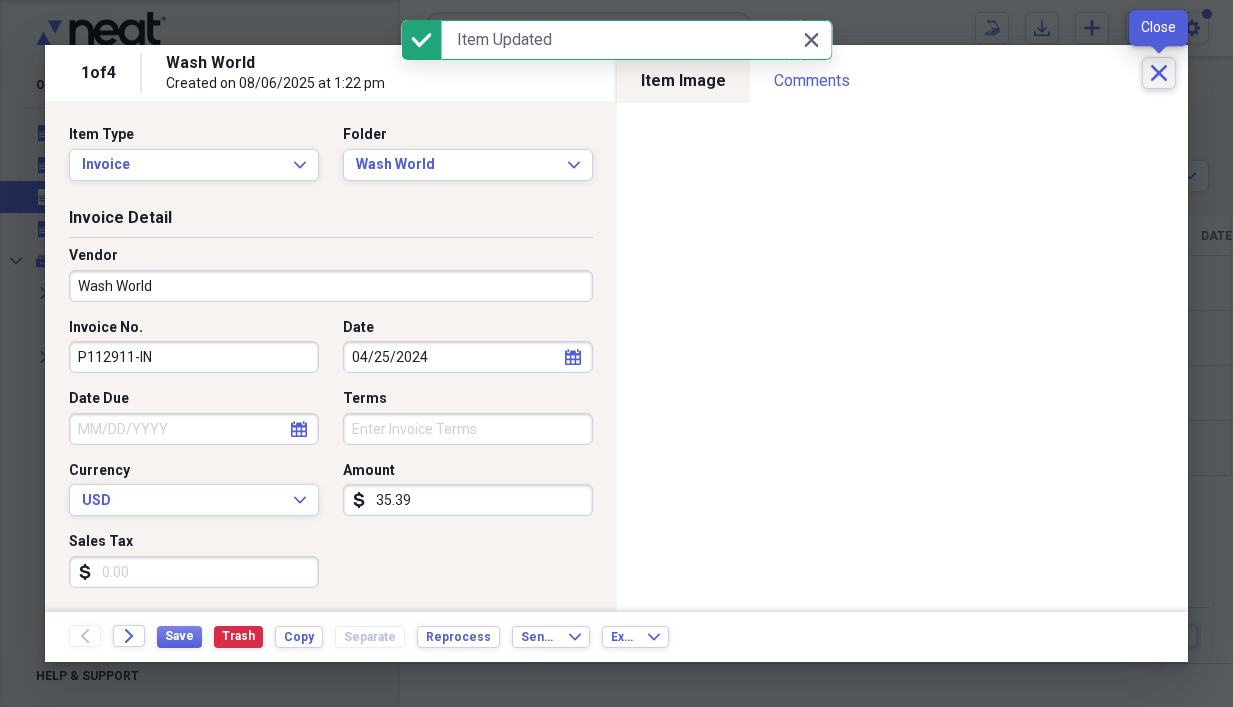 click on "Close" 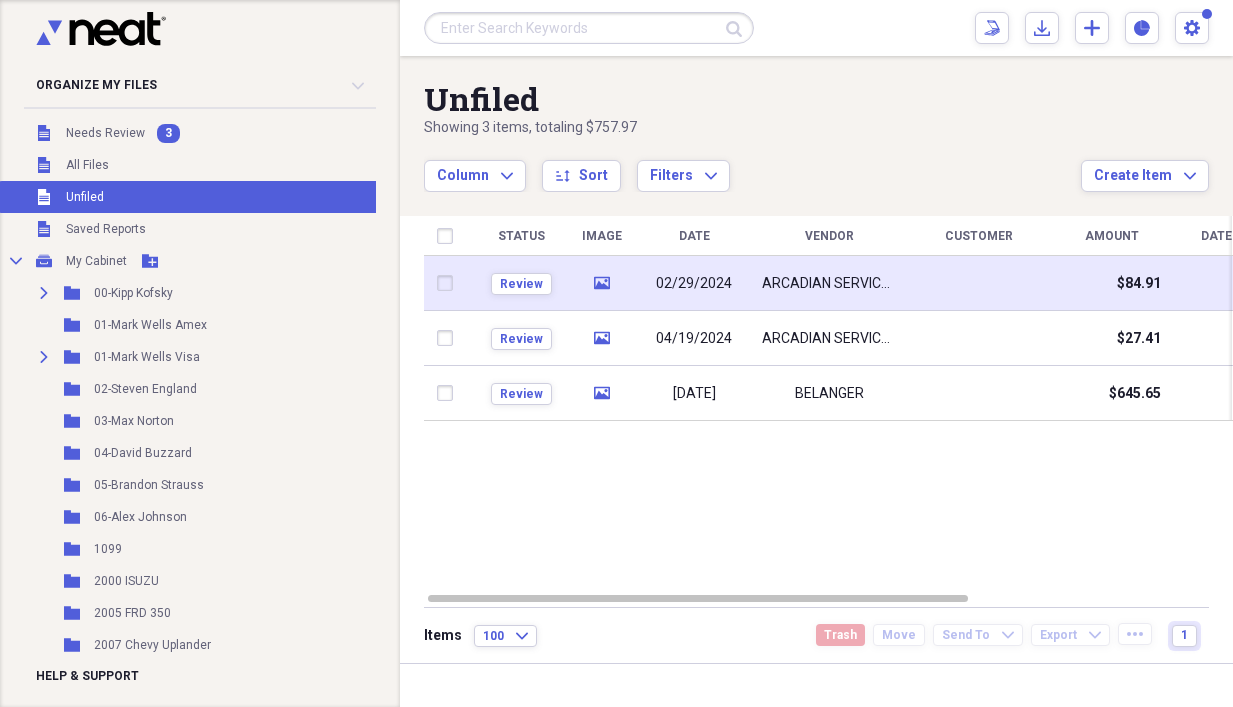 click on "02/29/2024" at bounding box center [694, 284] 